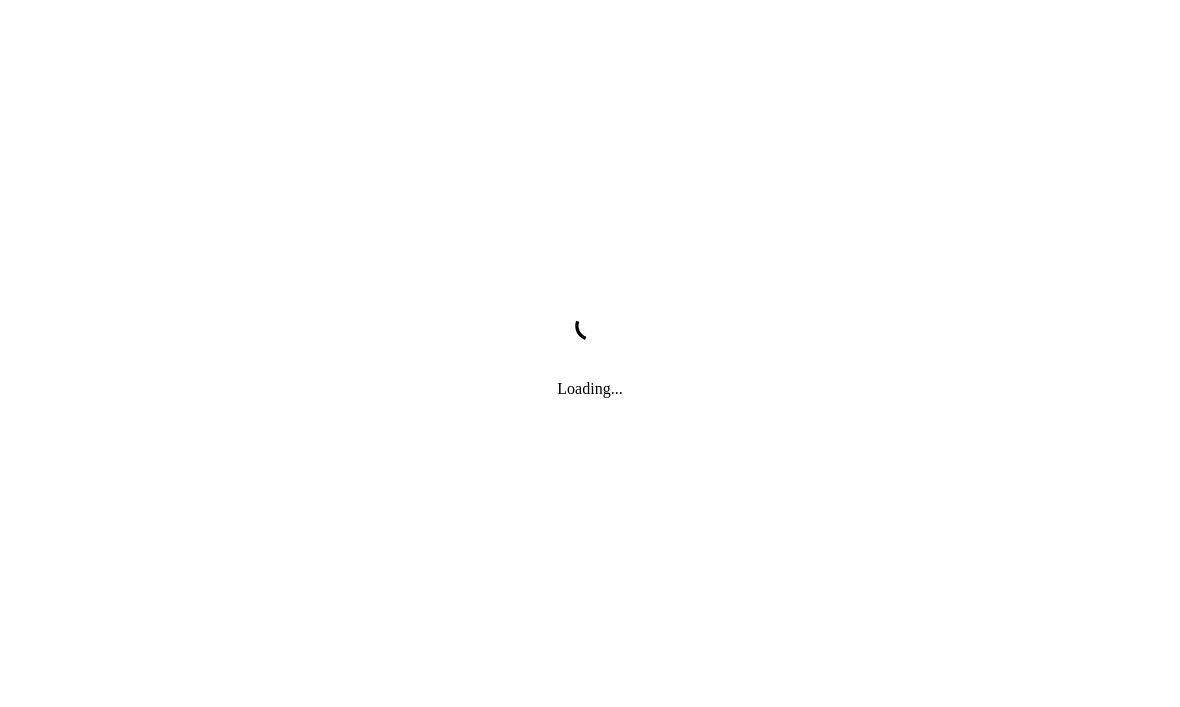 scroll, scrollTop: 0, scrollLeft: 0, axis: both 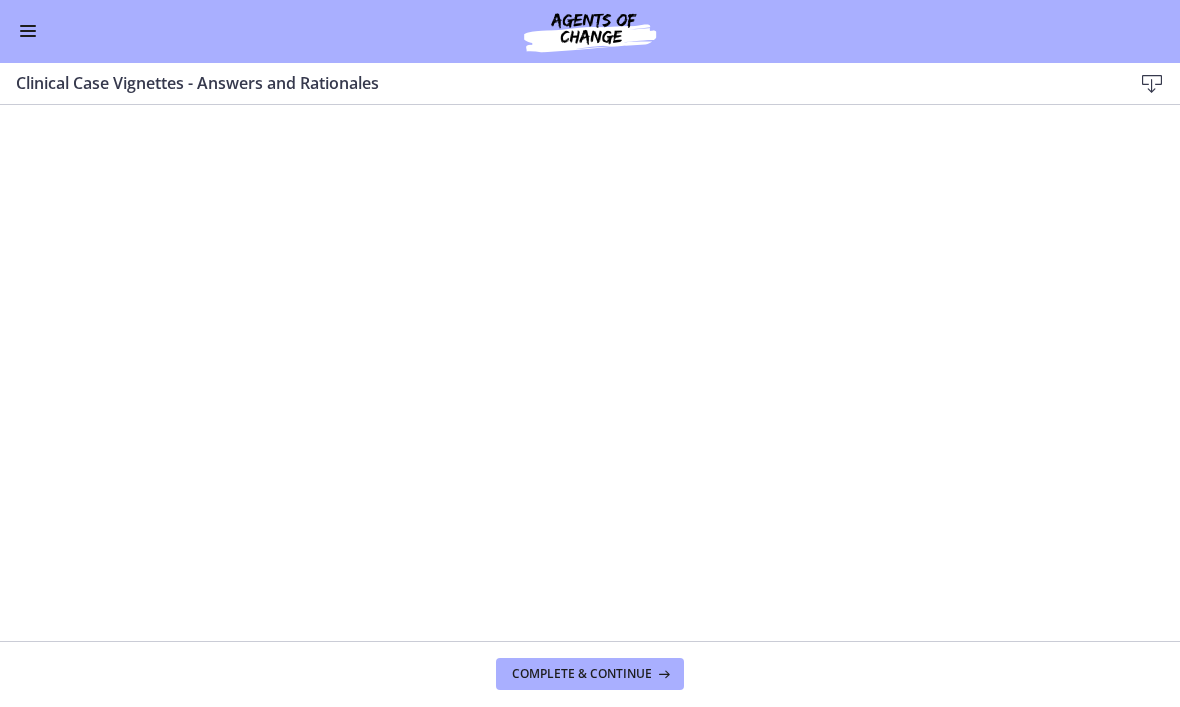 click at bounding box center [28, 32] 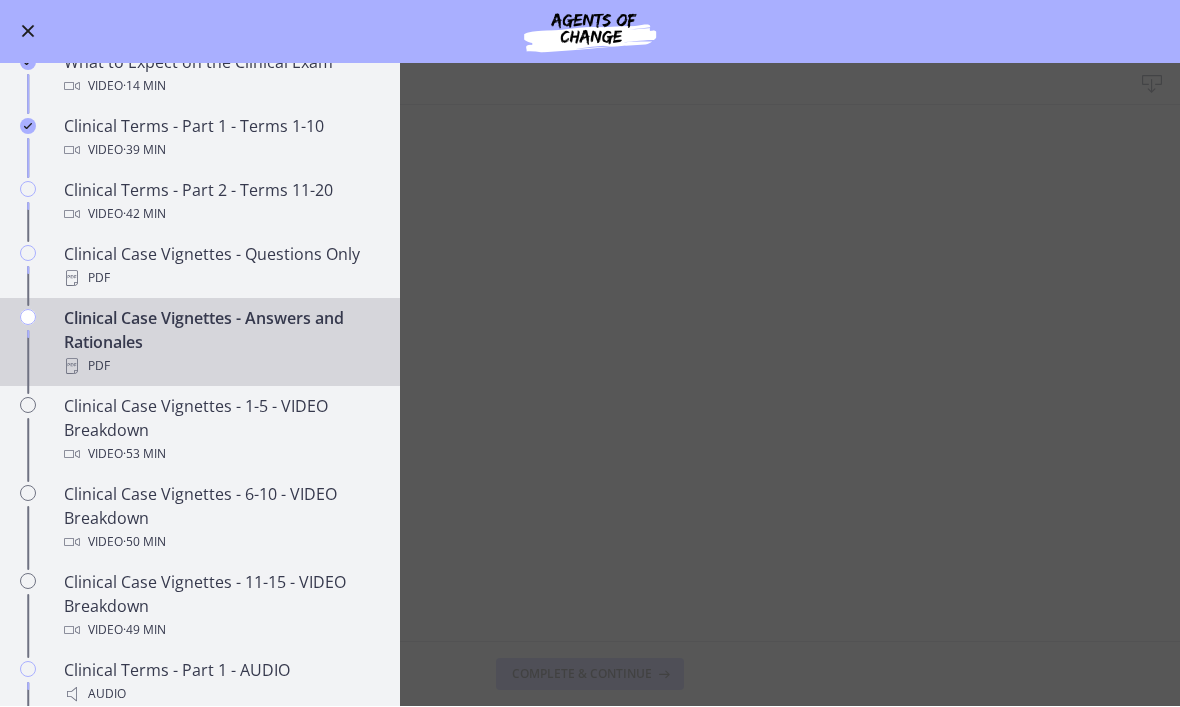 scroll, scrollTop: 1002, scrollLeft: 0, axis: vertical 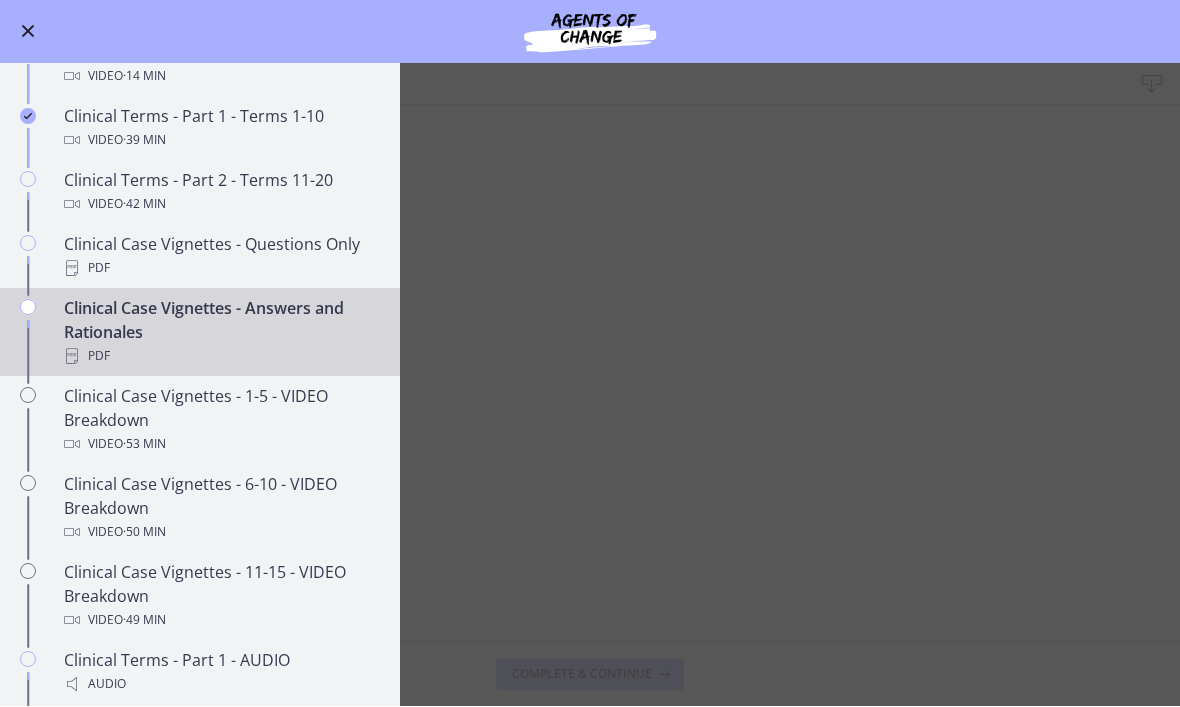 click on "Clinical Case Vignettes - Answers and Rationales
Download
Enable fullscreen
Complete & continue" at bounding box center [590, 385] 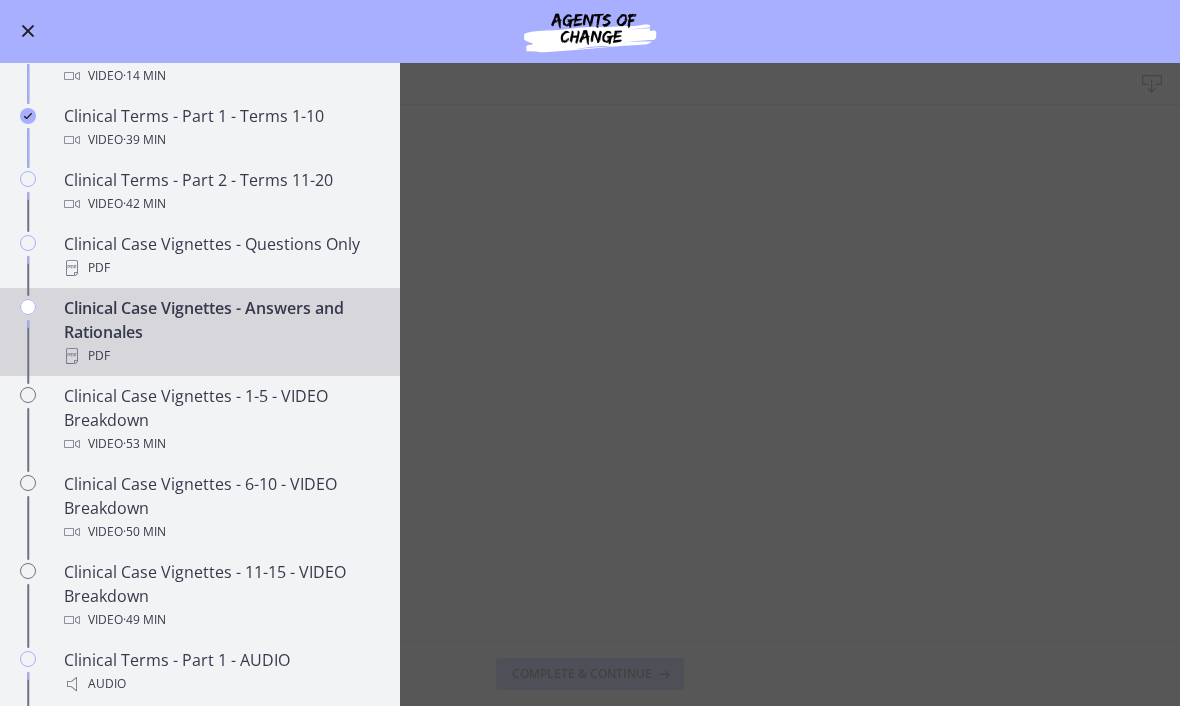 click at bounding box center [28, 32] 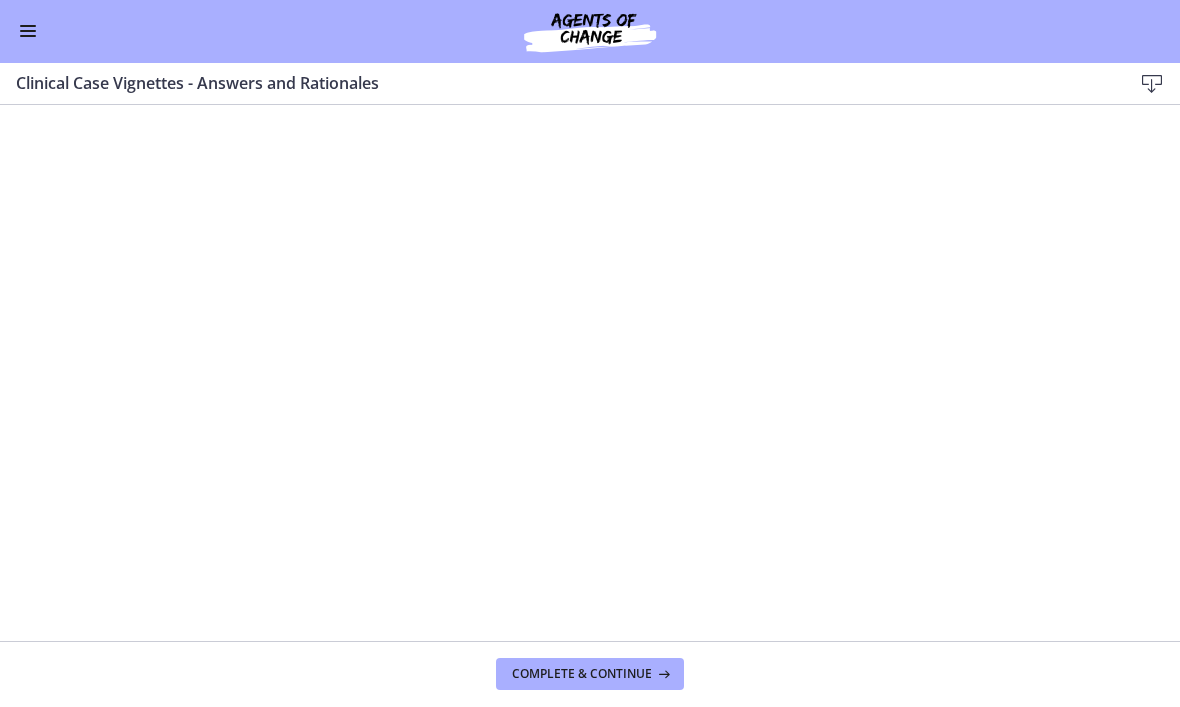 click at bounding box center (28, 32) 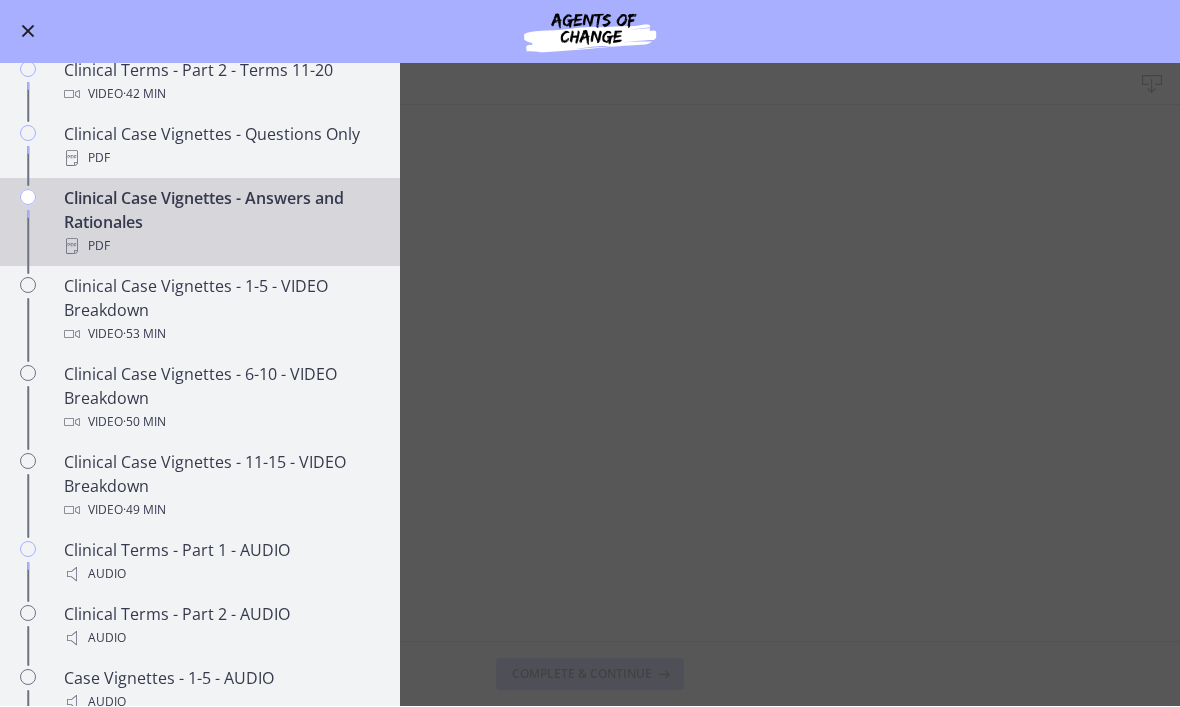 scroll, scrollTop: 1057, scrollLeft: 0, axis: vertical 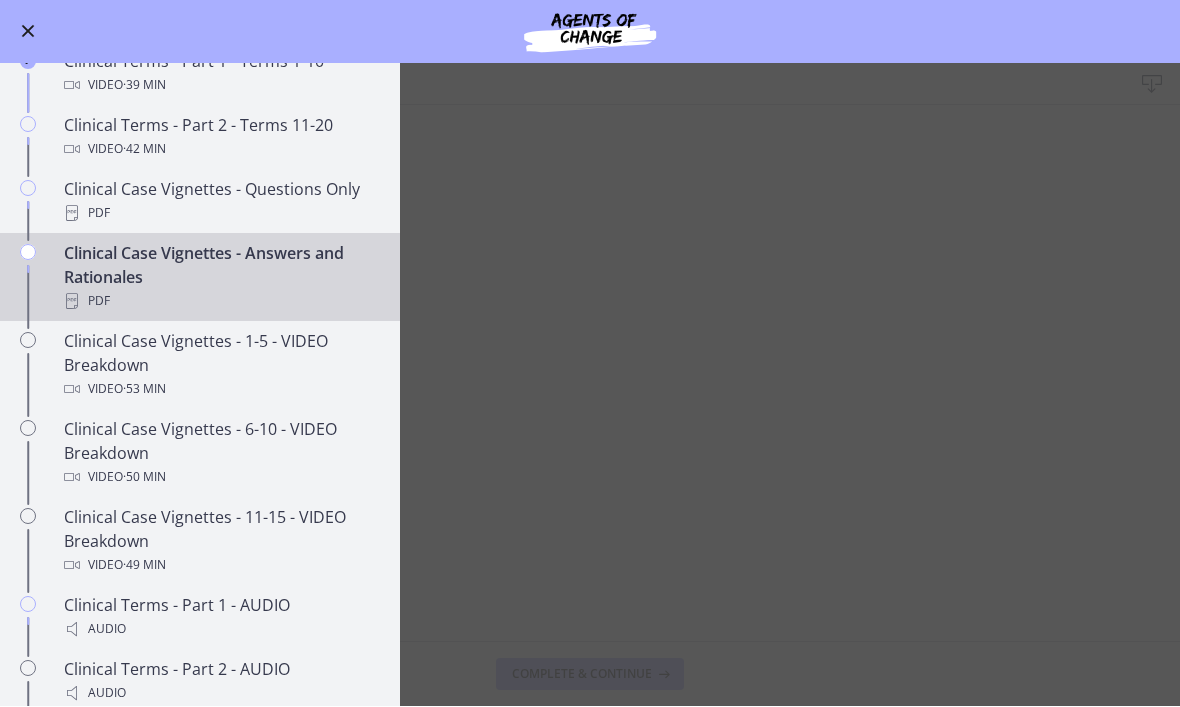 click on "Clinical Case Vignettes - 1-5 - VIDEO Breakdown
Video
·  53 min" at bounding box center (220, 366) 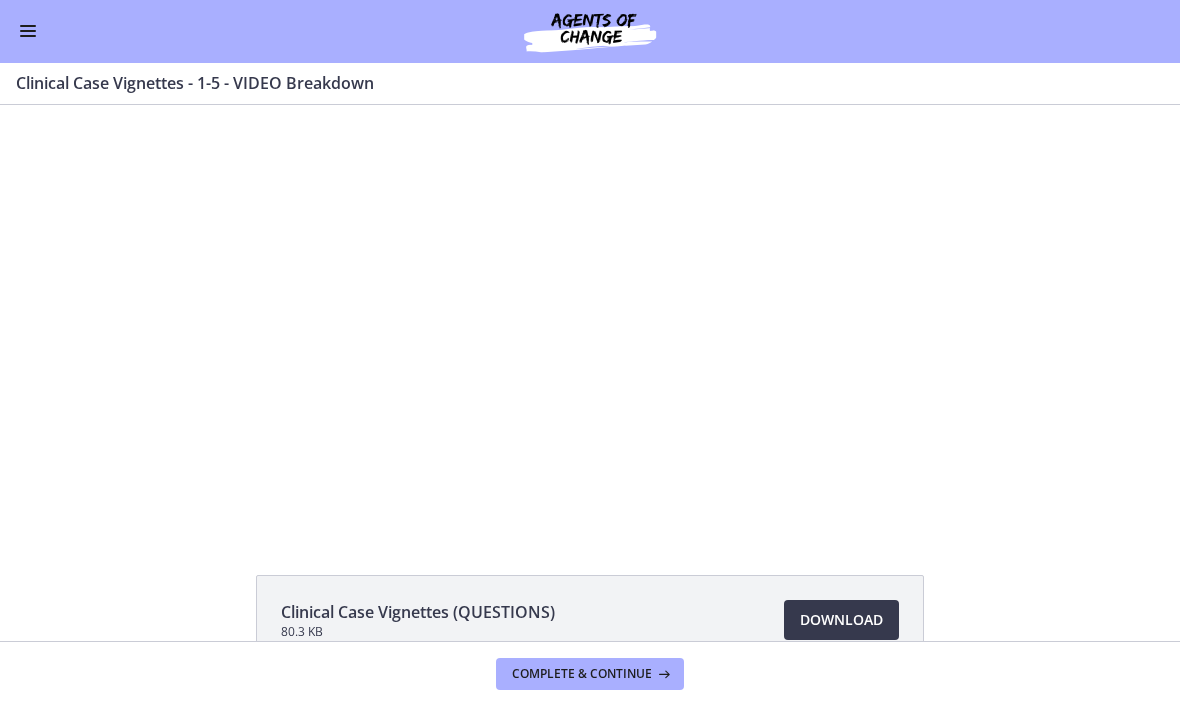 scroll, scrollTop: 0, scrollLeft: 0, axis: both 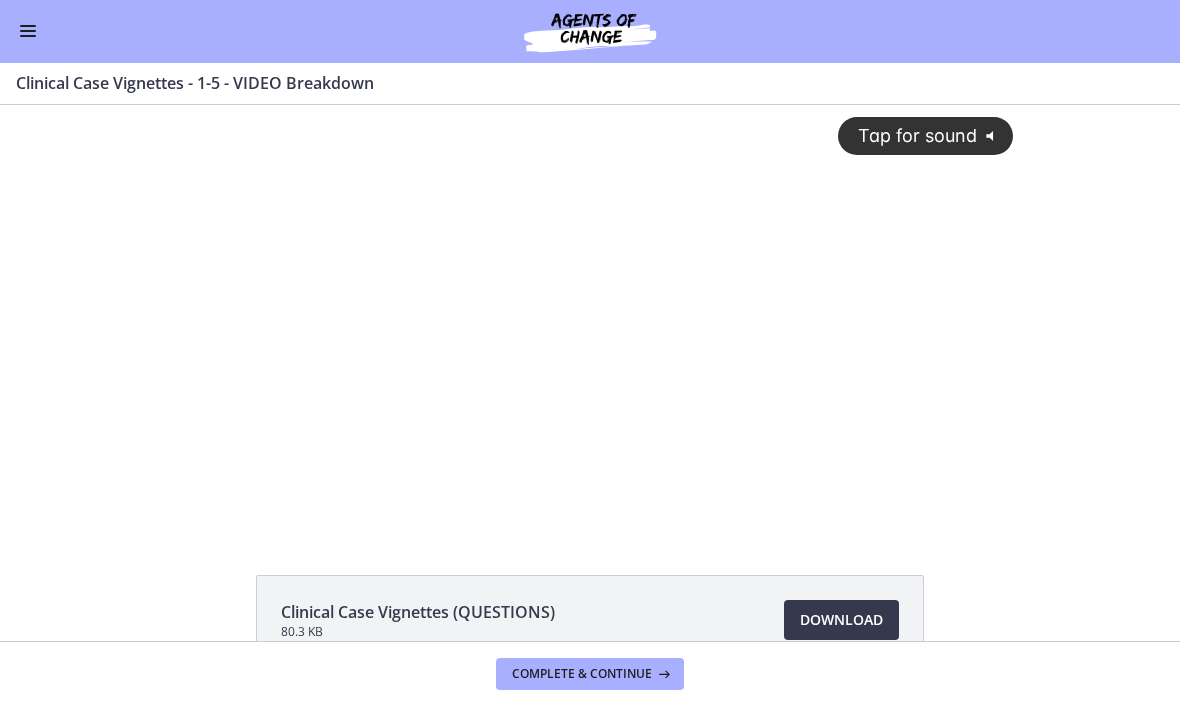 click on "Tap for sound
@keyframes VOLUME_SMALL_WAVE_FLASH {
0% { opacity: 0; }
33% { opacity: 1; }
66% { opacity: 1; }
100% { opacity: 0; }
}
@keyframes VOLUME_LARGE_WAVE_FLASH {
0% { opacity: 0; }
33% { opacity: 1; }
66% { opacity: 1; }
100% { opacity: 0; }
}
.volume__small-wave {
animation: VOLUME_SMALL_WAVE_FLASH 2s infinite;
opacity: 0;
}
.volume__large-wave {
animation: VOLUME_LARGE_WAVE_FLASH 2s infinite .3s;
opacity: 0;
}" at bounding box center [925, 135] 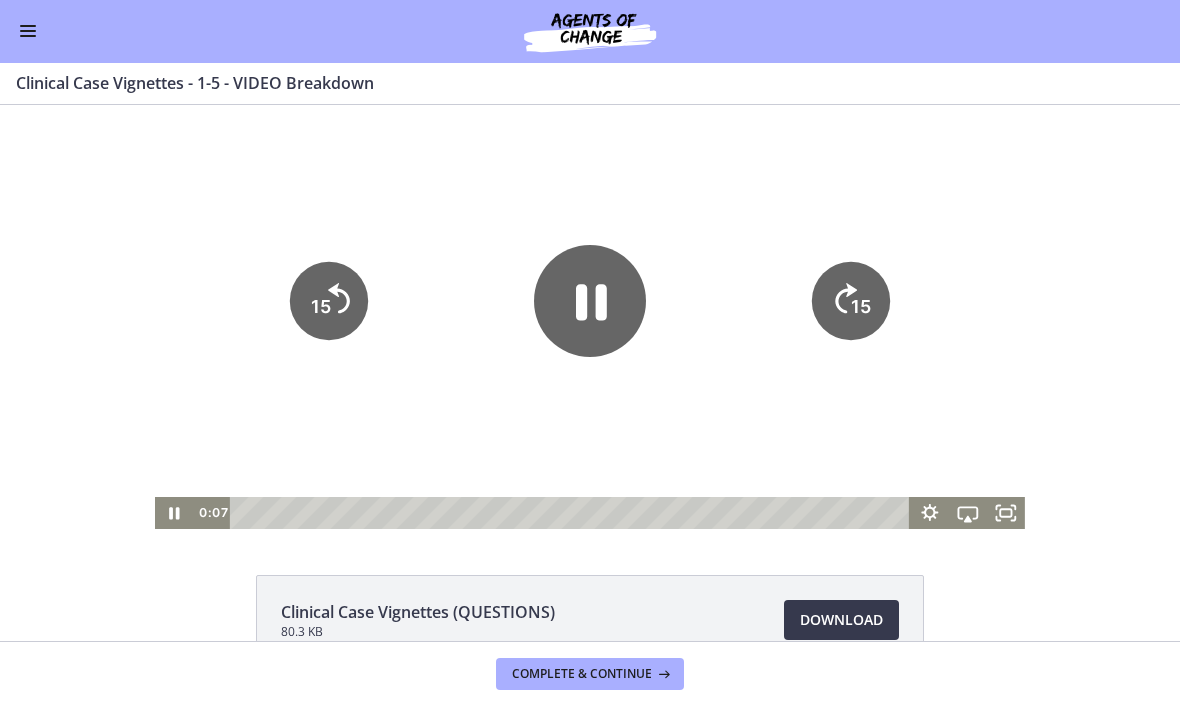 click 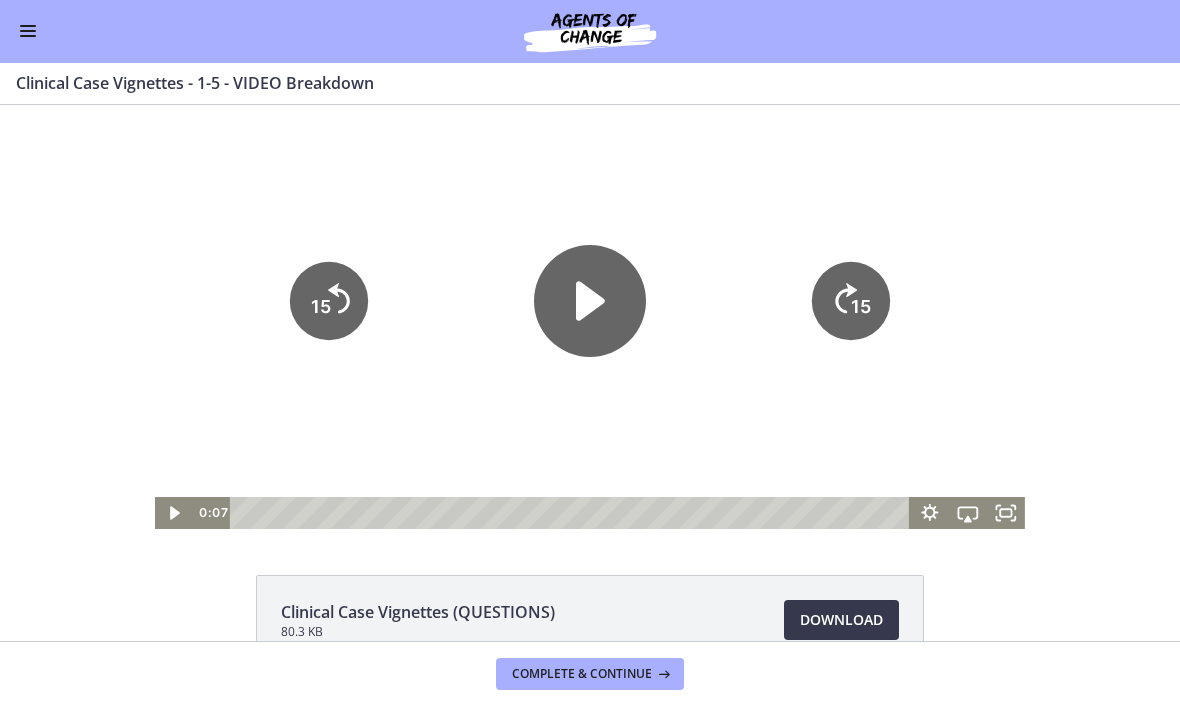 click 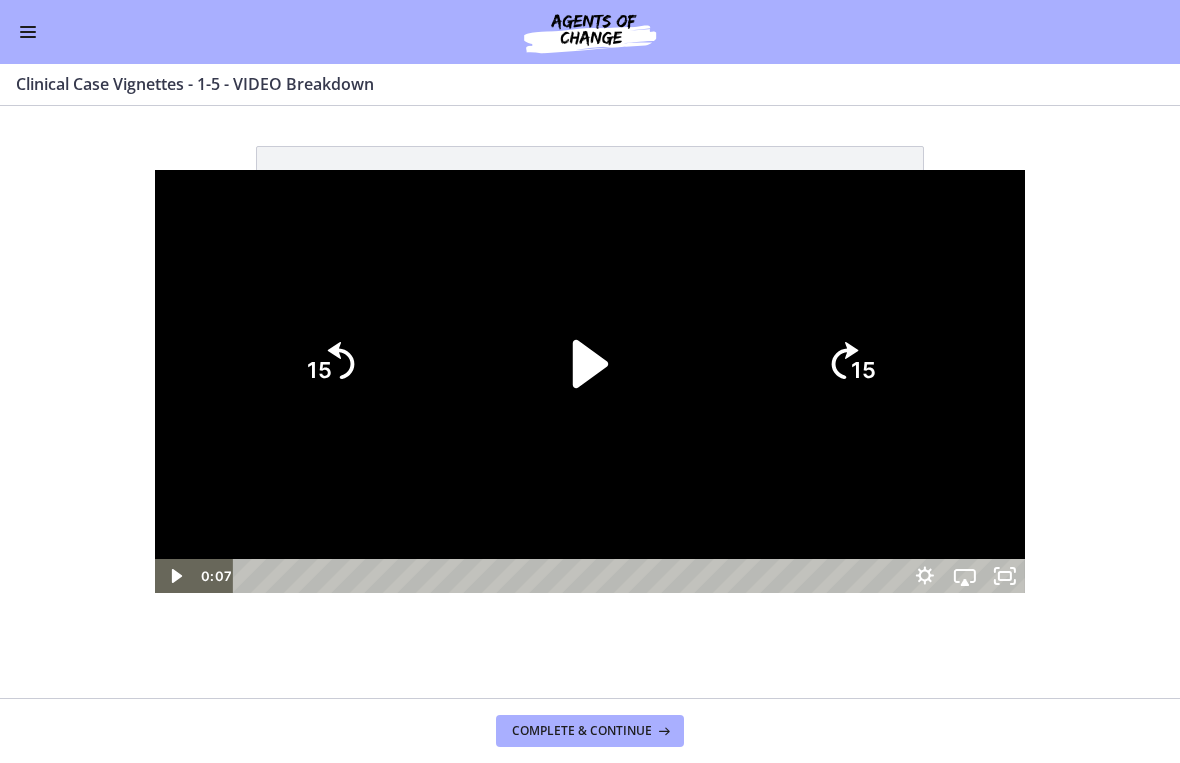 click 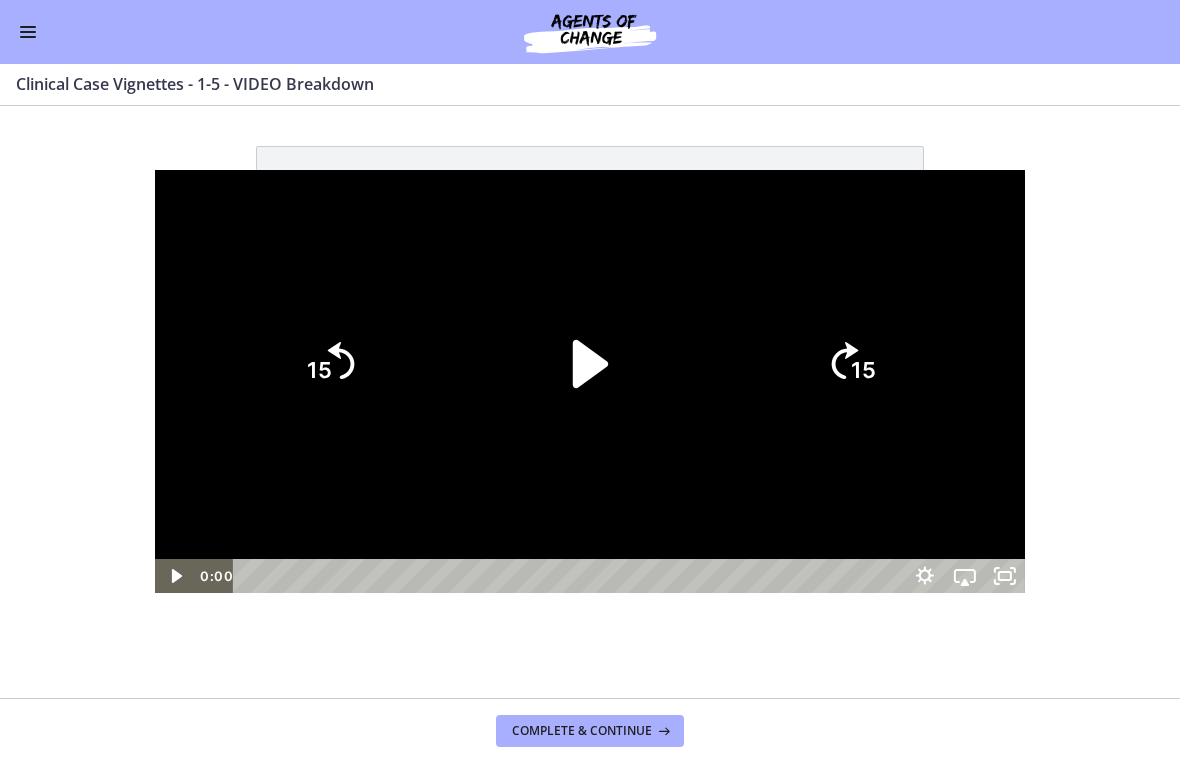 click 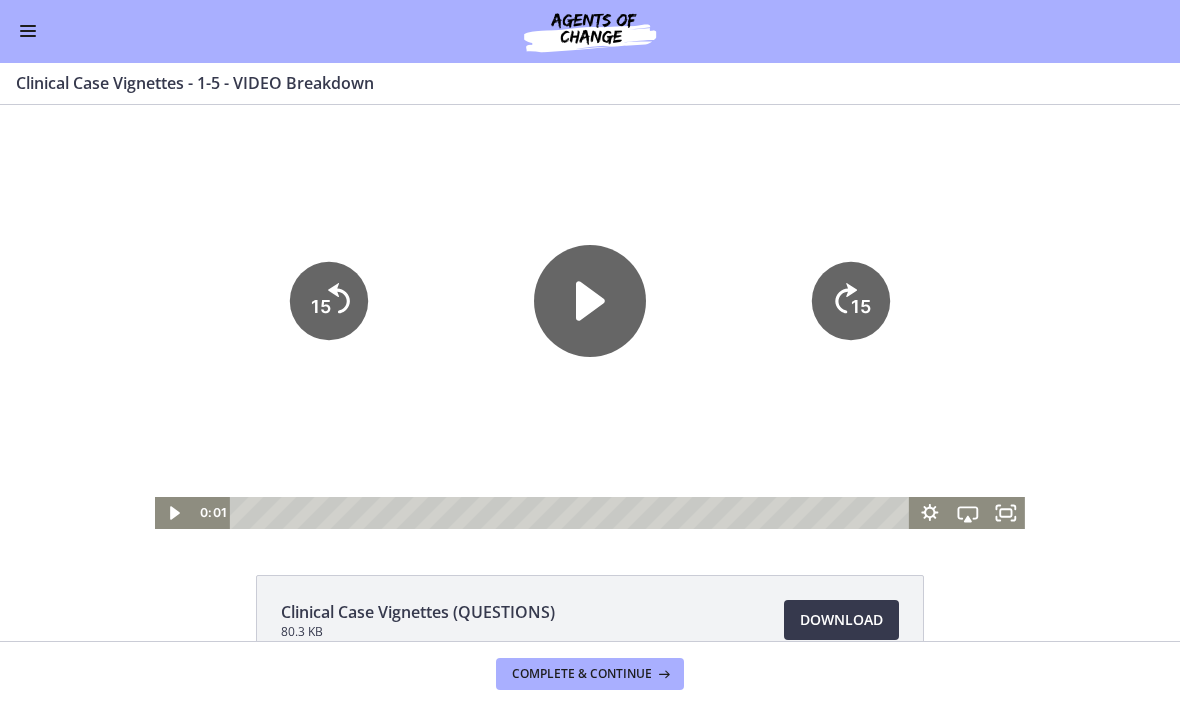 click 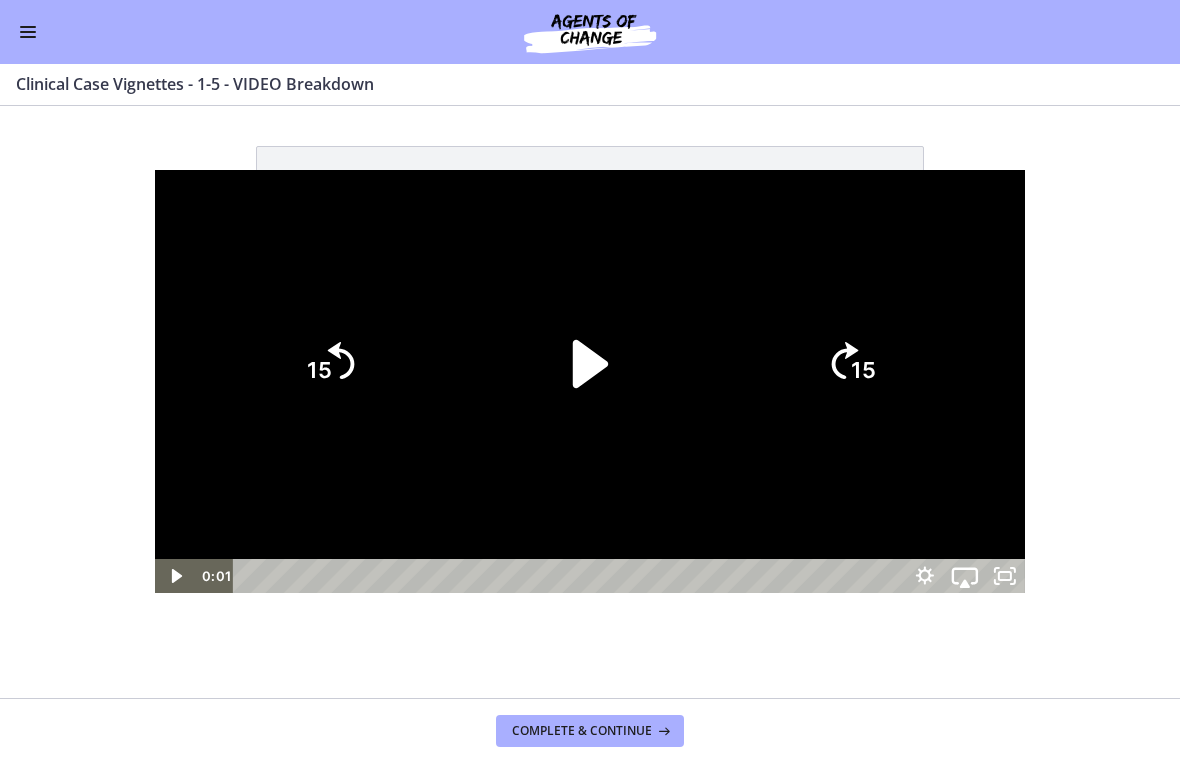 click 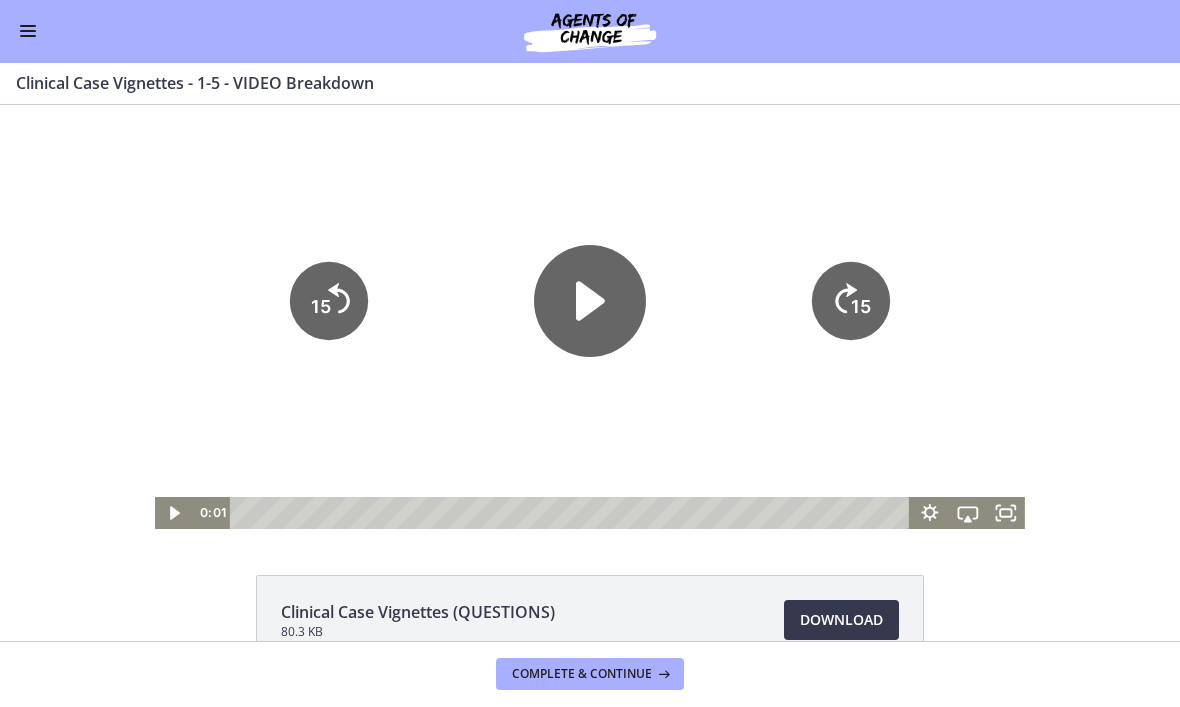 click 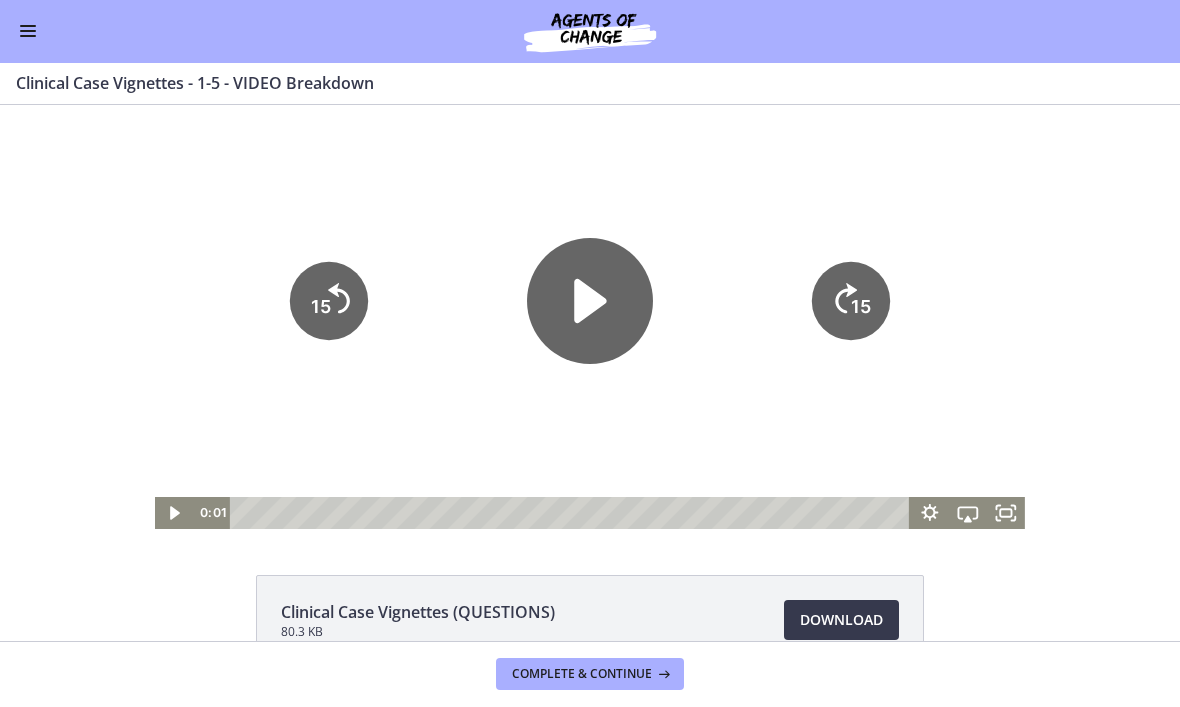 click 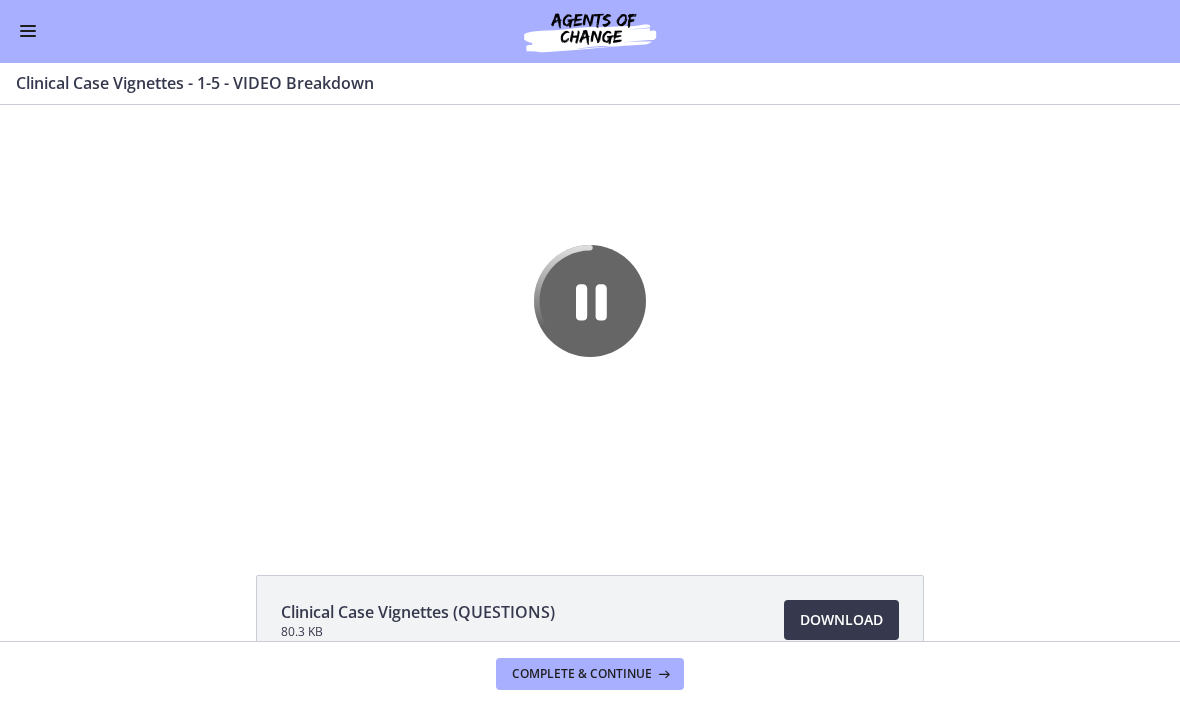 click on "Go to Dashboard" at bounding box center (590, 32) 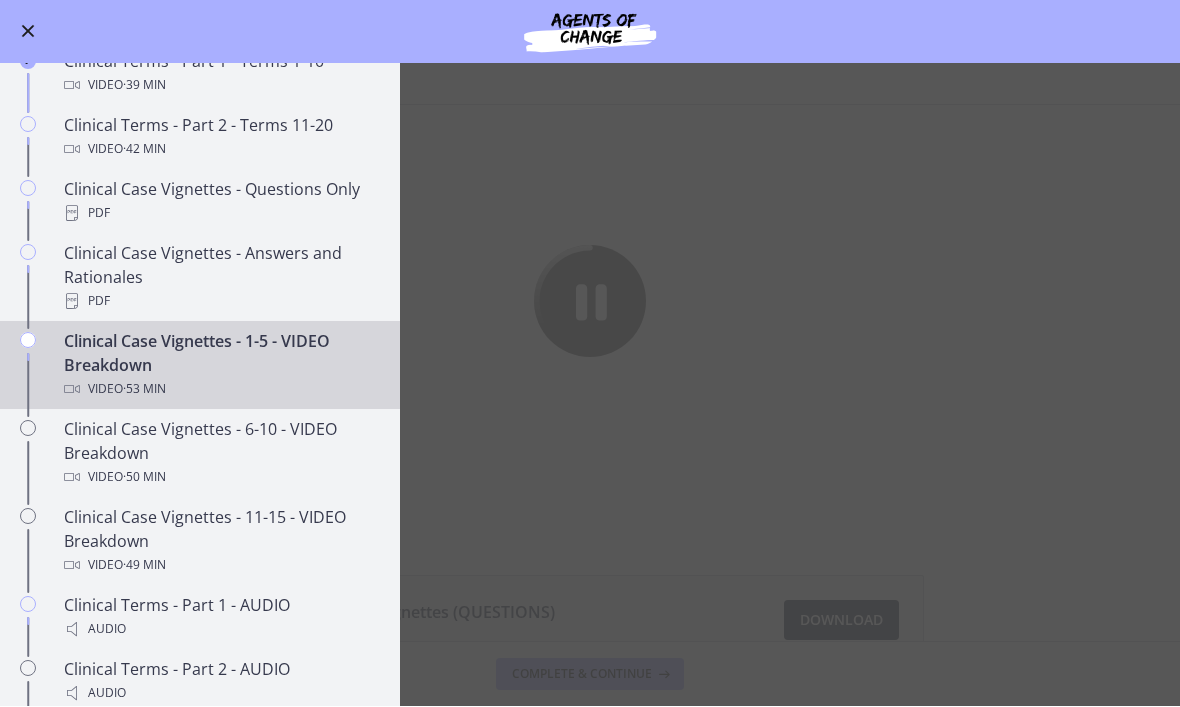click on "Clinical Case Vignettes - 1-5 - VIDEO Breakdown
Video
·  53 min" at bounding box center (220, 366) 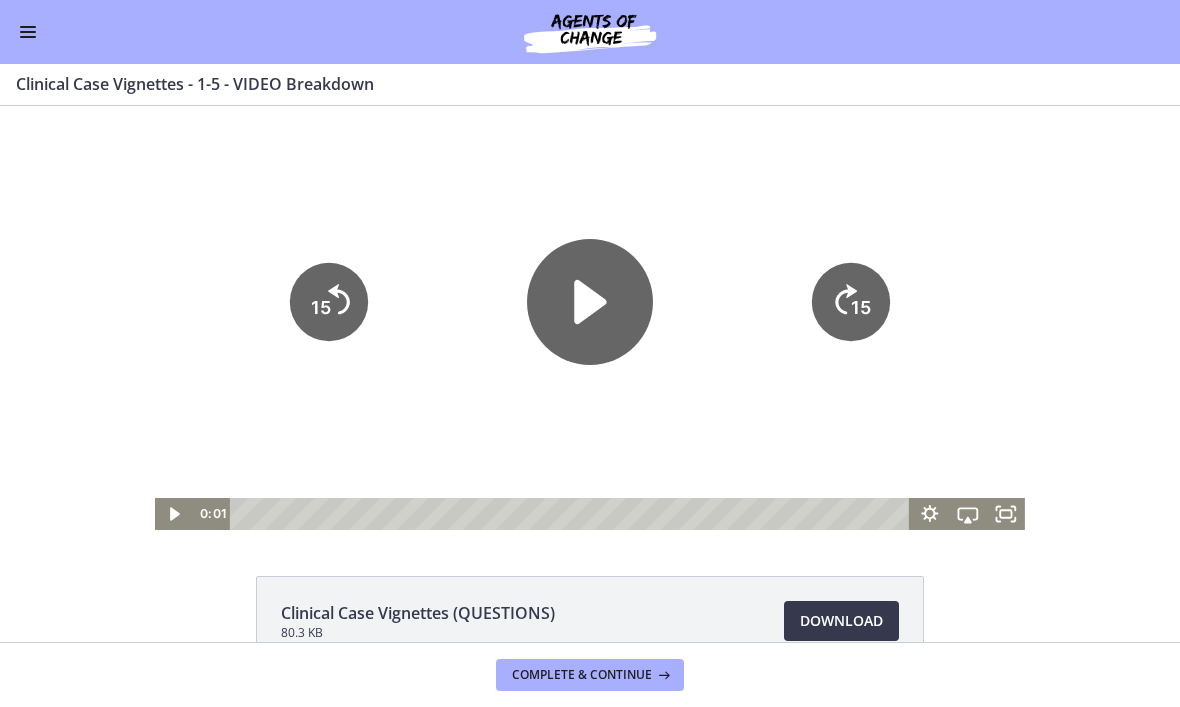 click 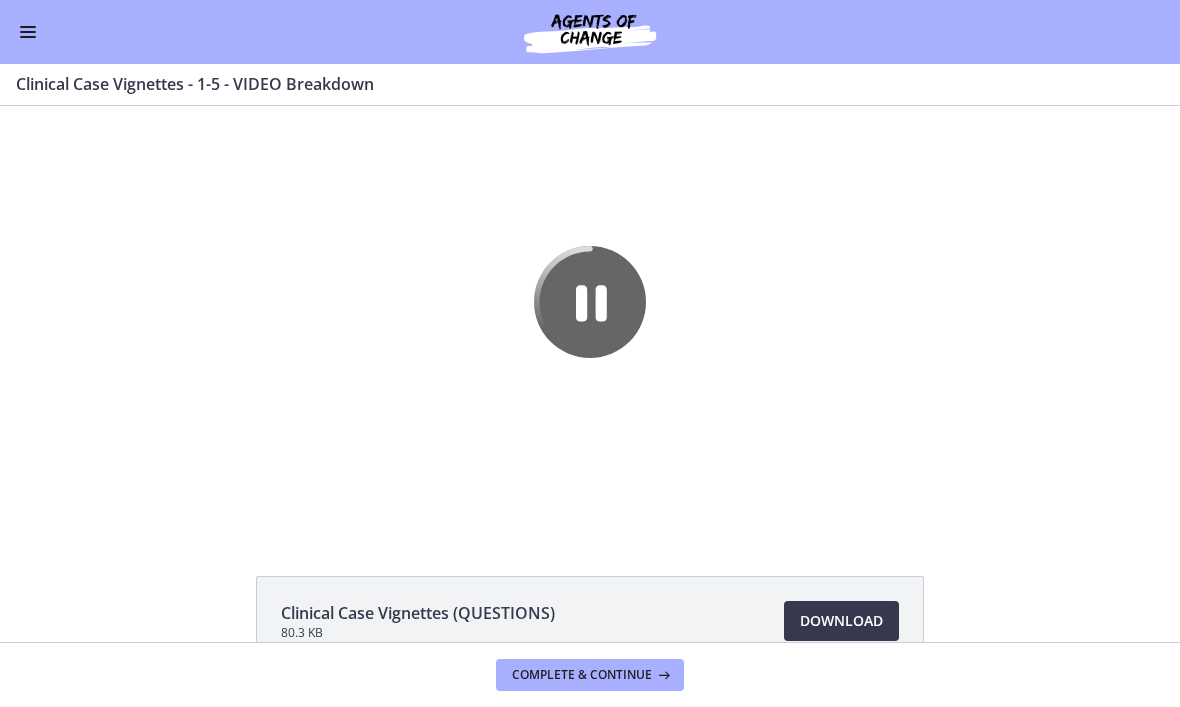 click at bounding box center (590, 318) 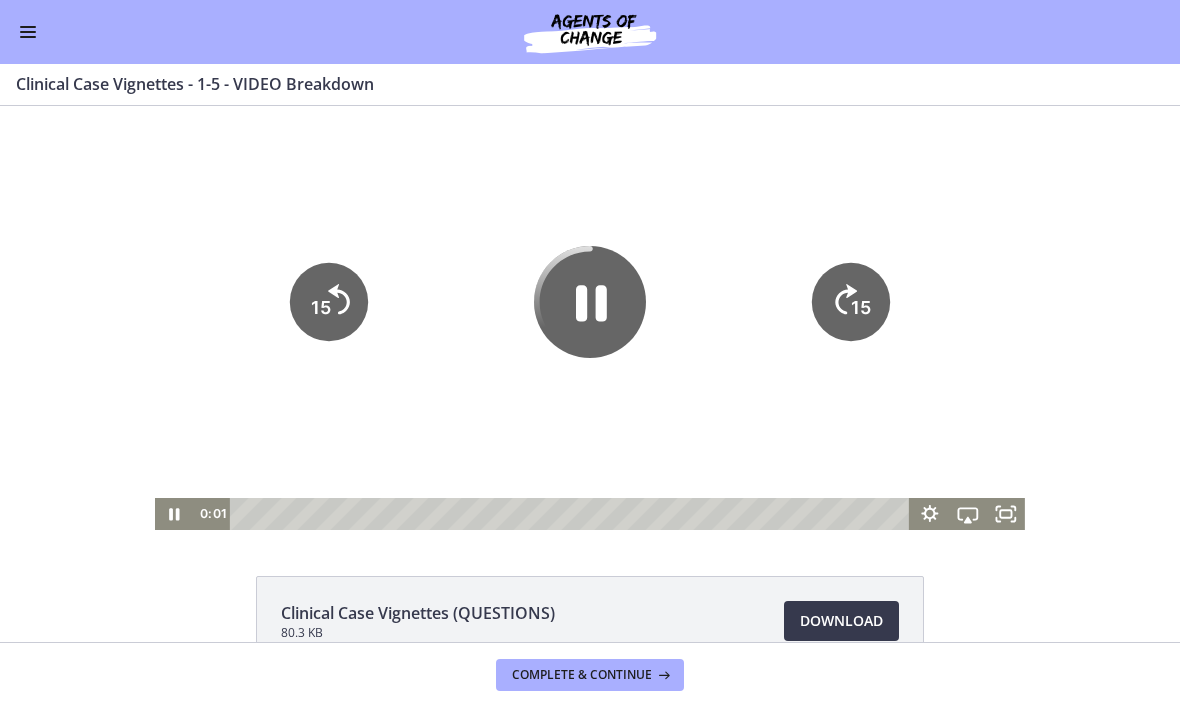 click 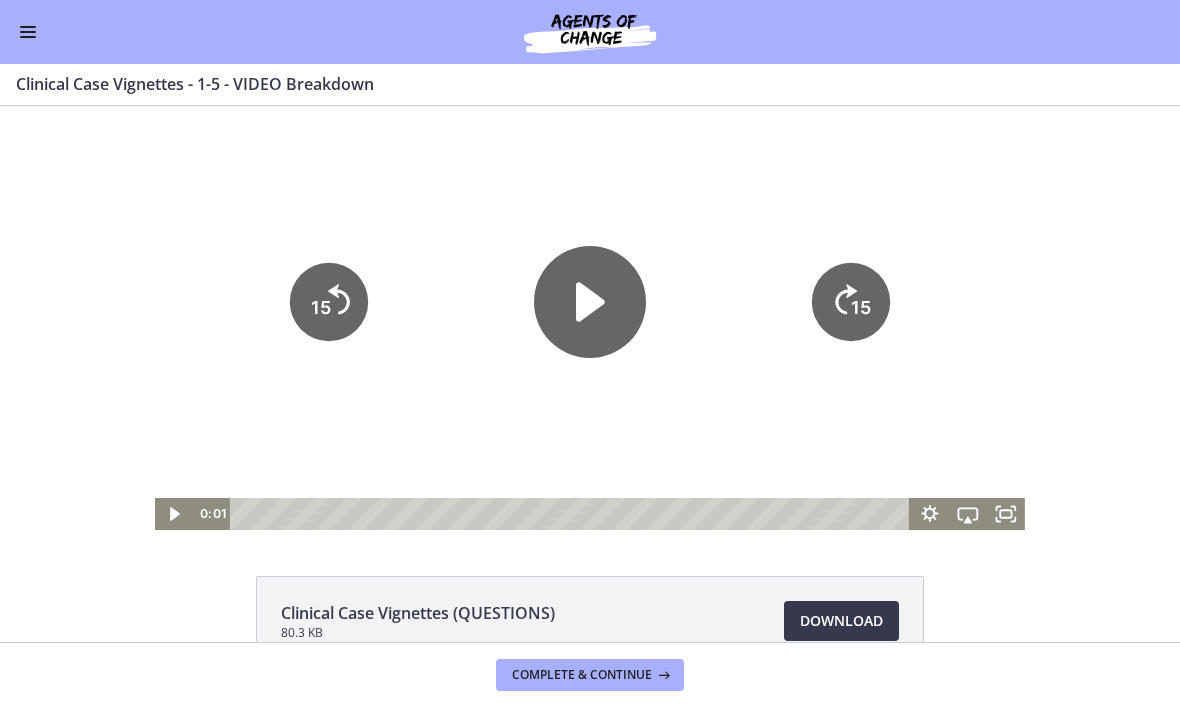 click 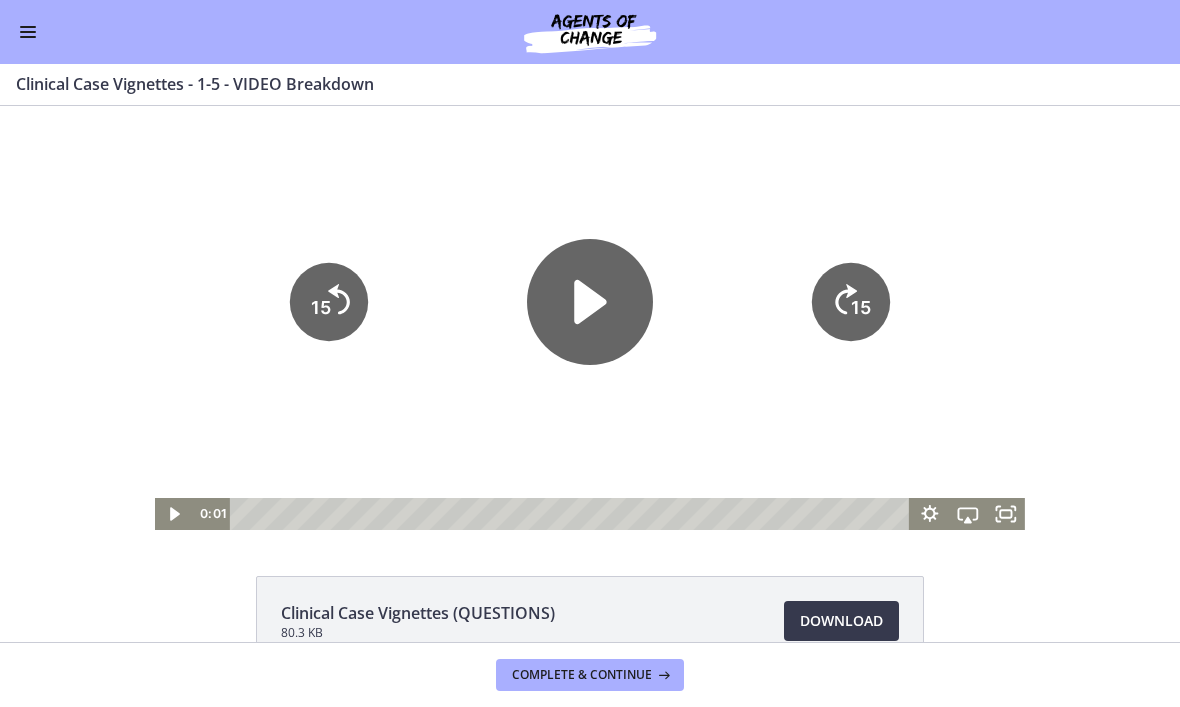 click 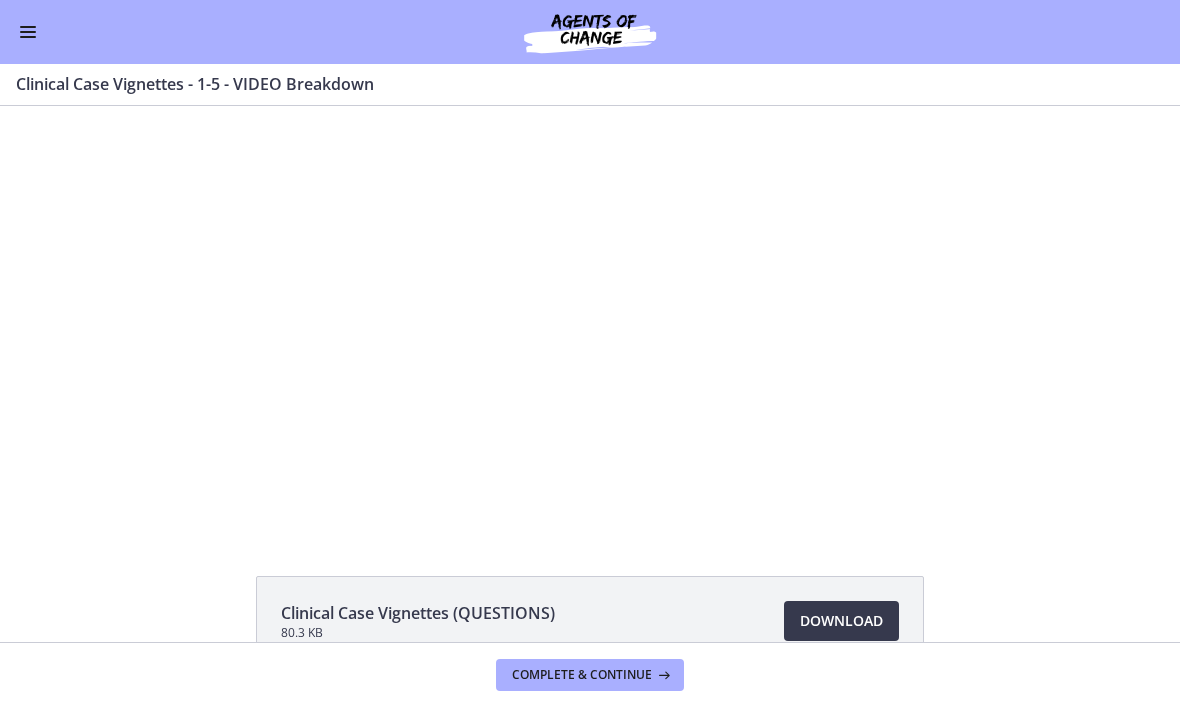 click at bounding box center [590, 318] 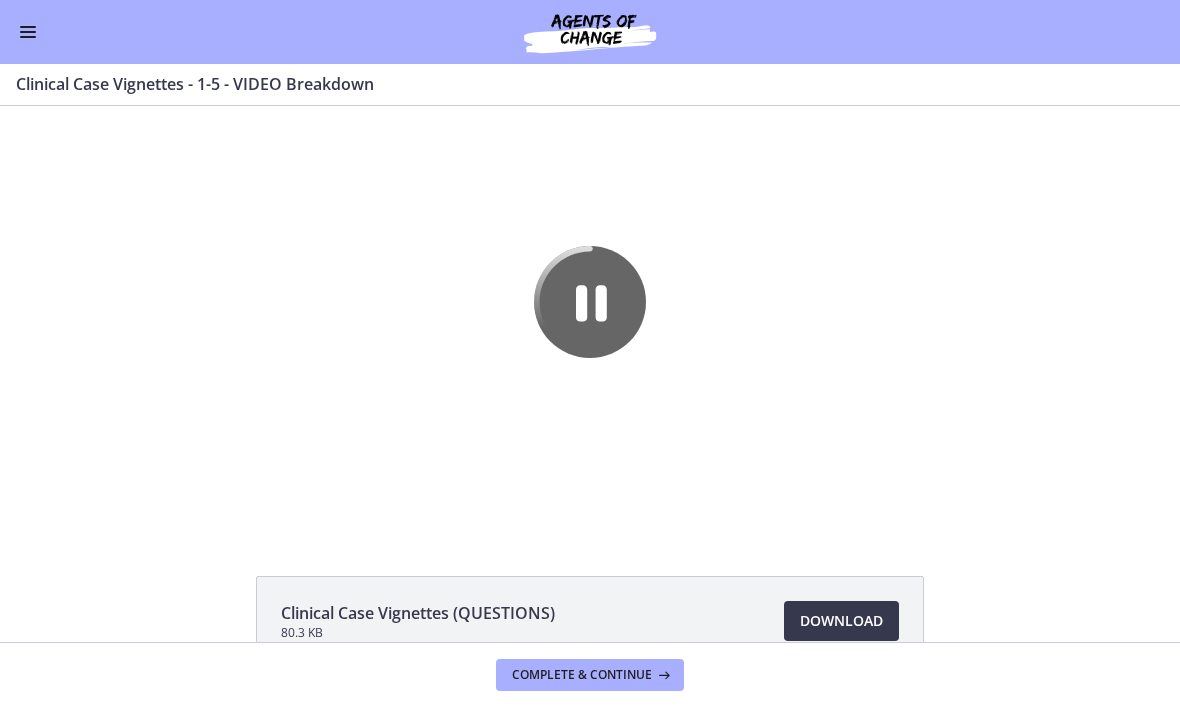 click at bounding box center [28, 32] 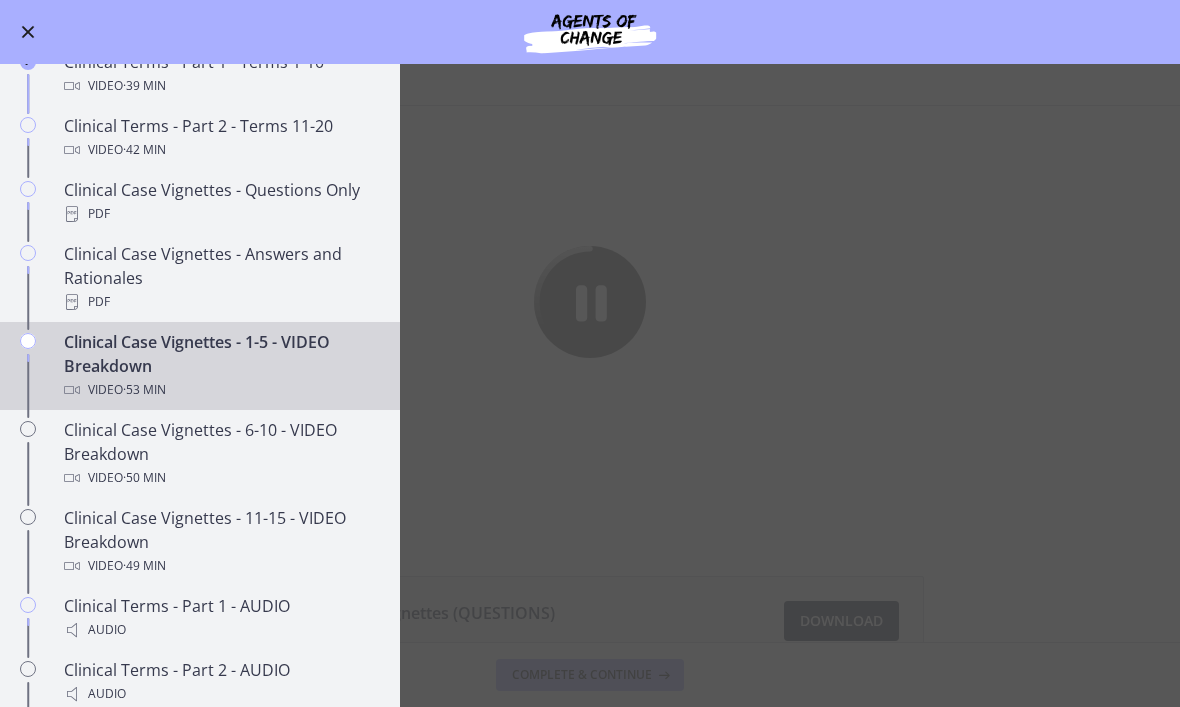 click on "Clinical Case Vignettes - 6-10 - VIDEO Breakdown
Video
·  50 min" at bounding box center [220, 454] 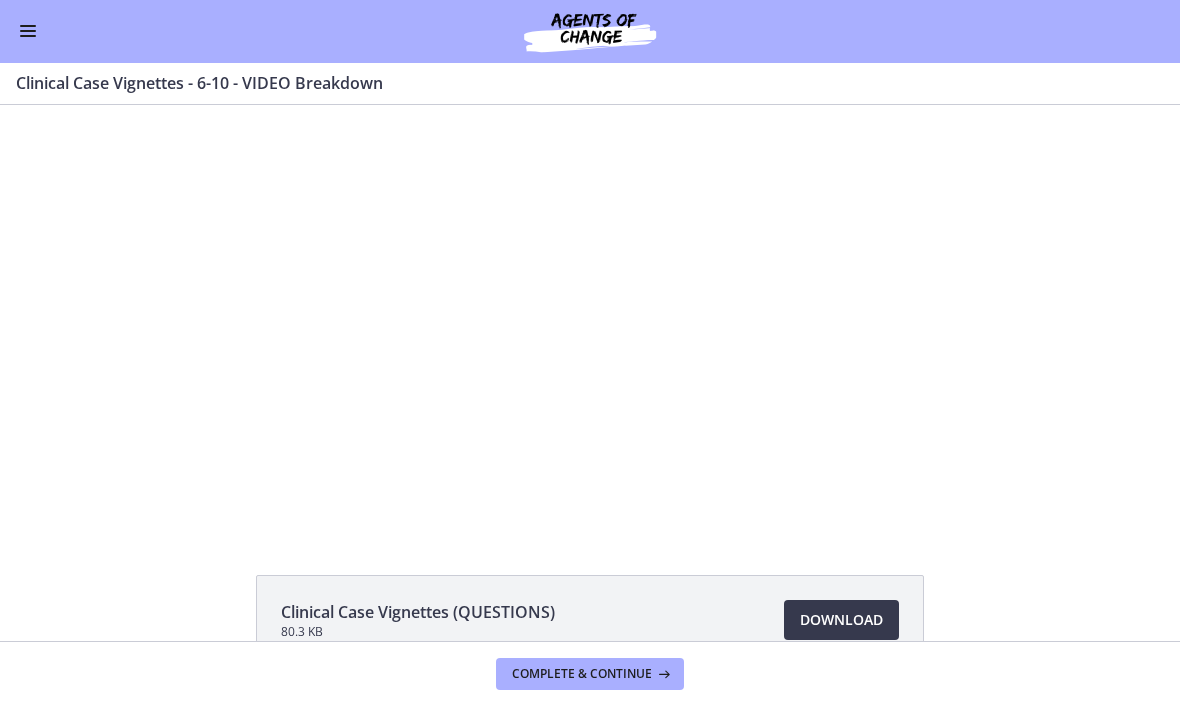 scroll, scrollTop: 0, scrollLeft: 0, axis: both 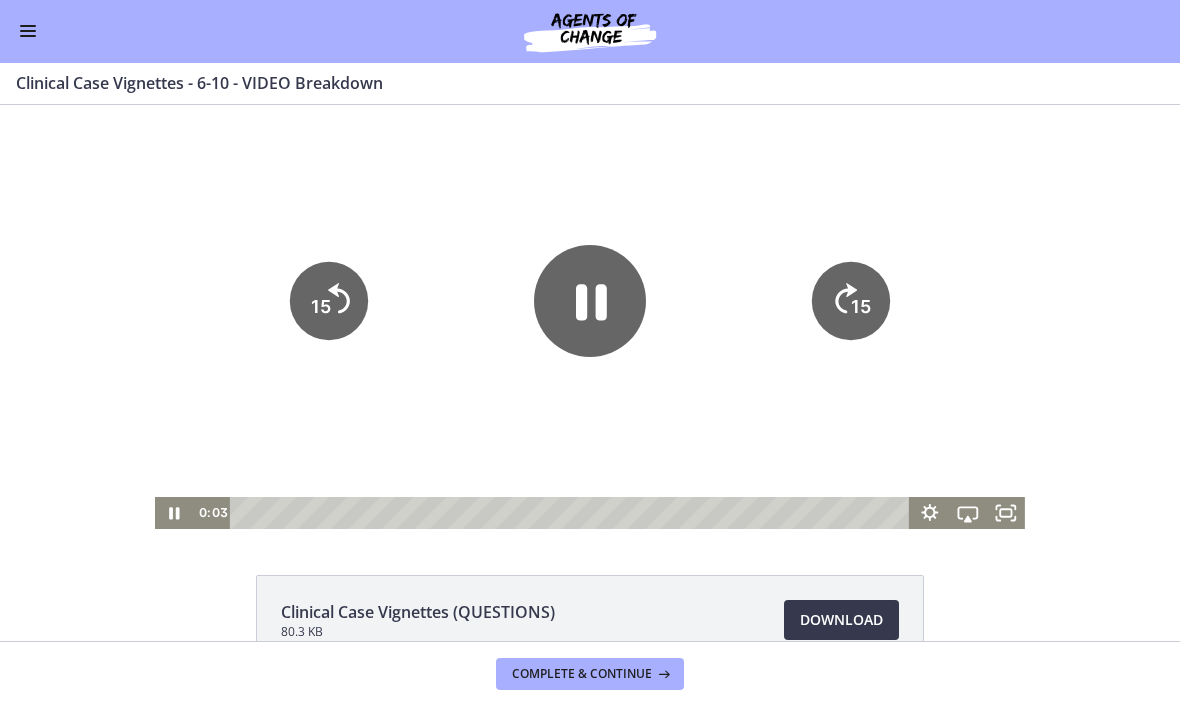click 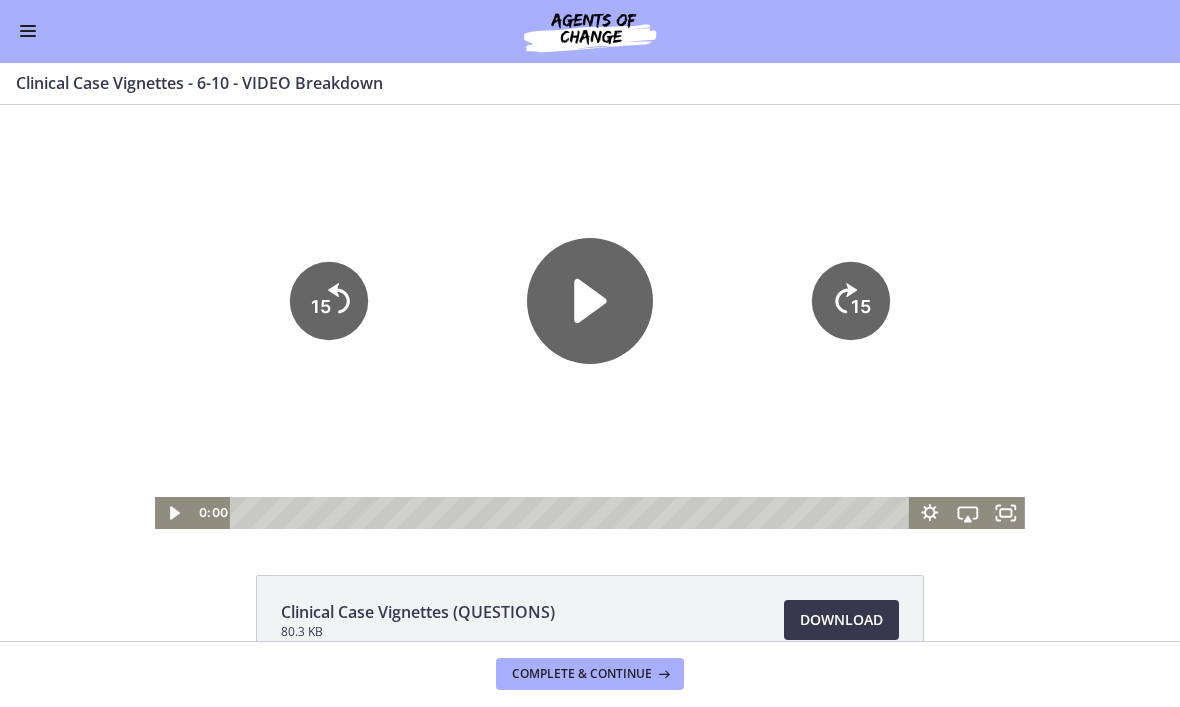 click 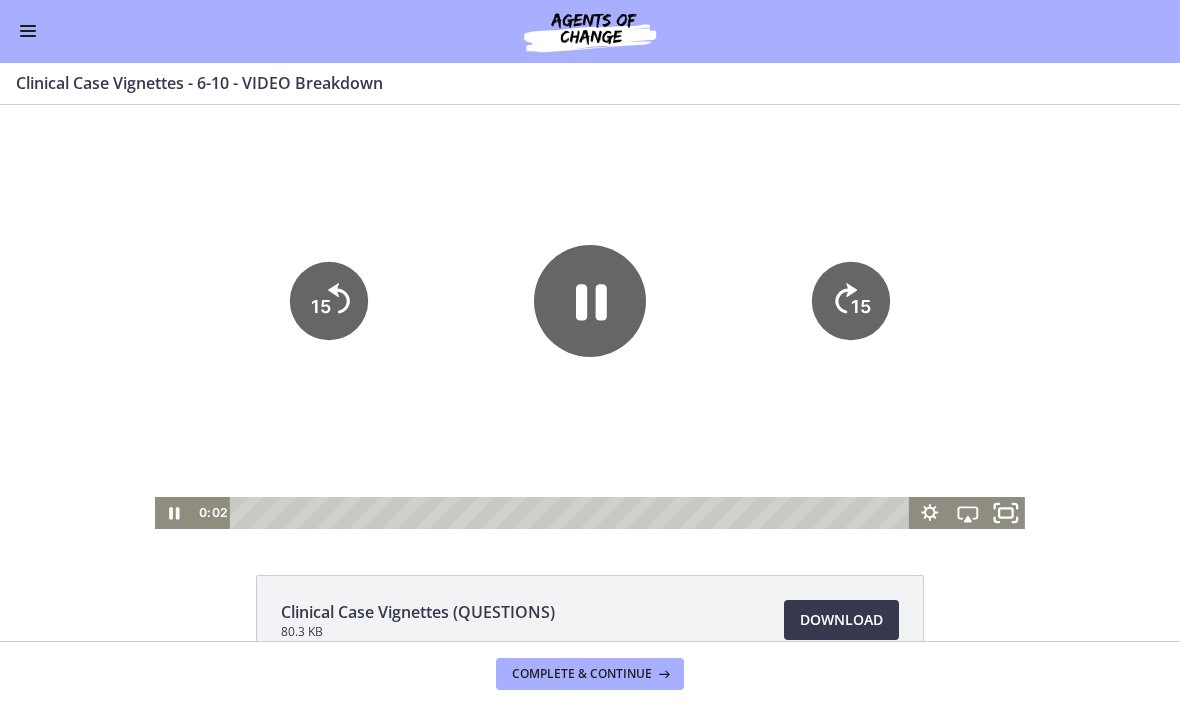 click 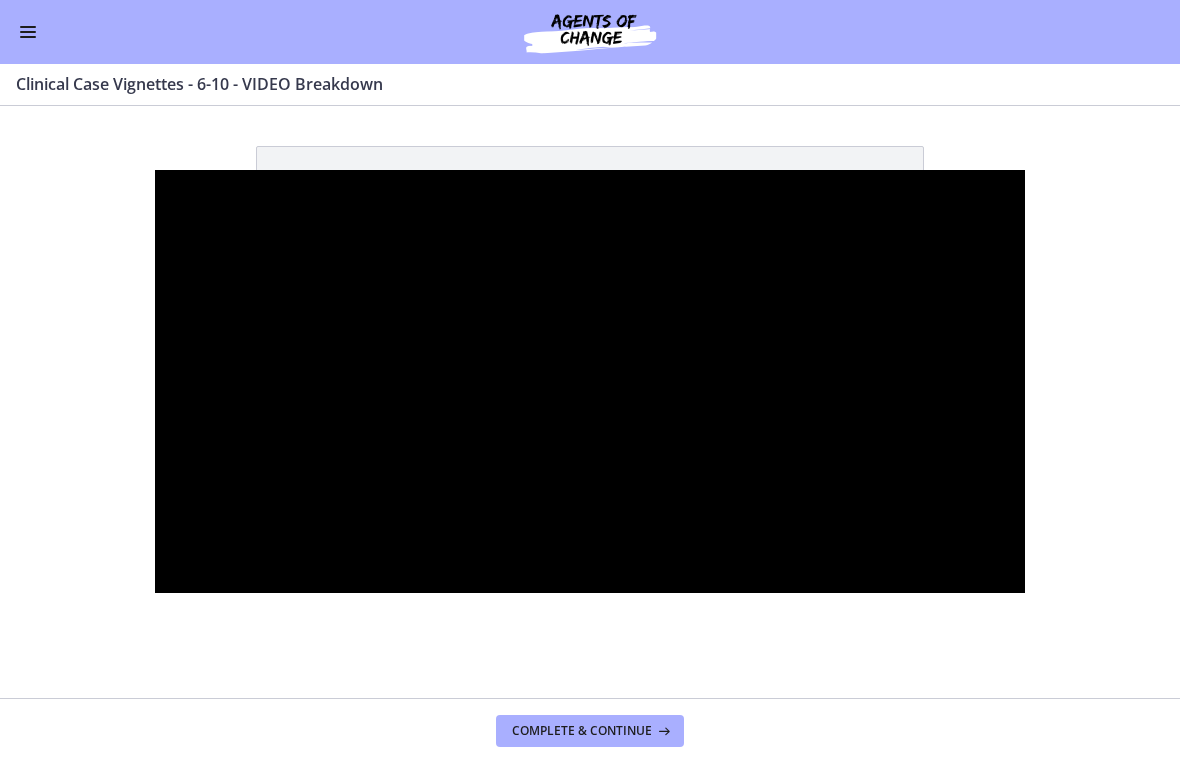 click at bounding box center [590, 382] 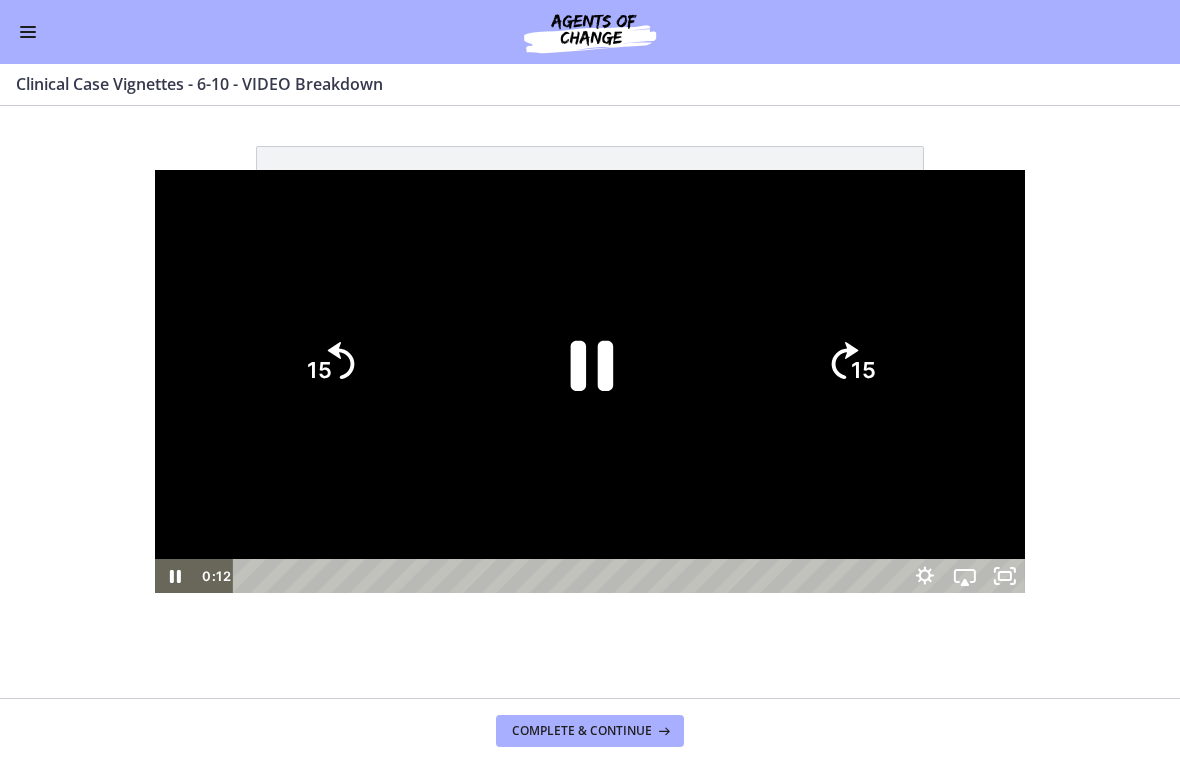 click 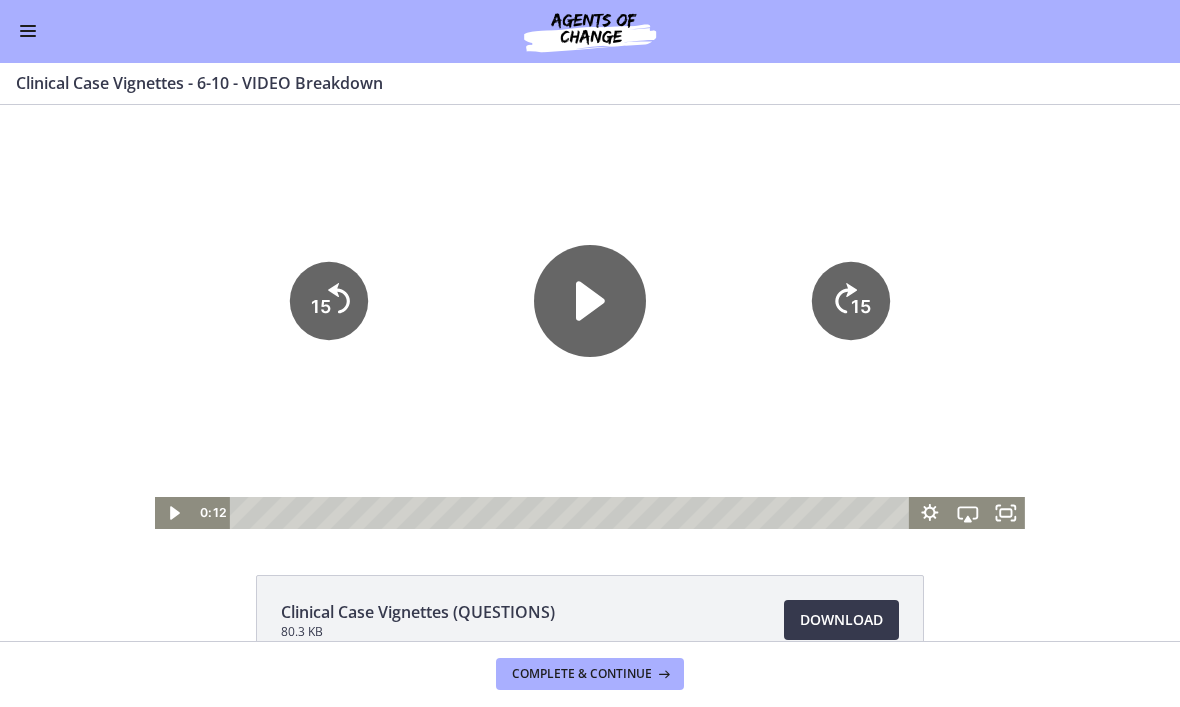 click at bounding box center [28, 32] 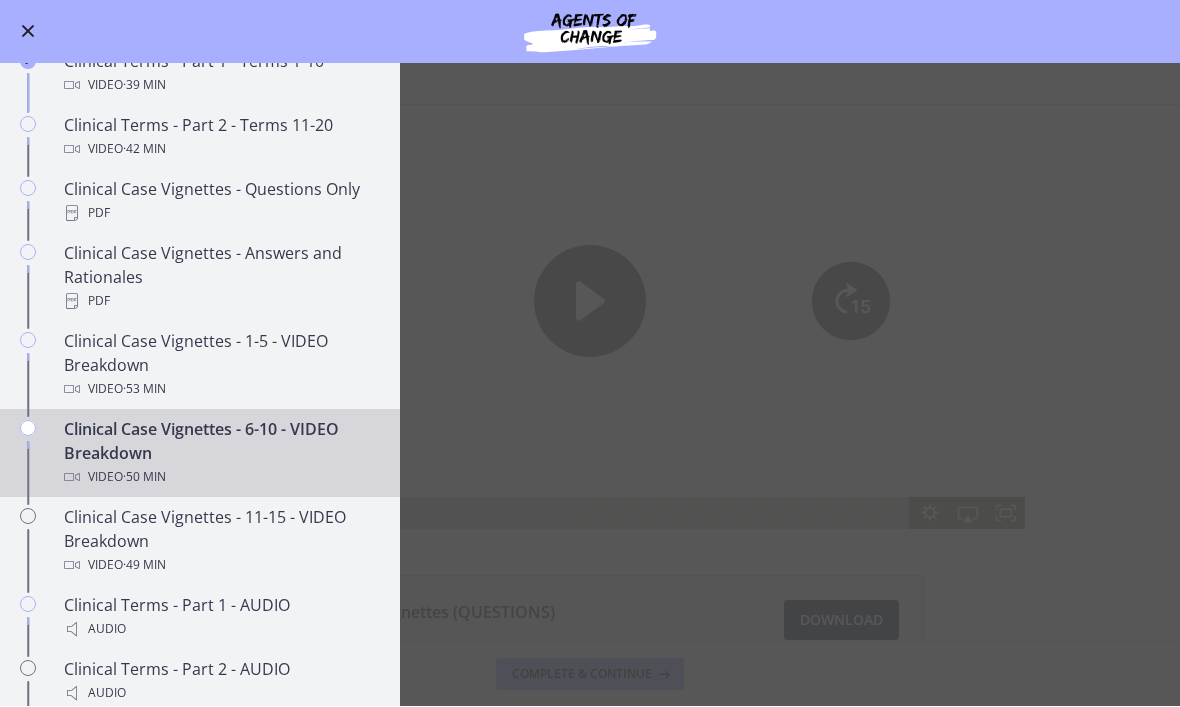 click on "Clinical Case Vignettes - 1-5 - VIDEO Breakdown
Video
·  53 min" at bounding box center [220, 366] 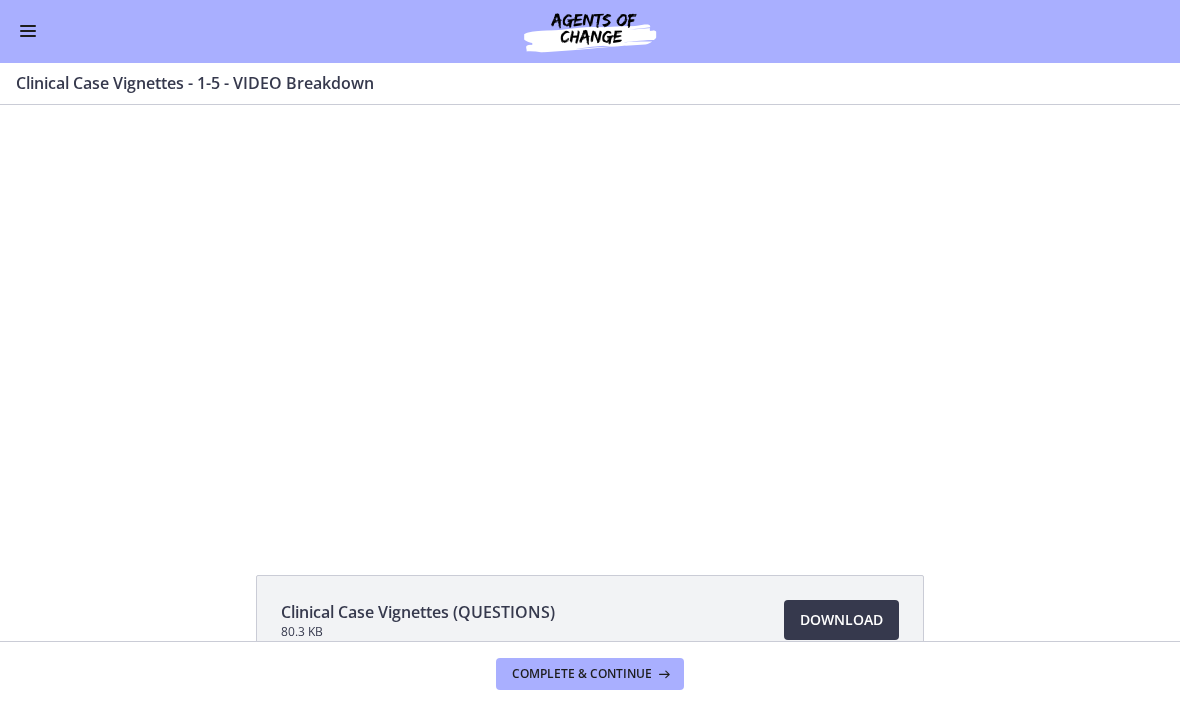 scroll, scrollTop: 0, scrollLeft: 0, axis: both 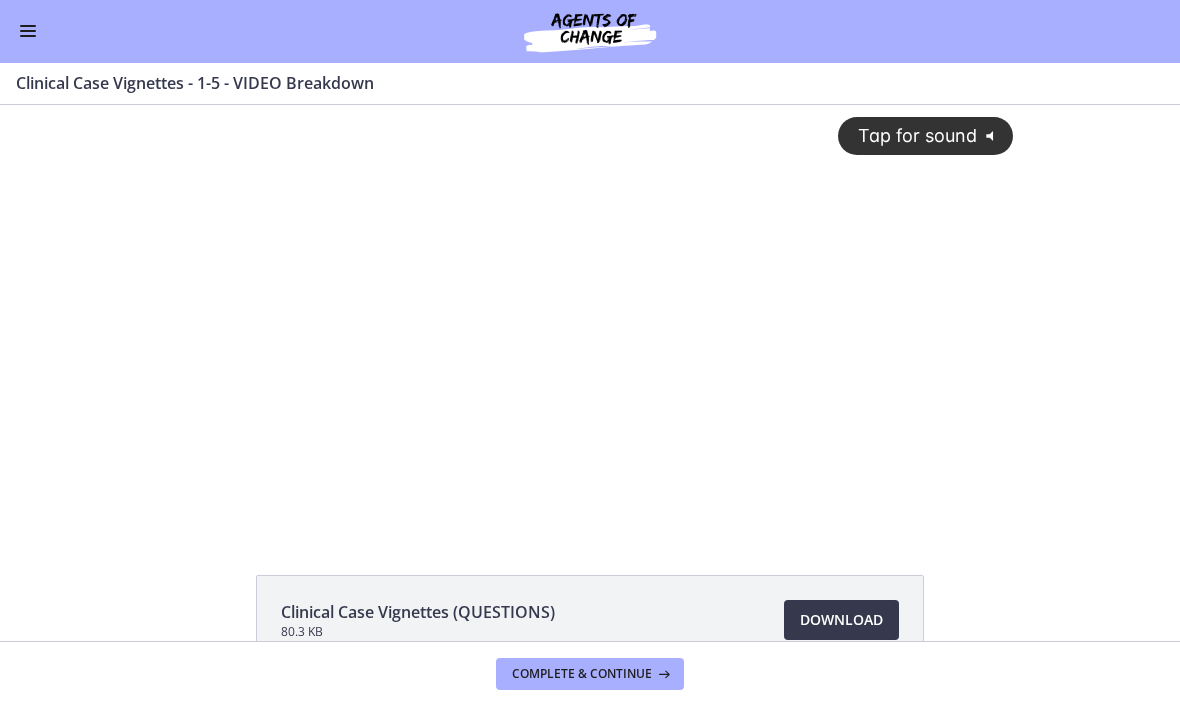 click on "Tap for sound
@keyframes VOLUME_SMALL_WAVE_FLASH {
0% { opacity: 0; }
33% { opacity: 1; }
66% { opacity: 1; }
100% { opacity: 0; }
}
@keyframes VOLUME_LARGE_WAVE_FLASH {
0% { opacity: 0; }
33% { opacity: 1; }
66% { opacity: 1; }
100% { opacity: 0; }
}
.volume__small-wave {
animation: VOLUME_SMALL_WAVE_FLASH 2s infinite;
opacity: 0;
}
.volume__large-wave {
animation: VOLUME_LARGE_WAVE_FLASH 2s infinite .3s;
opacity: 0;
}" at bounding box center [590, 301] 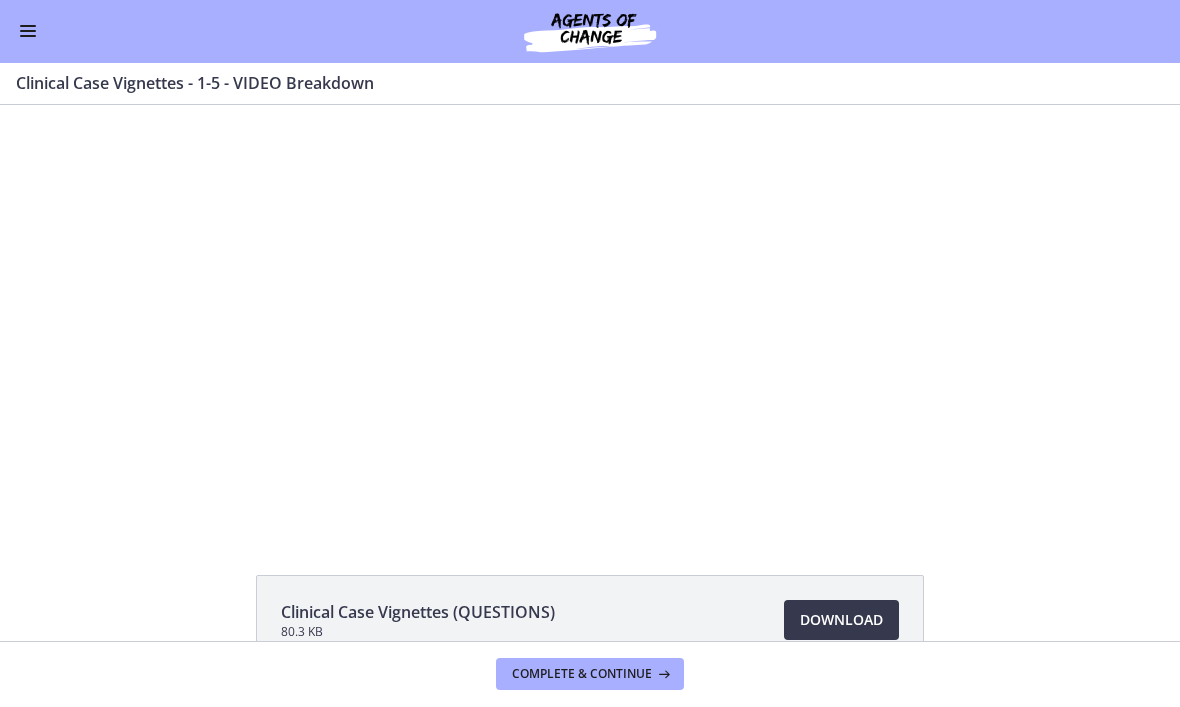 click at bounding box center [590, 317] 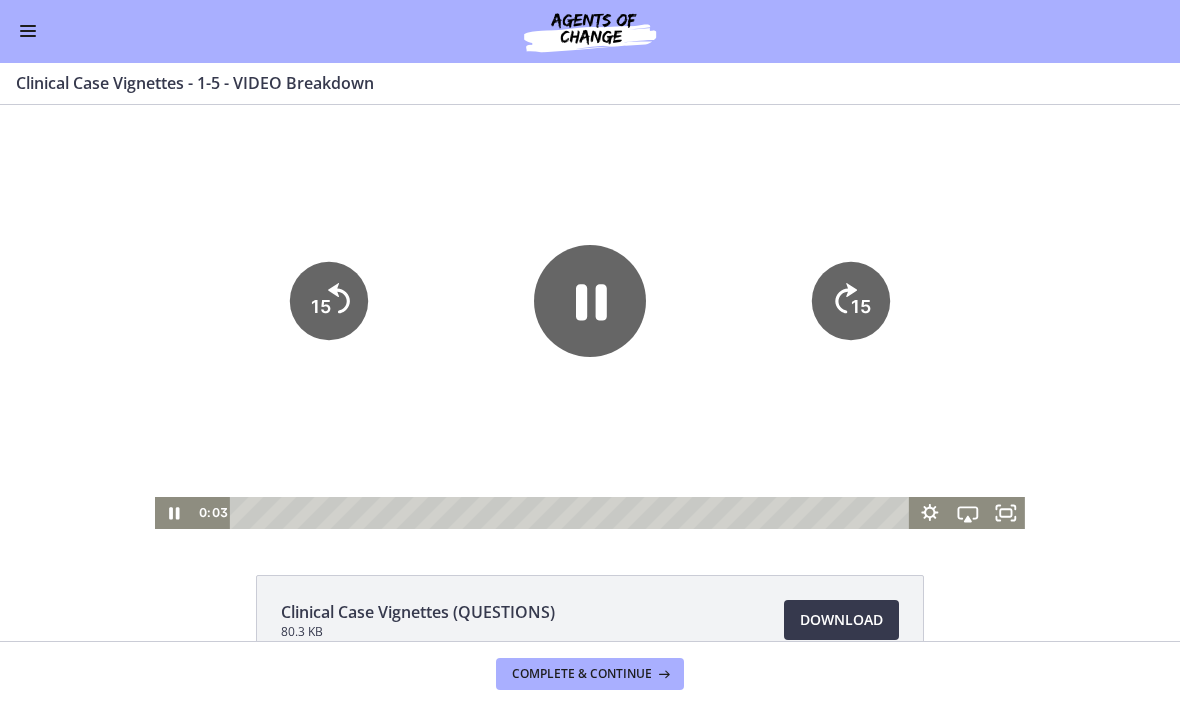 click 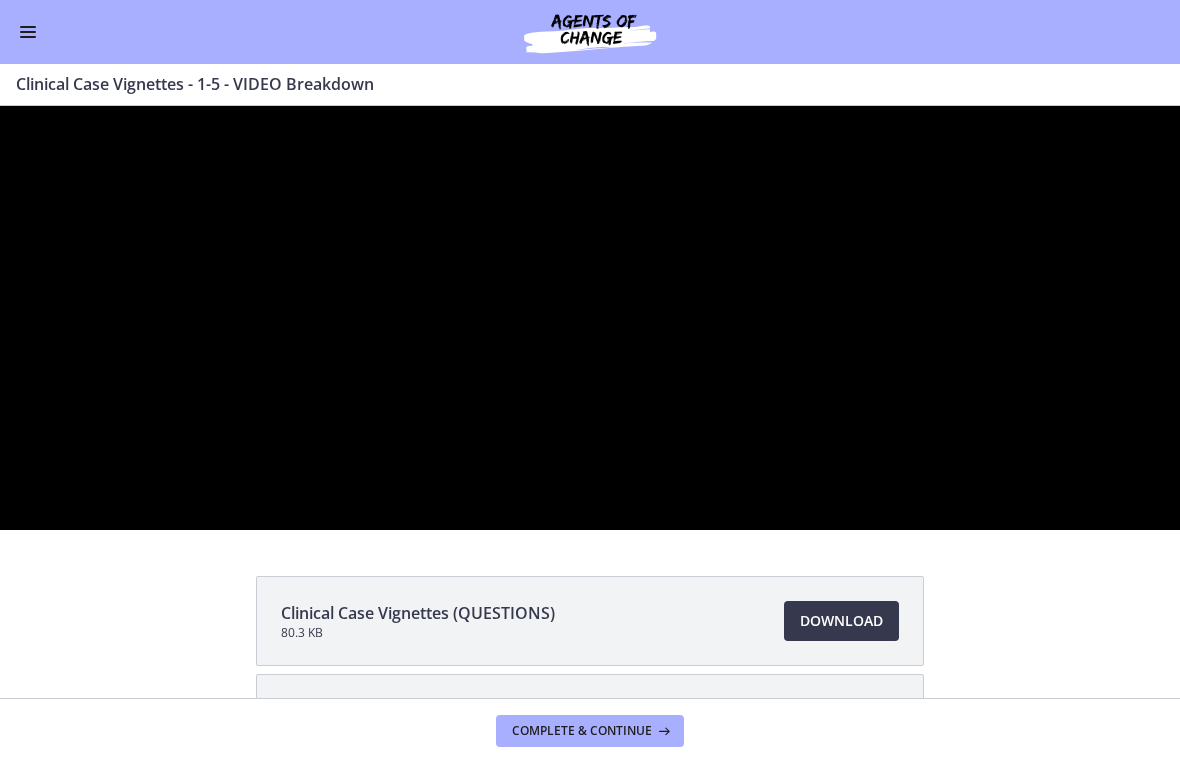 click at bounding box center (590, 318) 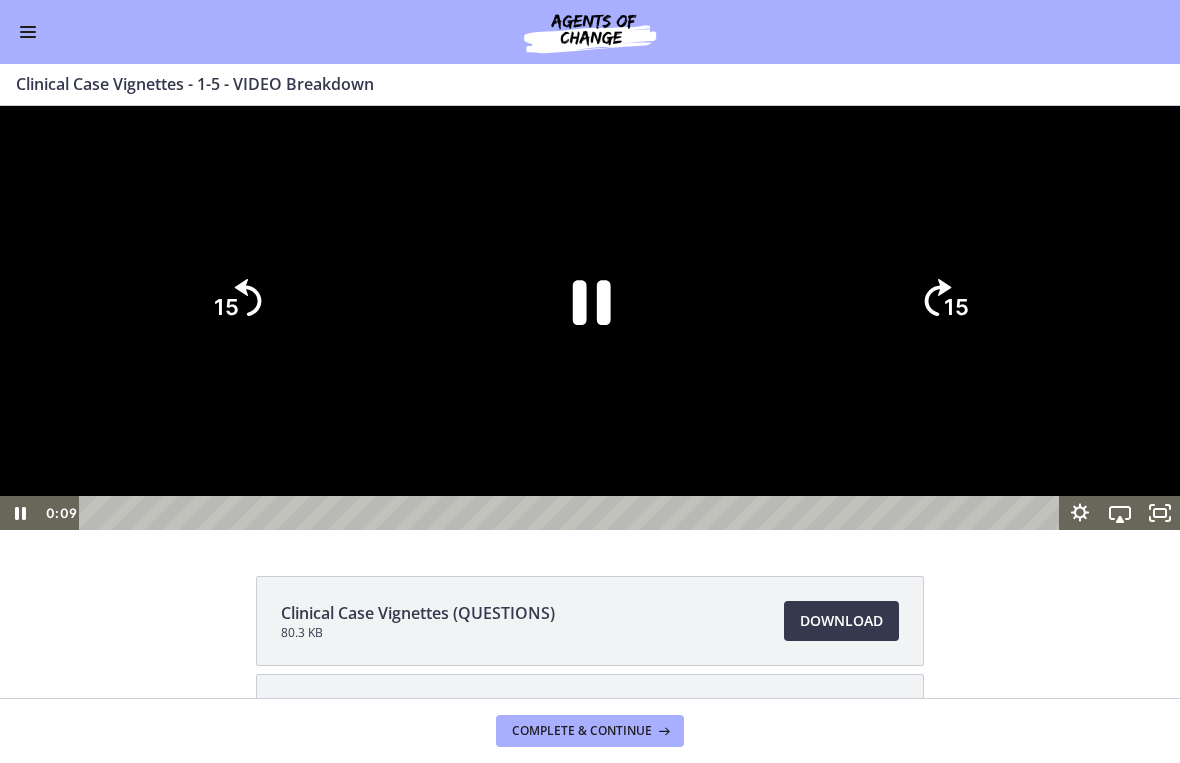 click 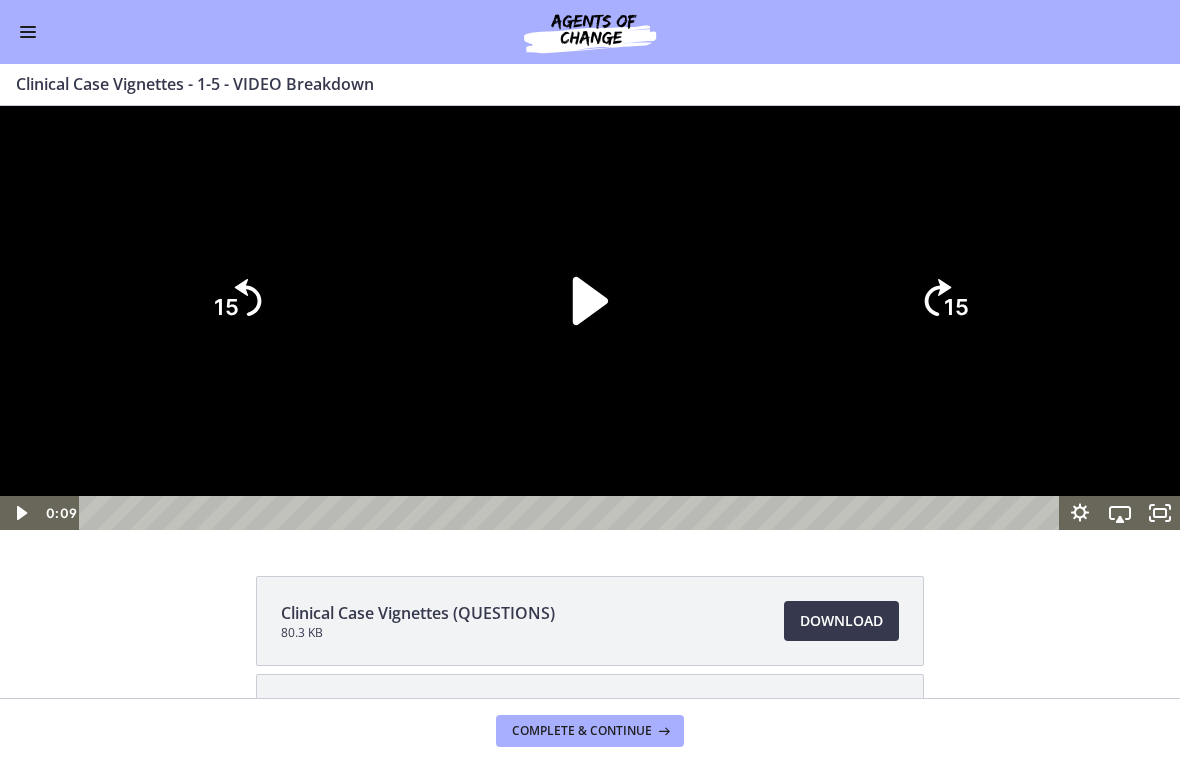 click 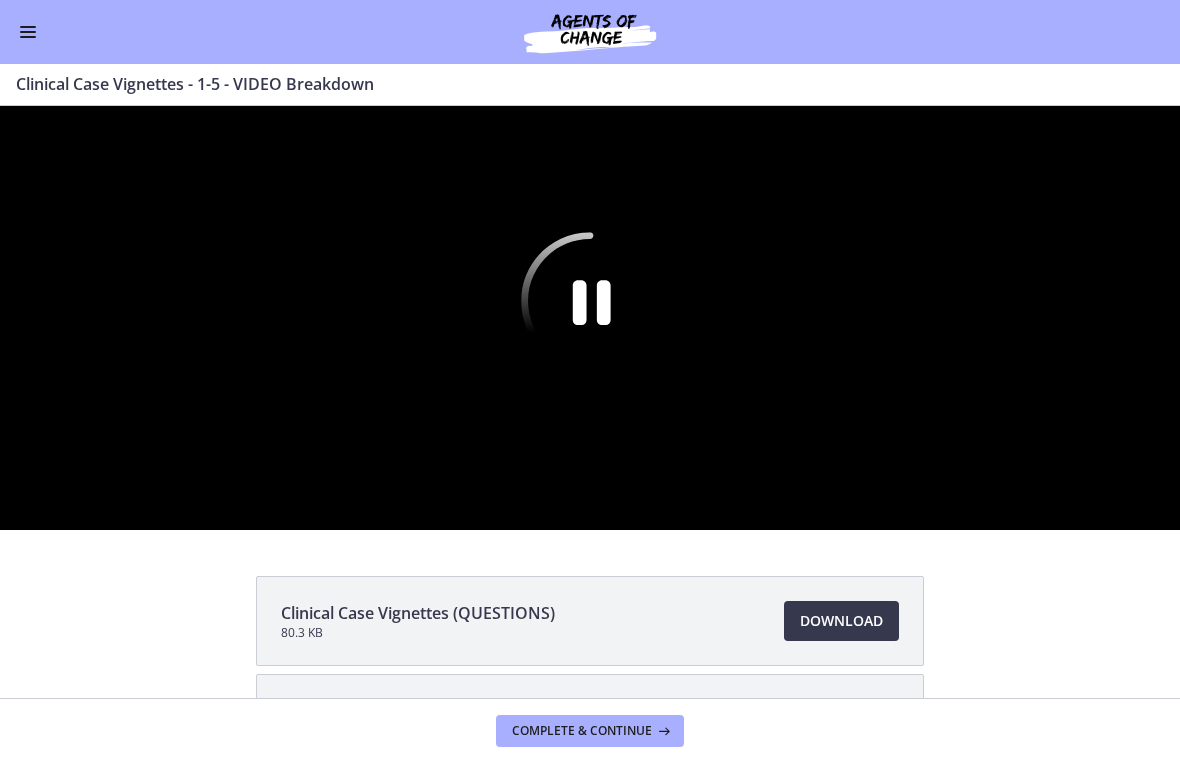click at bounding box center [590, 318] 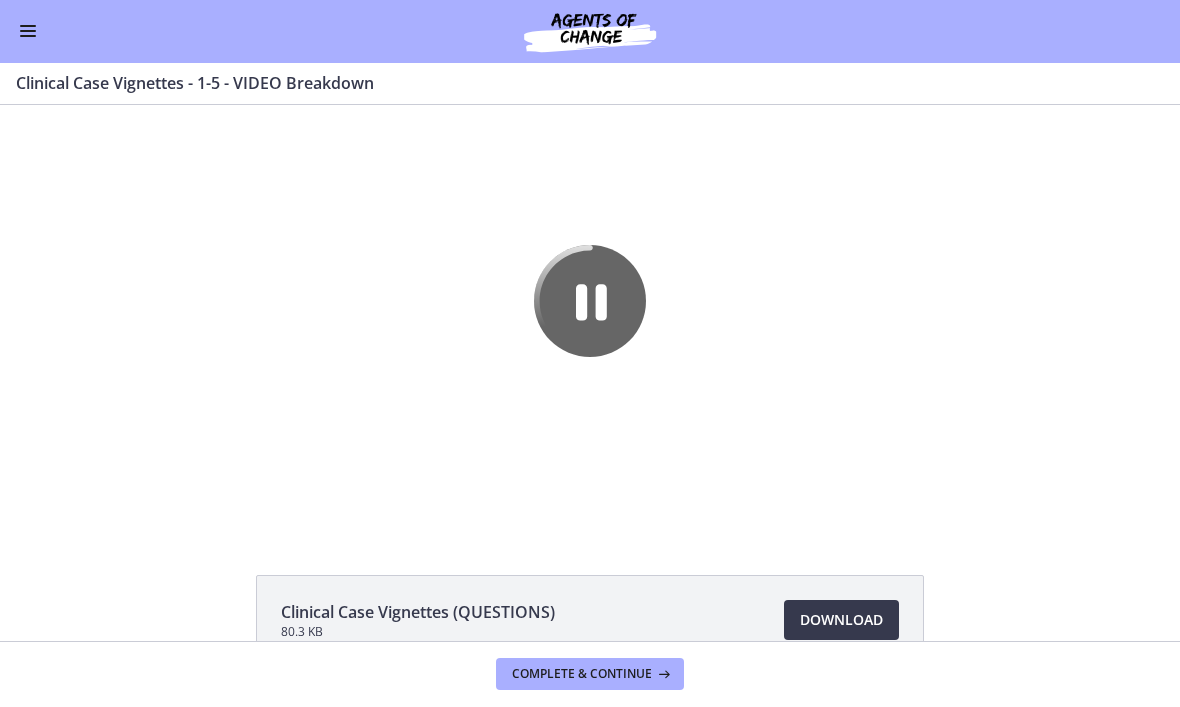 click at bounding box center [28, 32] 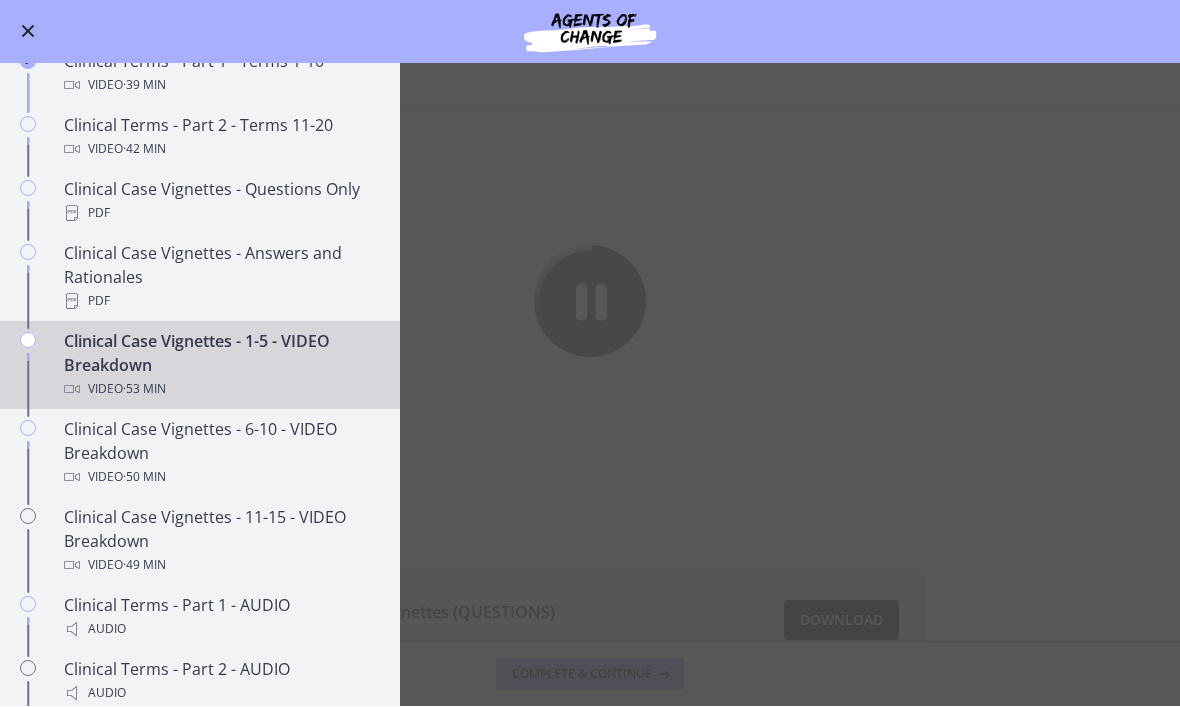 click on "Clinical Case Vignettes - 6-10 - VIDEO Breakdown
Video
·  50 min" at bounding box center (220, 454) 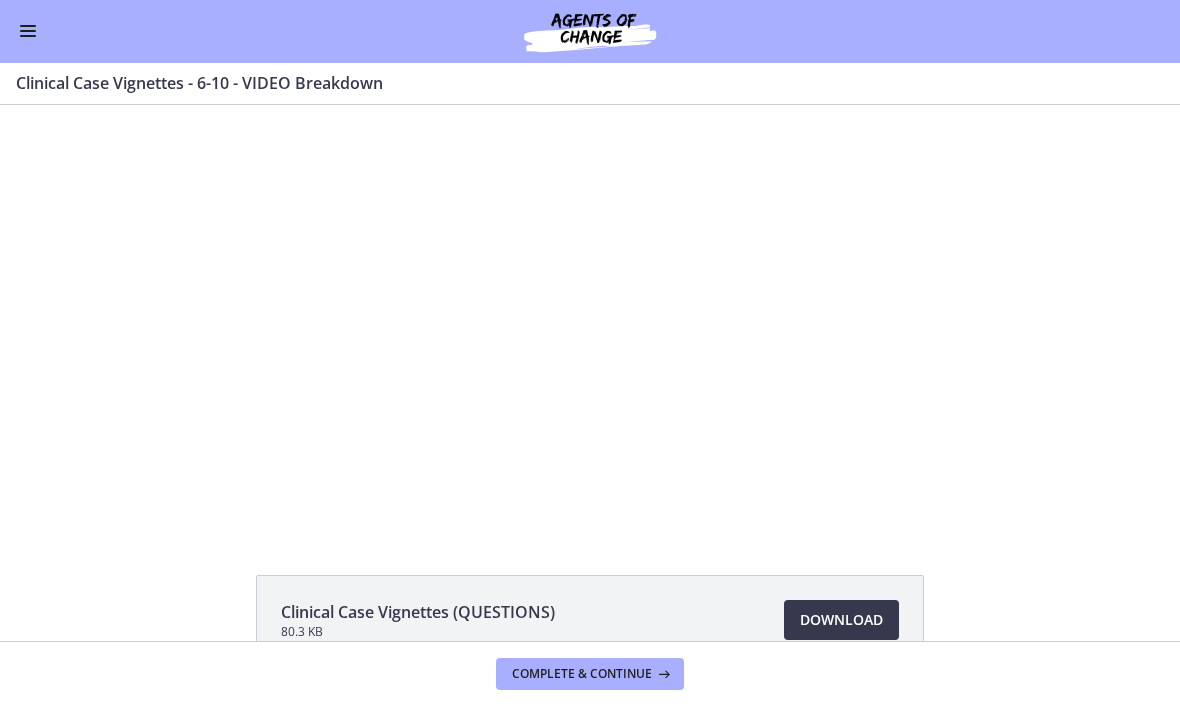 scroll, scrollTop: 0, scrollLeft: 0, axis: both 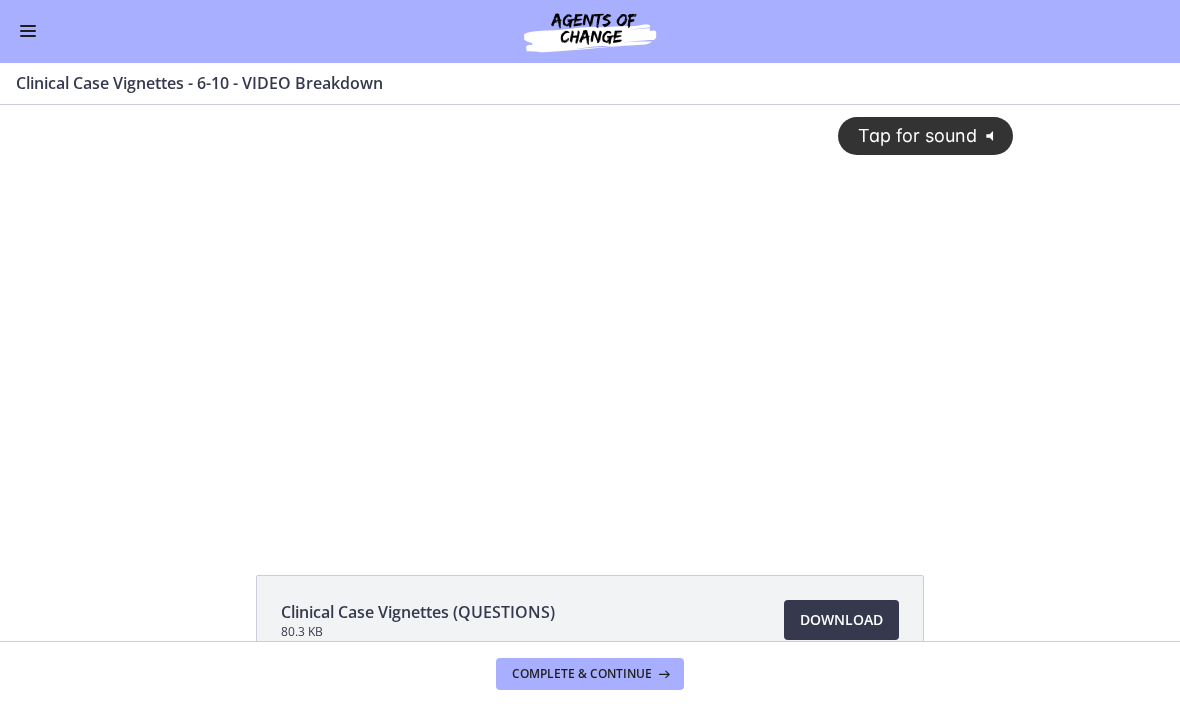 click on "Tap for sound" at bounding box center (908, 135) 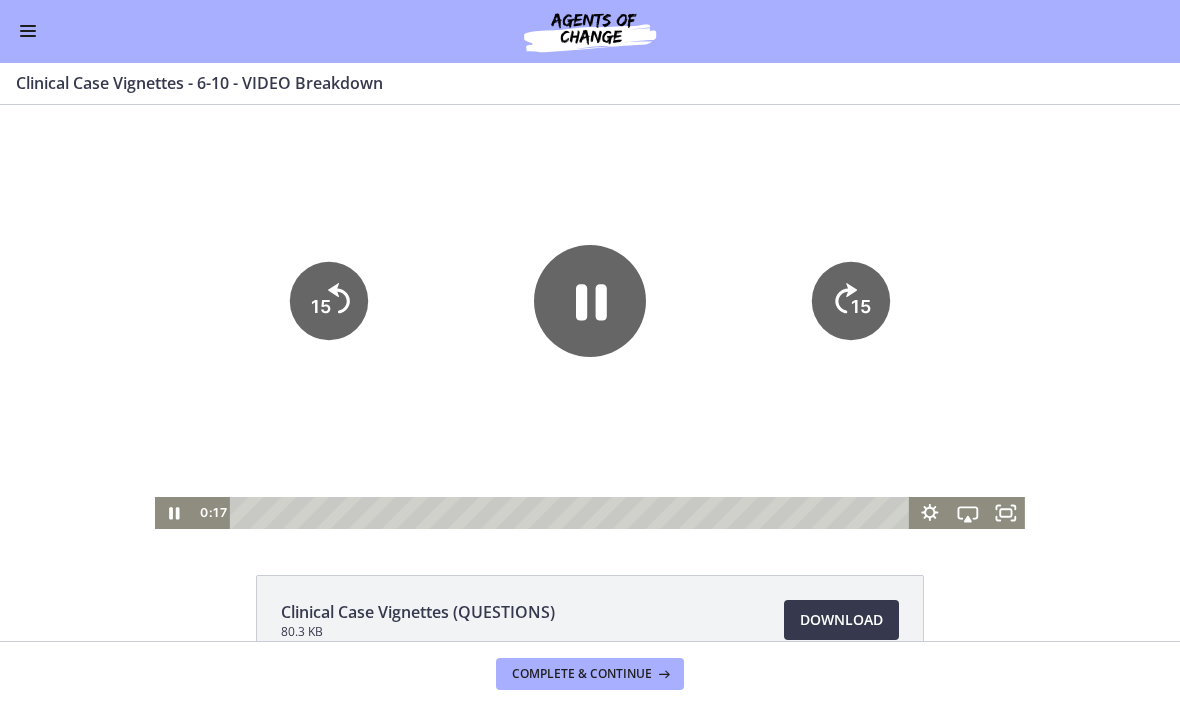 click 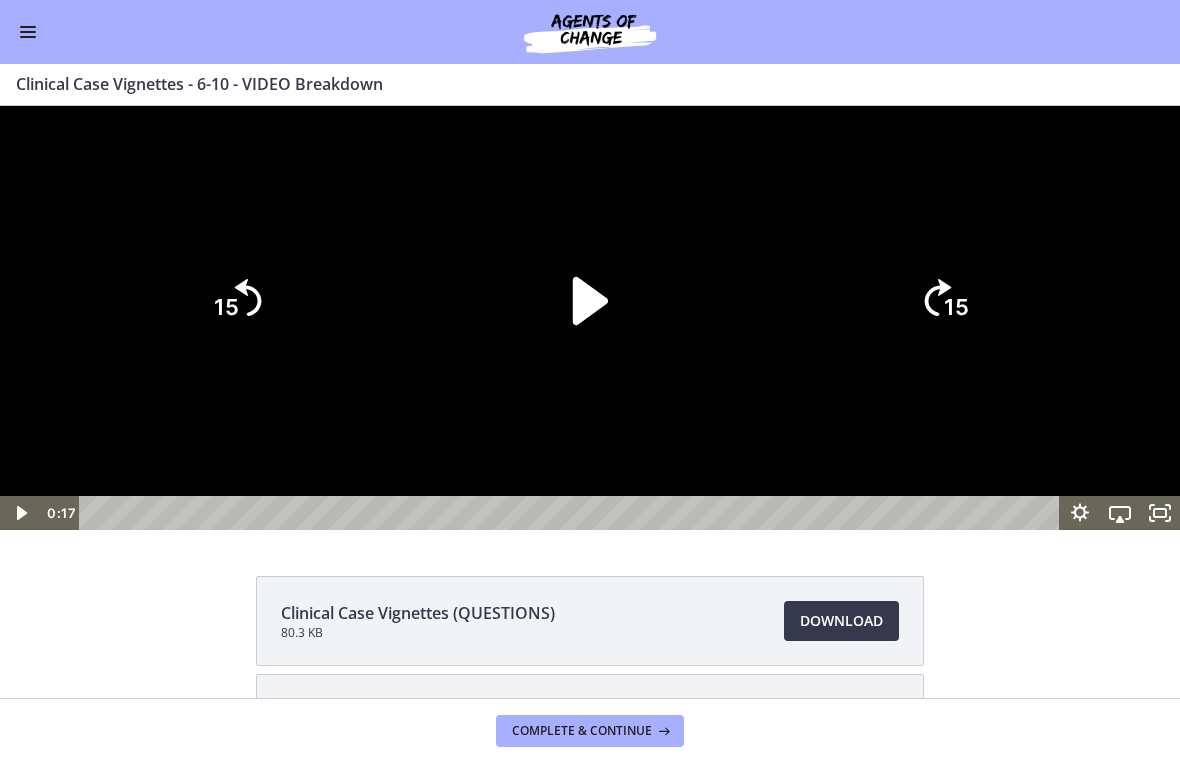 click 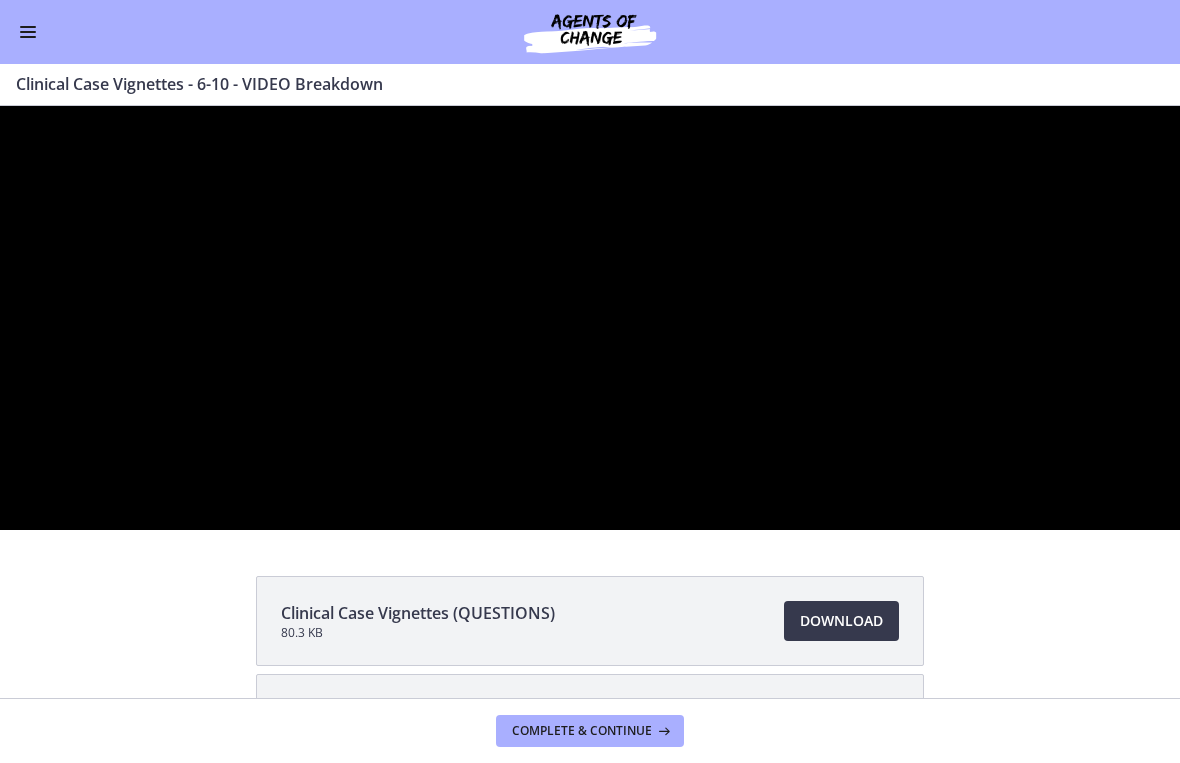 click at bounding box center [590, 318] 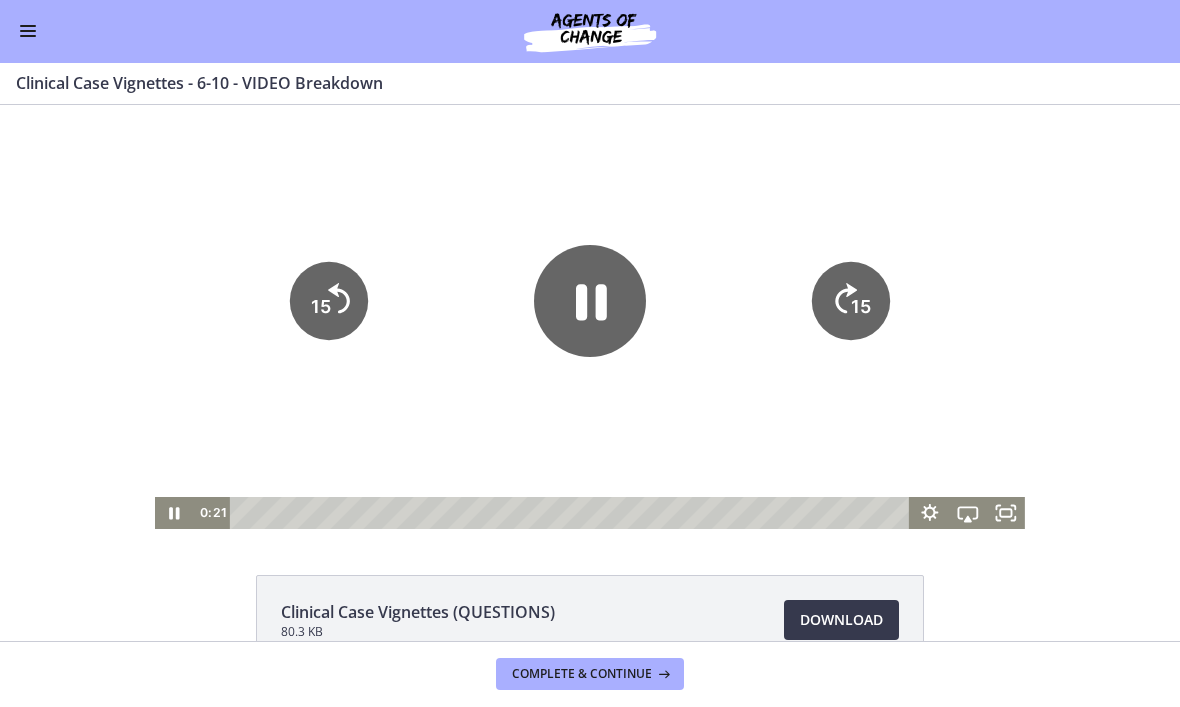 click at bounding box center (28, 32) 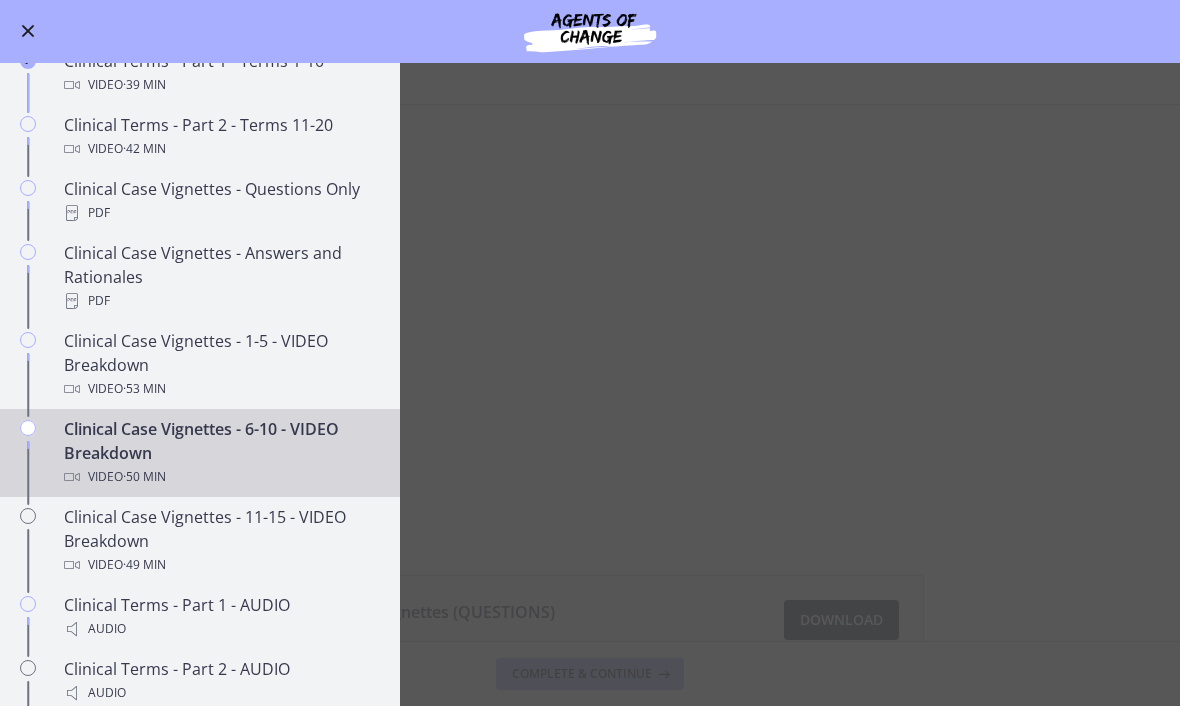 click on "Clinical Case Vignettes - 1-5 - VIDEO Breakdown
Video
·  53 min" at bounding box center [220, 366] 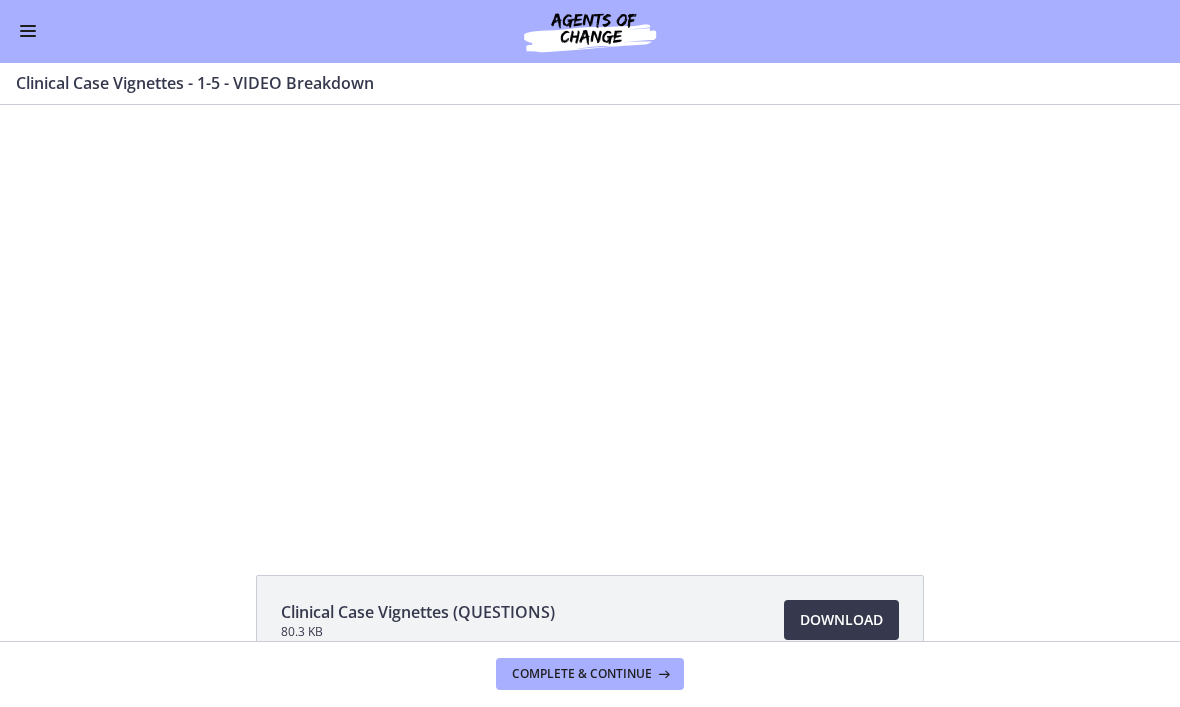scroll, scrollTop: 0, scrollLeft: 0, axis: both 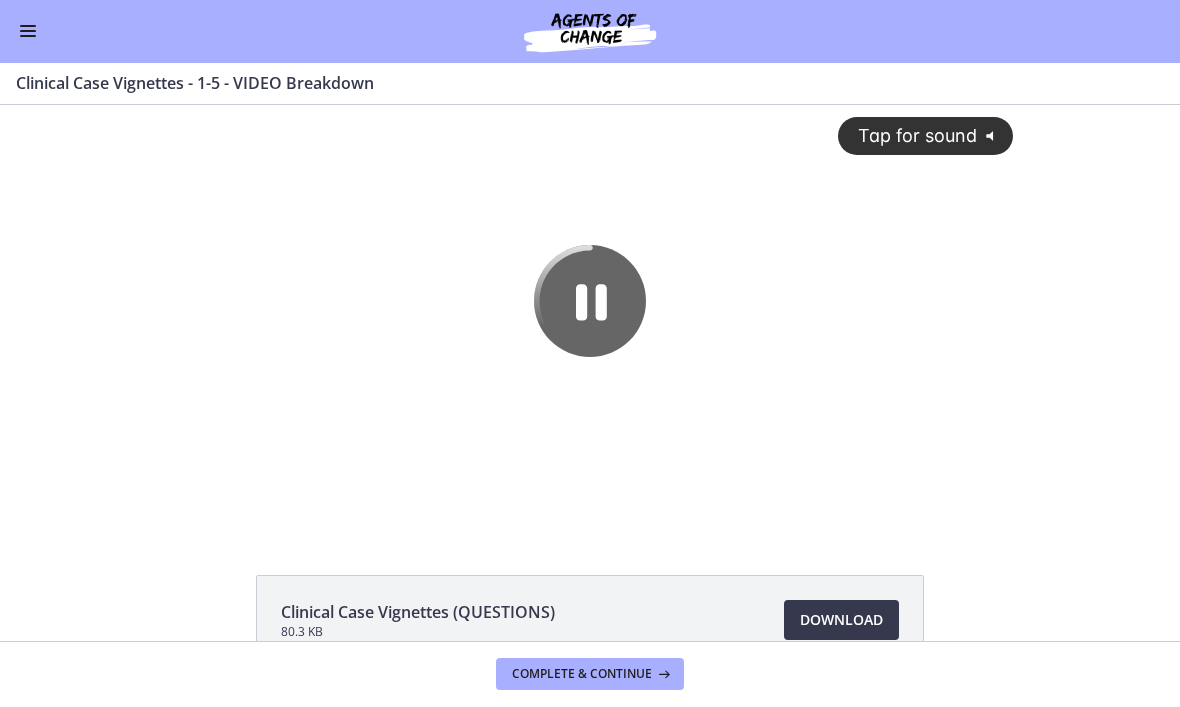click on "Tap for sound
@keyframes VOLUME_SMALL_WAVE_FLASH {
0% { opacity: 0; }
33% { opacity: 1; }
66% { opacity: 1; }
100% { opacity: 0; }
}
@keyframes VOLUME_LARGE_WAVE_FLASH {
0% { opacity: 0; }
33% { opacity: 1; }
66% { opacity: 1; }
100% { opacity: 0; }
}
.volume__small-wave {
animation: VOLUME_SMALL_WAVE_FLASH 2s infinite;
opacity: 0;
}
.volume__large-wave {
animation: VOLUME_LARGE_WAVE_FLASH 2s infinite .3s;
opacity: 0;
}" at bounding box center (590, 301) 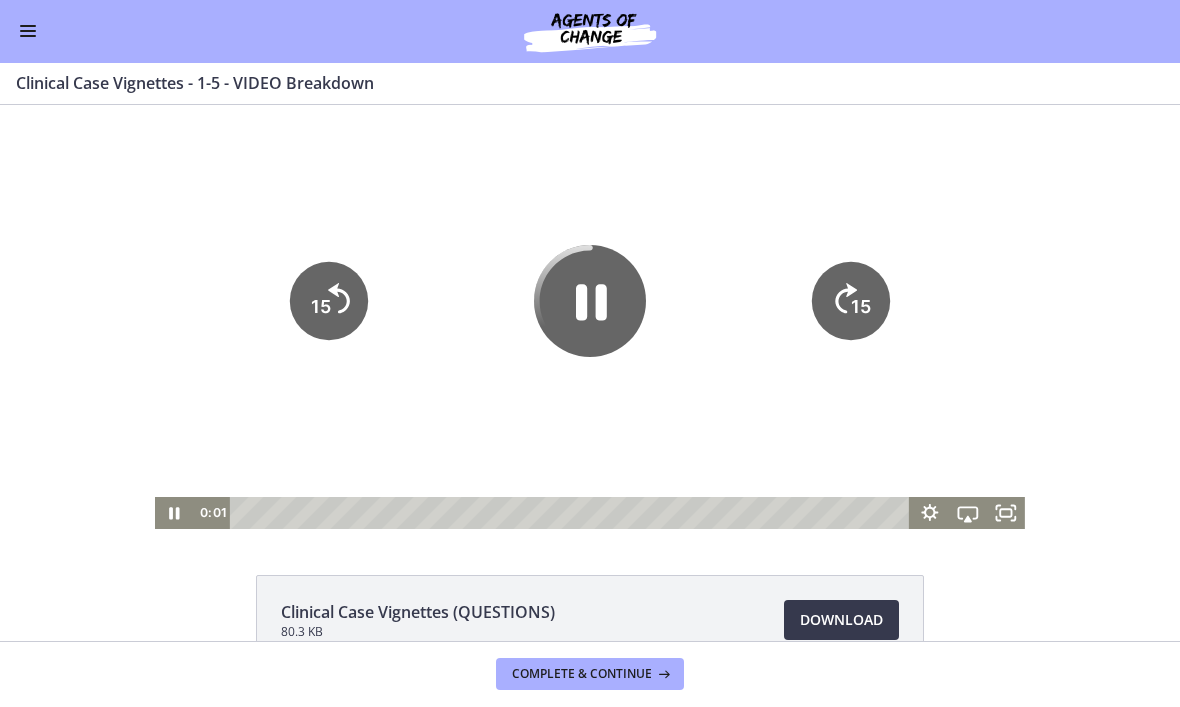 click at bounding box center [590, 317] 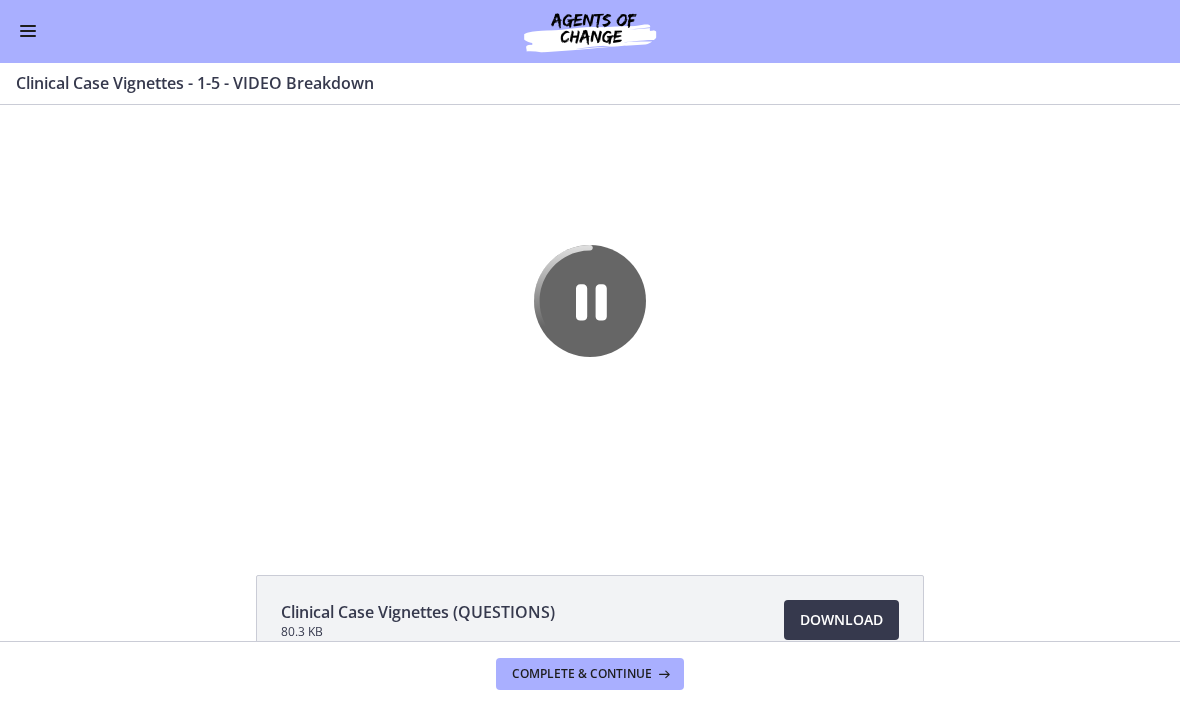 click at bounding box center (590, 317) 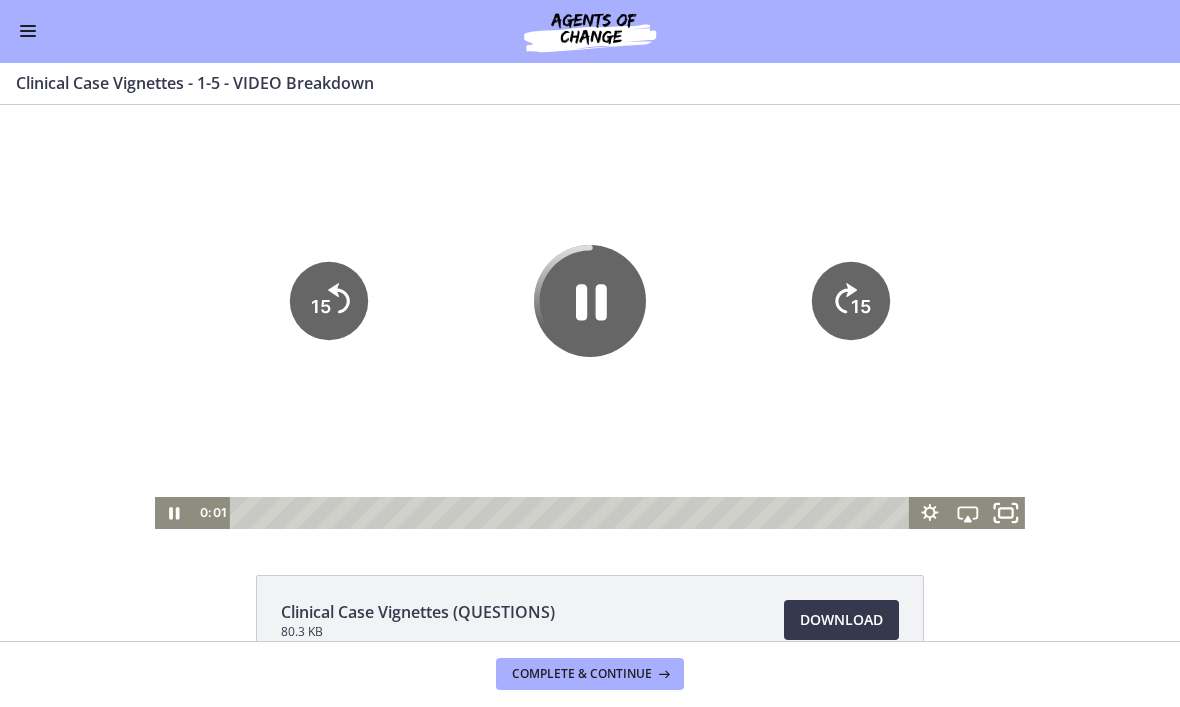 click 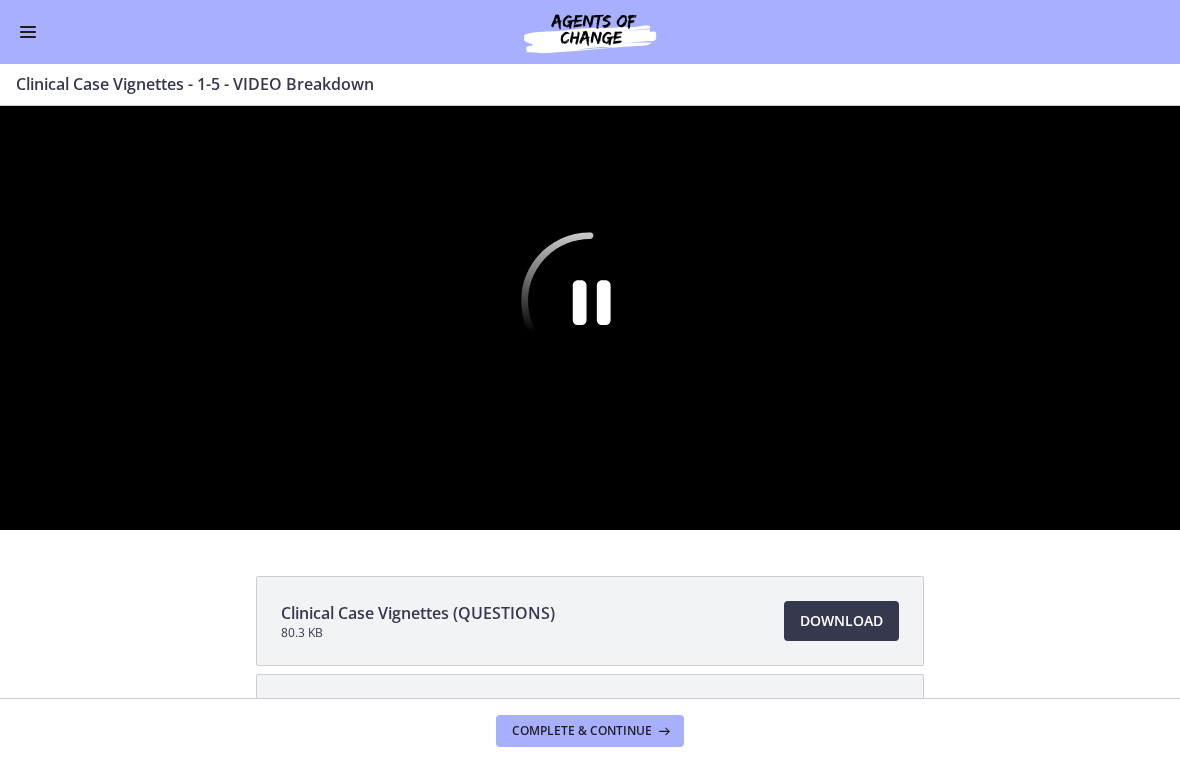 click at bounding box center (590, 318) 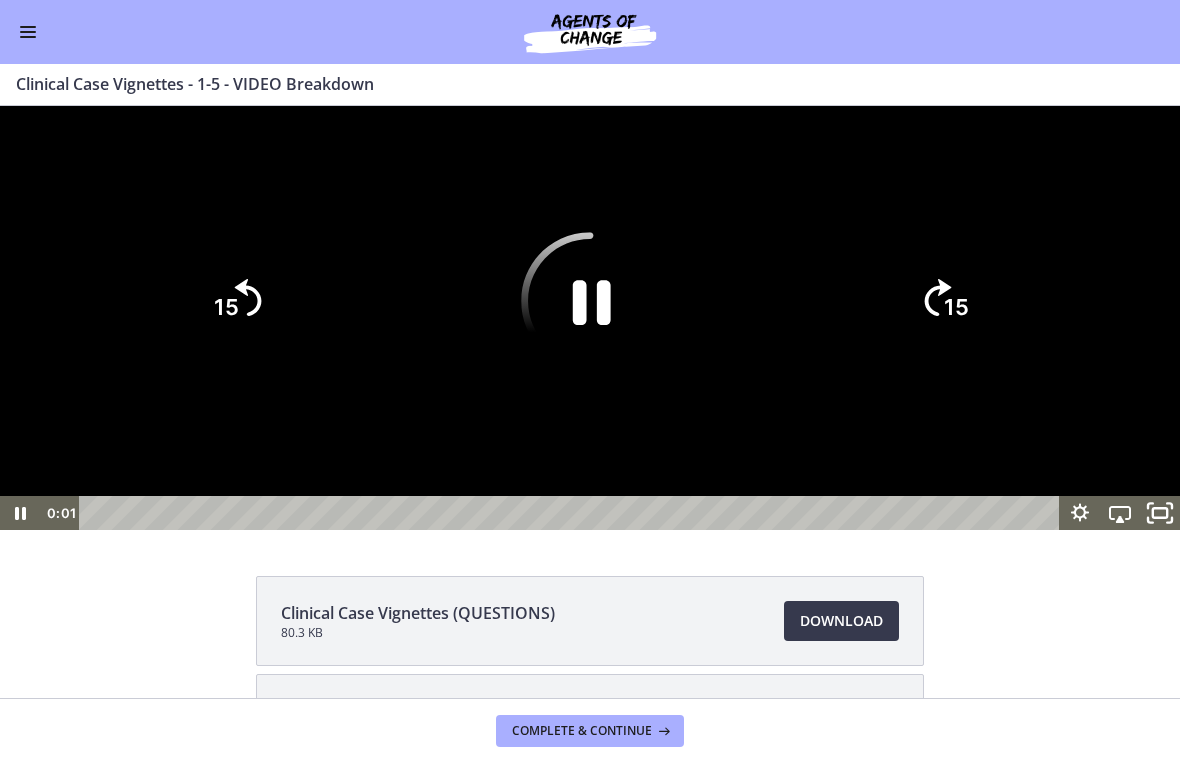 click 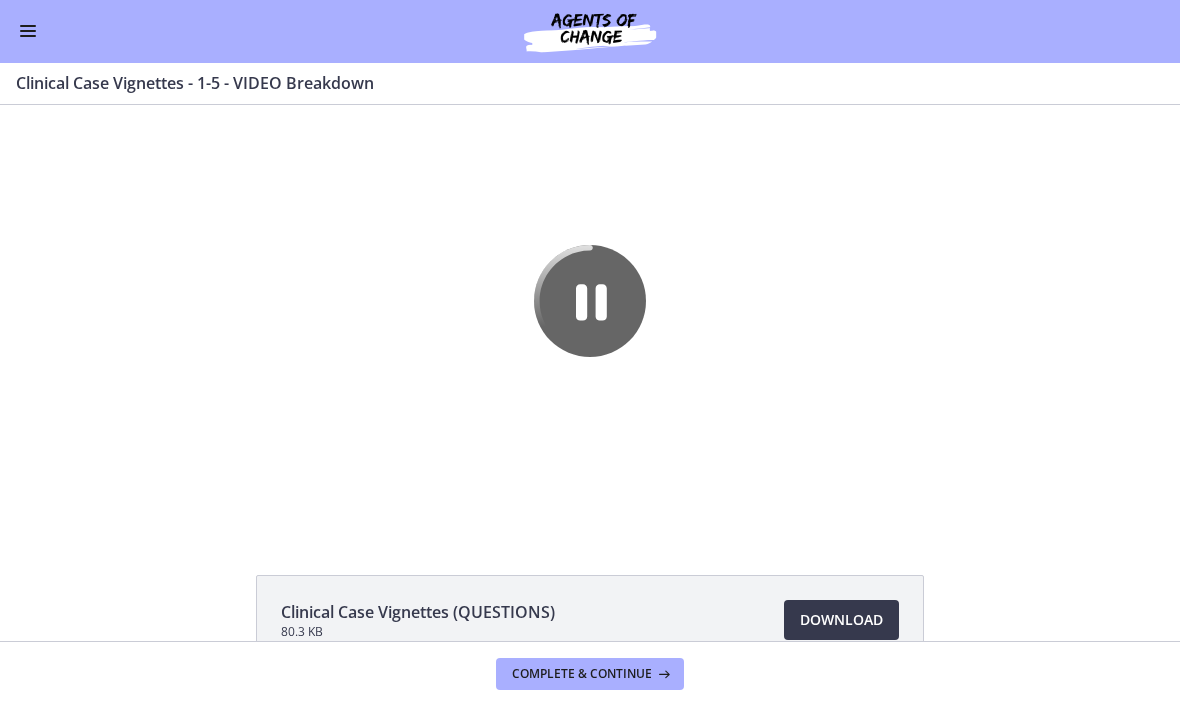 click on "The video is loading... Tap for sound
@keyframes VOLUME_SMALL_WAVE_FLASH {
0% { opacity: 0; }
33% { opacity: 1; }
66% { opacity: 1; }
100% { opacity: 0; }
}
@keyframes VOLUME_LARGE_WAVE_FLASH {
0% { opacity: 0; }
33% { opacity: 1; }
66% { opacity: 1; }
100% { opacity: 0; }
}
.volume__small-wave {
animation: VOLUME_SMALL_WAVE_FLASH 2s infinite;
opacity: 0;
}
.volume__large-wave {
animation: VOLUME_LARGE_WAVE_FLASH 2s infinite .3s;
opacity: 0;
}
15 15 0:01" at bounding box center (590, 317) 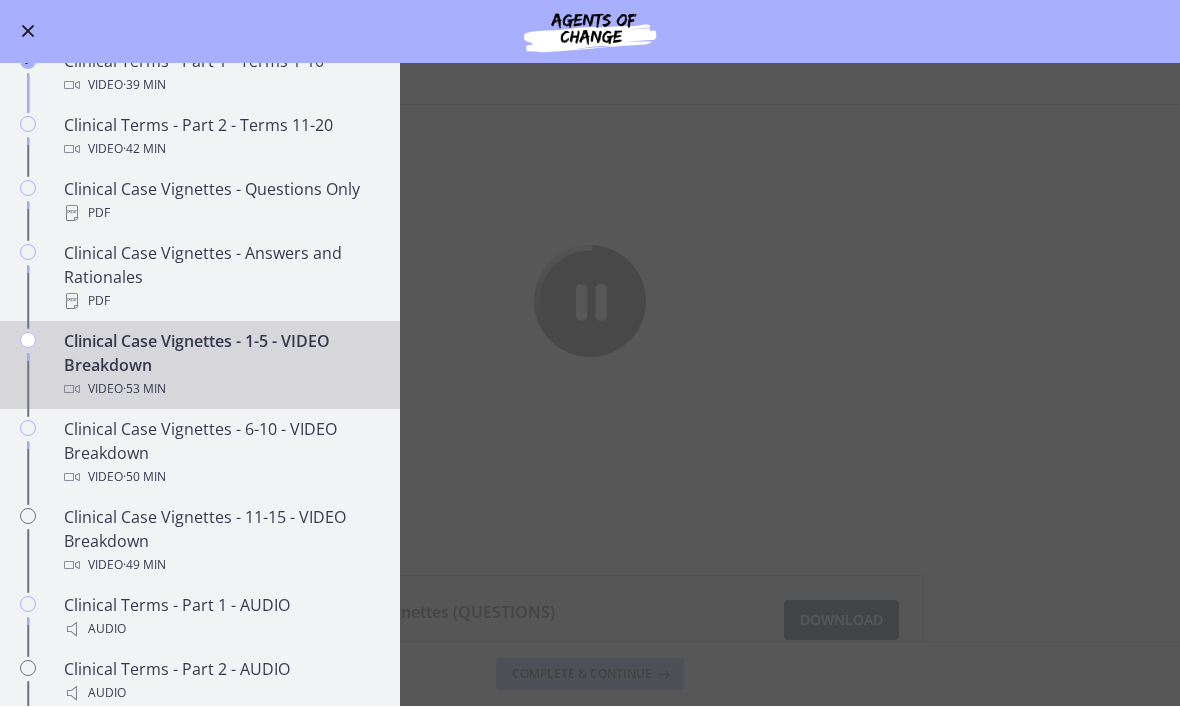 click on "Clinical Case Vignettes - 6-10 - VIDEO Breakdown
Video
·  50 min" at bounding box center [220, 454] 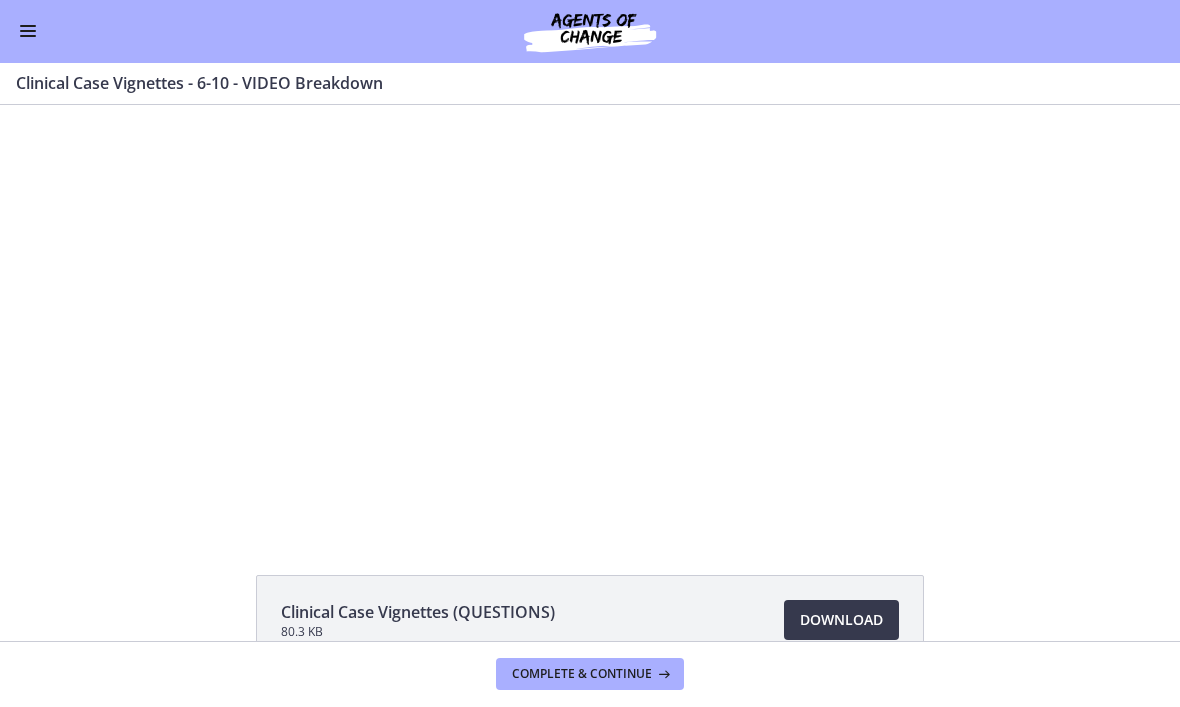 scroll, scrollTop: 0, scrollLeft: 0, axis: both 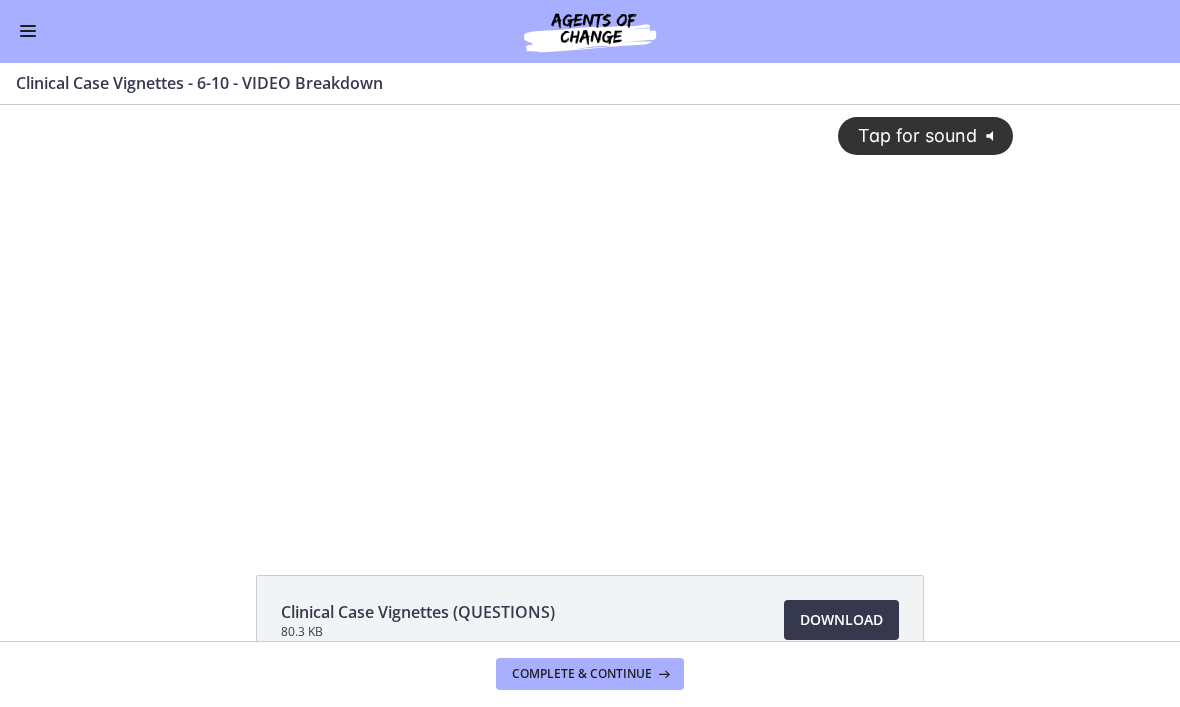click on "Tap for sound
@keyframes VOLUME_SMALL_WAVE_FLASH {
0% { opacity: 0; }
33% { opacity: 1; }
66% { opacity: 1; }
100% { opacity: 0; }
}
@keyframes VOLUME_LARGE_WAVE_FLASH {
0% { opacity: 0; }
33% { opacity: 1; }
66% { opacity: 1; }
100% { opacity: 0; }
}
.volume__small-wave {
animation: VOLUME_SMALL_WAVE_FLASH 2s infinite;
opacity: 0;
}
.volume__large-wave {
animation: VOLUME_LARGE_WAVE_FLASH 2s infinite .3s;
opacity: 0;
}" at bounding box center [590, 301] 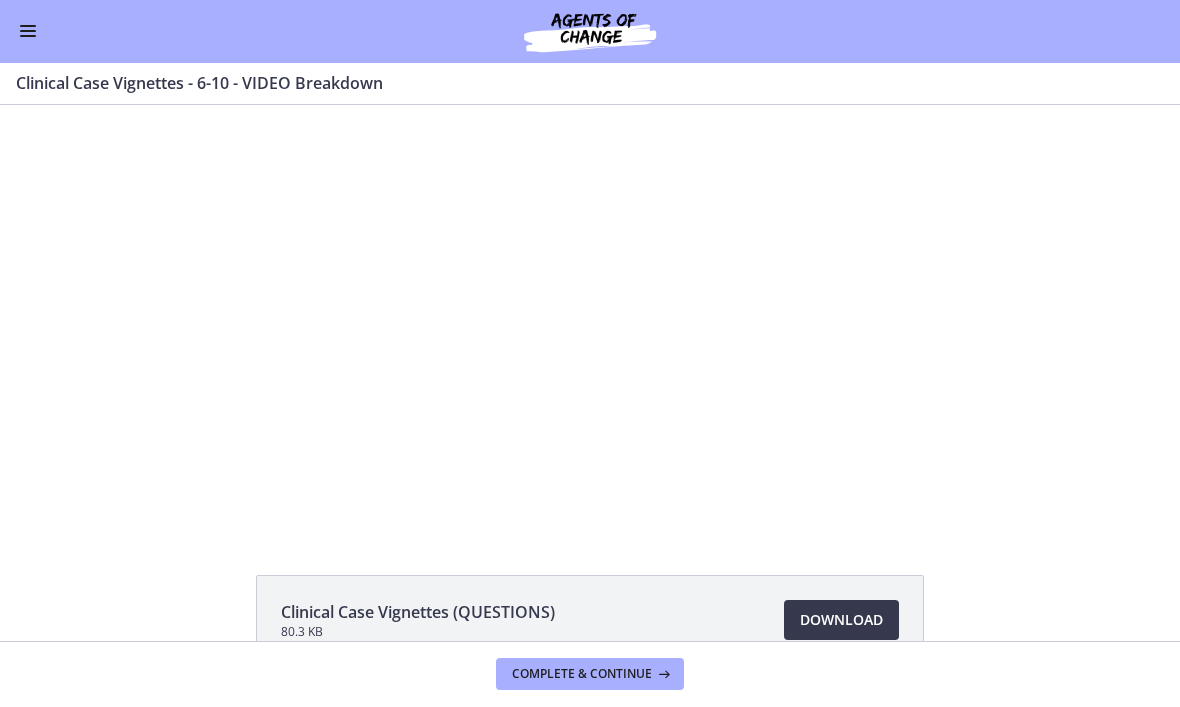 click at bounding box center (28, 32) 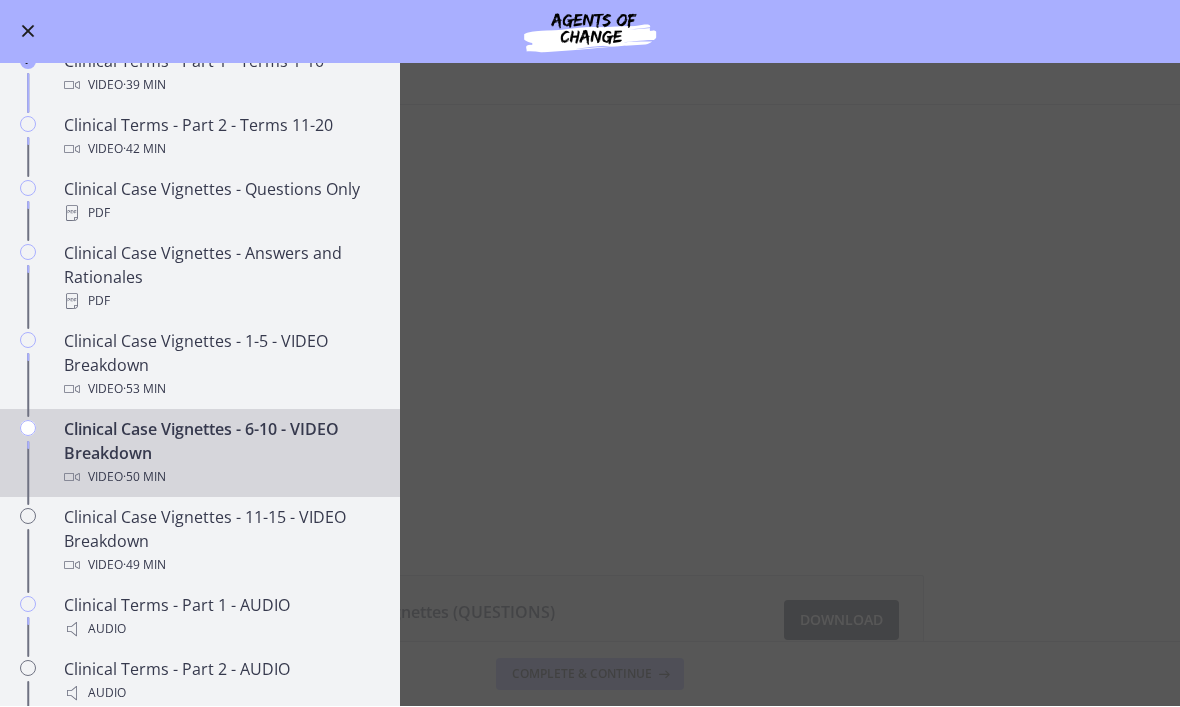 click on "Clinical Case Vignettes - 1-5 - VIDEO Breakdown
Video
·  53 min" at bounding box center [220, 366] 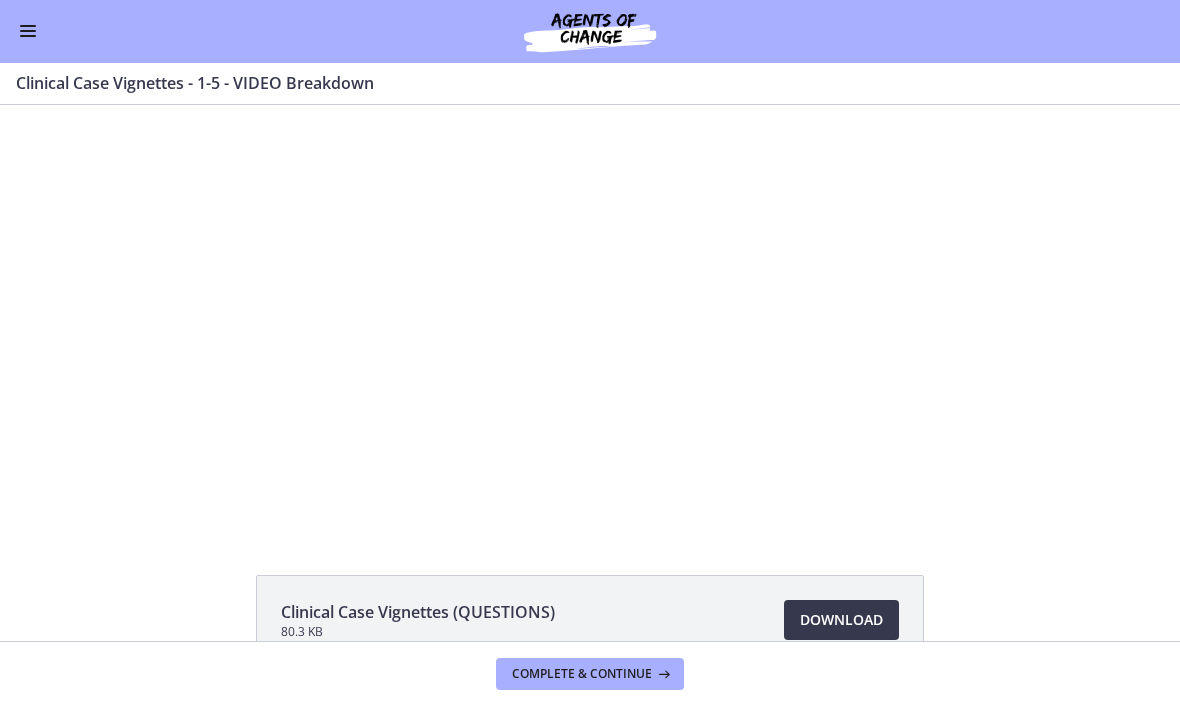 scroll, scrollTop: 0, scrollLeft: 0, axis: both 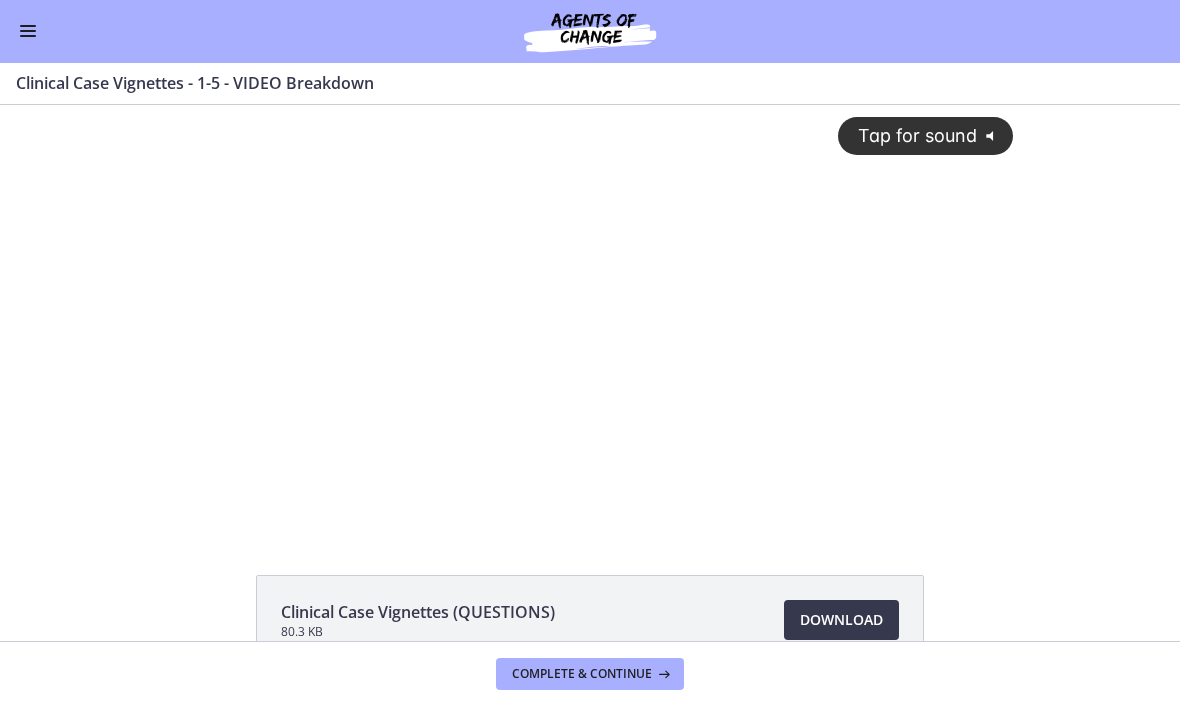 click on "Tap for sound" at bounding box center (908, 135) 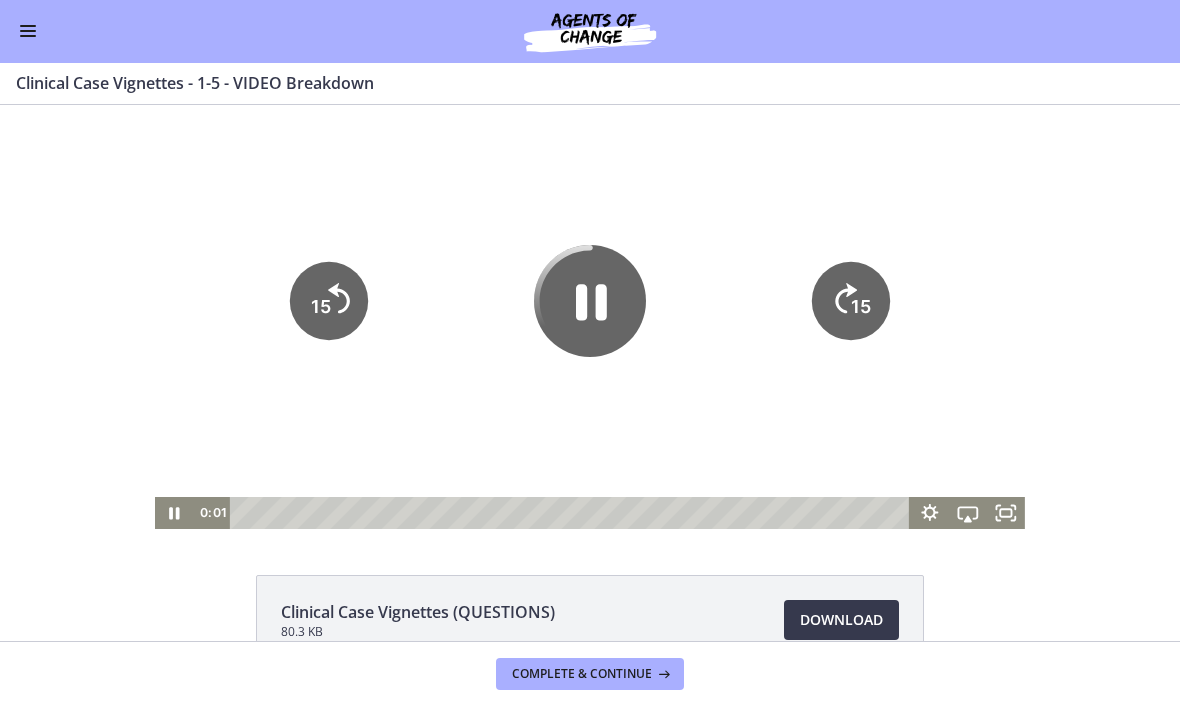 click 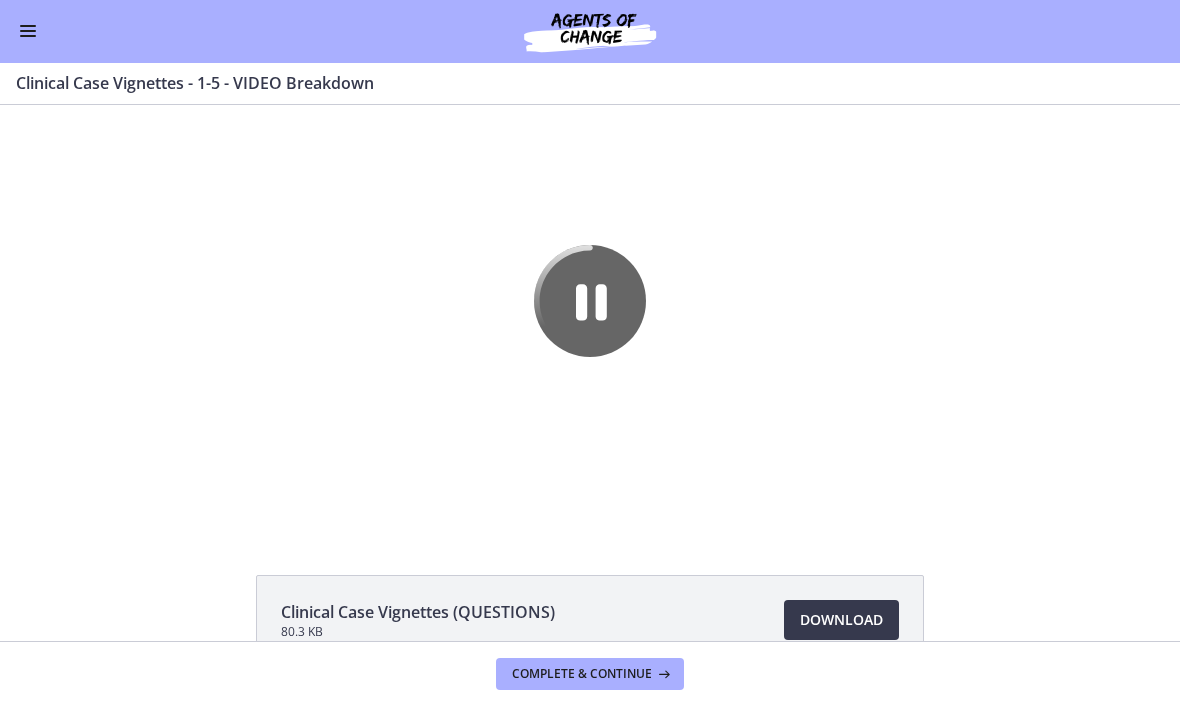 click on "Go to Dashboard" at bounding box center (590, 32) 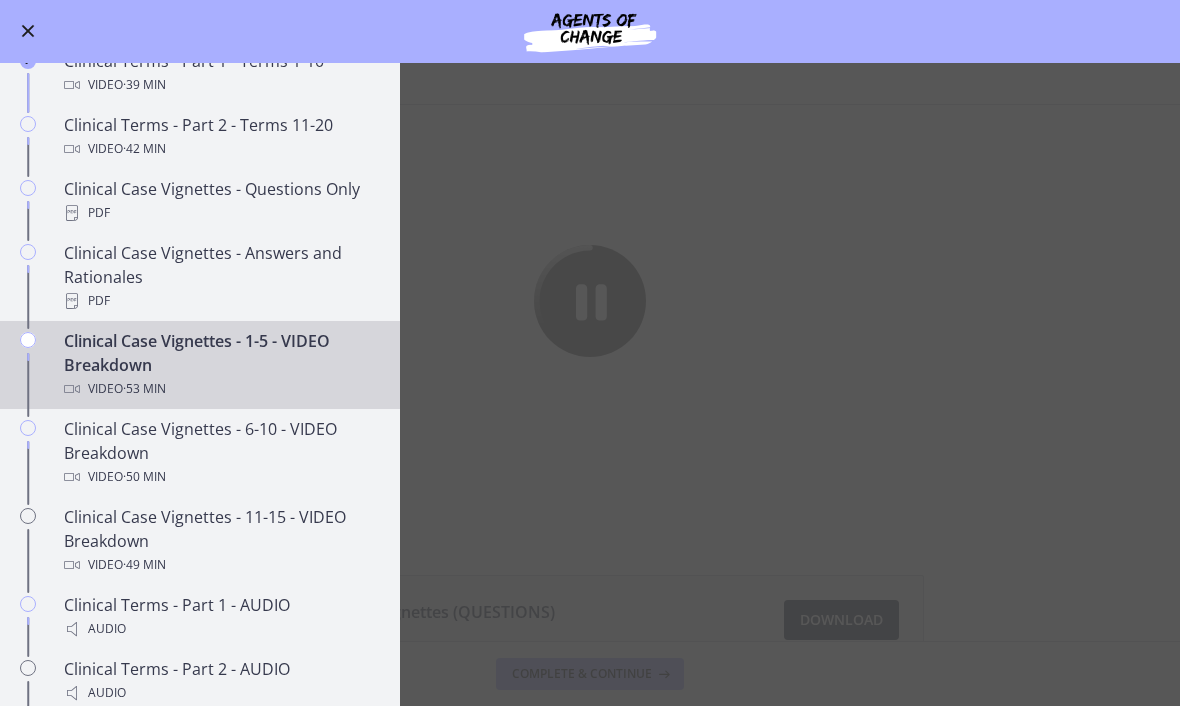 click on "Clinical Case Vignettes - 1-5 - VIDEO Breakdown
Video
·  53 min" at bounding box center (220, 366) 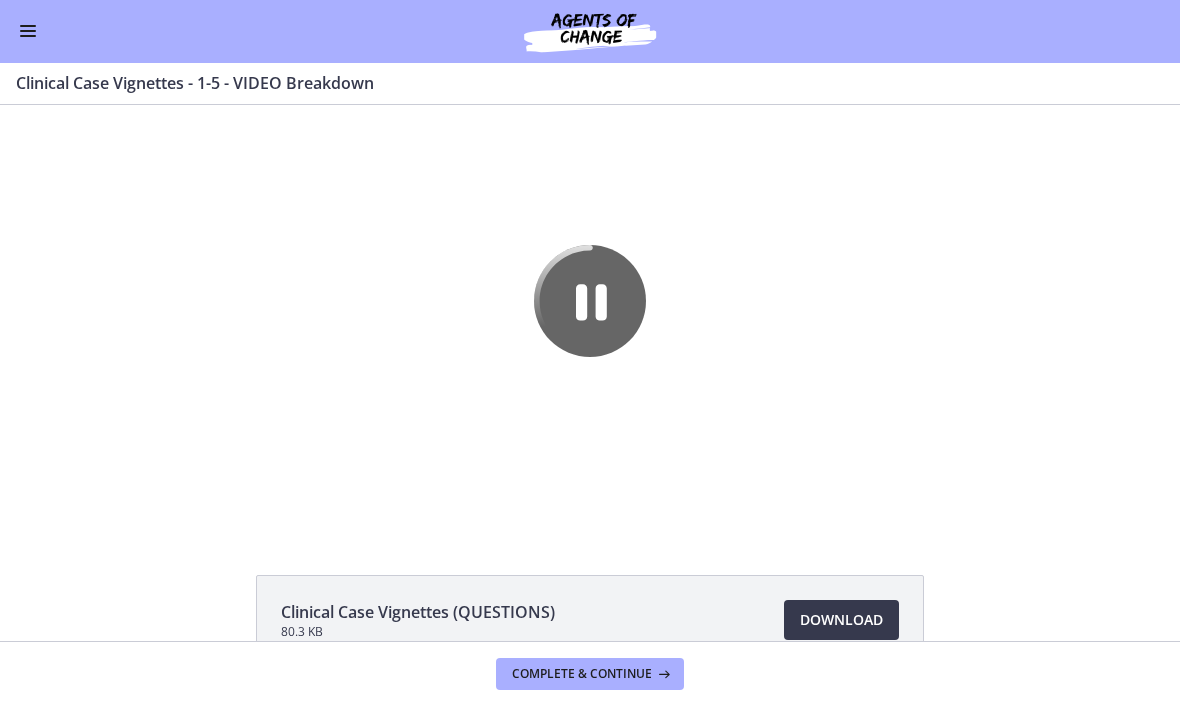 click at bounding box center [28, 32] 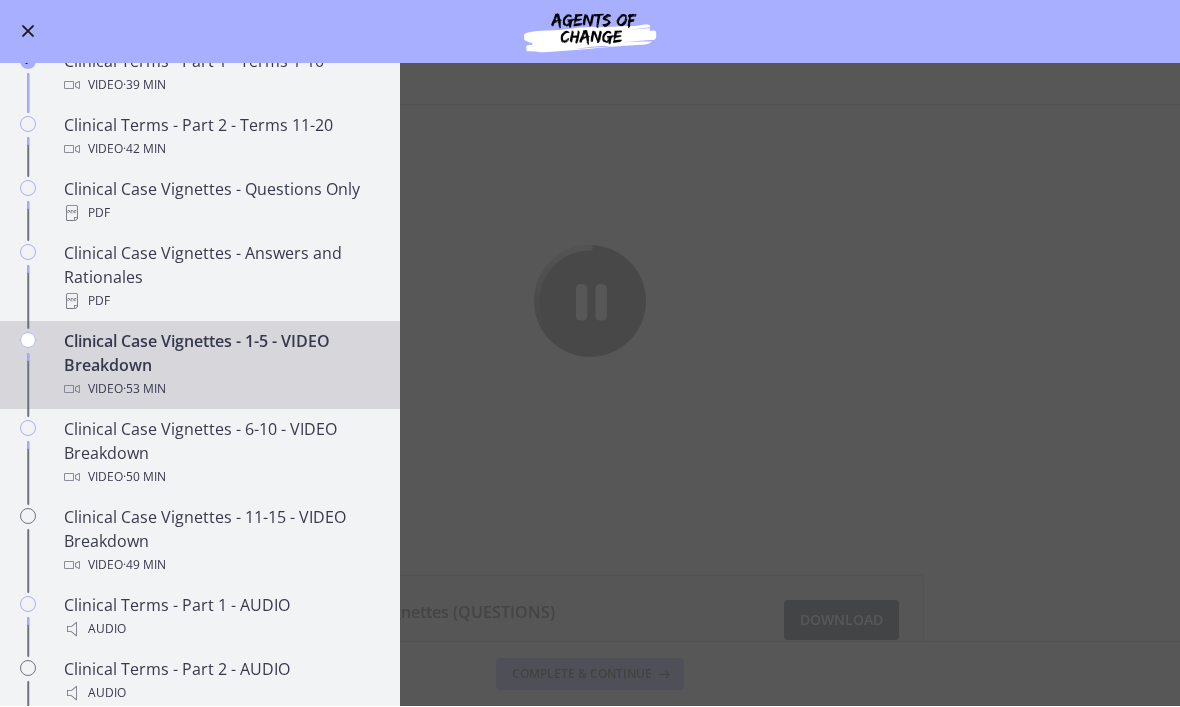 click on "Clinical Case Vignettes - 1-5 - VIDEO Breakdown
Enable fullscreen
Clinical Case Vignettes (QUESTIONS)
80.3 KB
Download
Opens in a new window
Clinical Case Vignettes (ANSWERS + RATIONALES)
116 KB
Download
Opens in a new window" at bounding box center (590, 385) 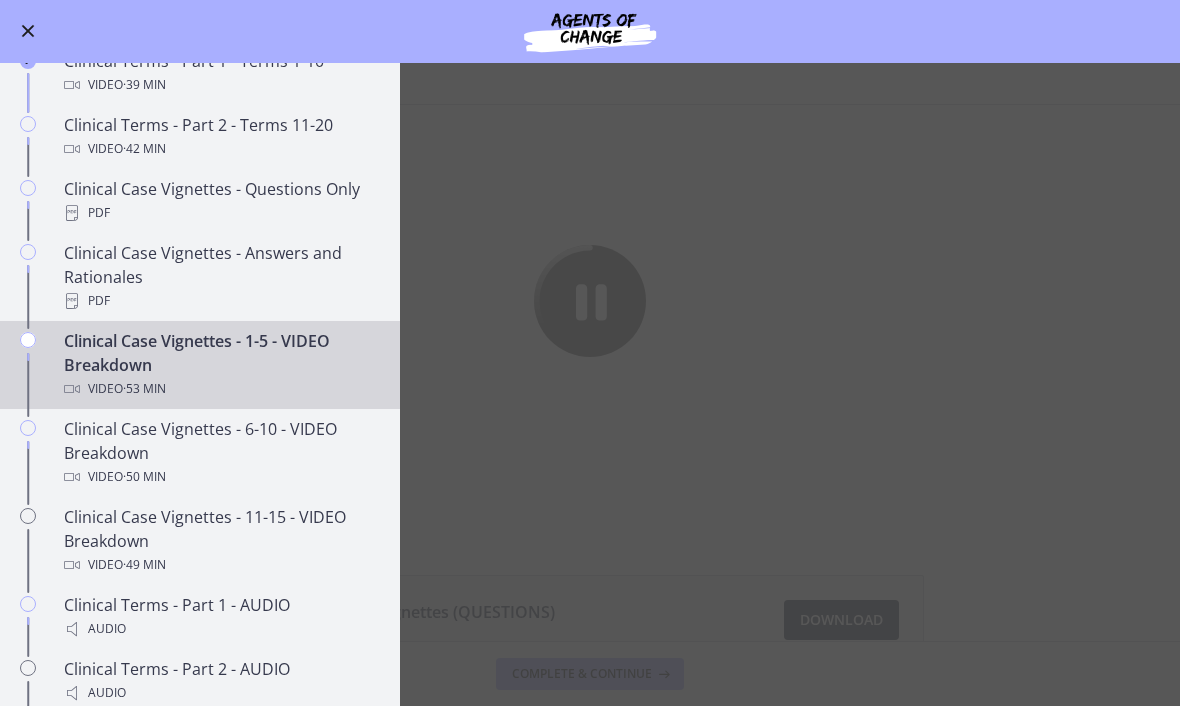 click on "Clinical Case Vignettes - 6-10 - VIDEO Breakdown
Video
·  50 min" at bounding box center (220, 454) 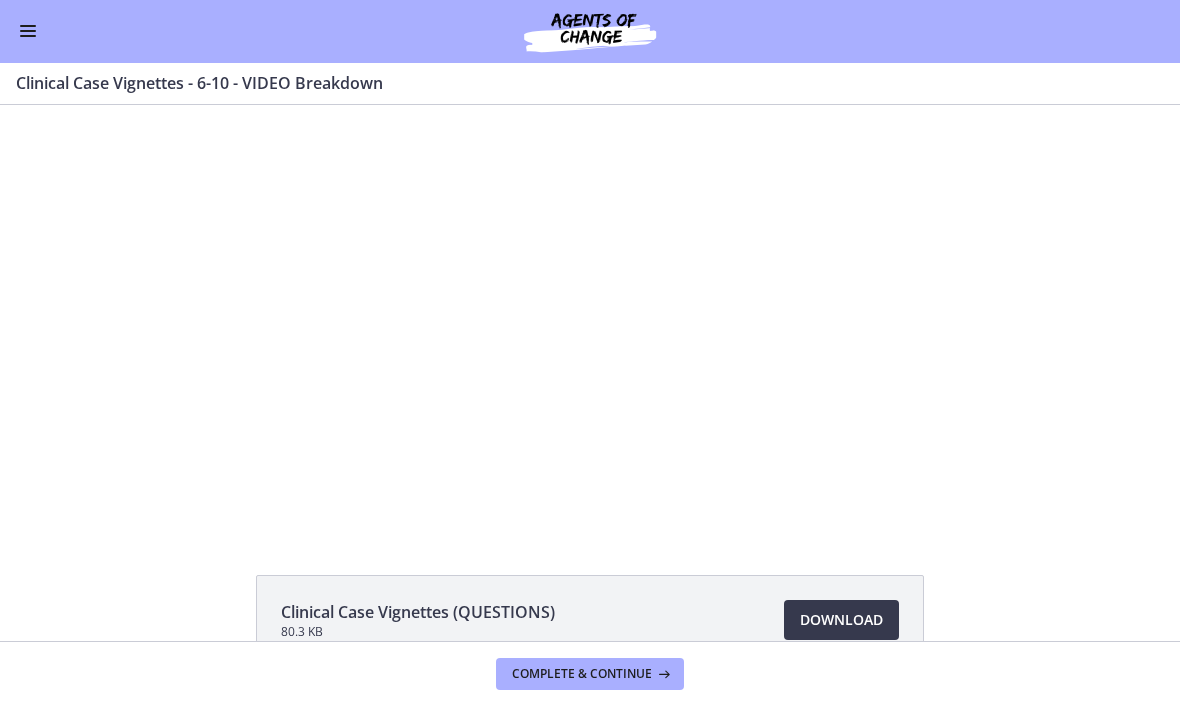 scroll, scrollTop: 0, scrollLeft: 0, axis: both 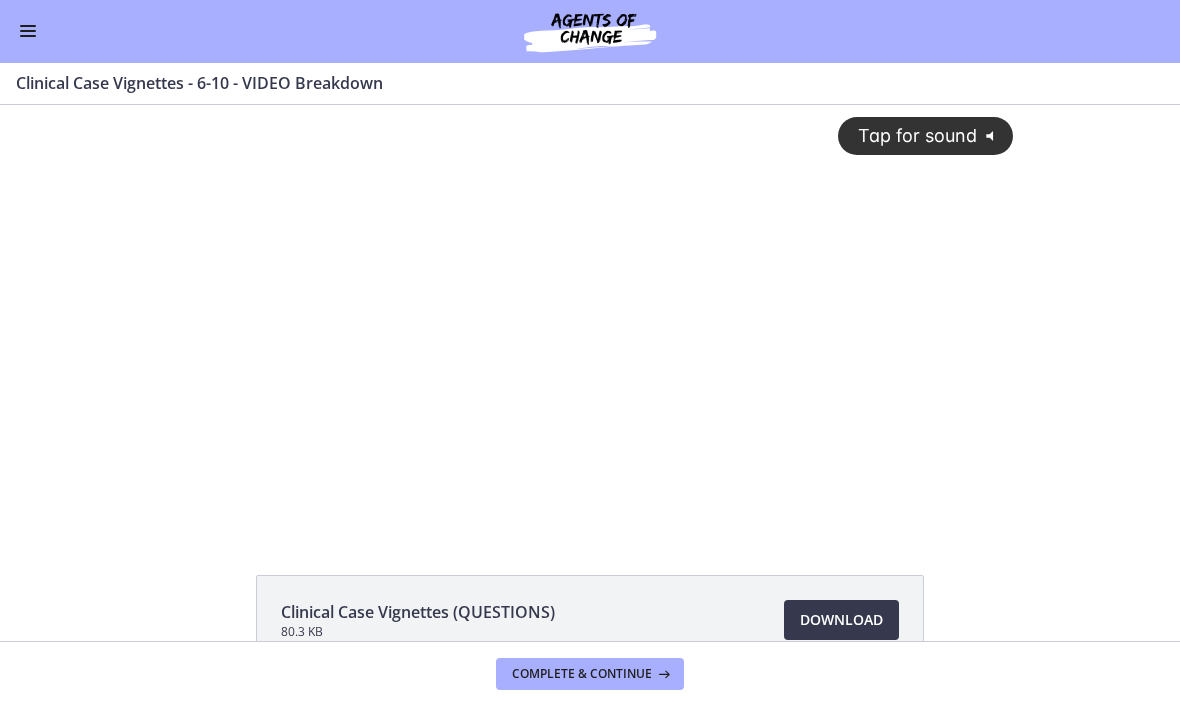 click at bounding box center [28, 32] 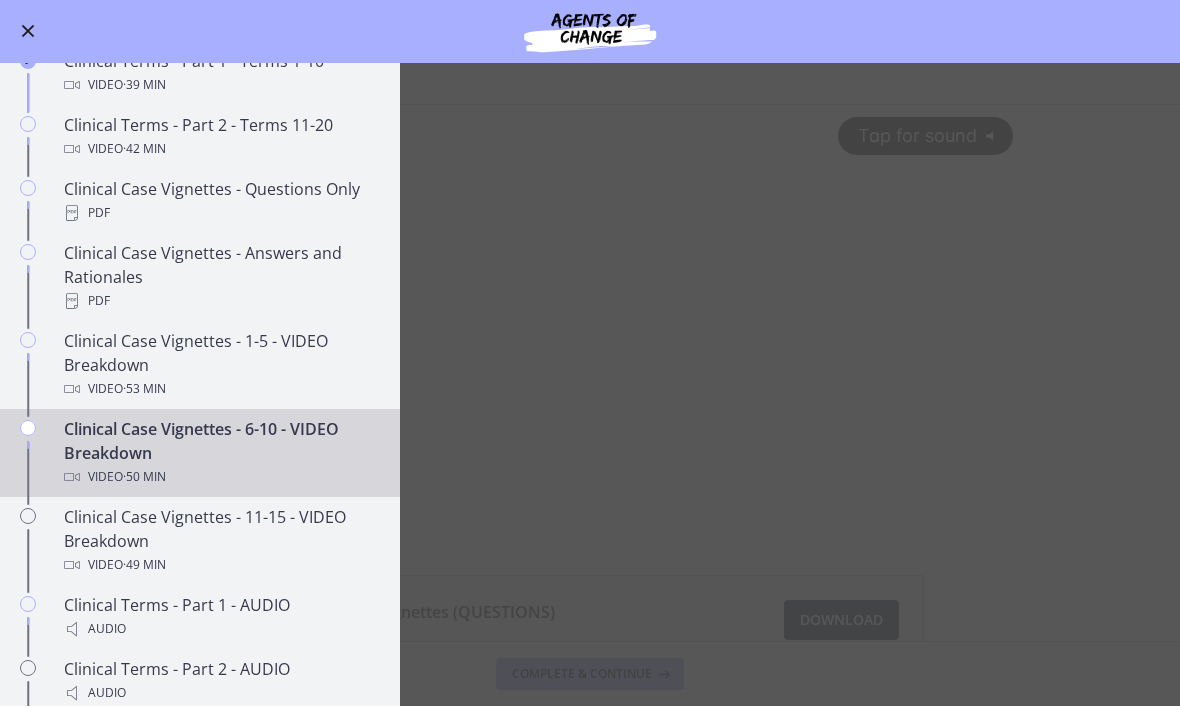 click on "Clinical Case Vignettes - 1-5 - VIDEO Breakdown
Video
·  53 min" at bounding box center (220, 366) 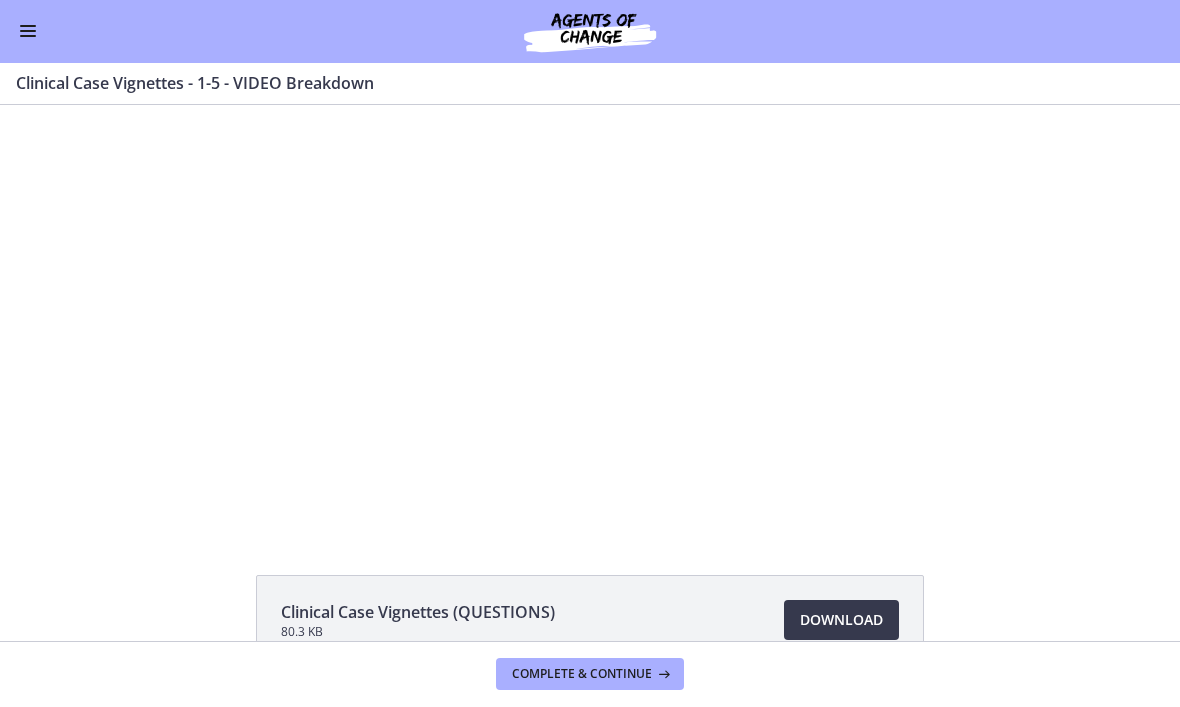 scroll, scrollTop: 0, scrollLeft: 0, axis: both 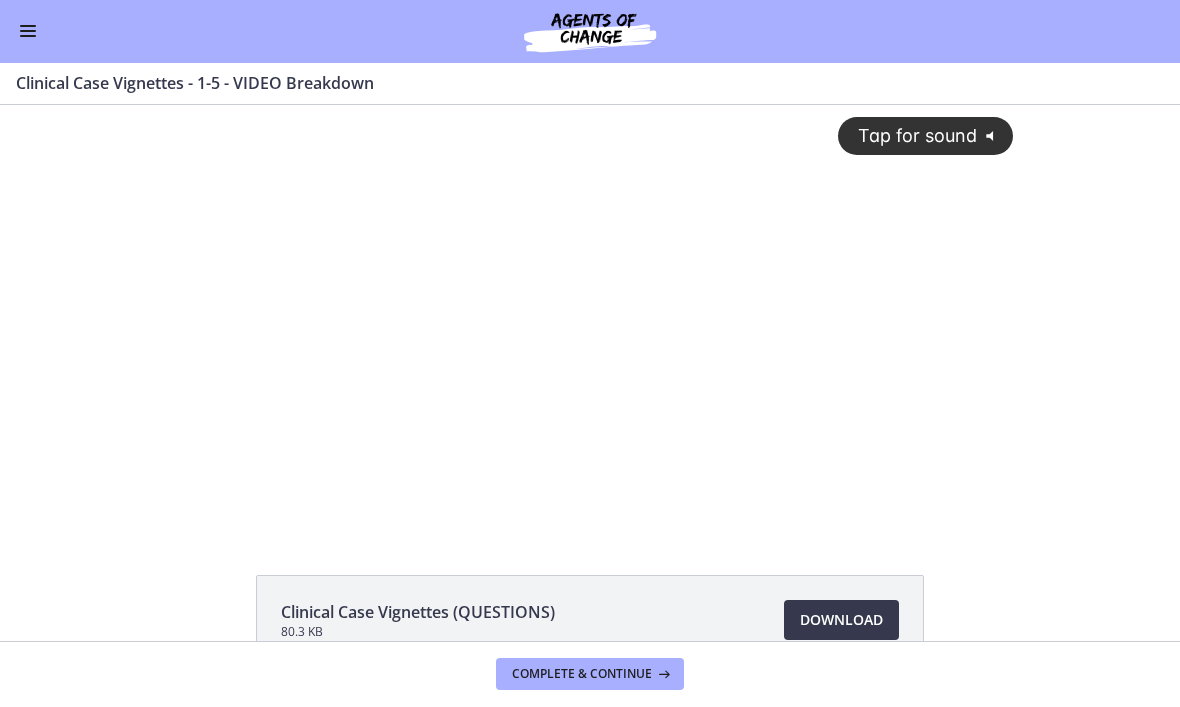 click on "Tap for sound
@keyframes VOLUME_SMALL_WAVE_FLASH {
0% { opacity: 0; }
33% { opacity: 1; }
66% { opacity: 1; }
100% { opacity: 0; }
}
@keyframes VOLUME_LARGE_WAVE_FLASH {
0% { opacity: 0; }
33% { opacity: 1; }
66% { opacity: 1; }
100% { opacity: 0; }
}
.volume__small-wave {
animation: VOLUME_SMALL_WAVE_FLASH 2s infinite;
opacity: 0;
}
.volume__large-wave {
animation: VOLUME_LARGE_WAVE_FLASH 2s infinite .3s;
opacity: 0;
}" at bounding box center [590, 301] 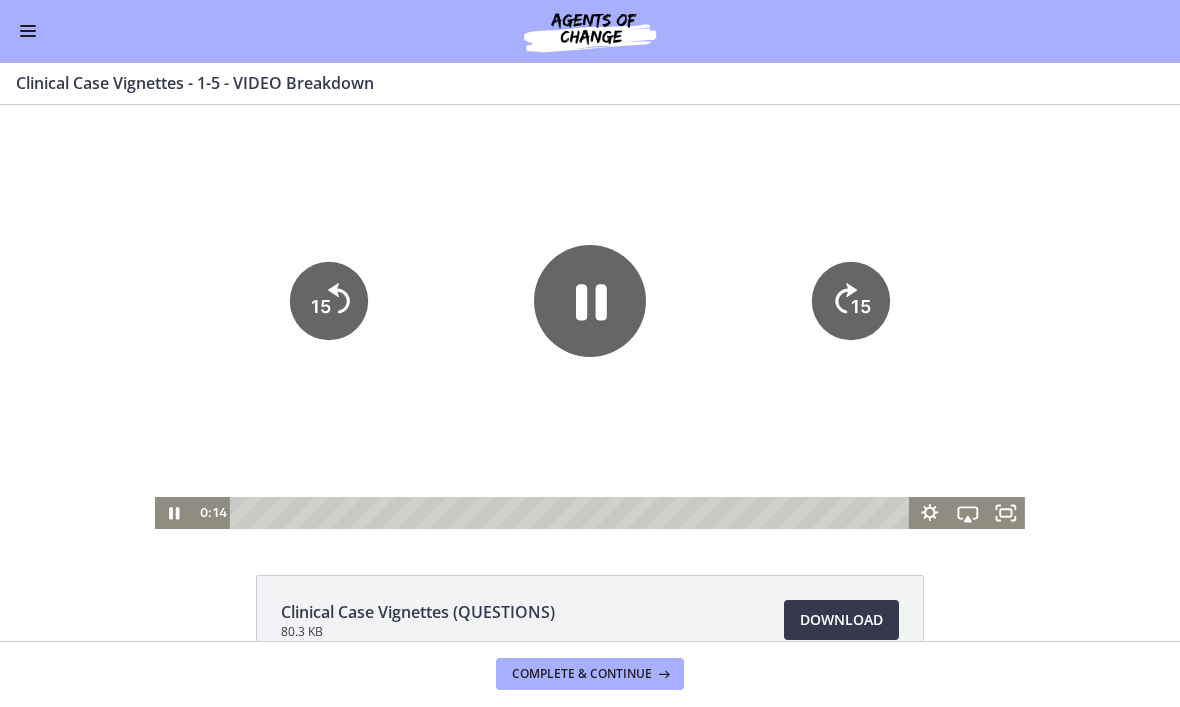 click 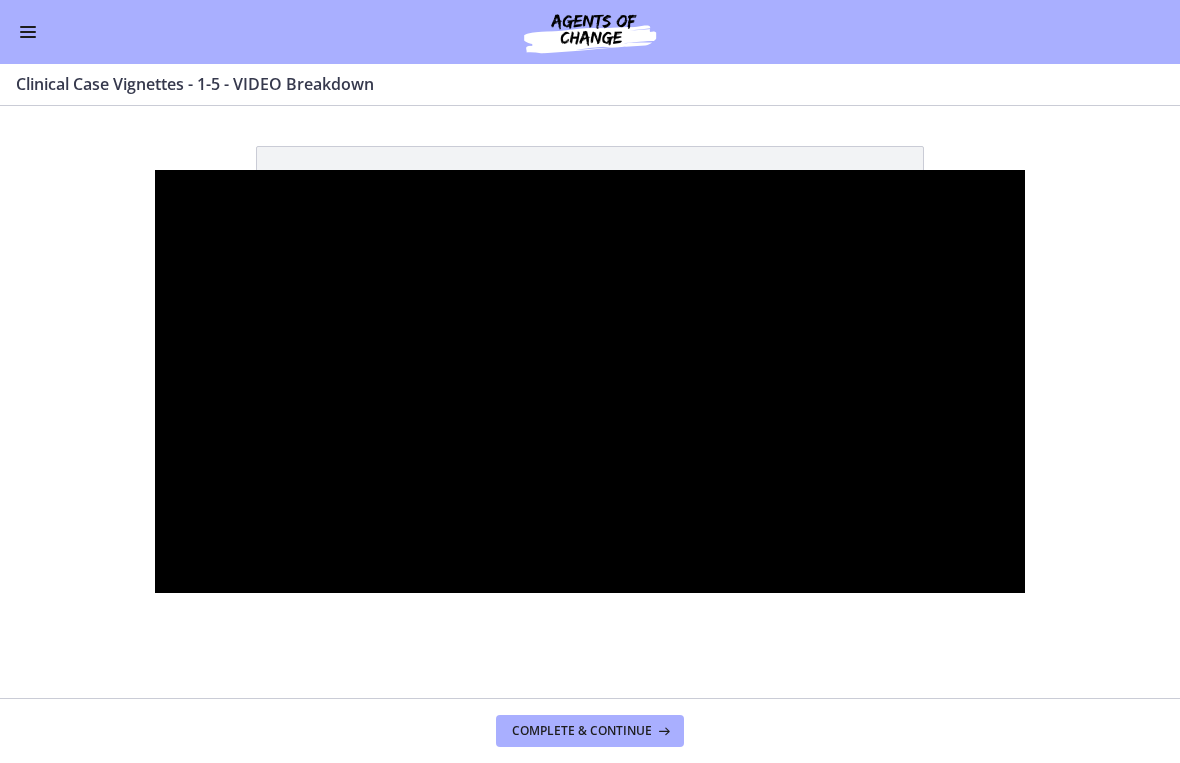 click at bounding box center (590, 382) 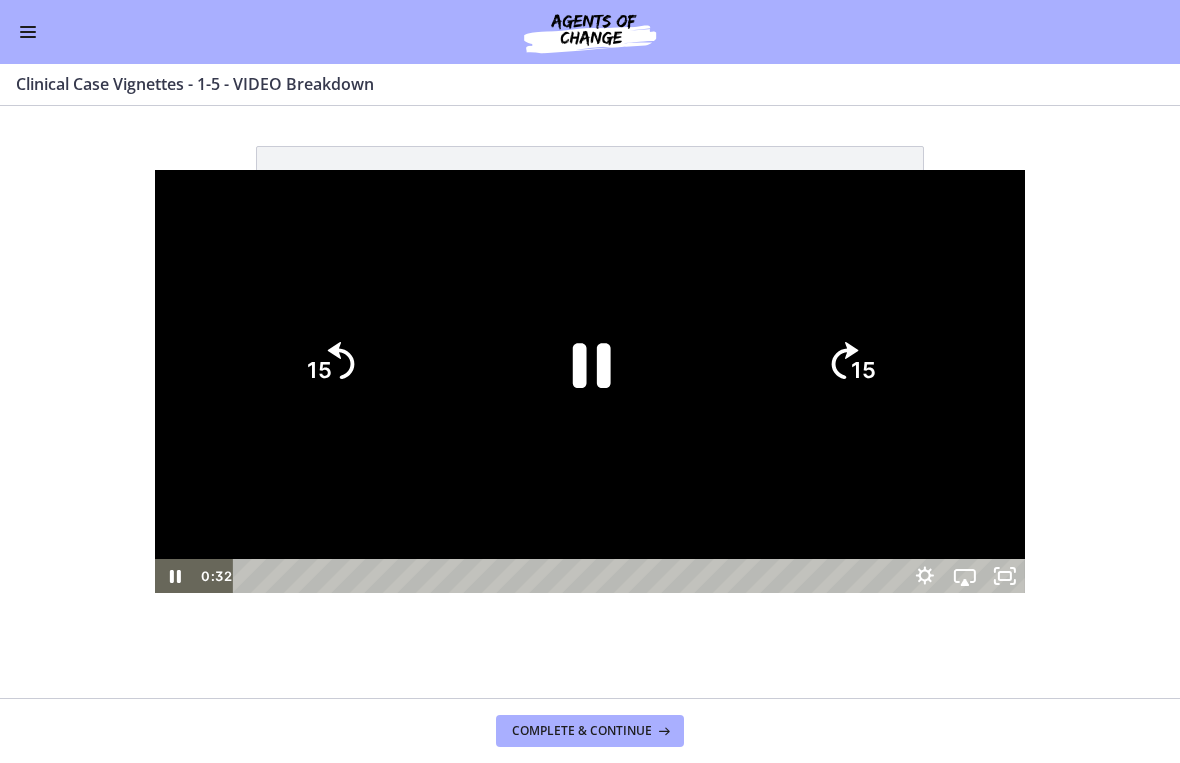click 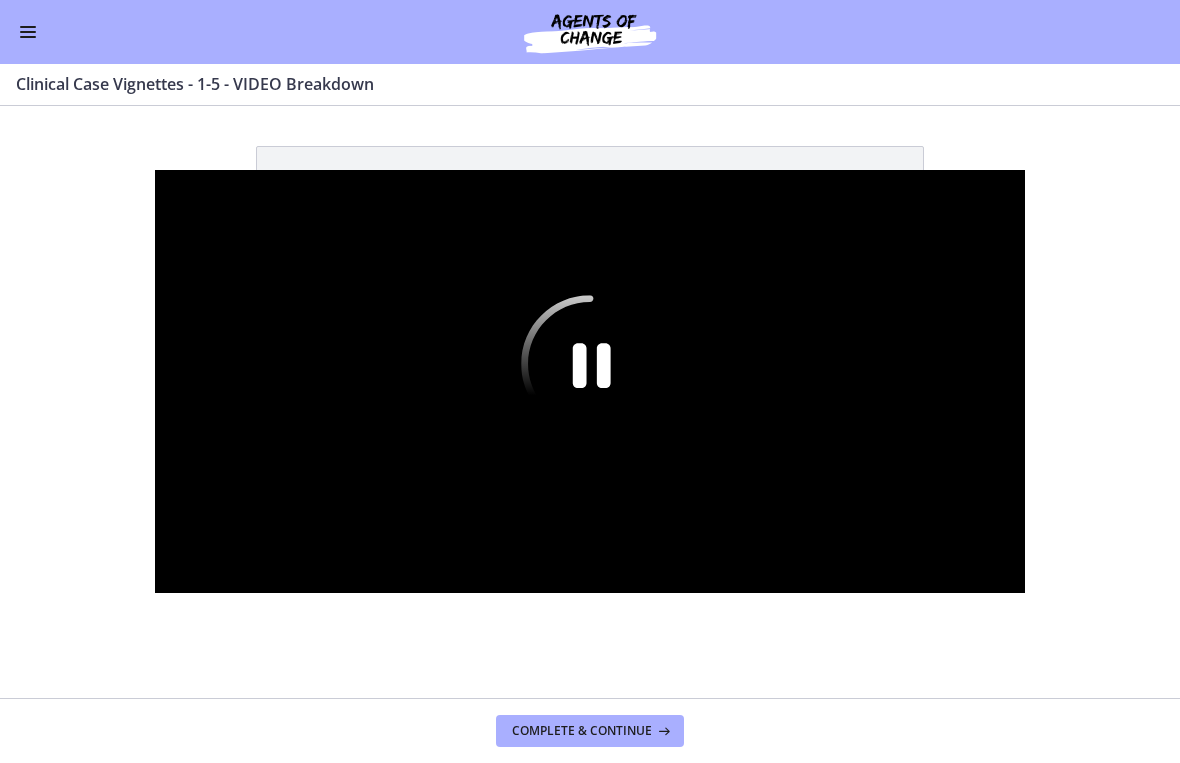 click at bounding box center (590, 382) 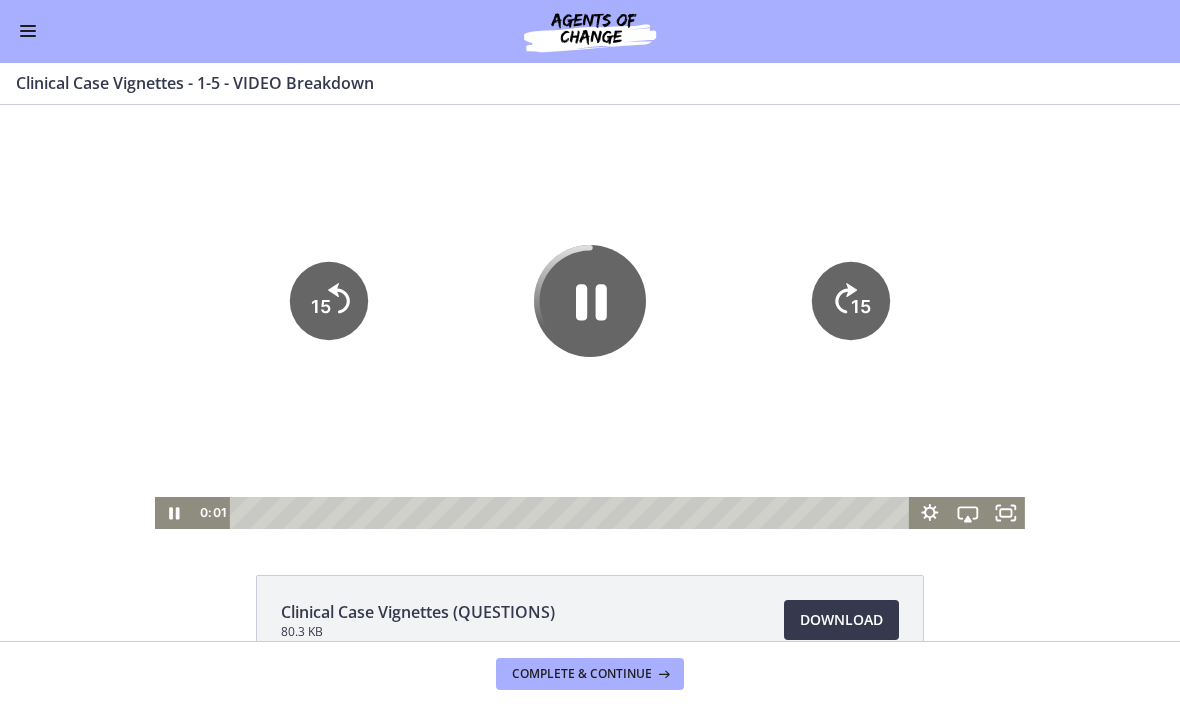 click at bounding box center [28, 27] 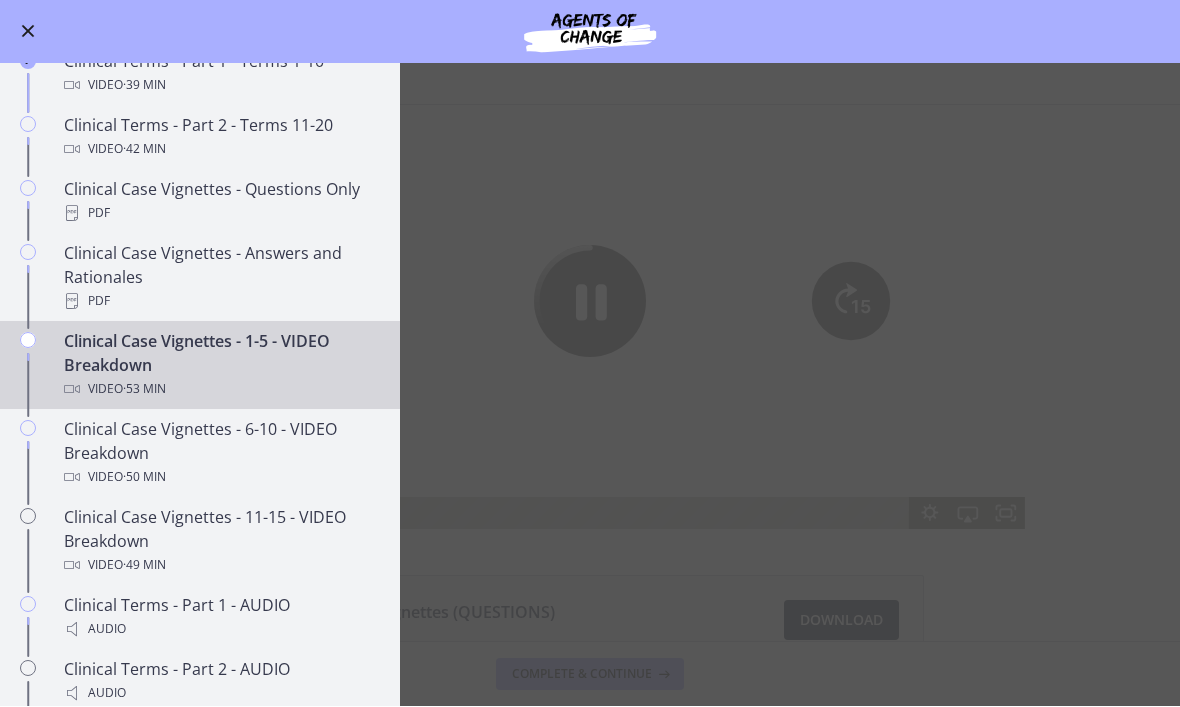 click on "Clinical Case Vignettes - 6-10 - VIDEO Breakdown
Video
·  50 min" at bounding box center (220, 454) 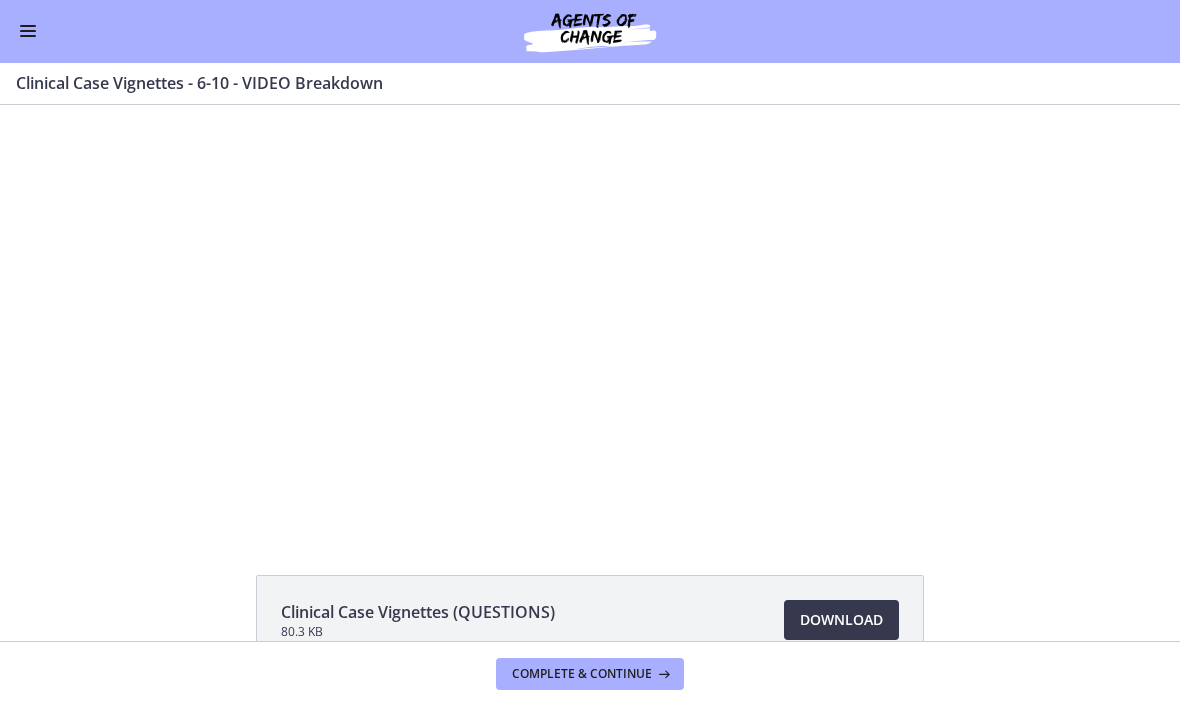 scroll, scrollTop: 0, scrollLeft: 0, axis: both 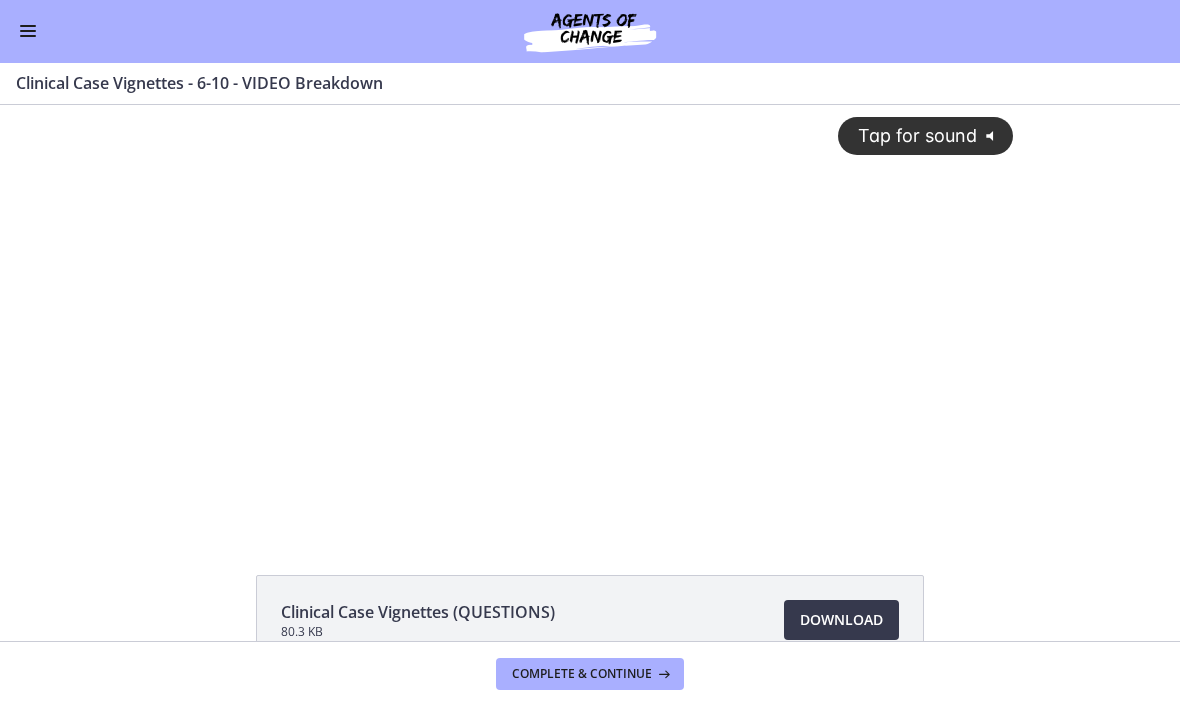 click on "Tap for sound
@keyframes VOLUME_SMALL_WAVE_FLASH {
0% { opacity: 0; }
33% { opacity: 1; }
66% { opacity: 1; }
100% { opacity: 0; }
}
@keyframes VOLUME_LARGE_WAVE_FLASH {
0% { opacity: 0; }
33% { opacity: 1; }
66% { opacity: 1; }
100% { opacity: 0; }
}
.volume__small-wave {
animation: VOLUME_SMALL_WAVE_FLASH 2s infinite;
opacity: 0;
}
.volume__large-wave {
animation: VOLUME_LARGE_WAVE_FLASH 2s infinite .3s;
opacity: 0;
}" at bounding box center (590, 301) 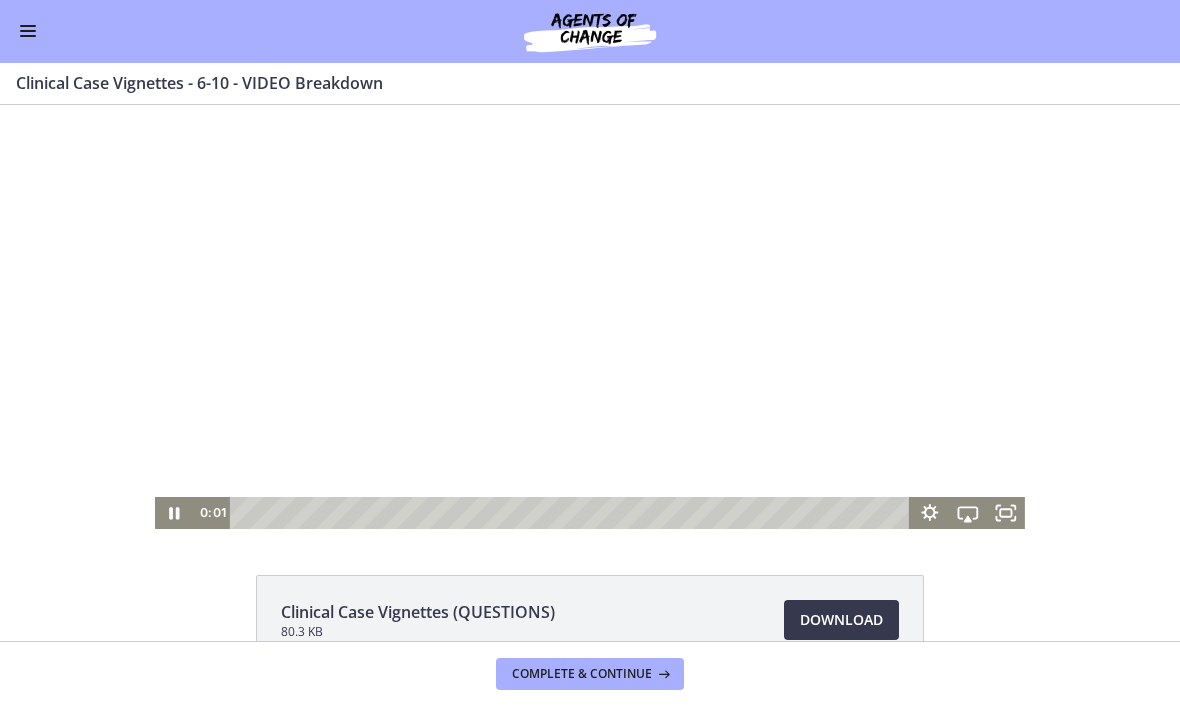 click 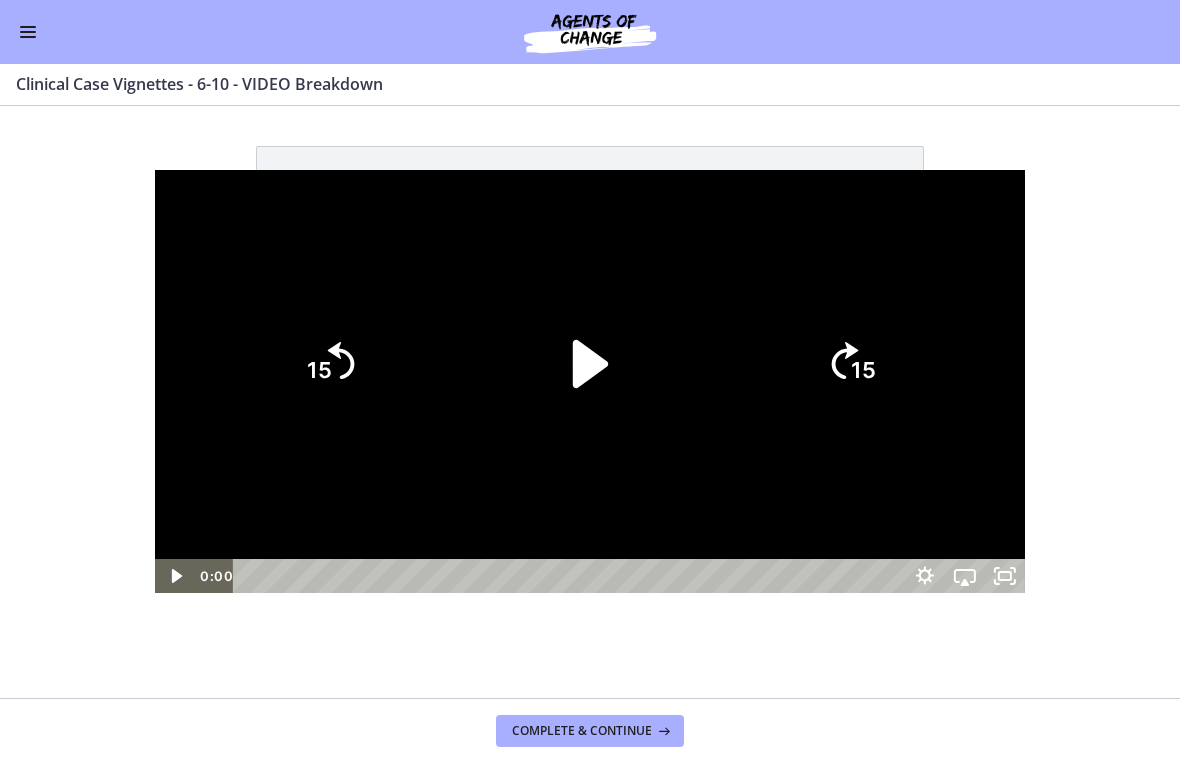 click 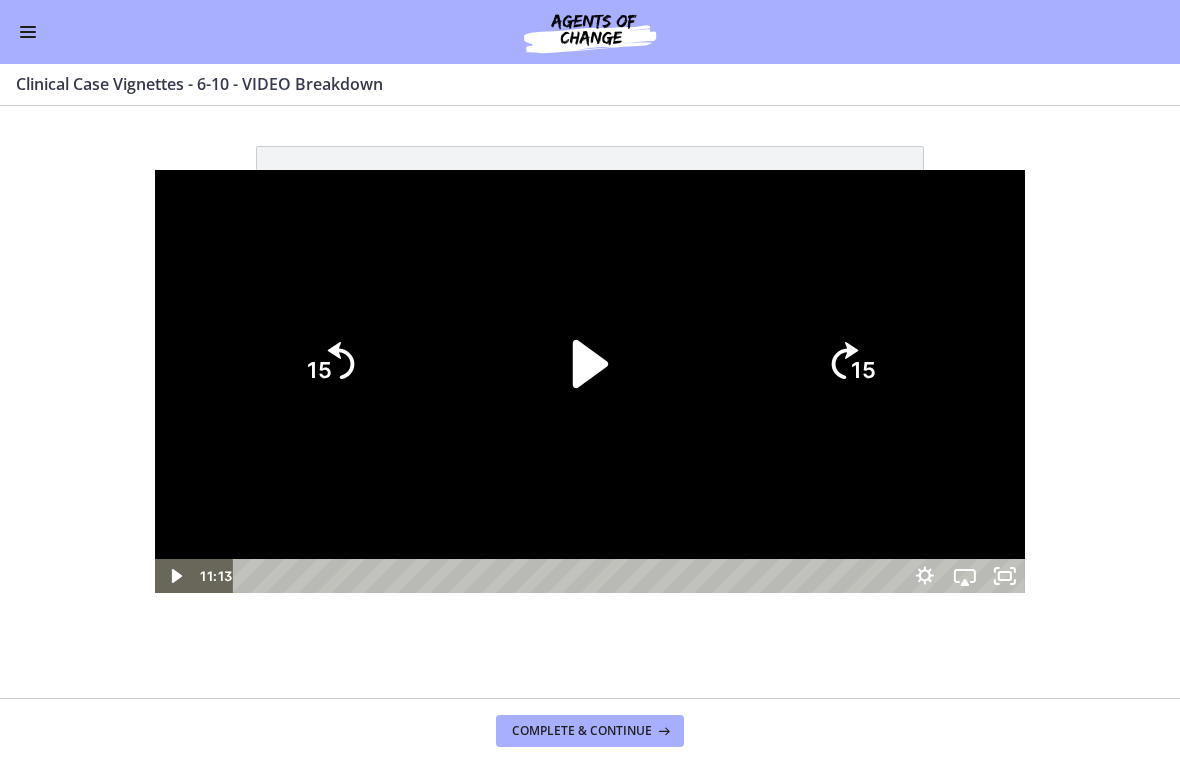 click 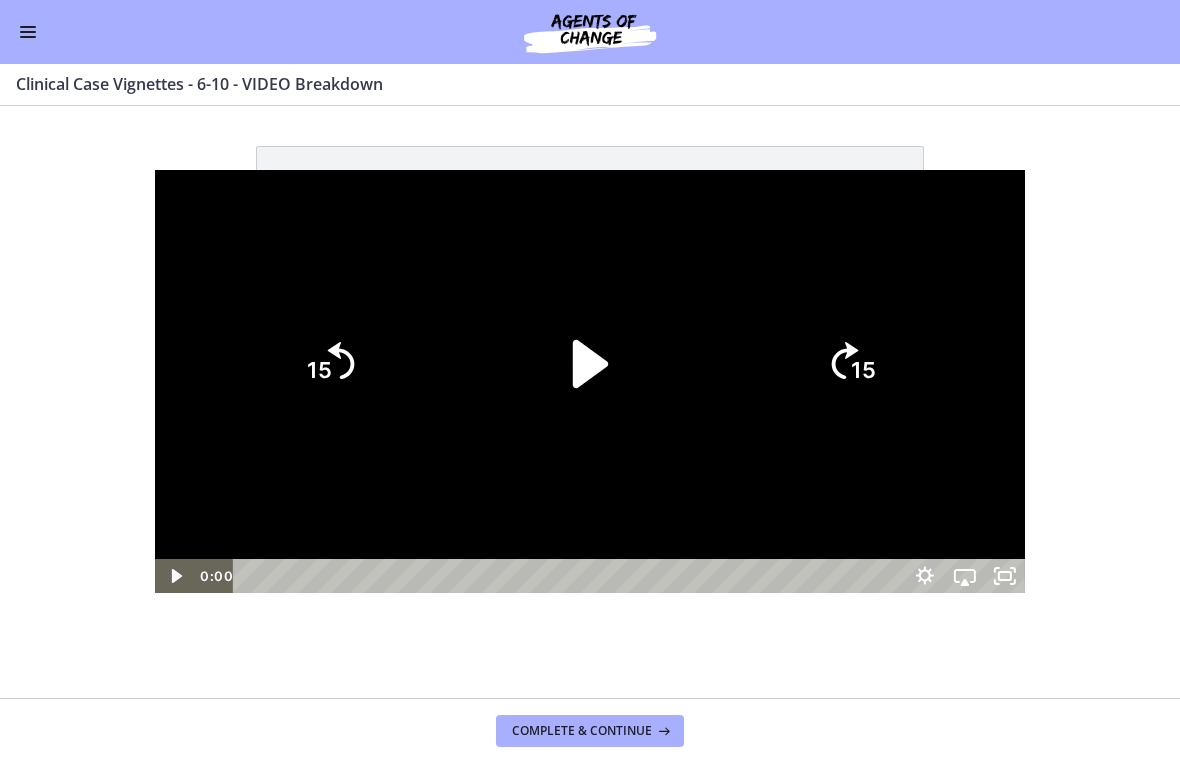 click 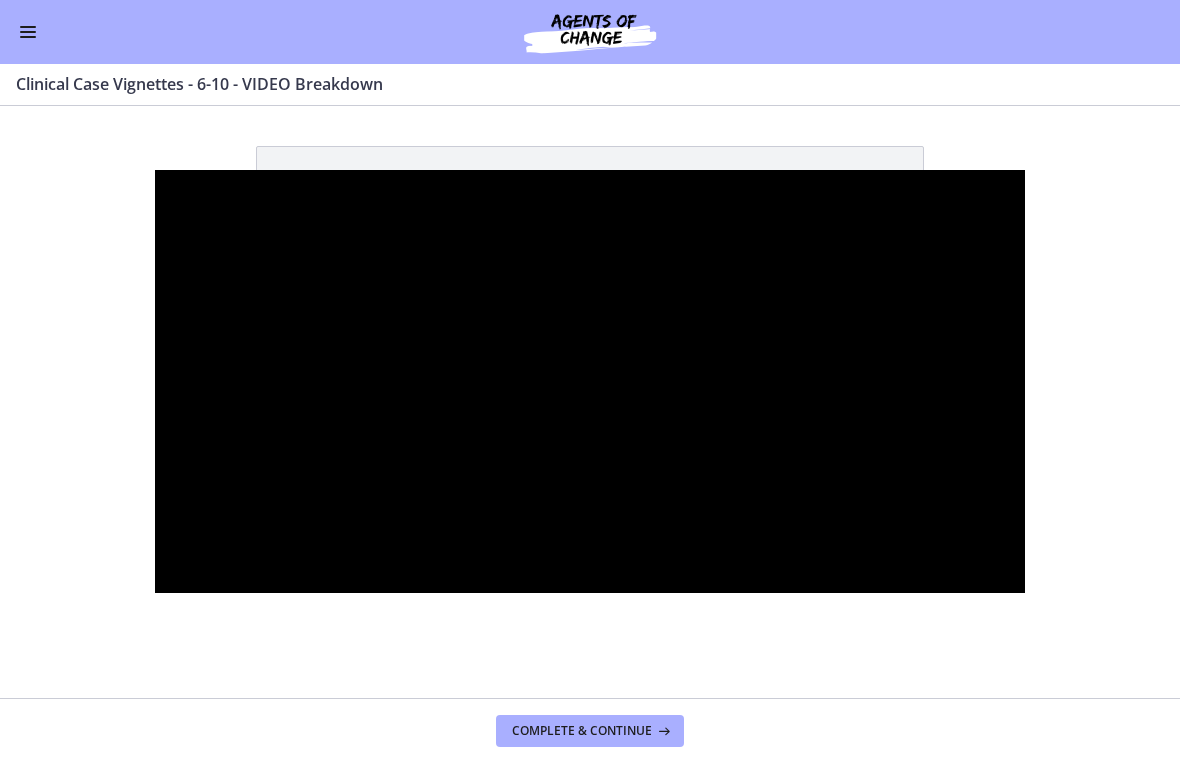 click at bounding box center (590, 382) 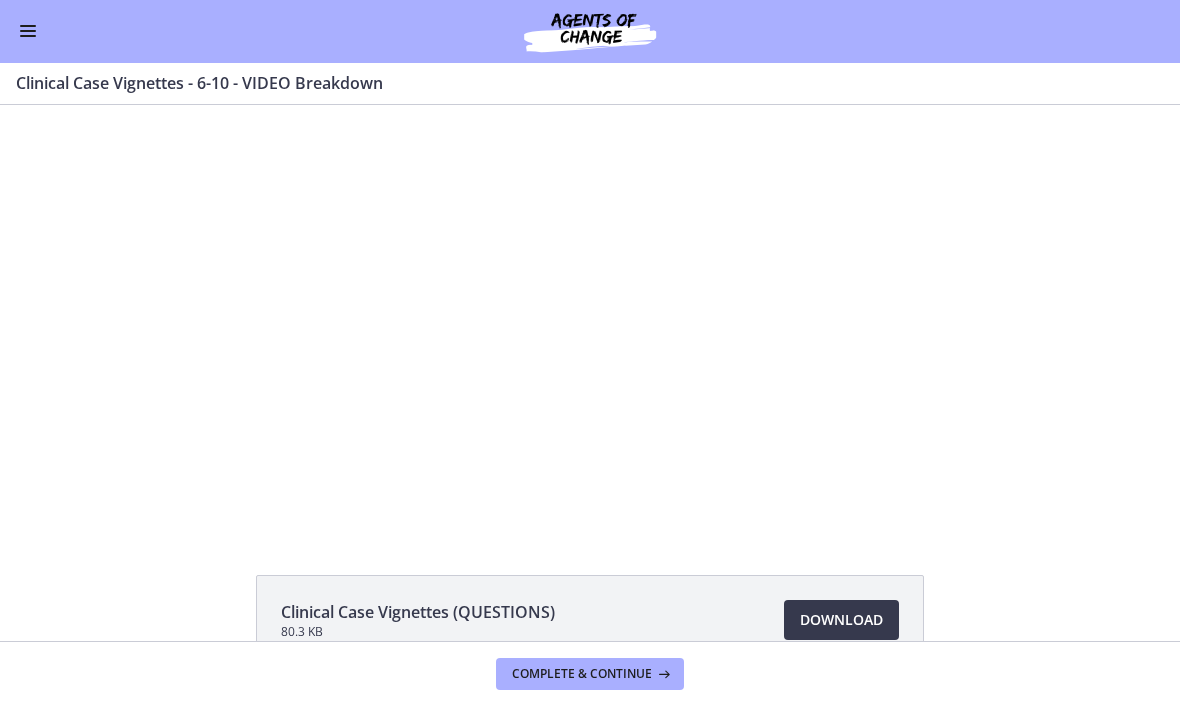 click at bounding box center [590, 317] 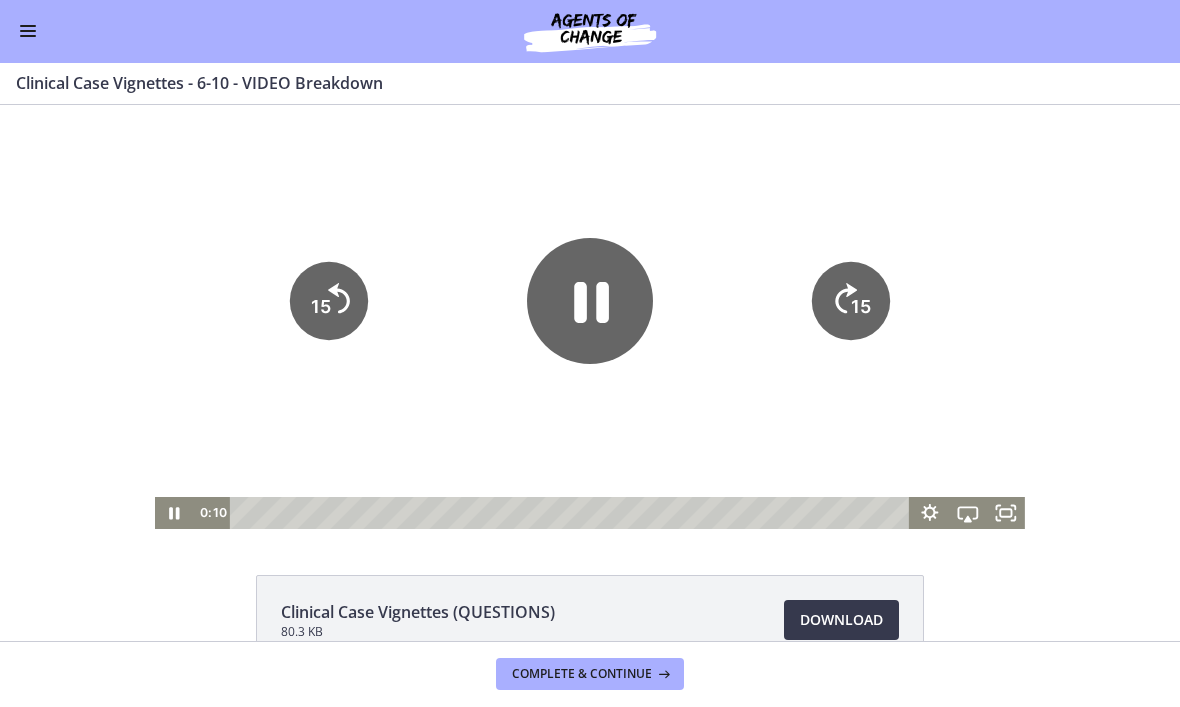 click 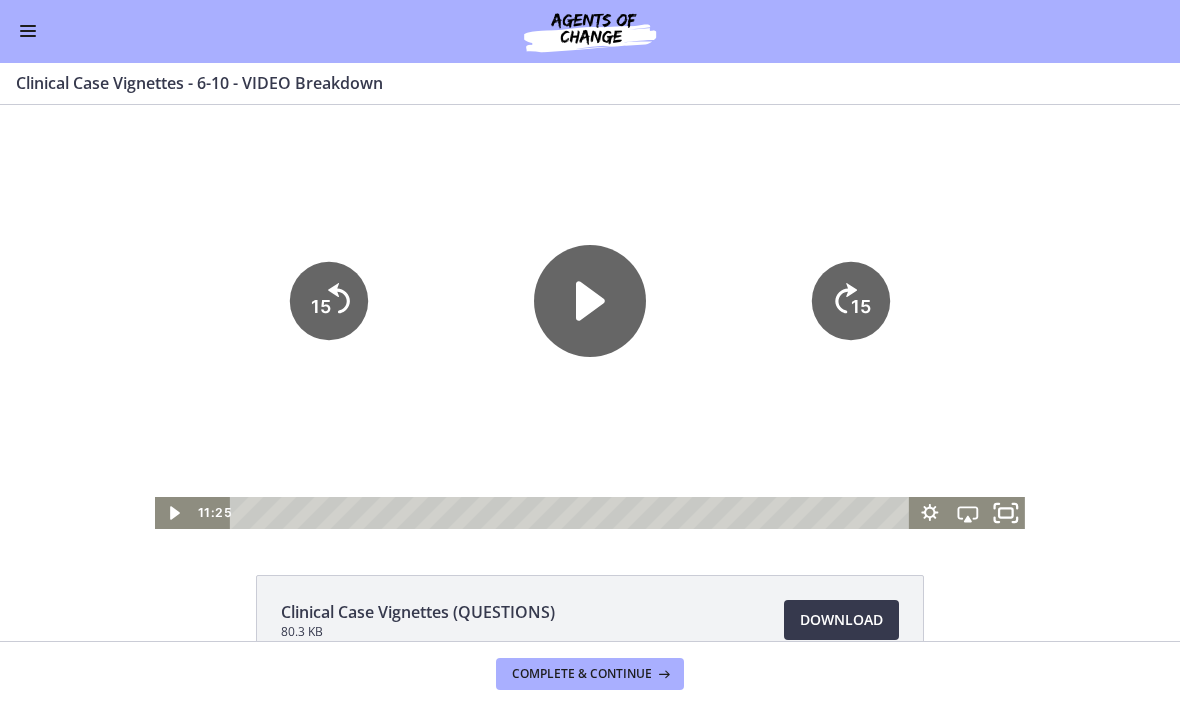click 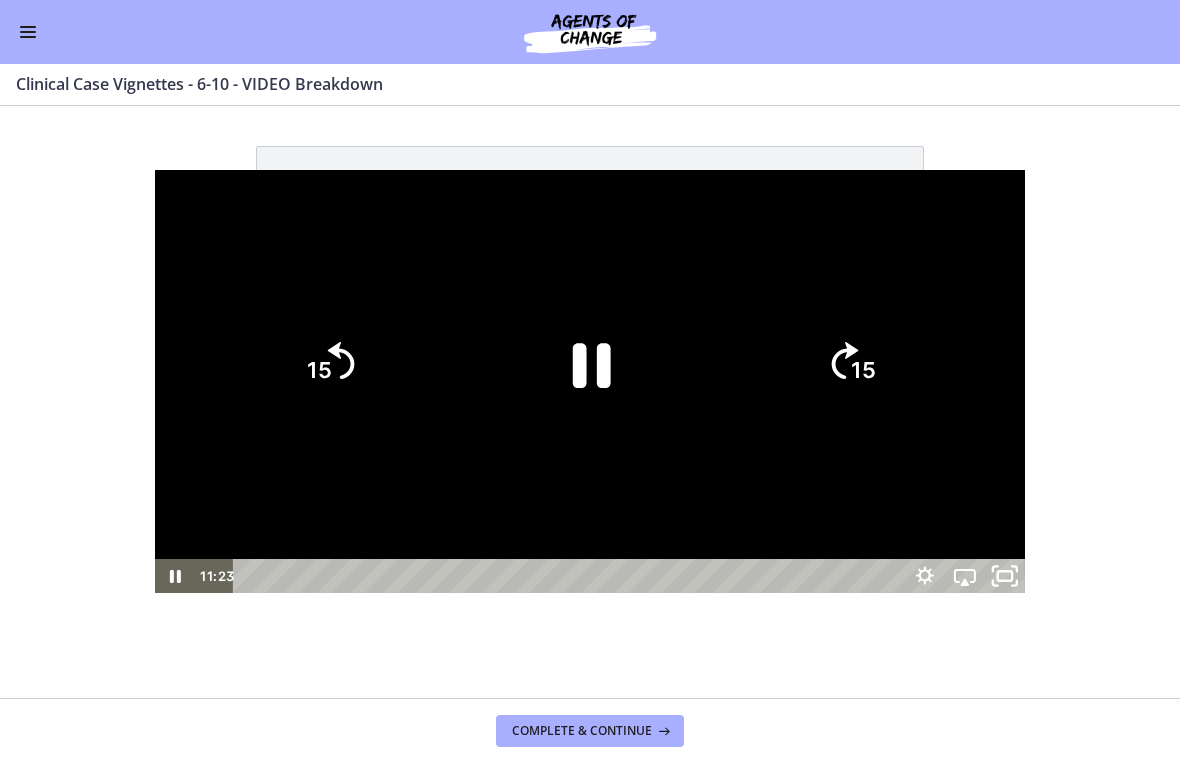 click 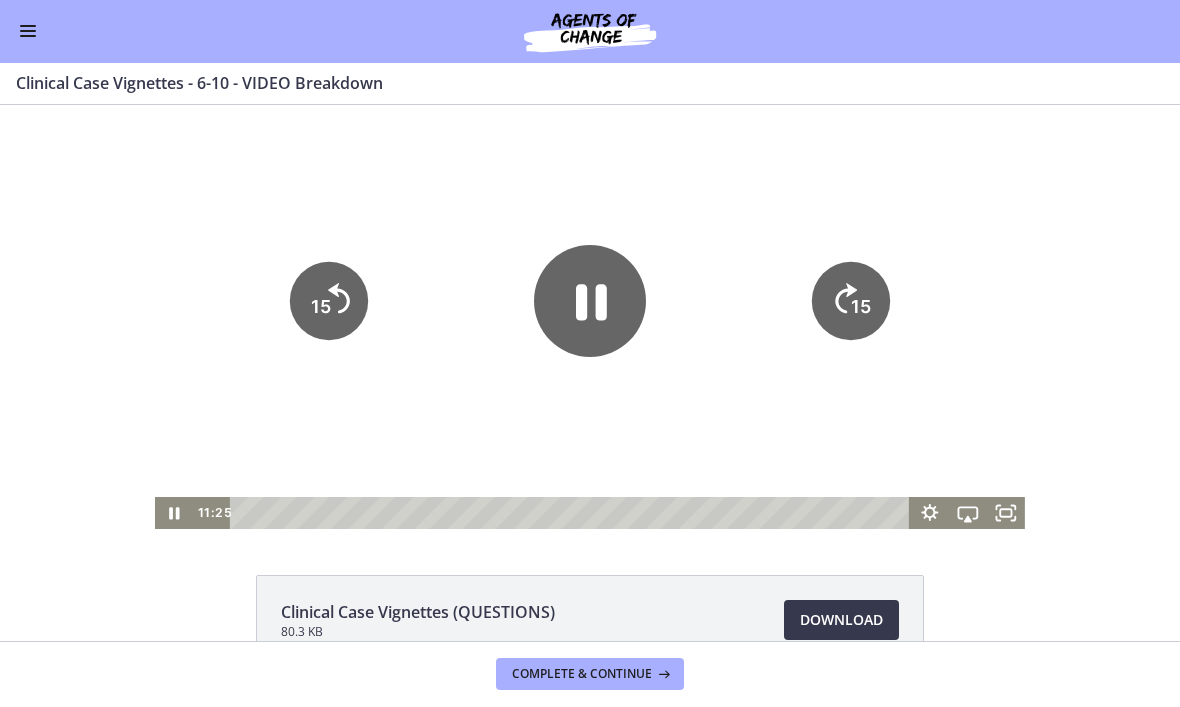 click 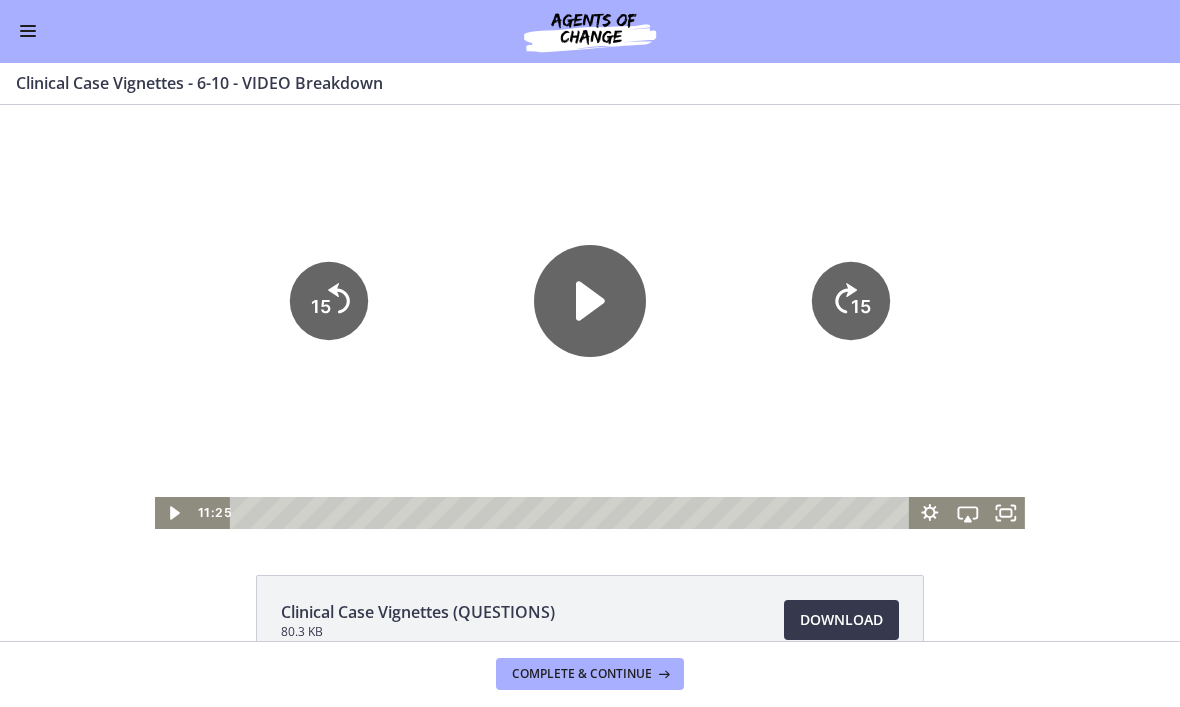 click at bounding box center (590, 317) 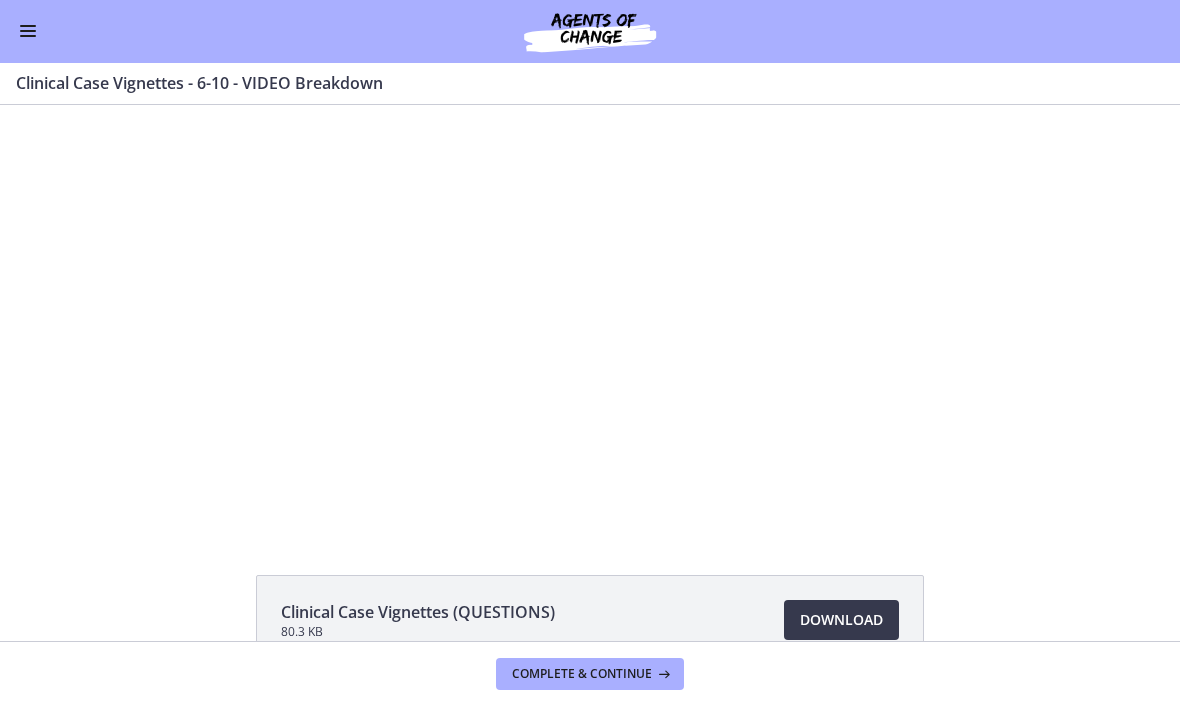 click at bounding box center [590, 317] 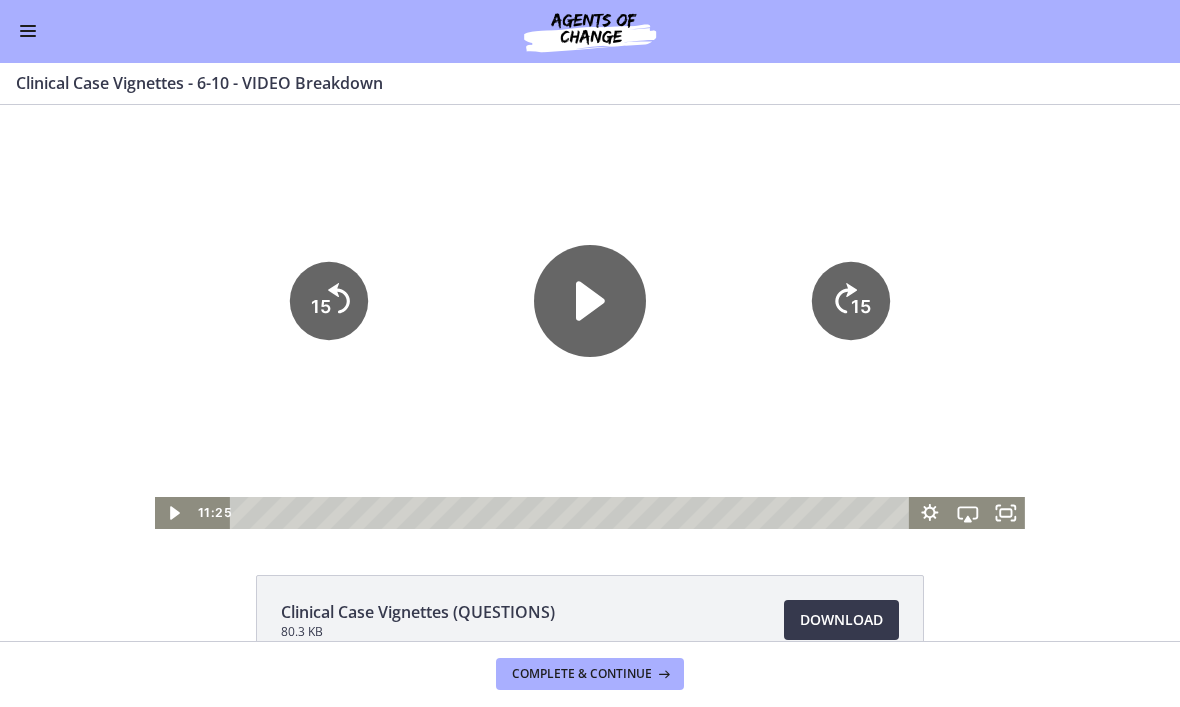 click on "15" 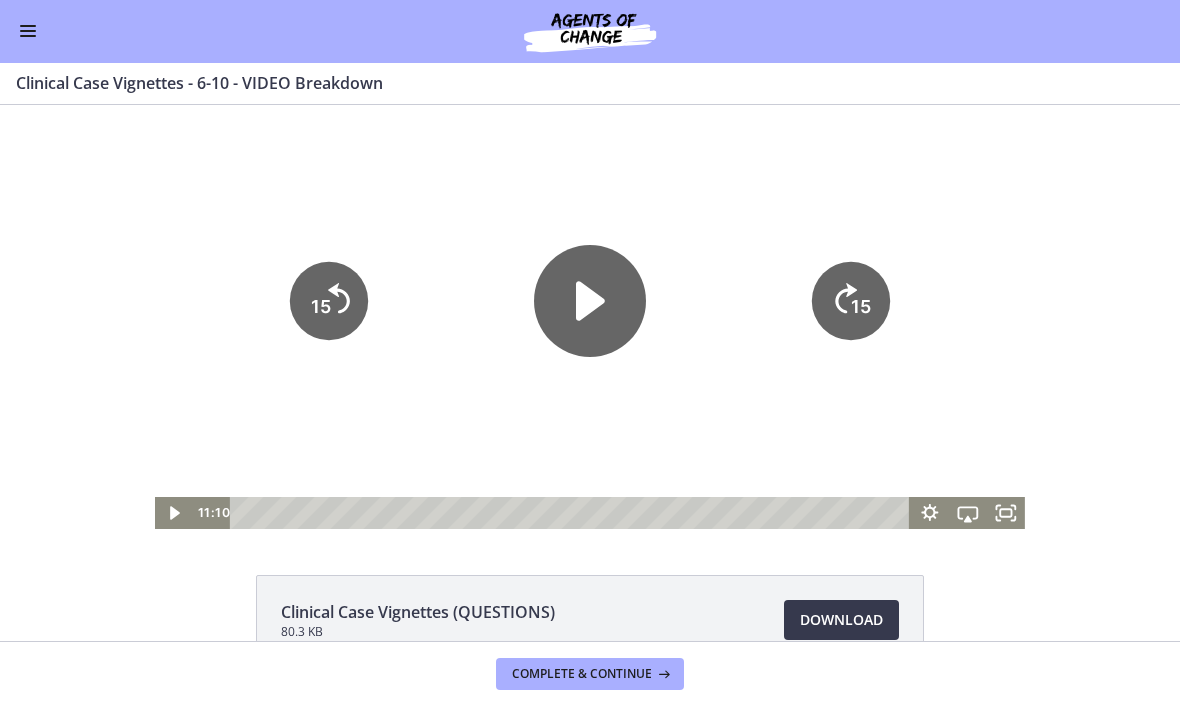 click at bounding box center (590, 317) 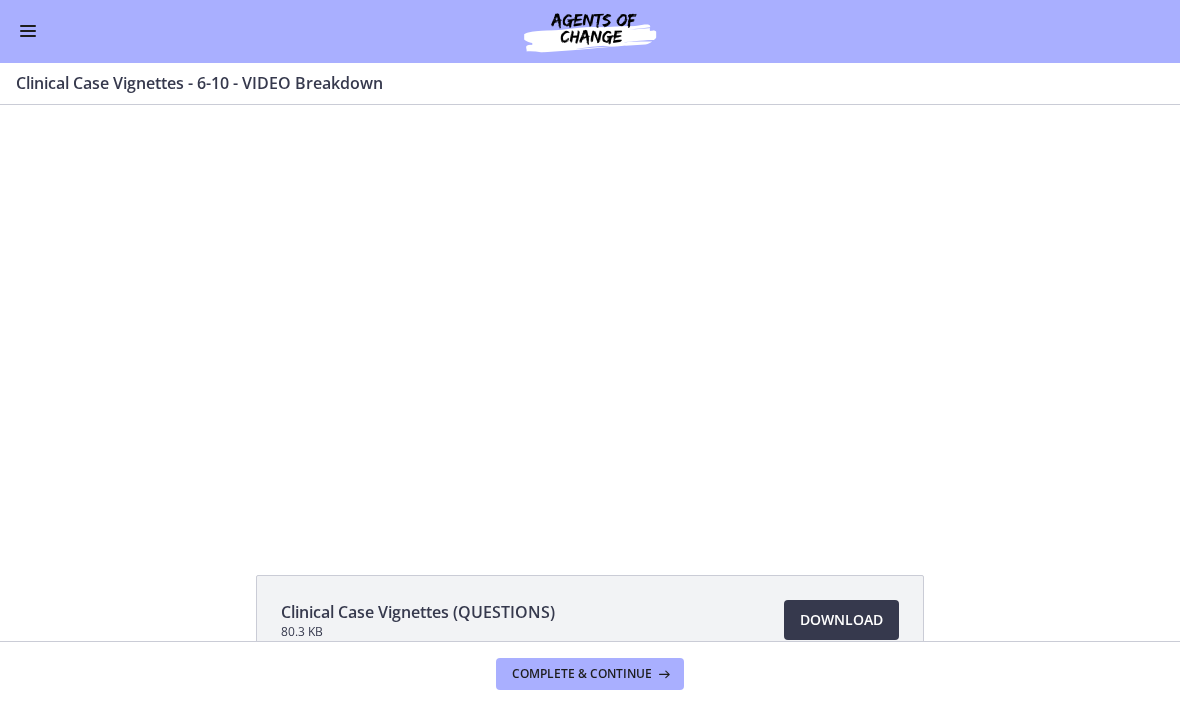 click at bounding box center (590, 317) 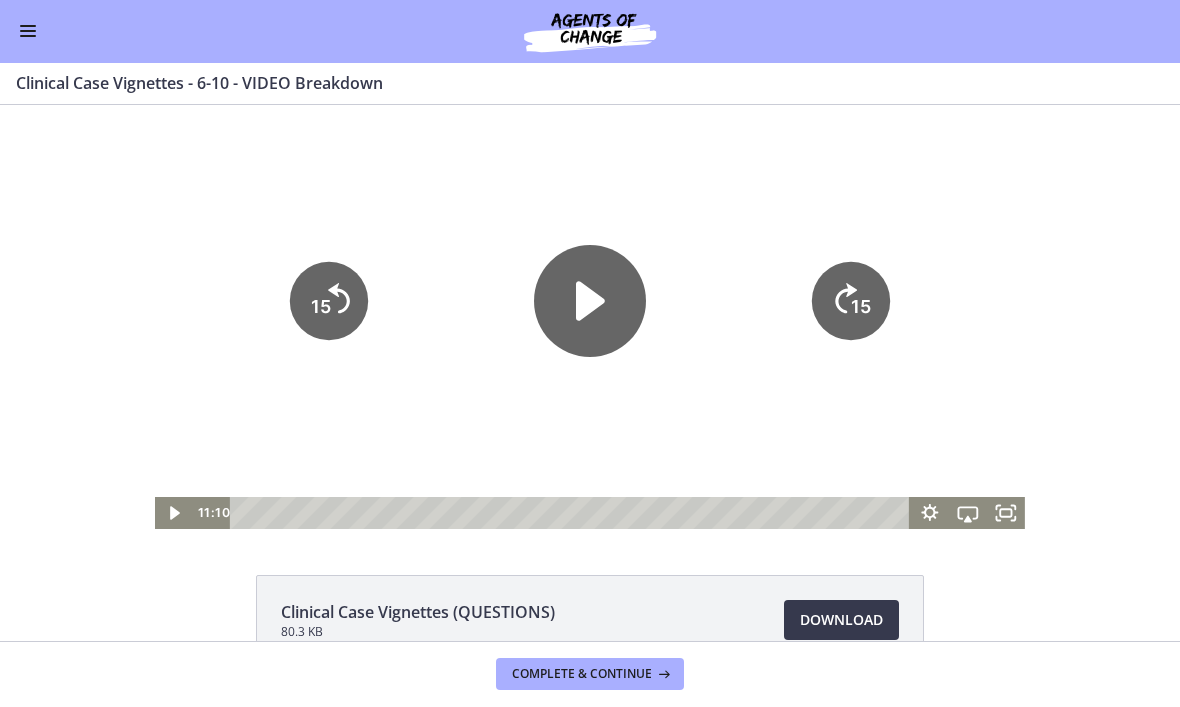 click on "15" 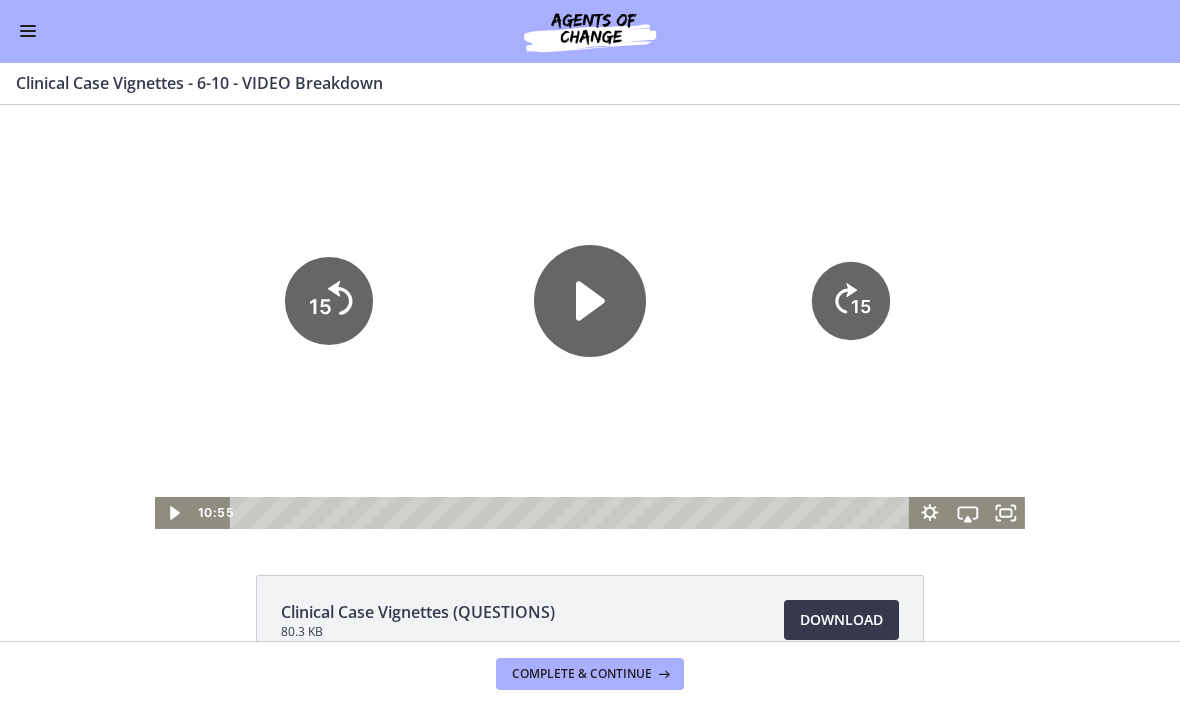click on "15" 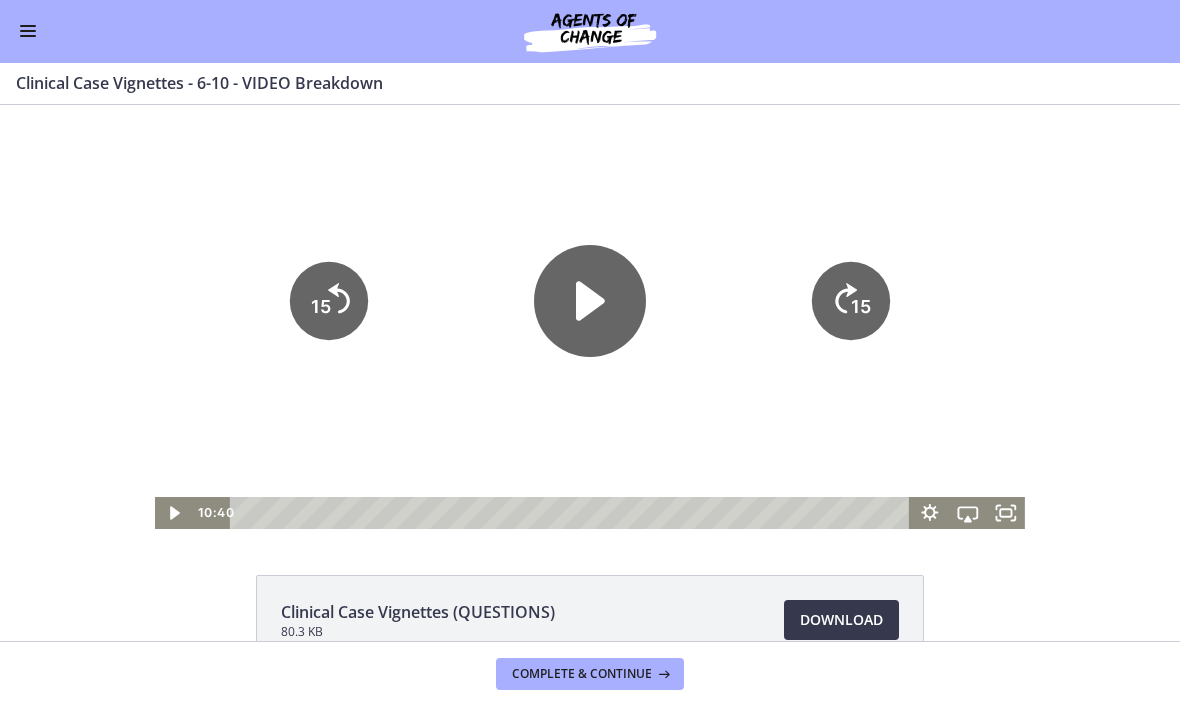 click on "15" 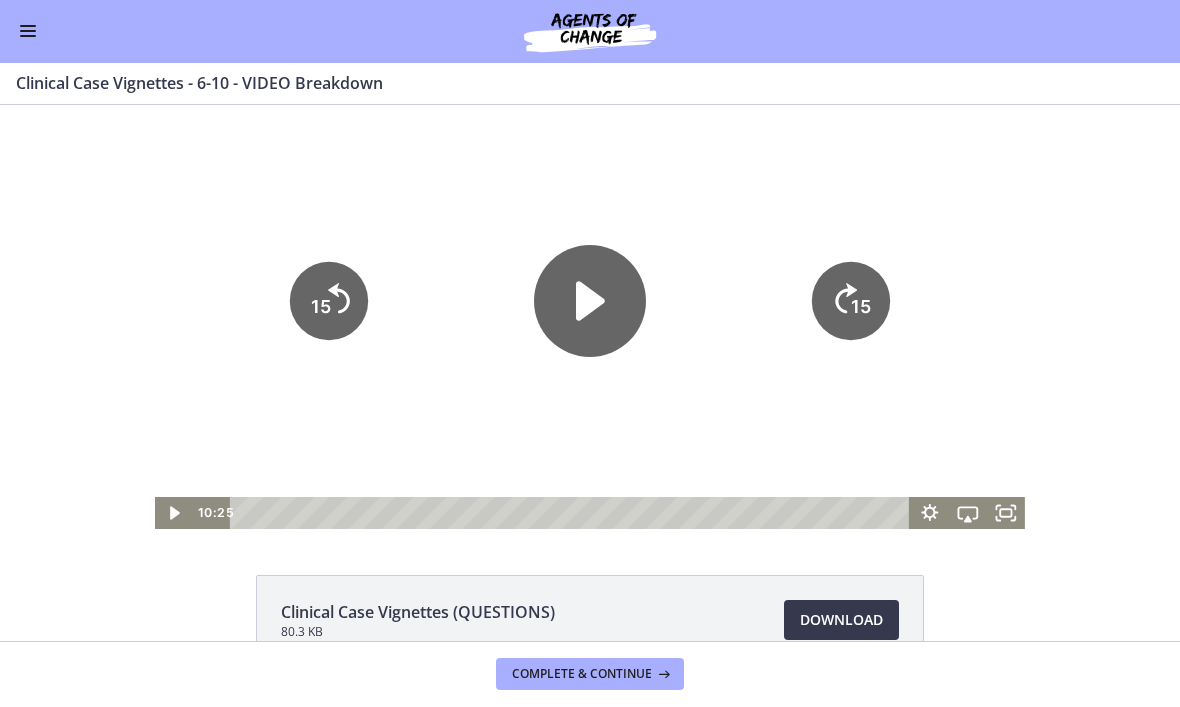 click at bounding box center [590, 317] 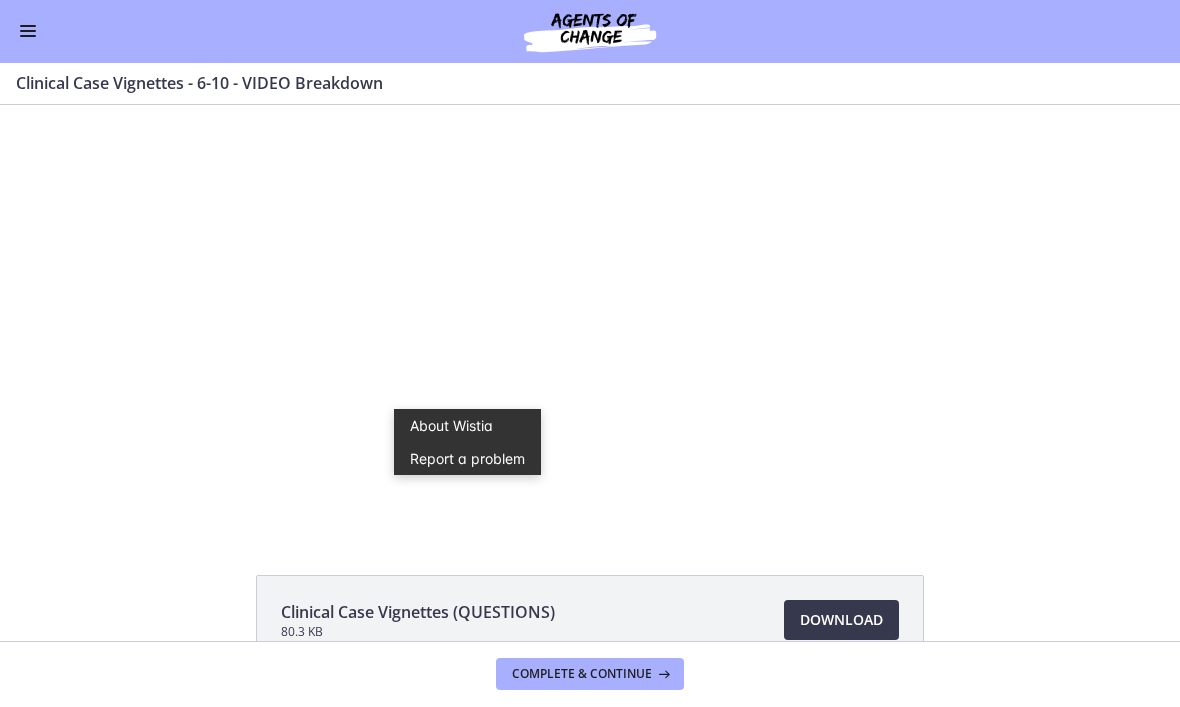 click at bounding box center (590, 317) 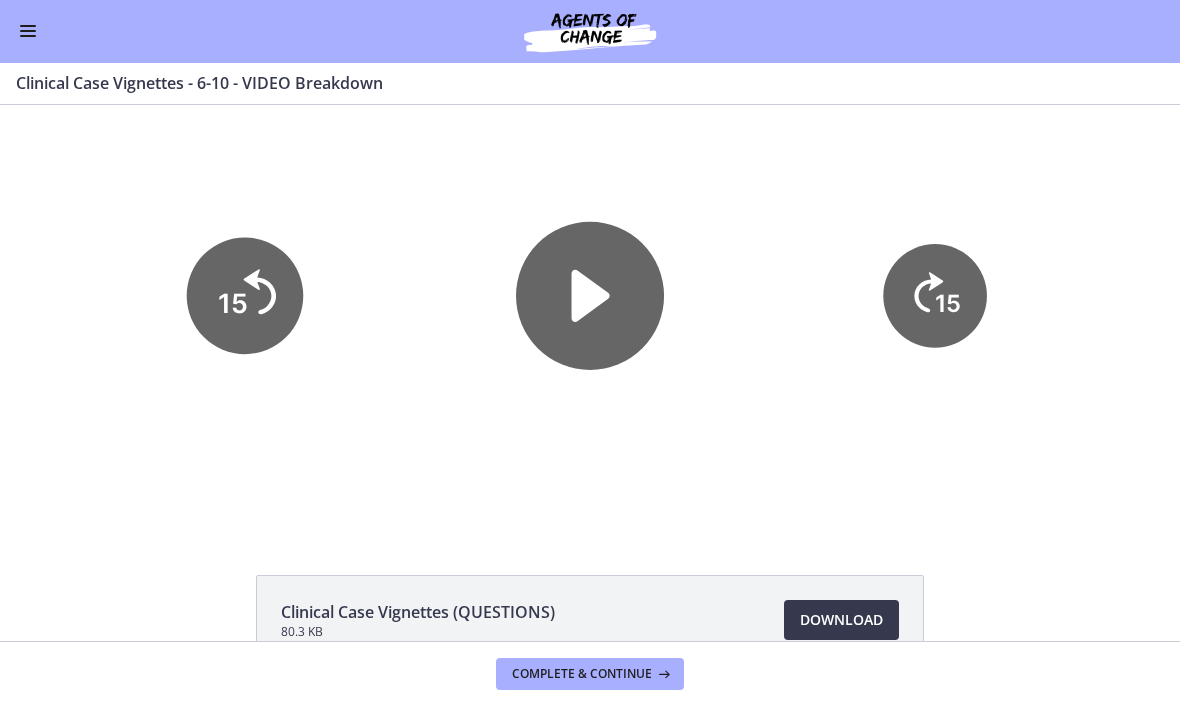 scroll, scrollTop: 0, scrollLeft: 0, axis: both 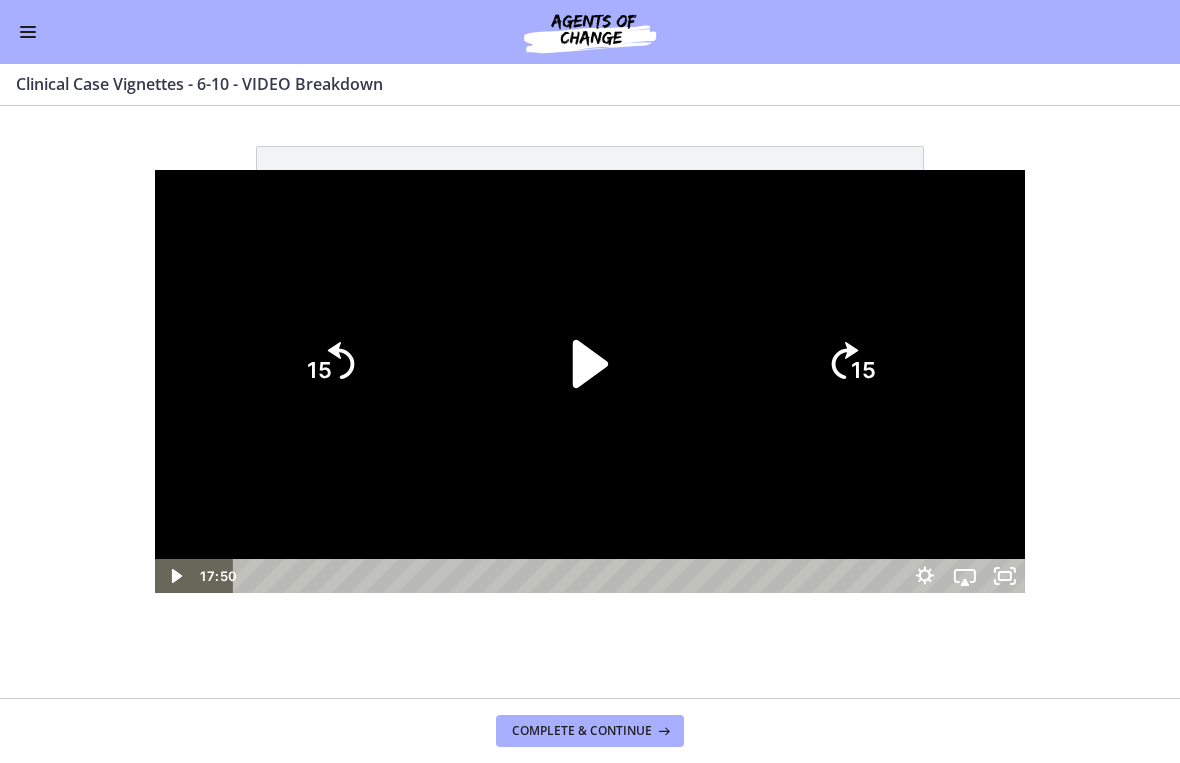 click on "15" 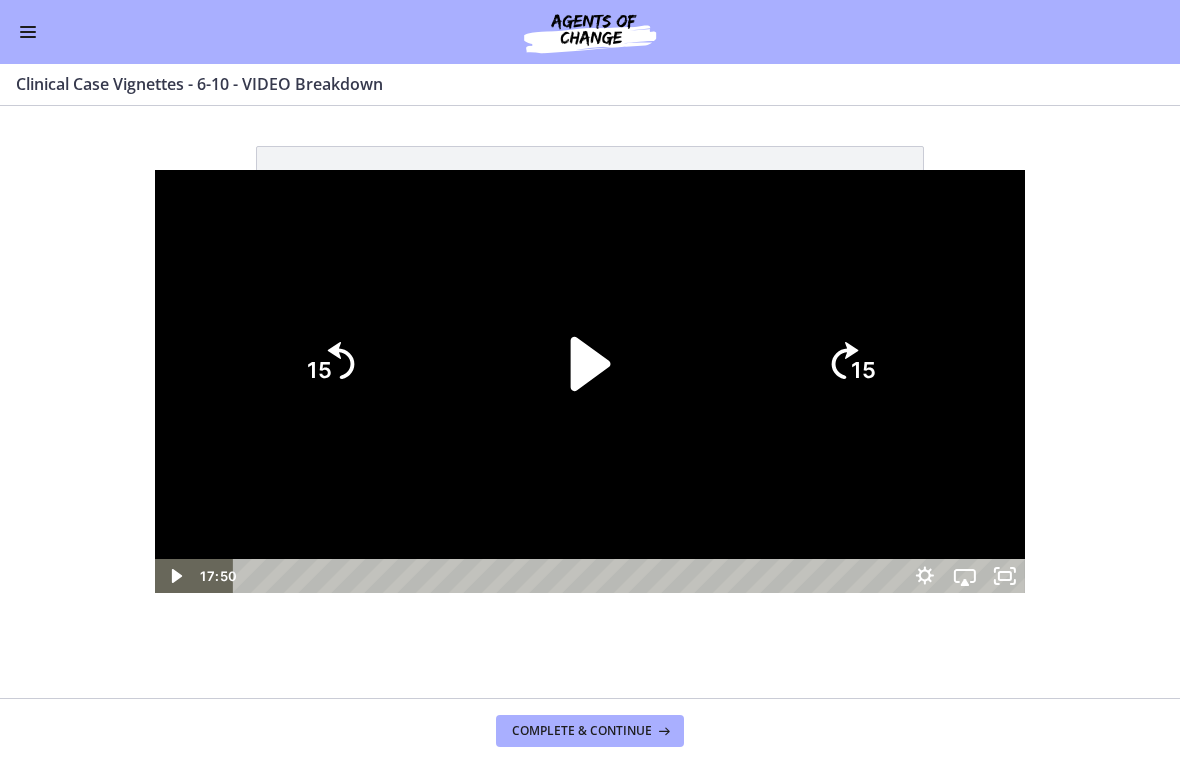 click 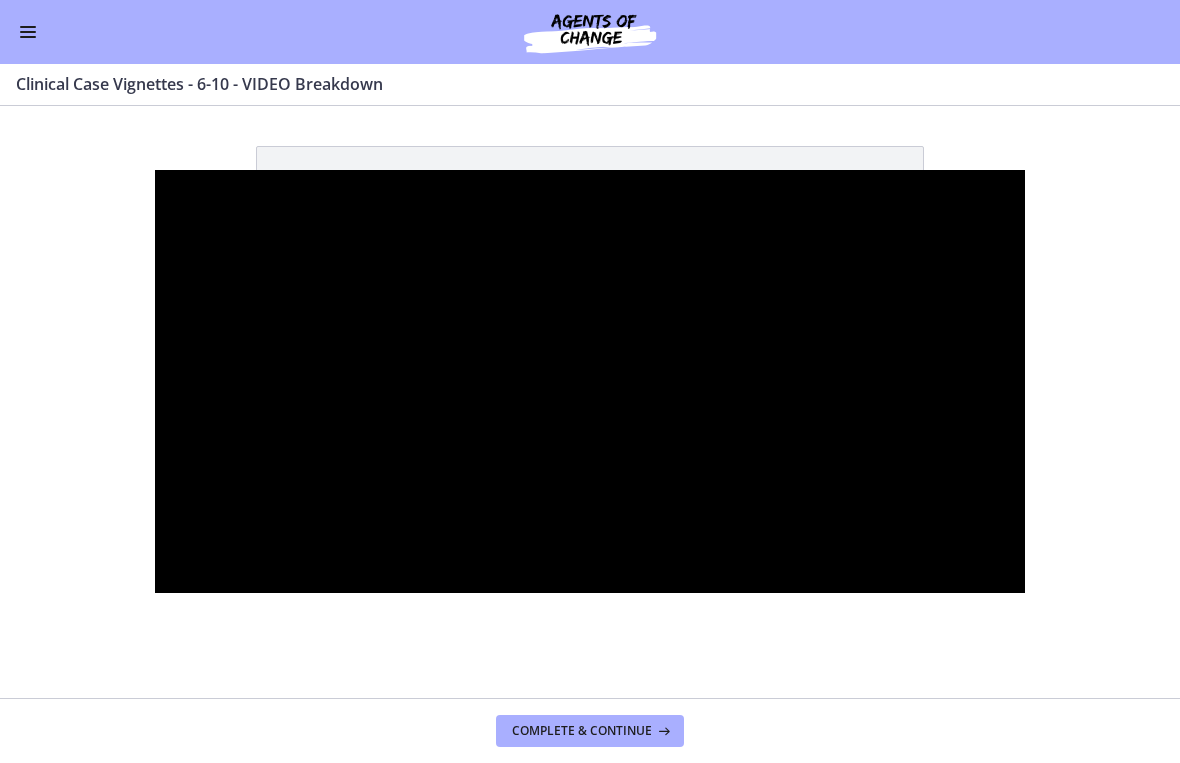 click at bounding box center [590, 382] 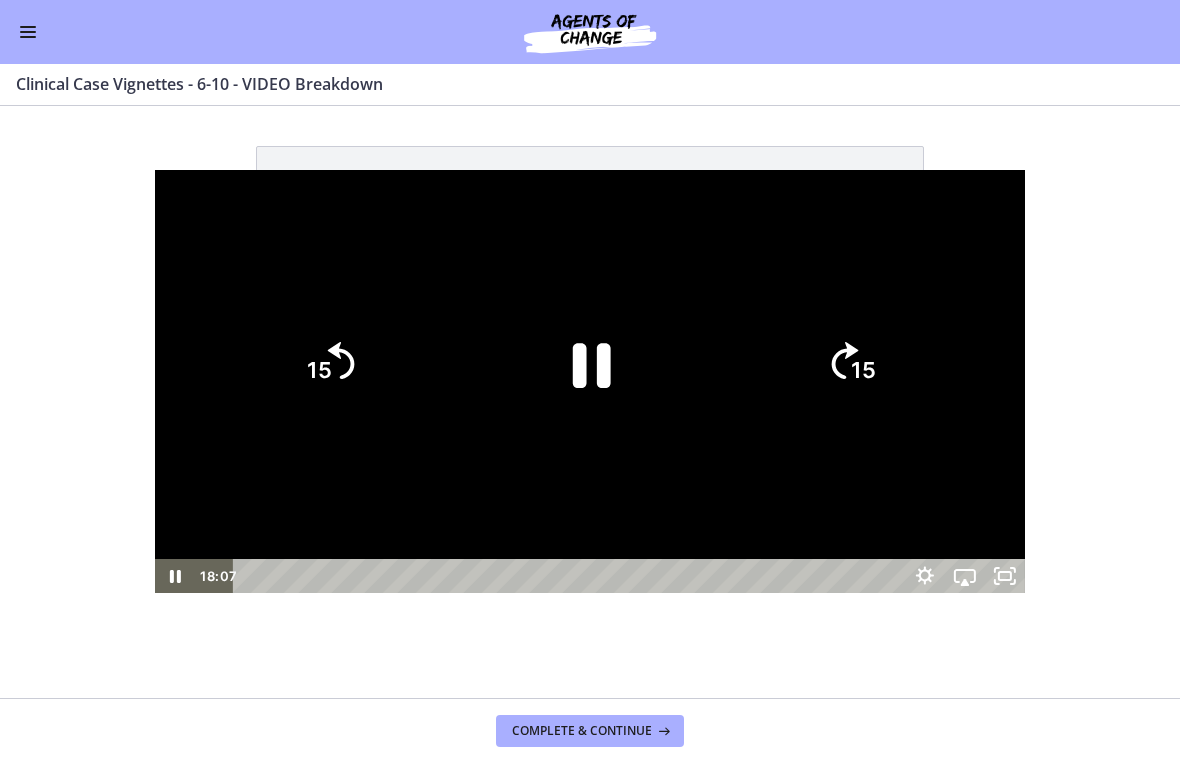 click on "15" 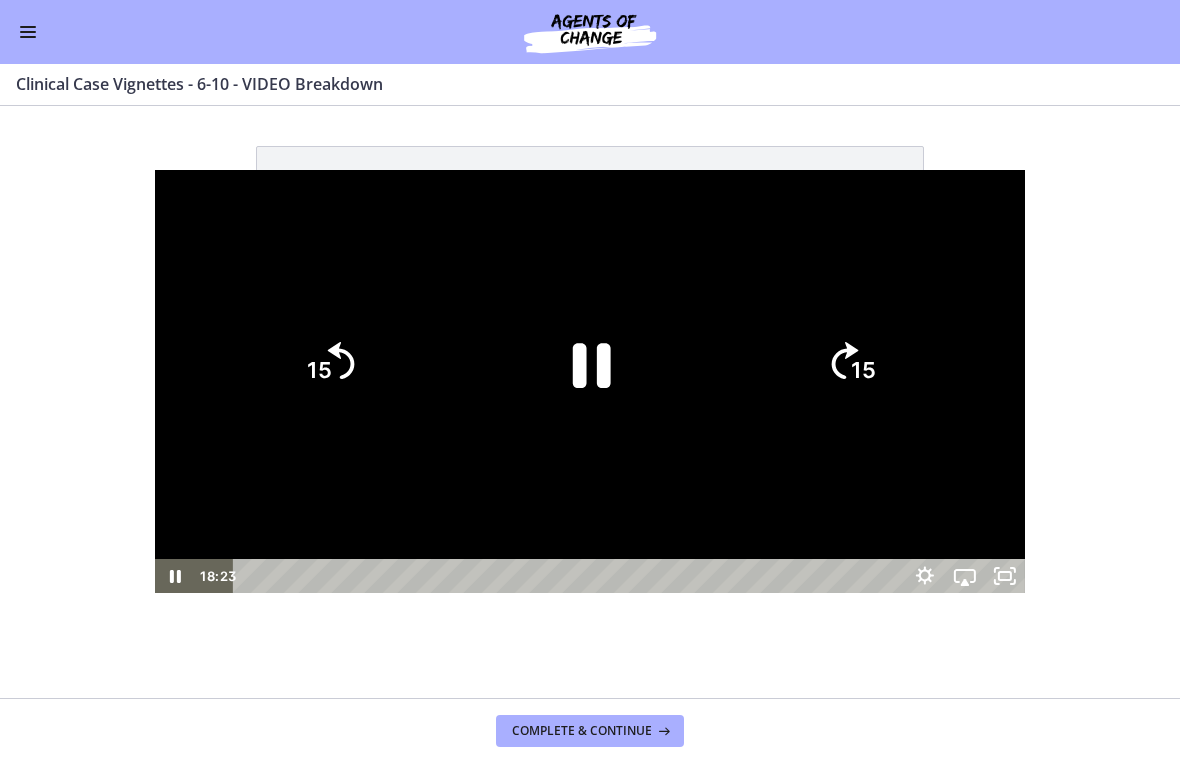 click on "15" 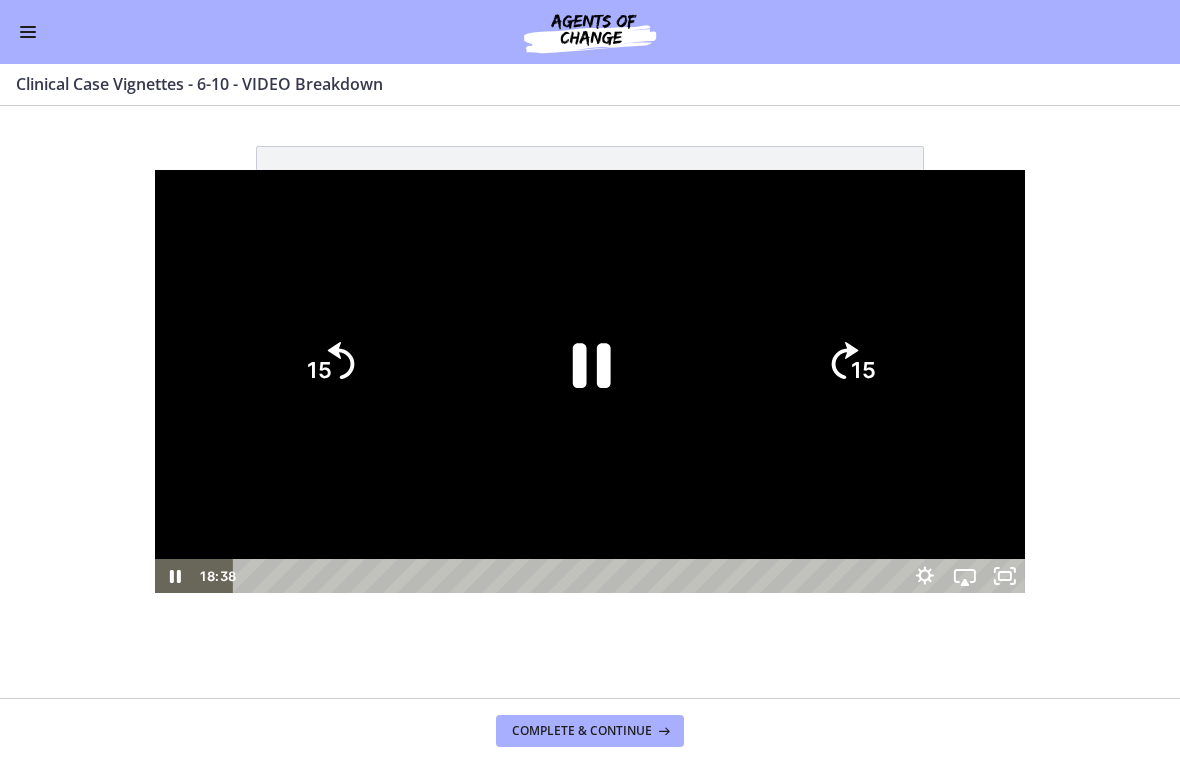 click on "15" 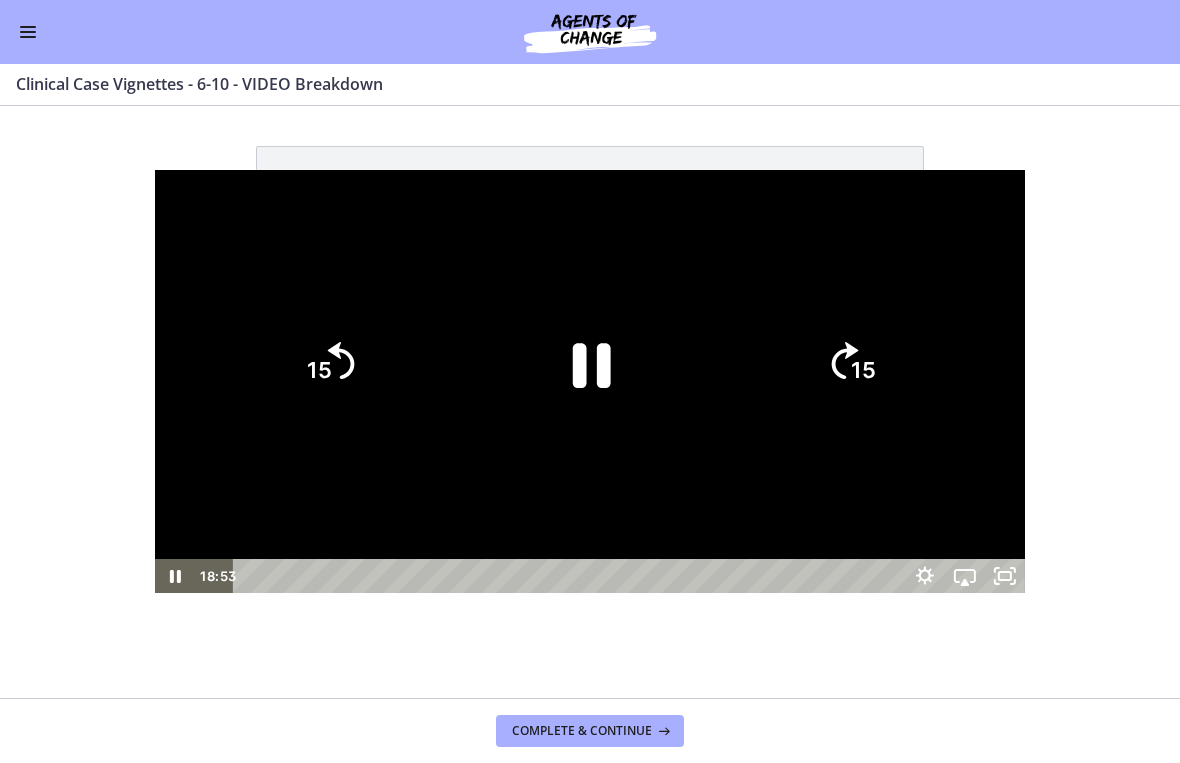 click on "15" 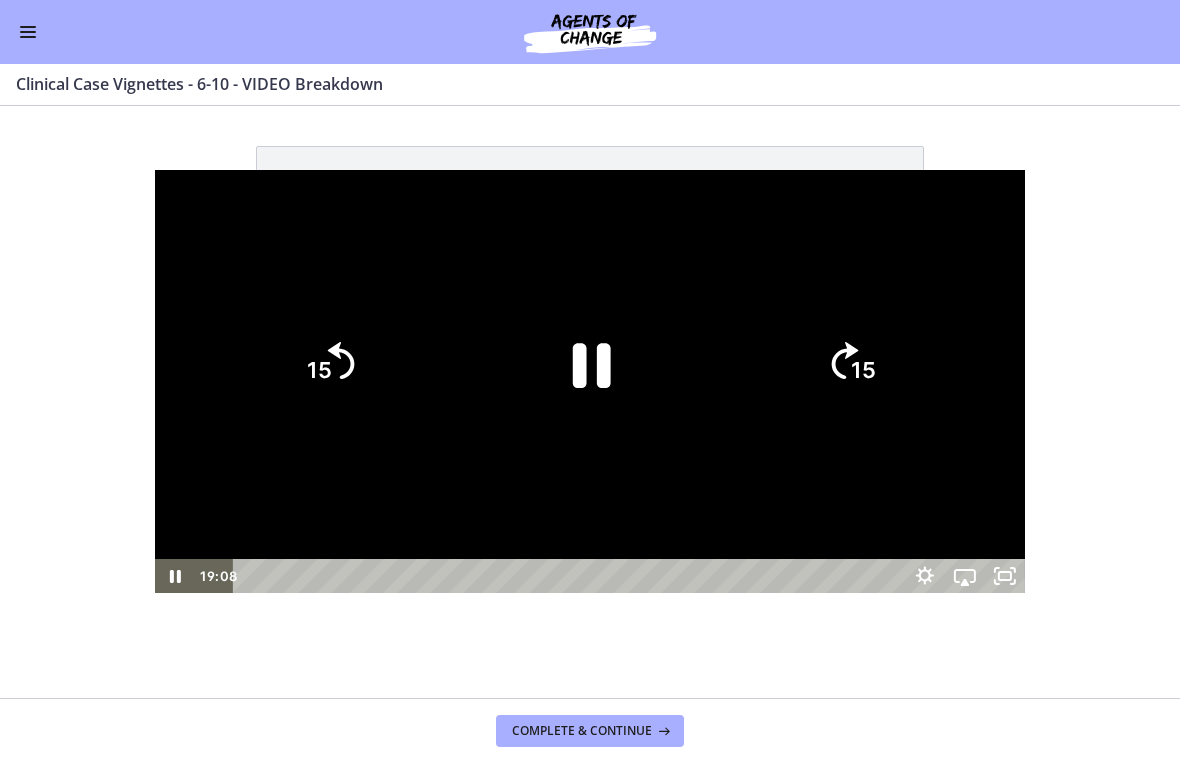 click on "15" 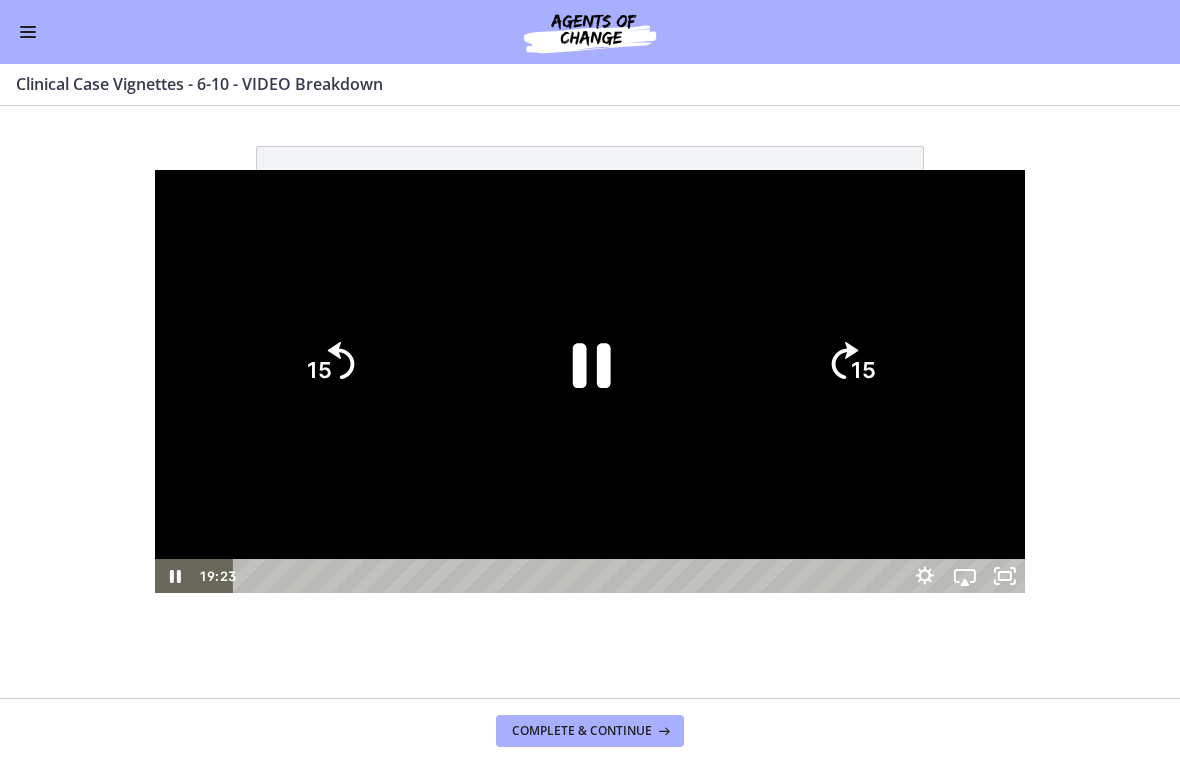 click on "15" 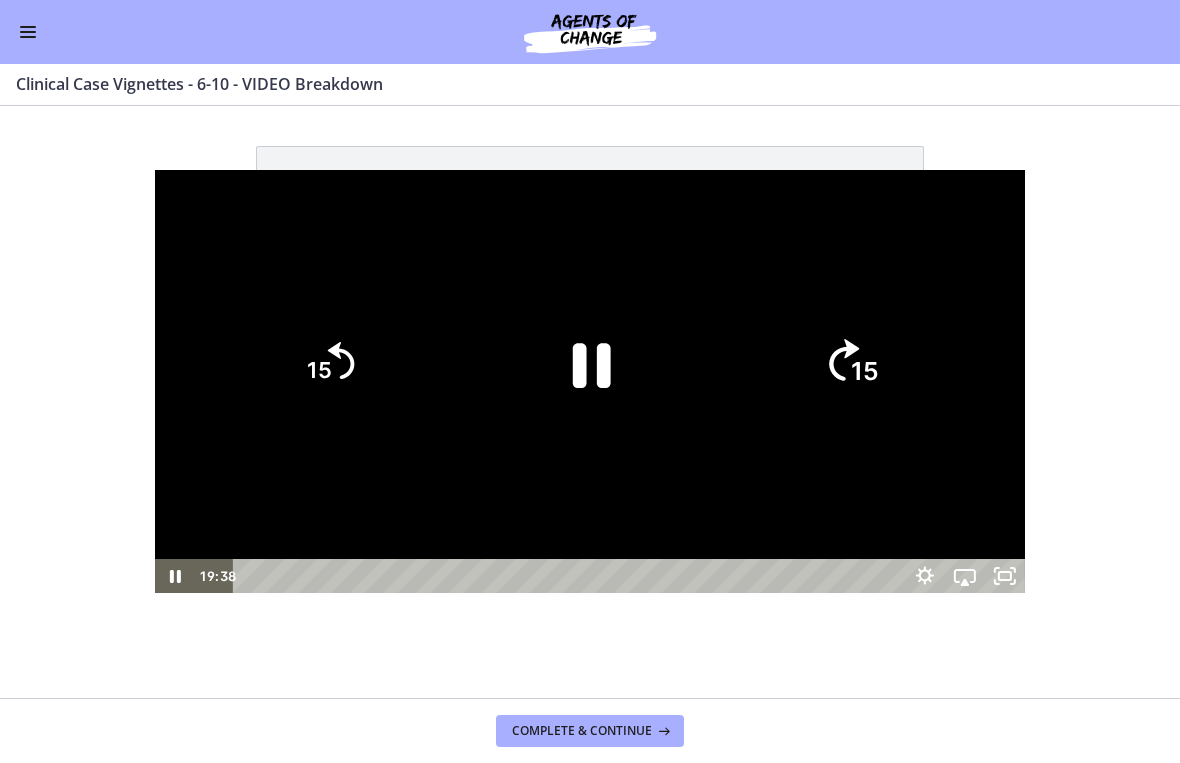 click 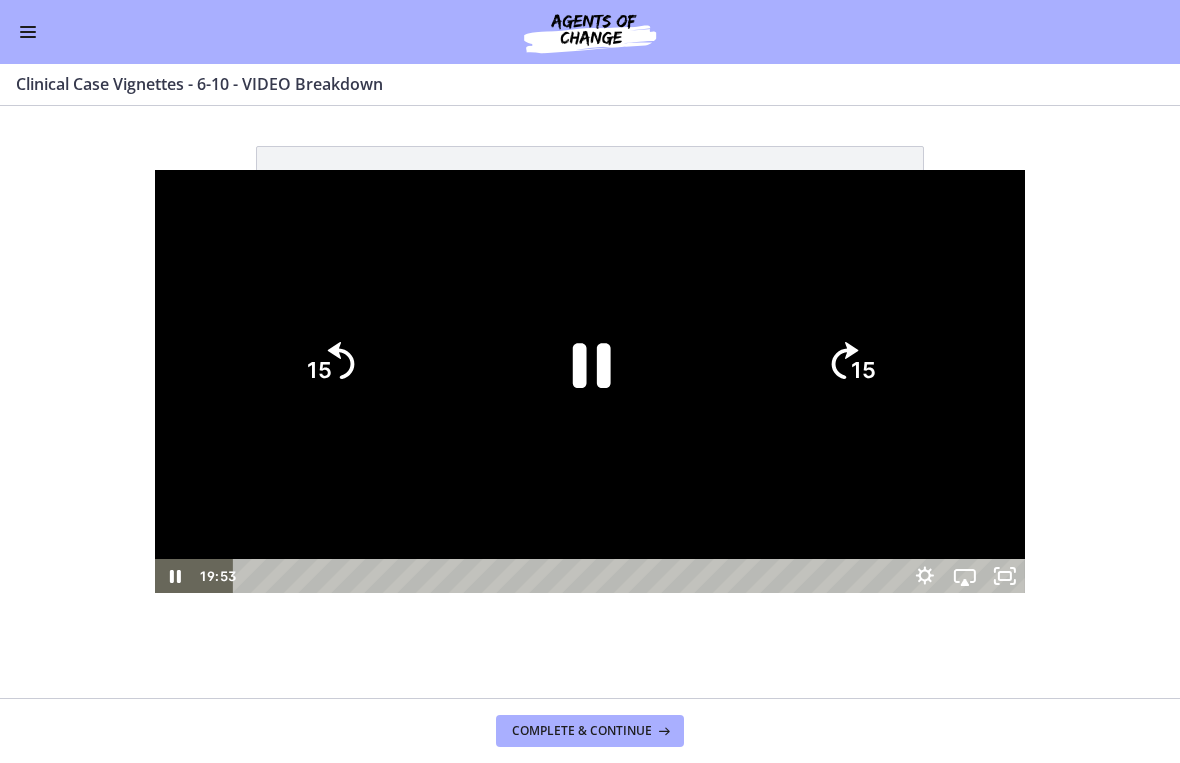 click on "15" 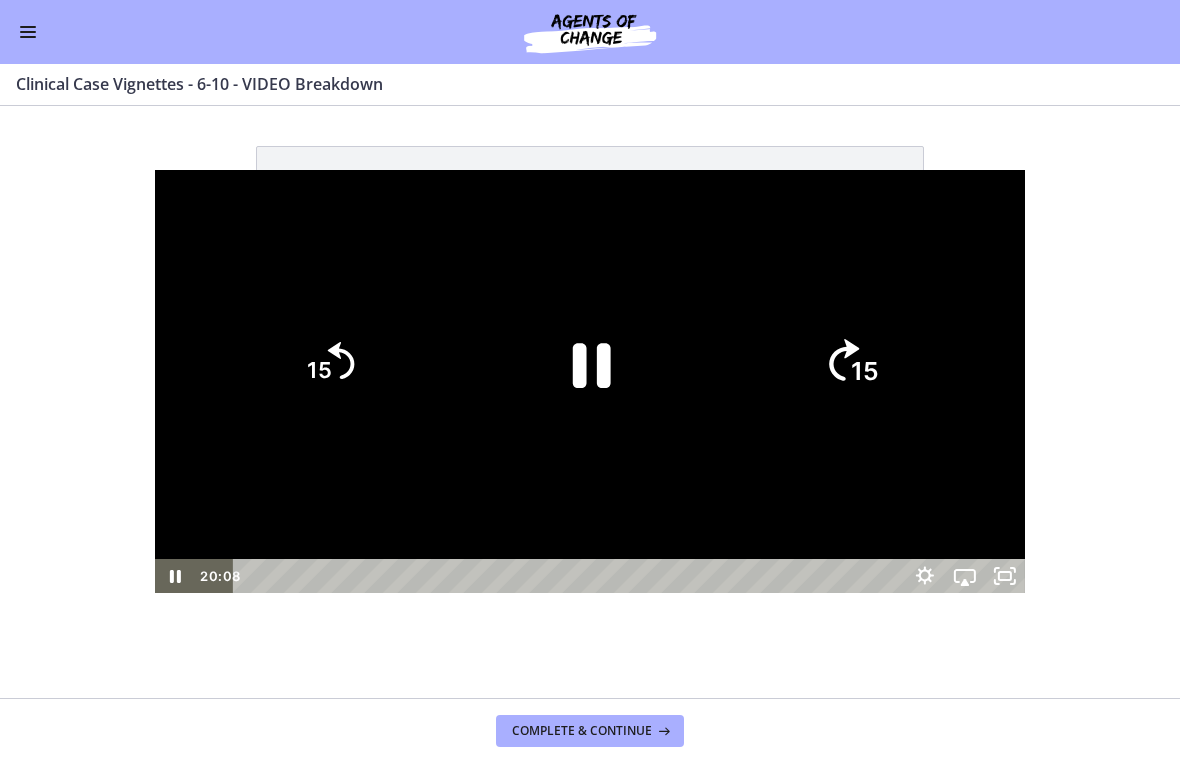 click on "15" 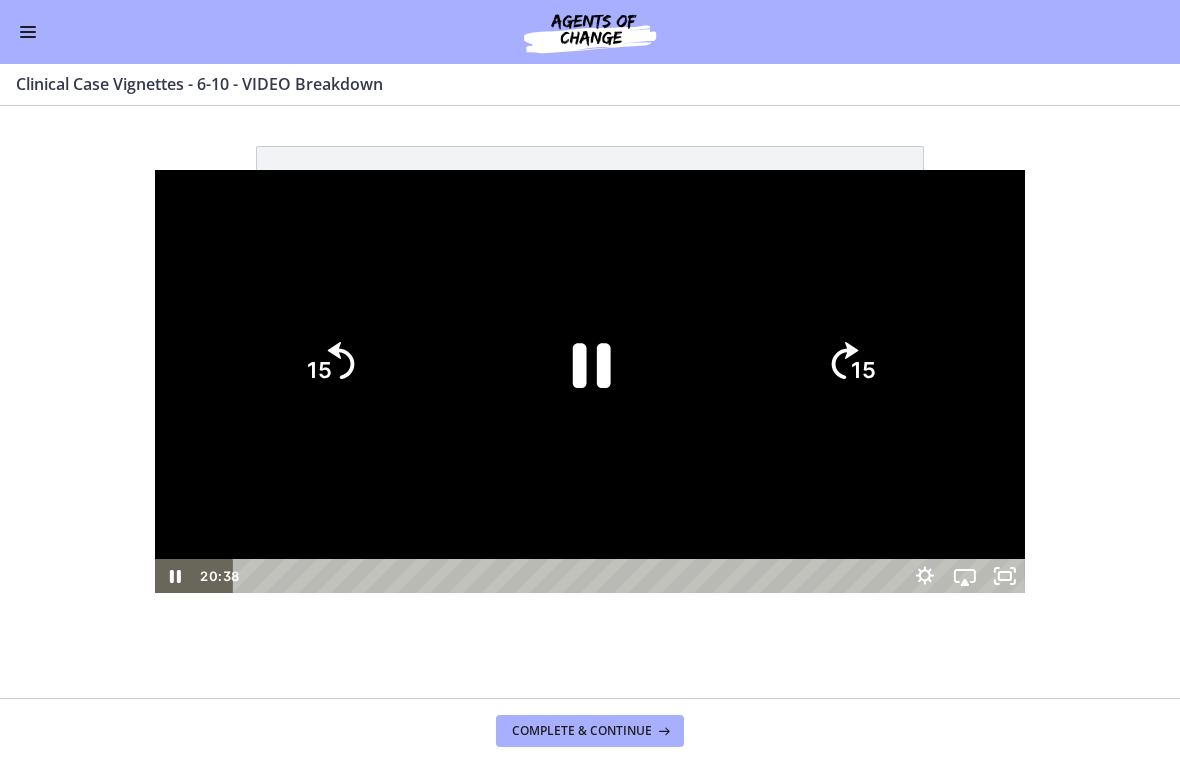 click on "15" 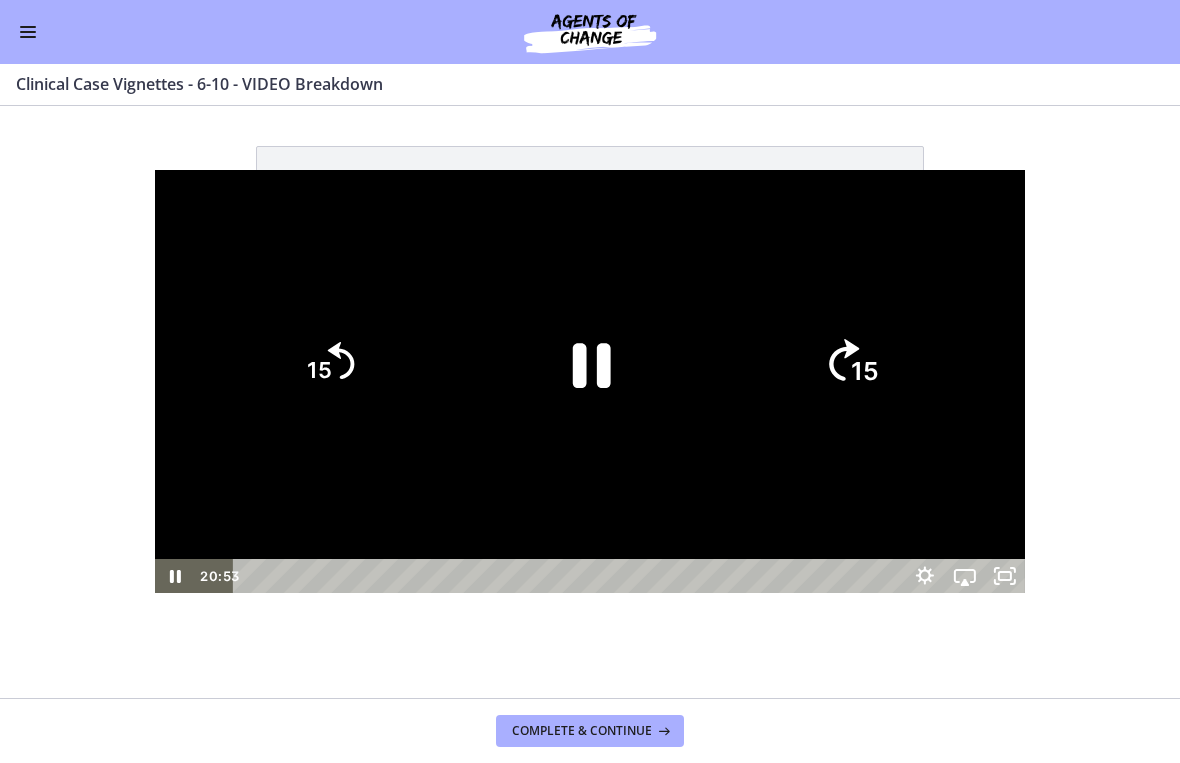 click on "15" 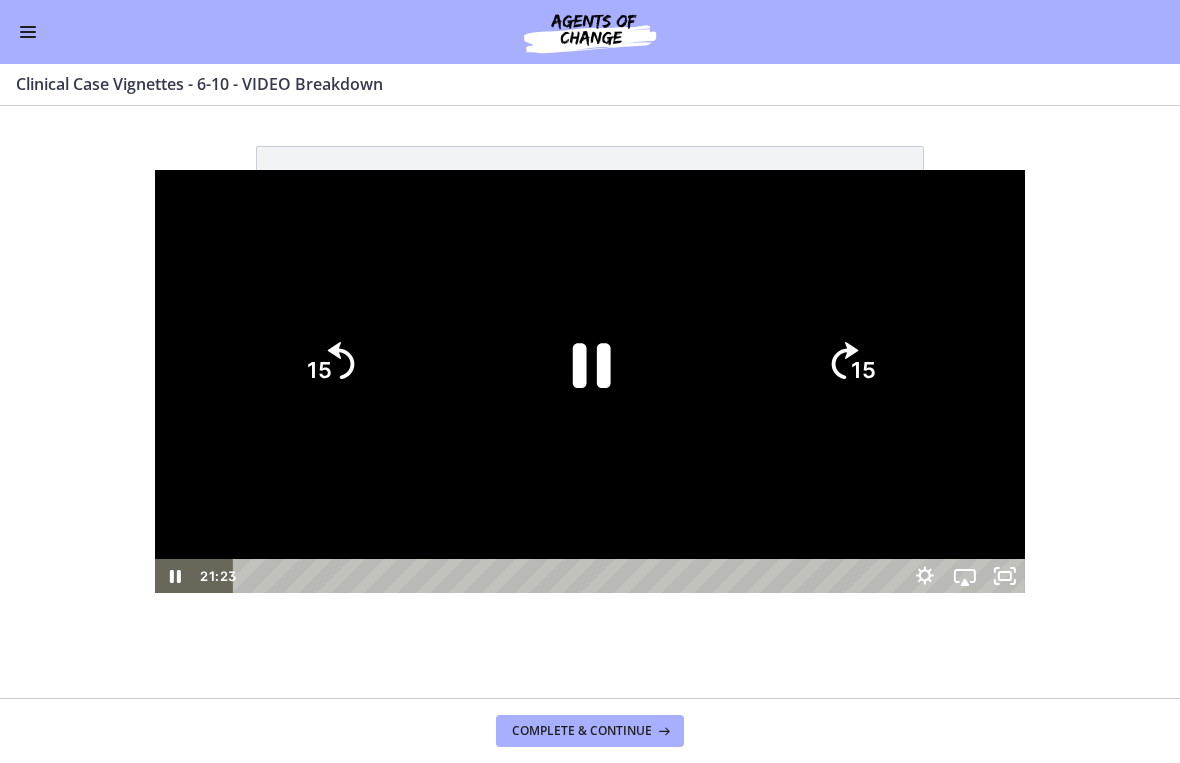 click on "15" 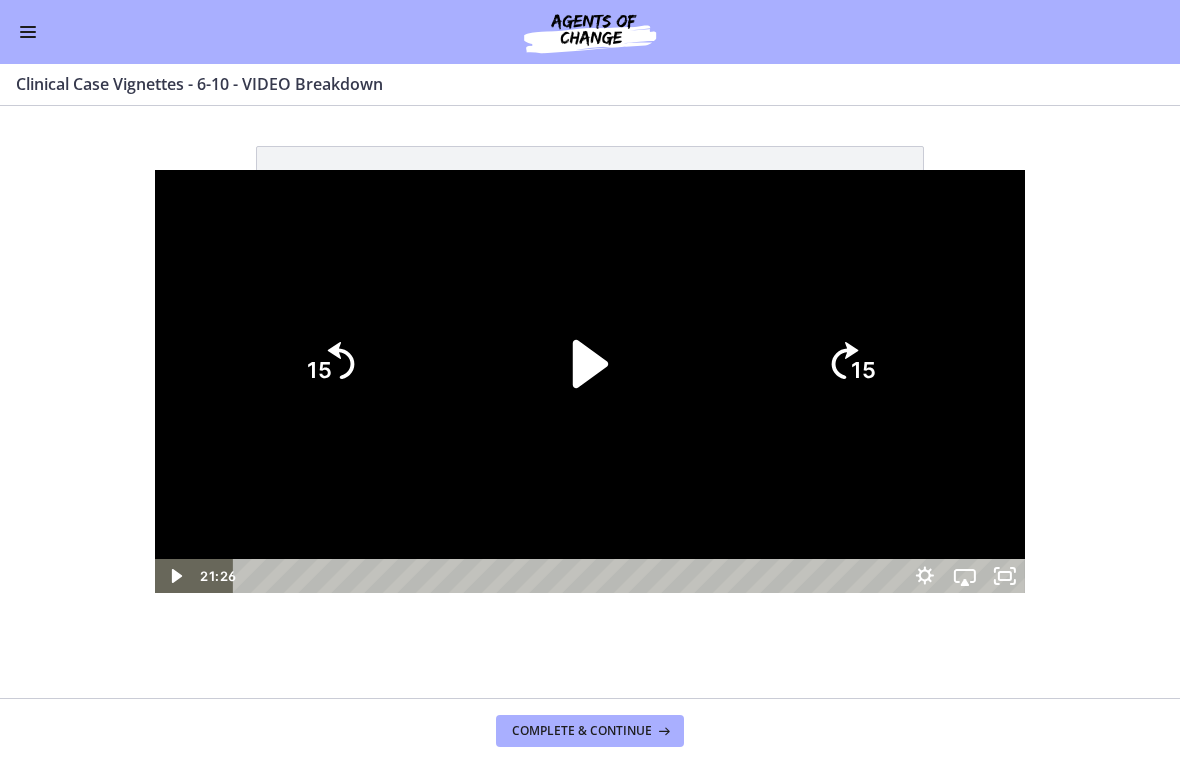 click 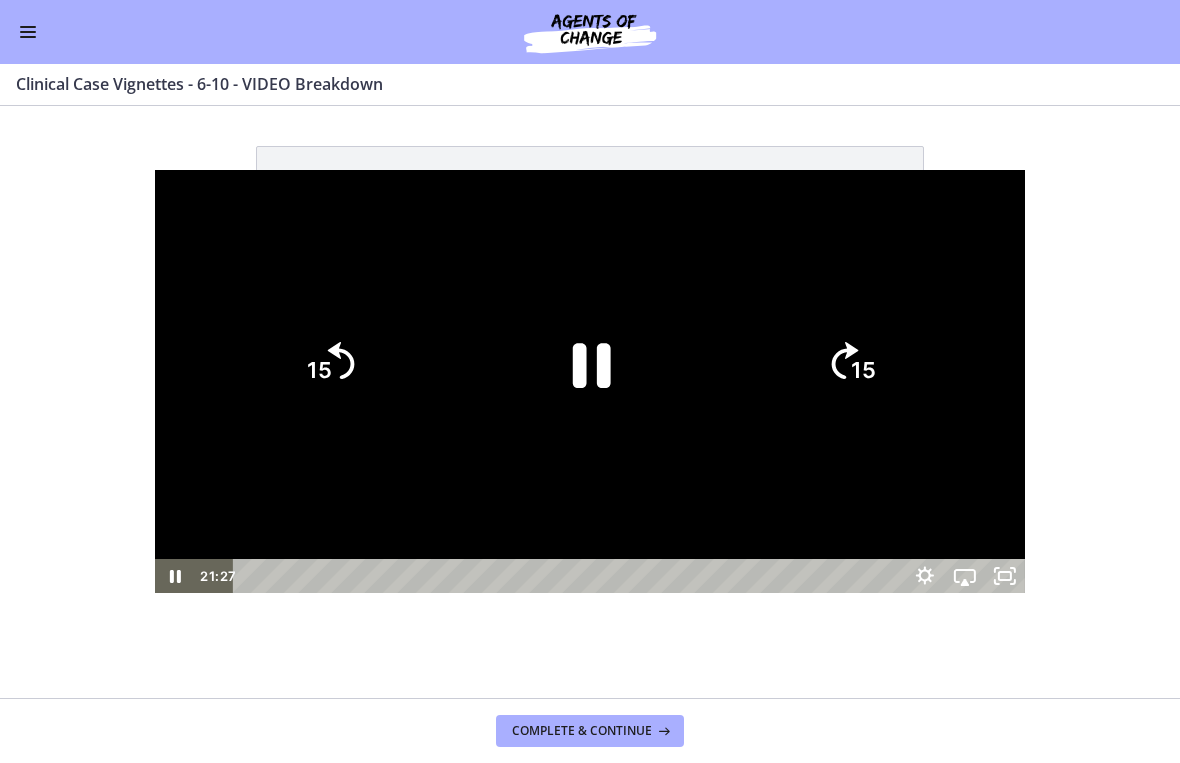 click 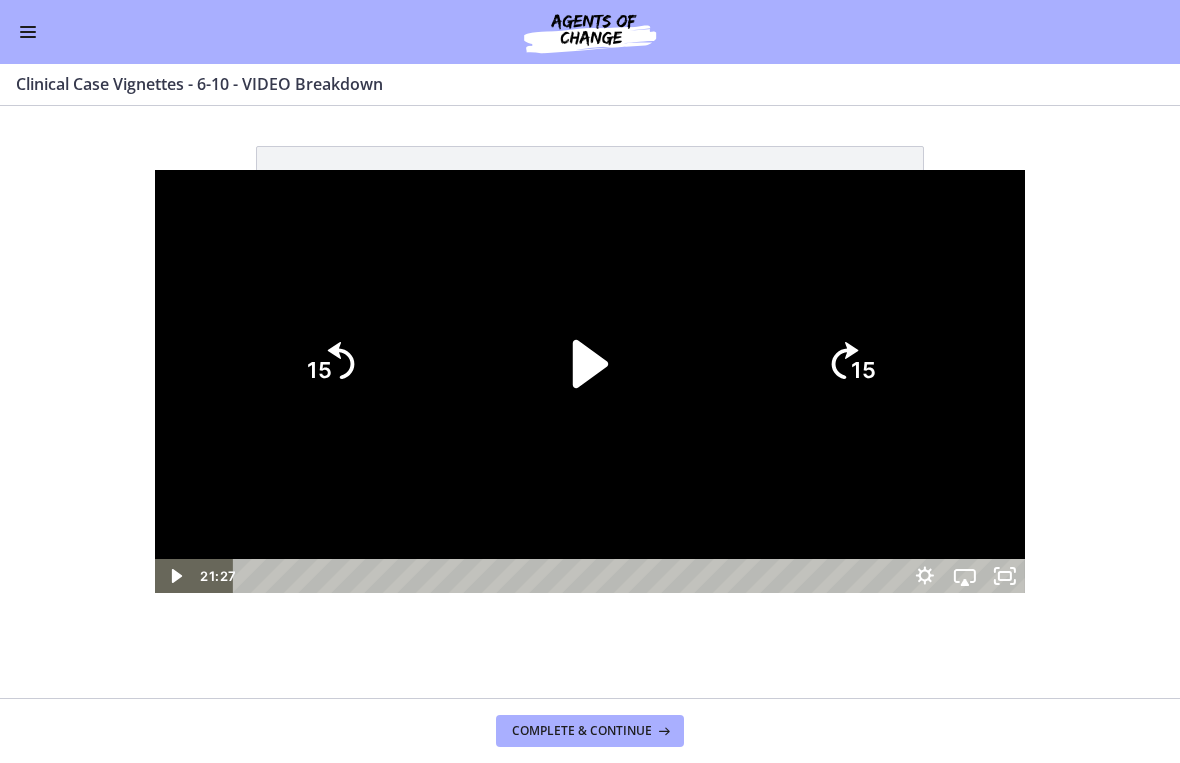 click at bounding box center [590, 382] 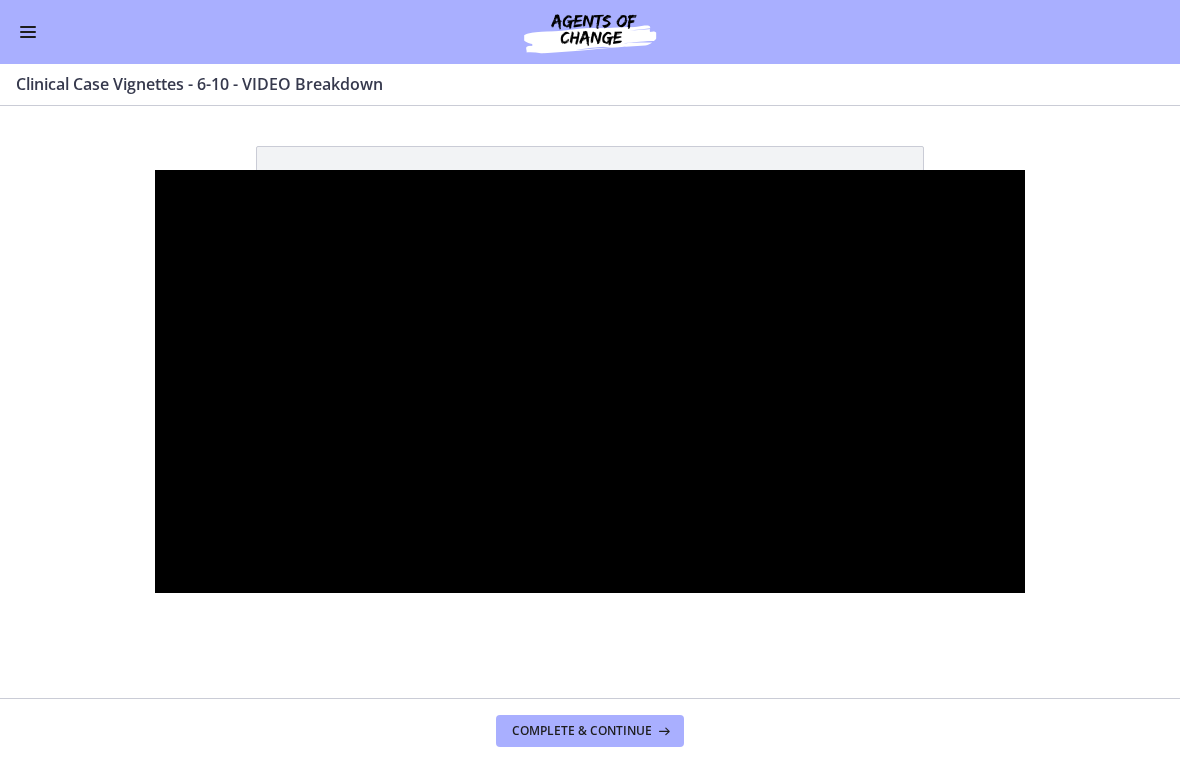 click at bounding box center [590, 382] 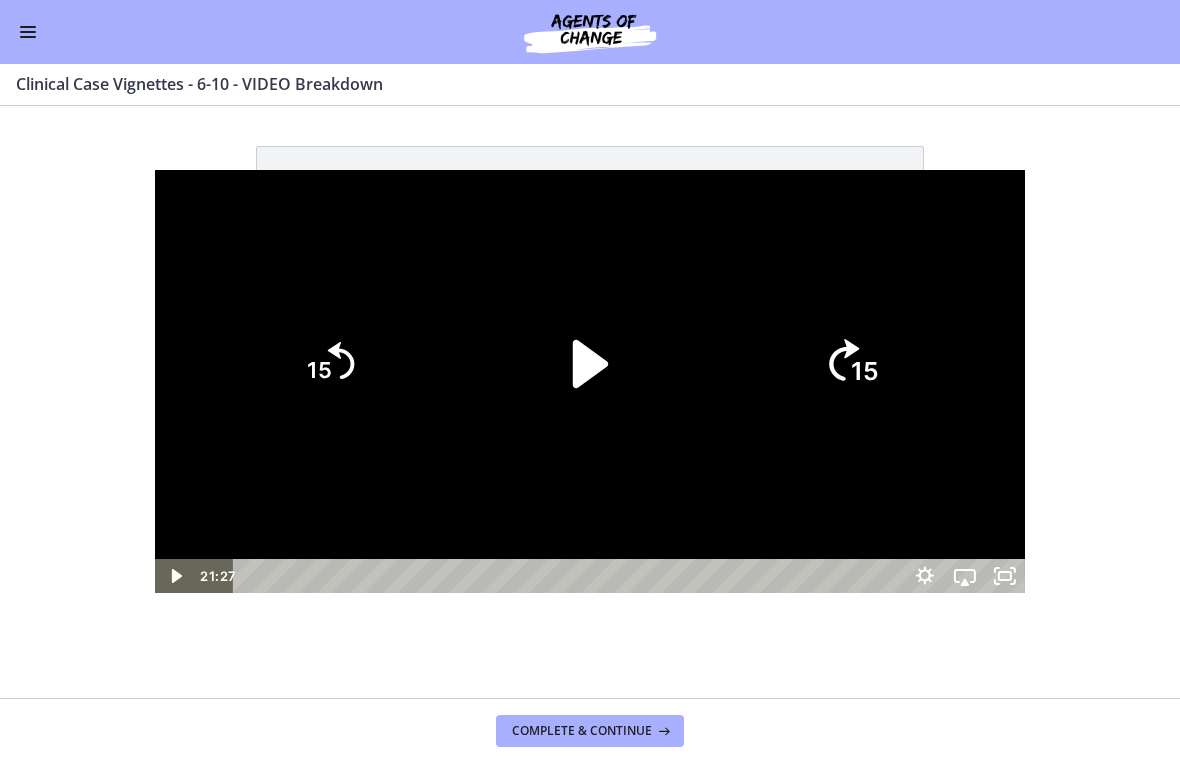 click on "15" 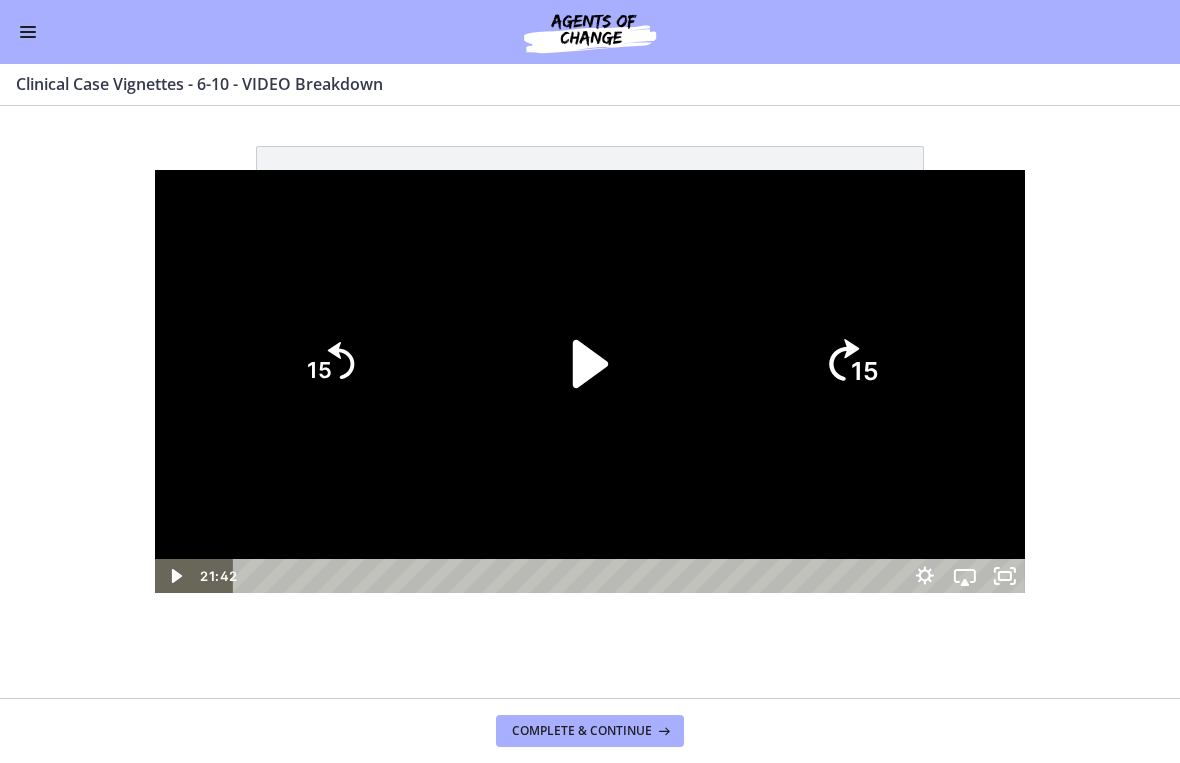 click on "15" 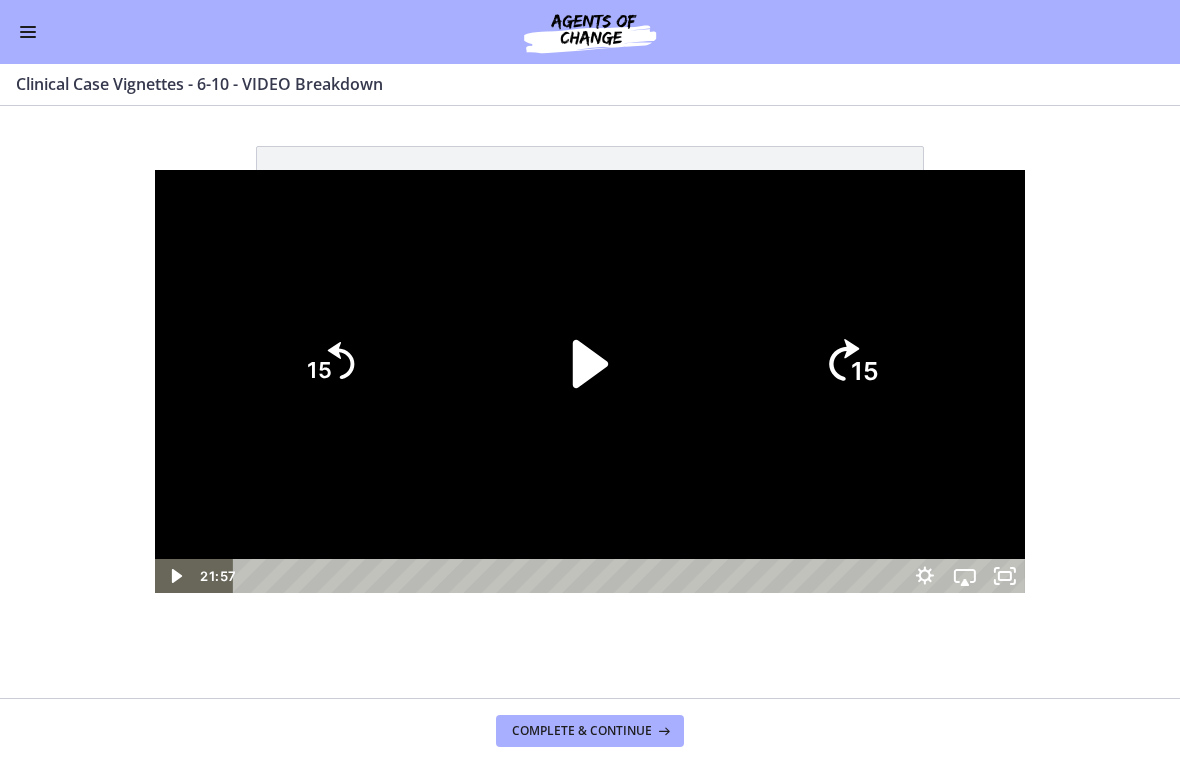click on "15" 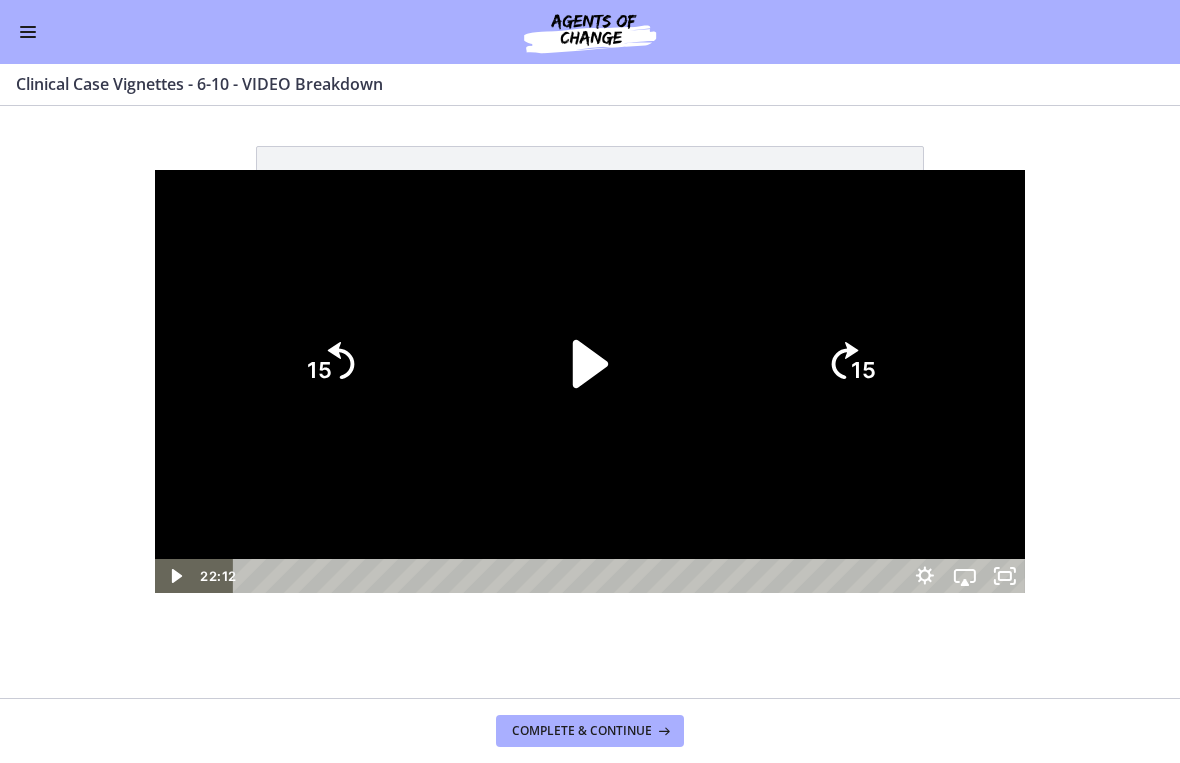 click 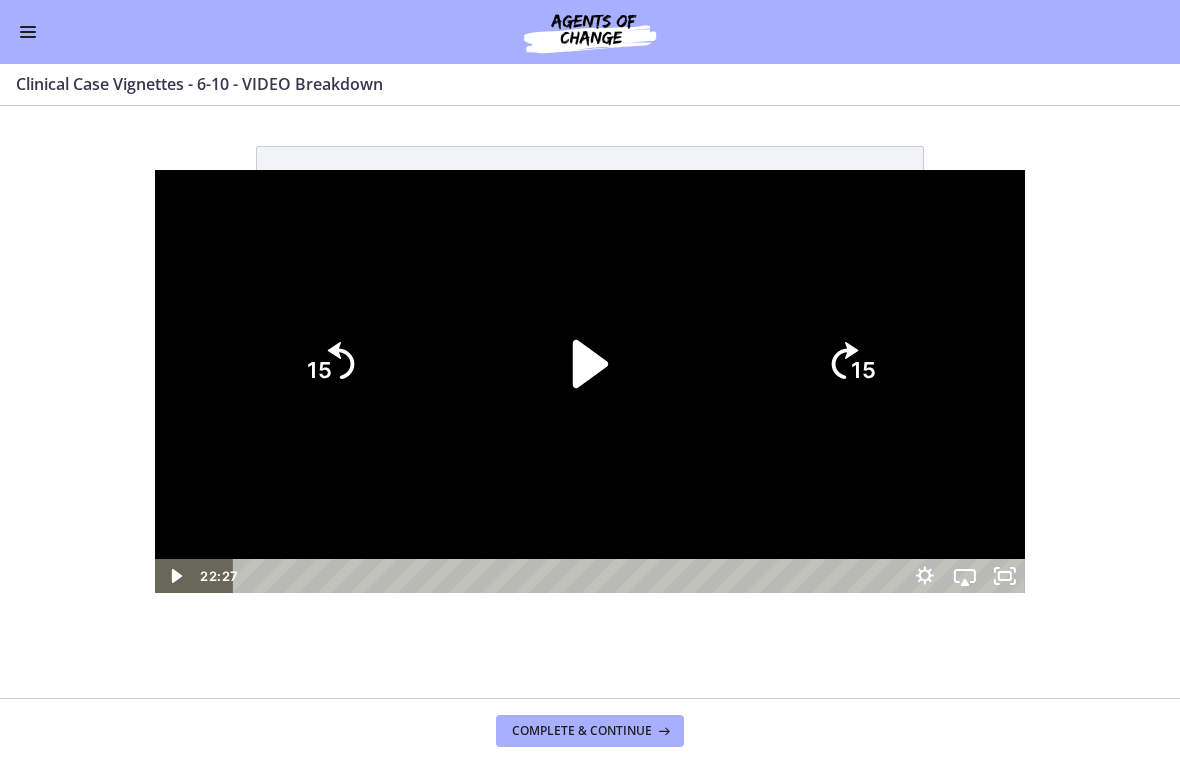 click on "15" 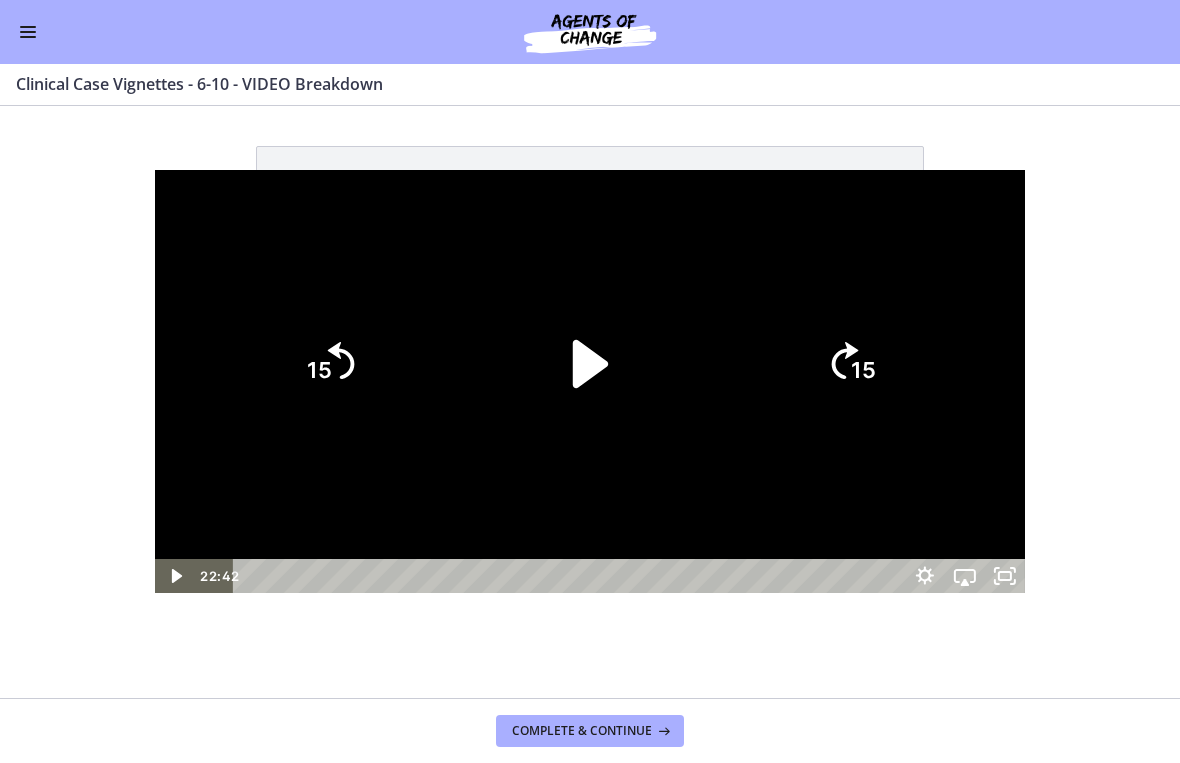 click 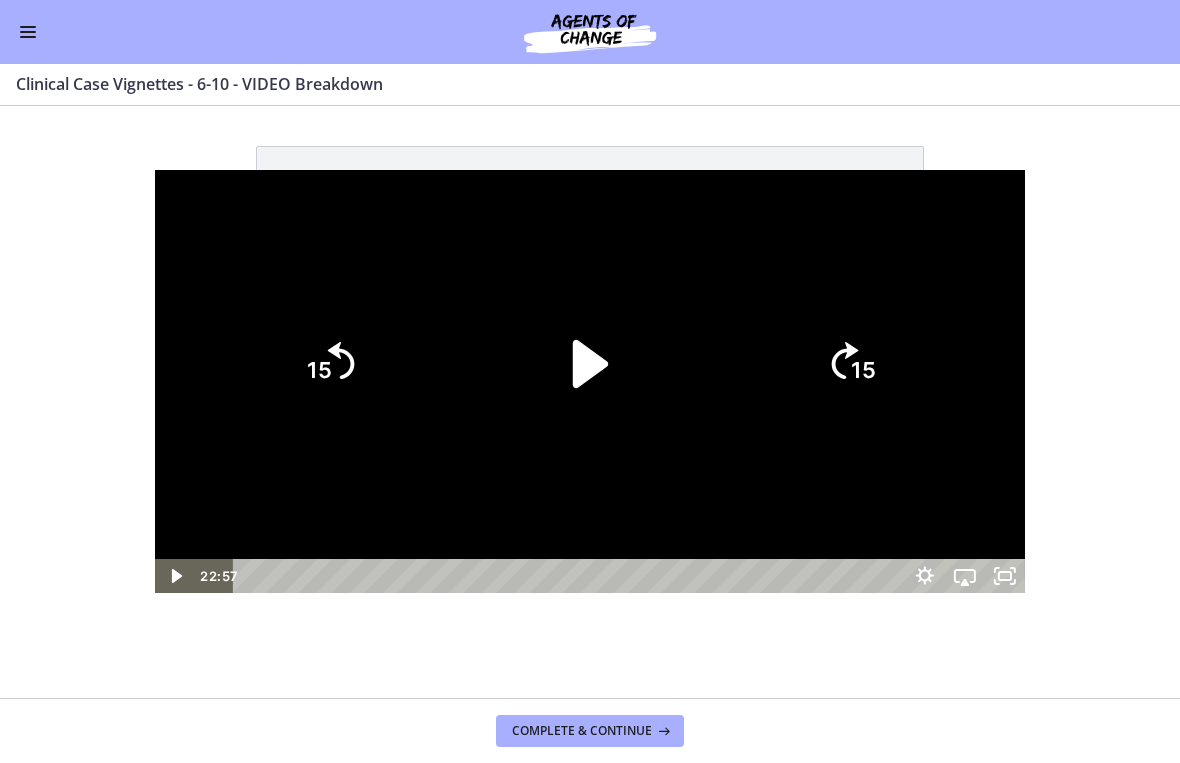 click on "15" 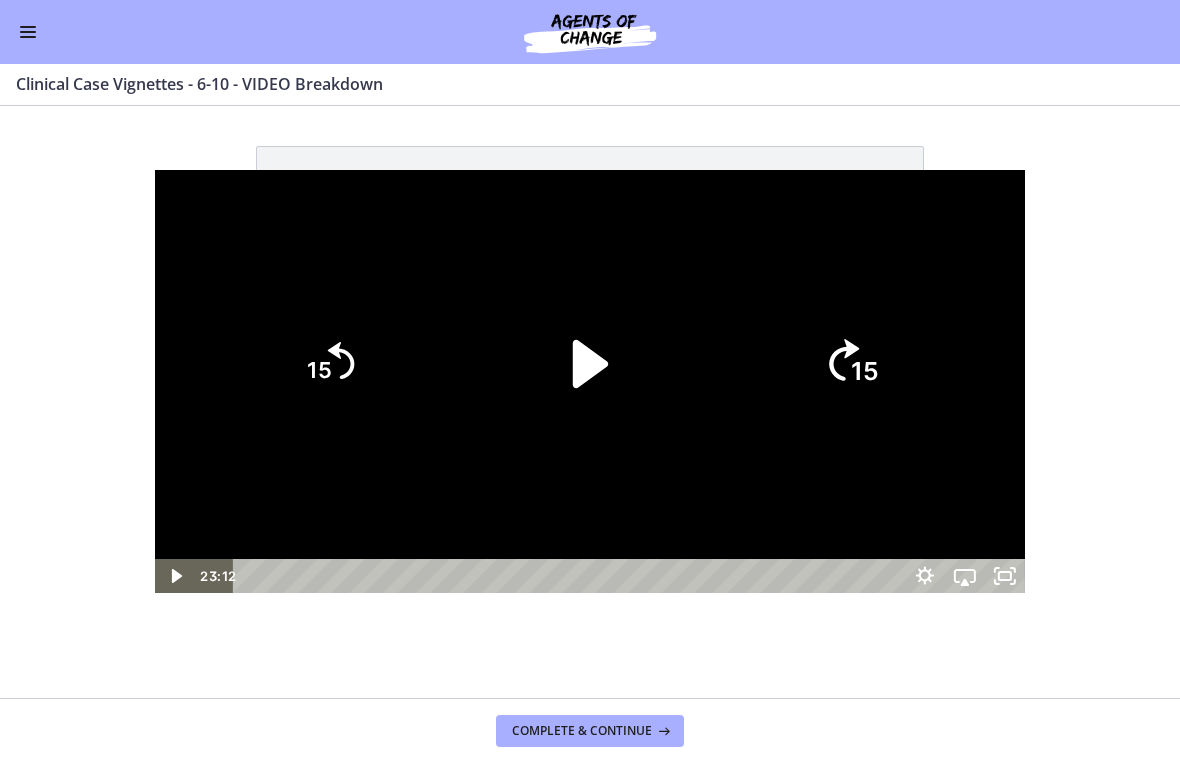 click on "15" 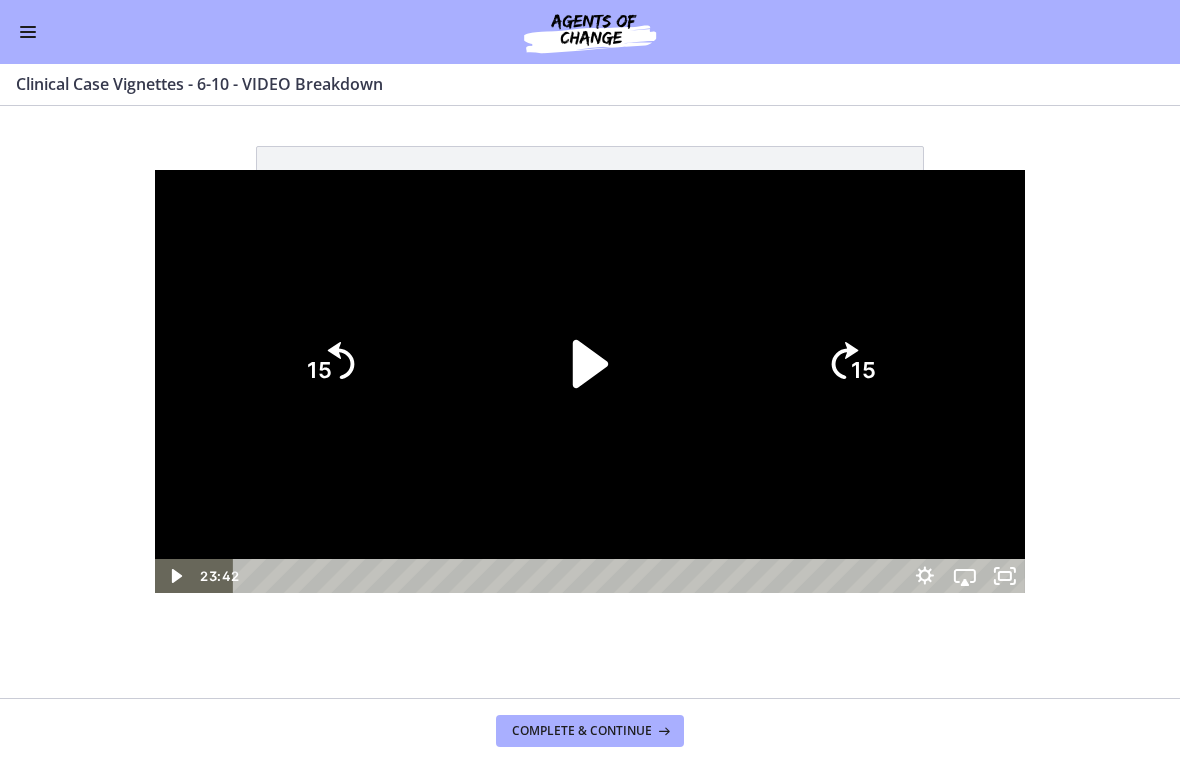 click on "15" 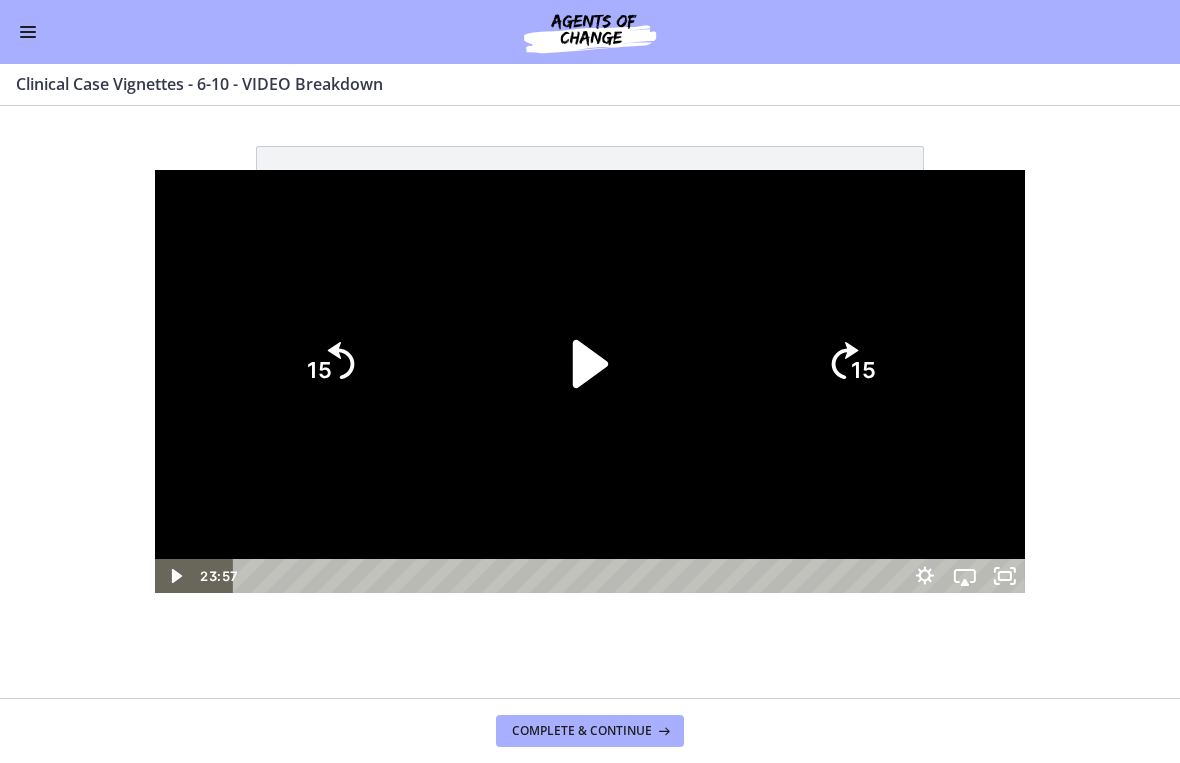 click 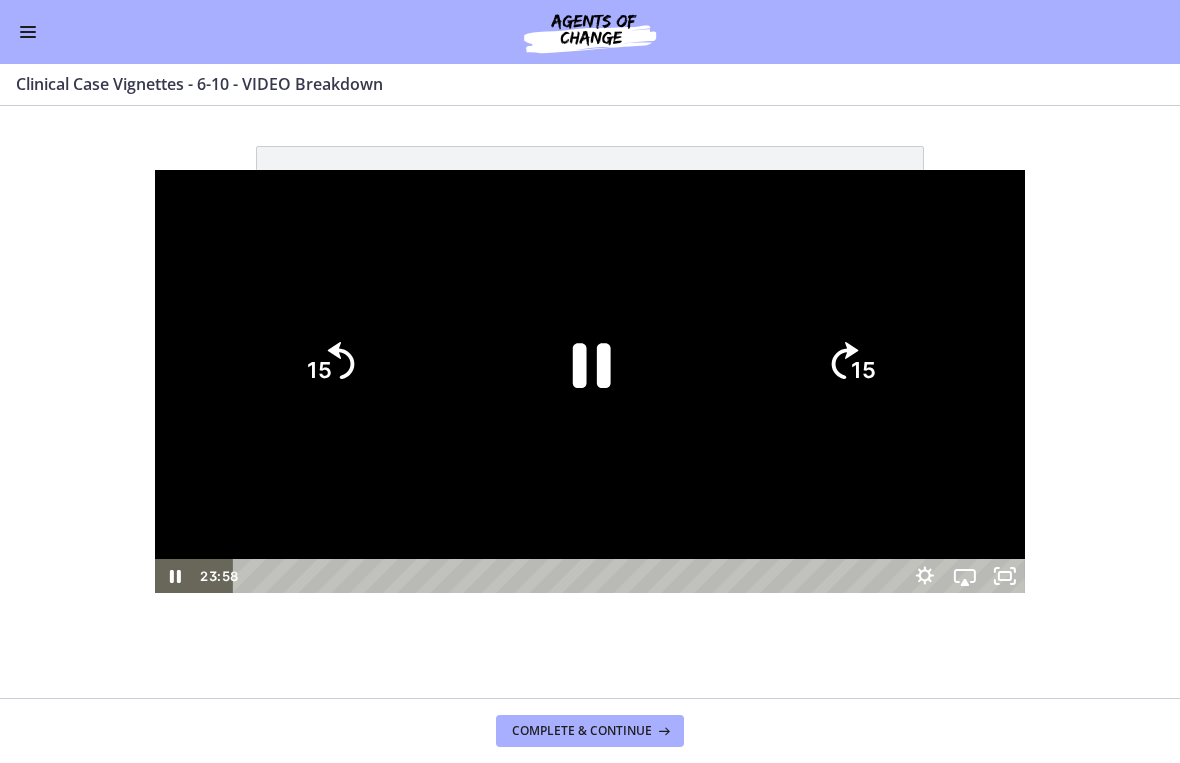 click at bounding box center [590, 382] 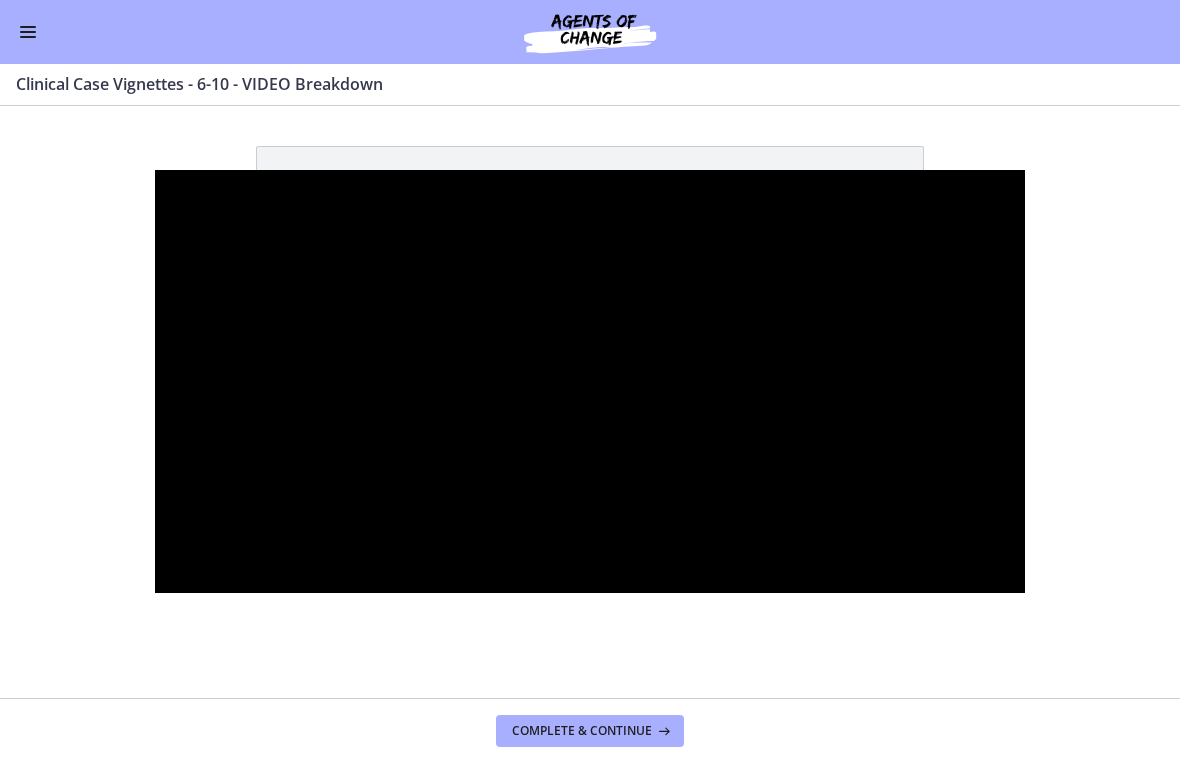 click at bounding box center [590, 382] 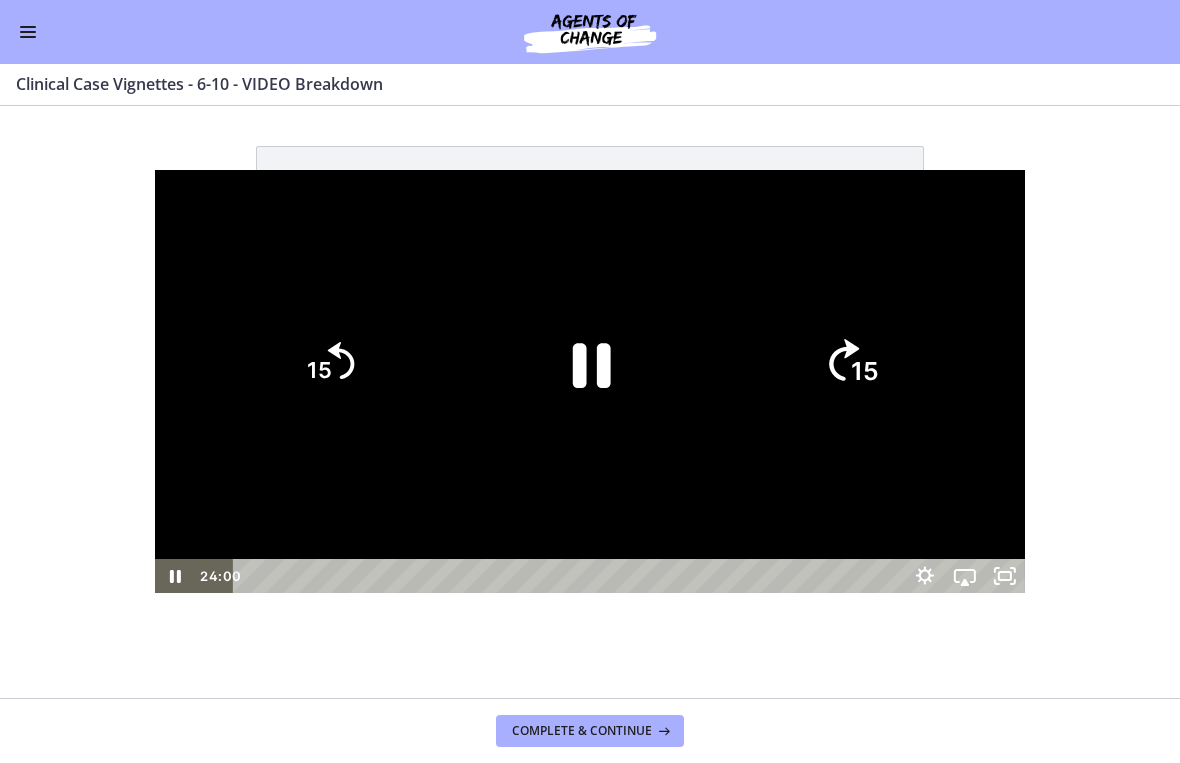 click on "15" 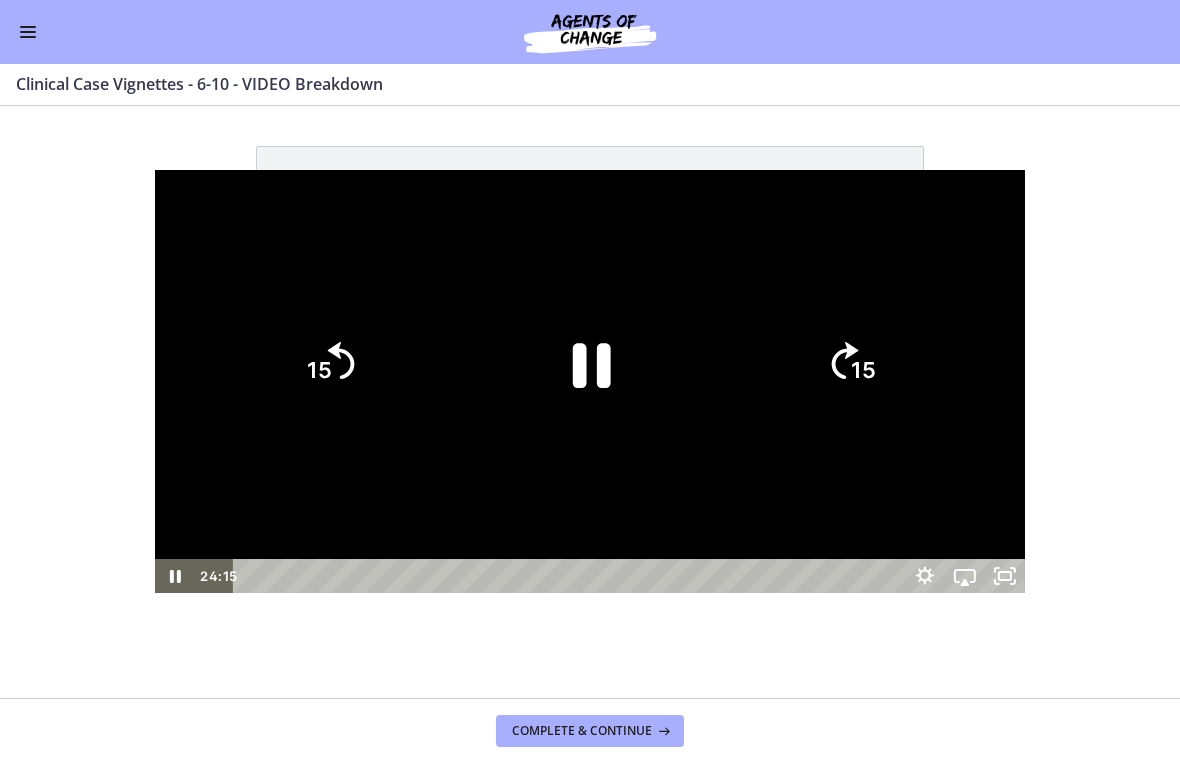 click on "15" 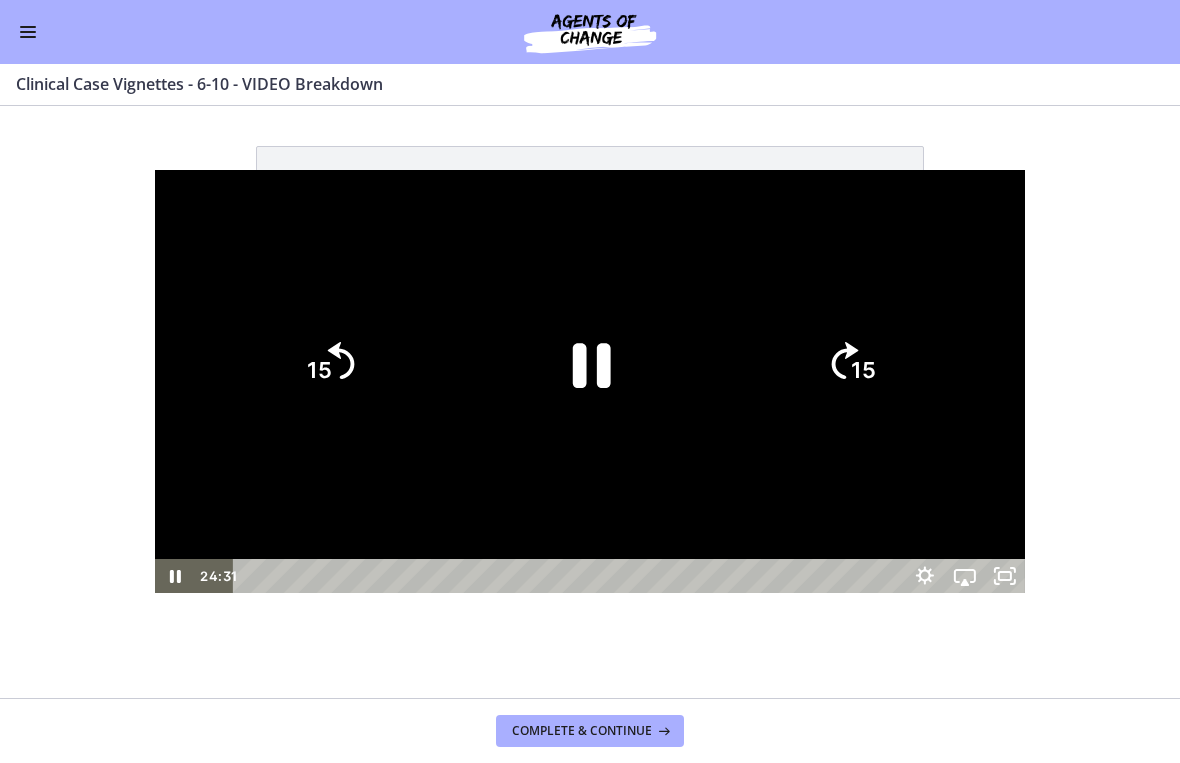 click on "15" 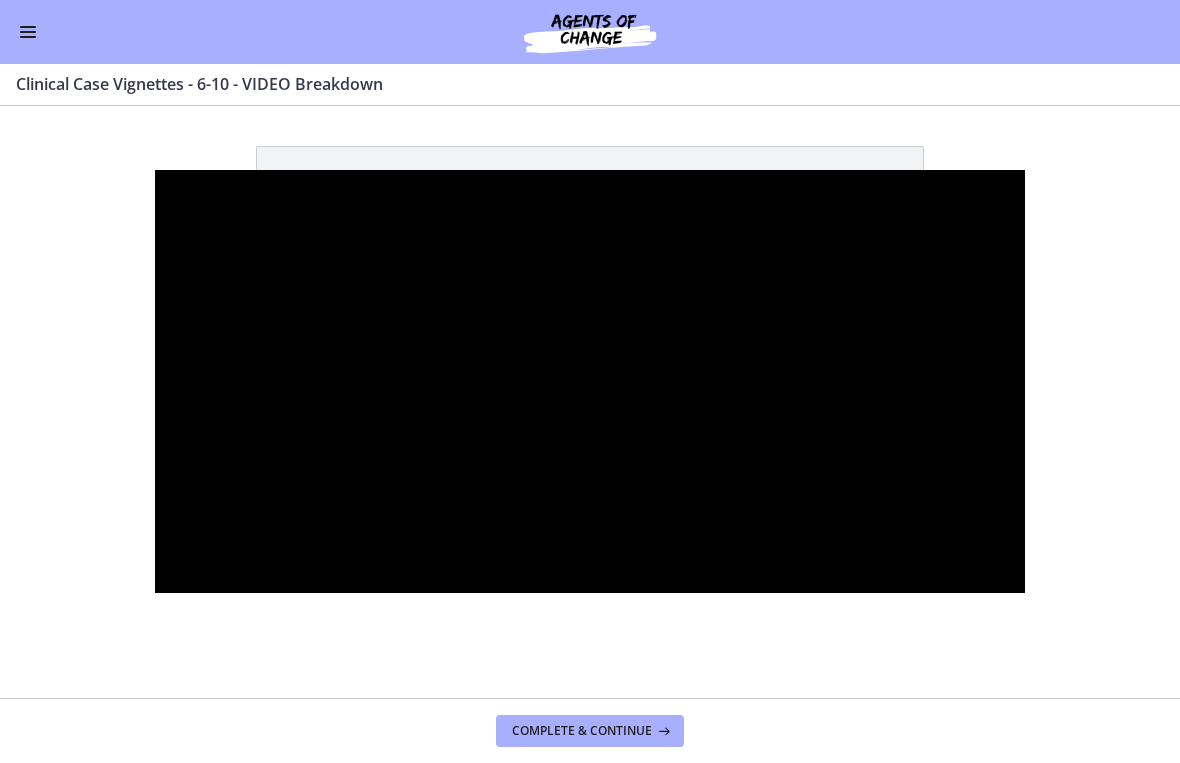 click at bounding box center [590, 382] 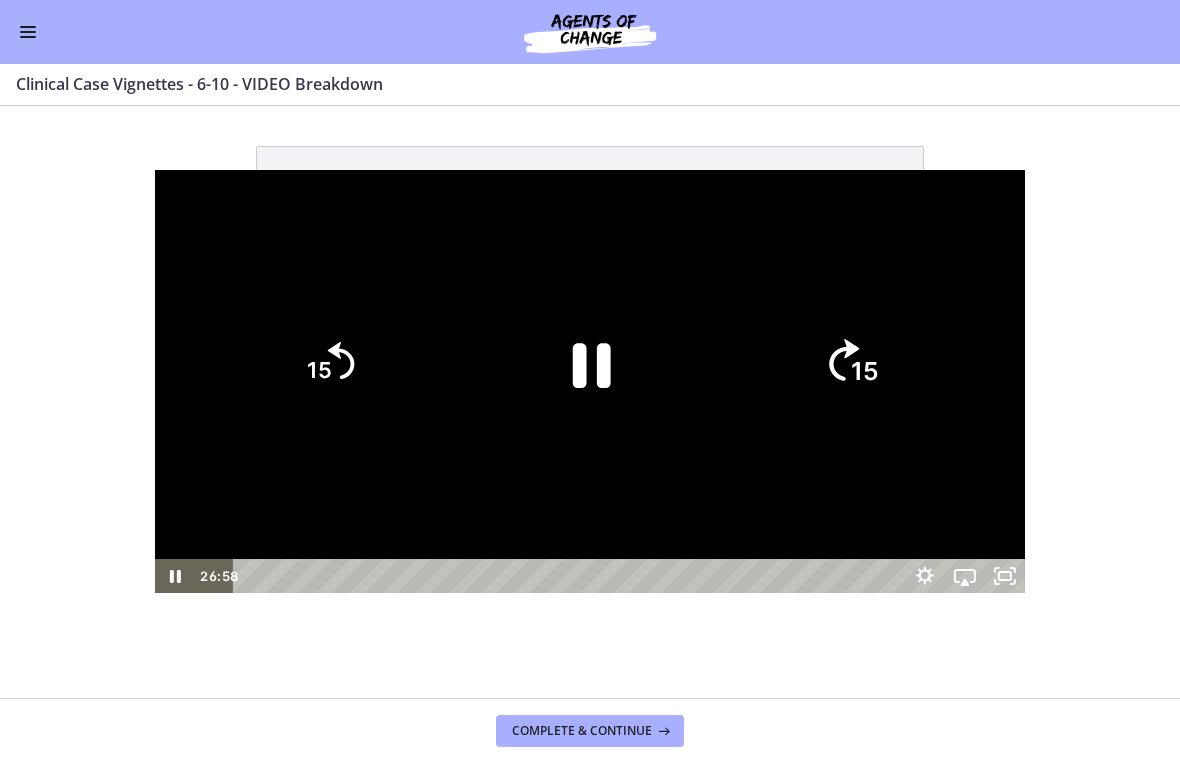 click on "15" 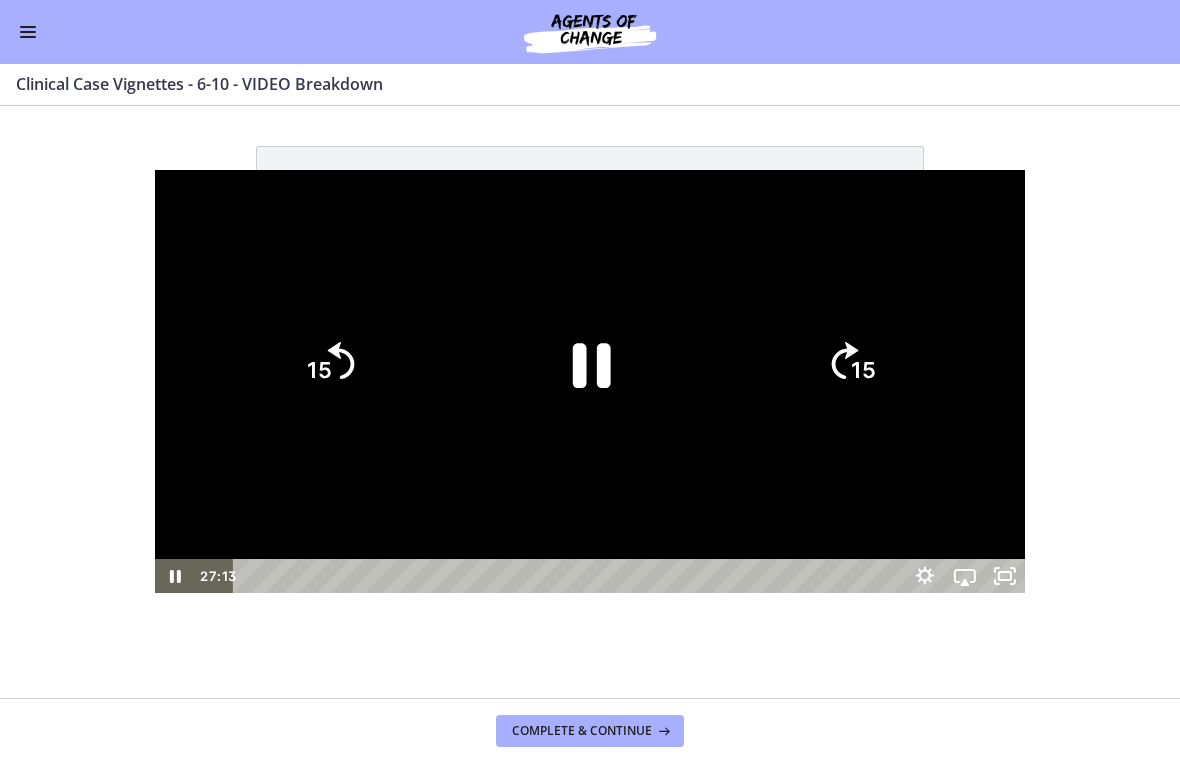 click 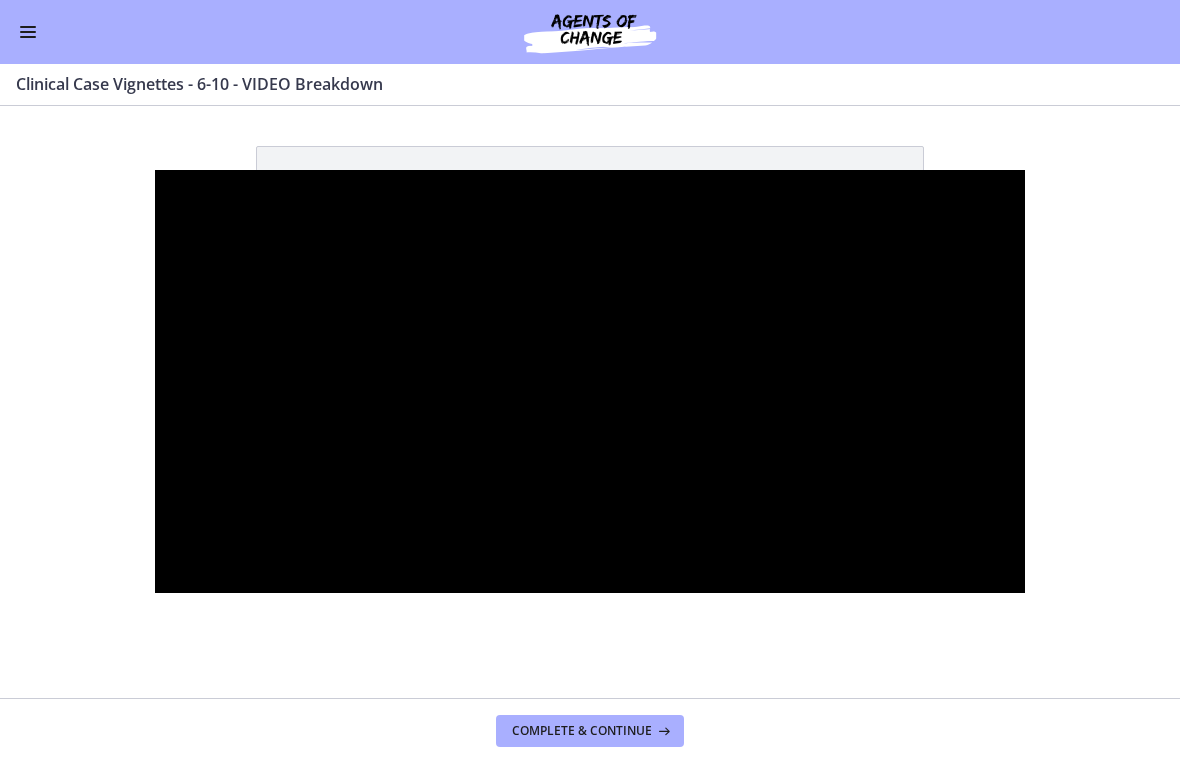 click at bounding box center (590, 382) 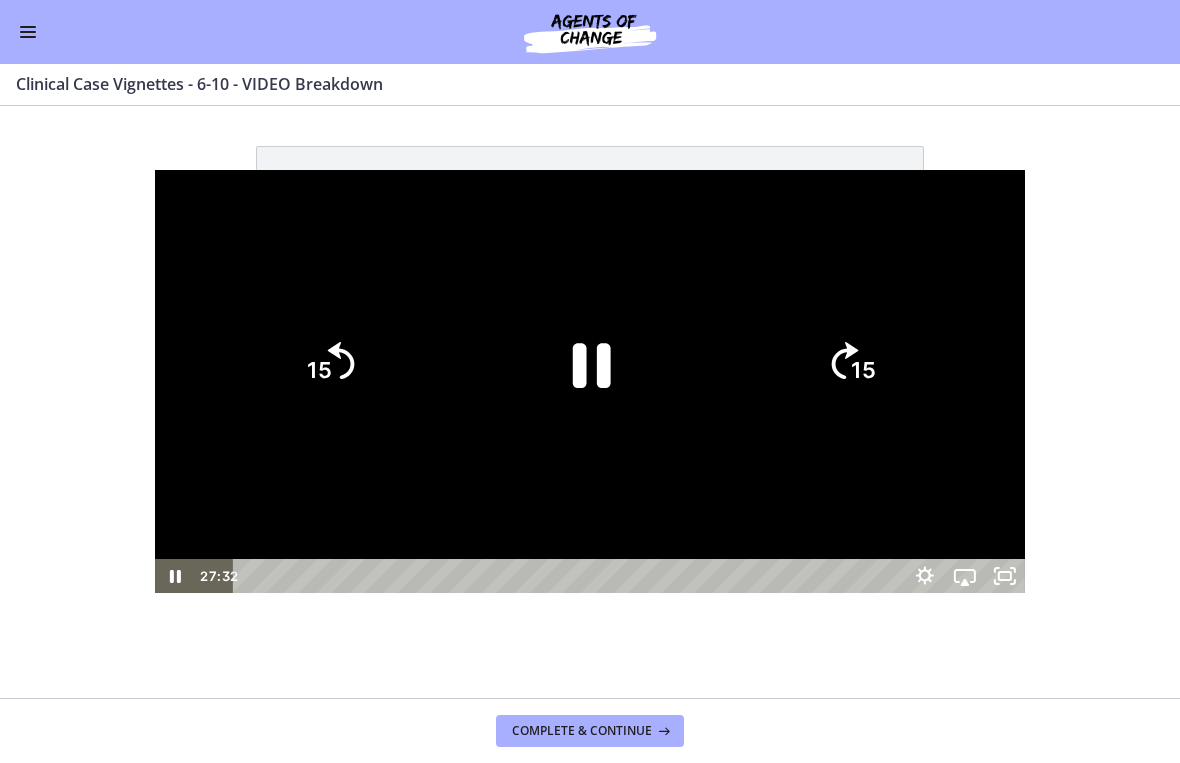 click on "15" 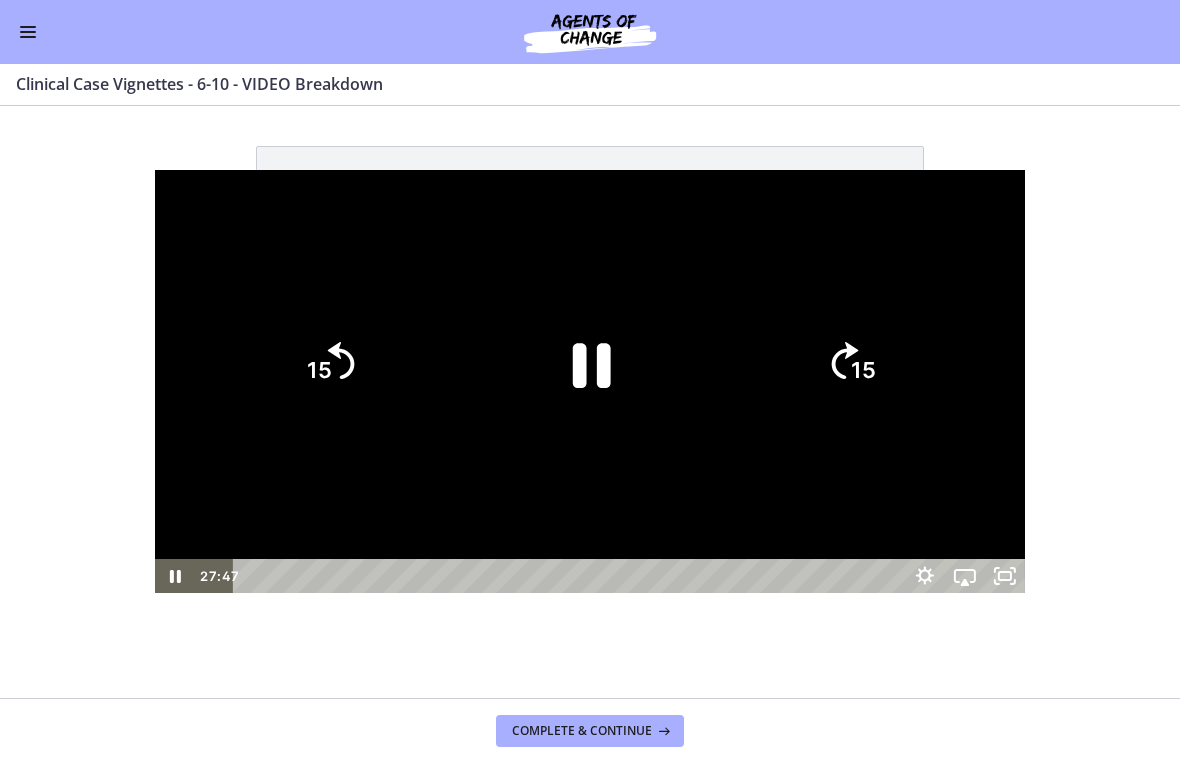click on "15" 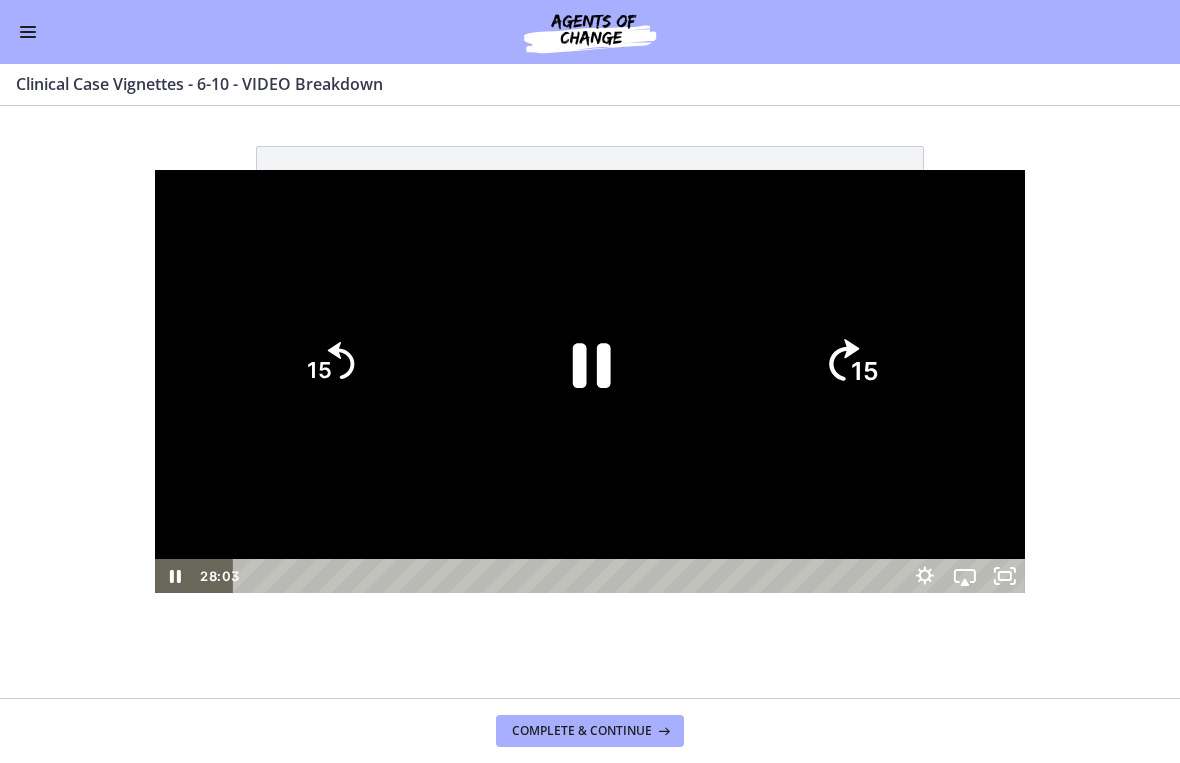 click on "15" 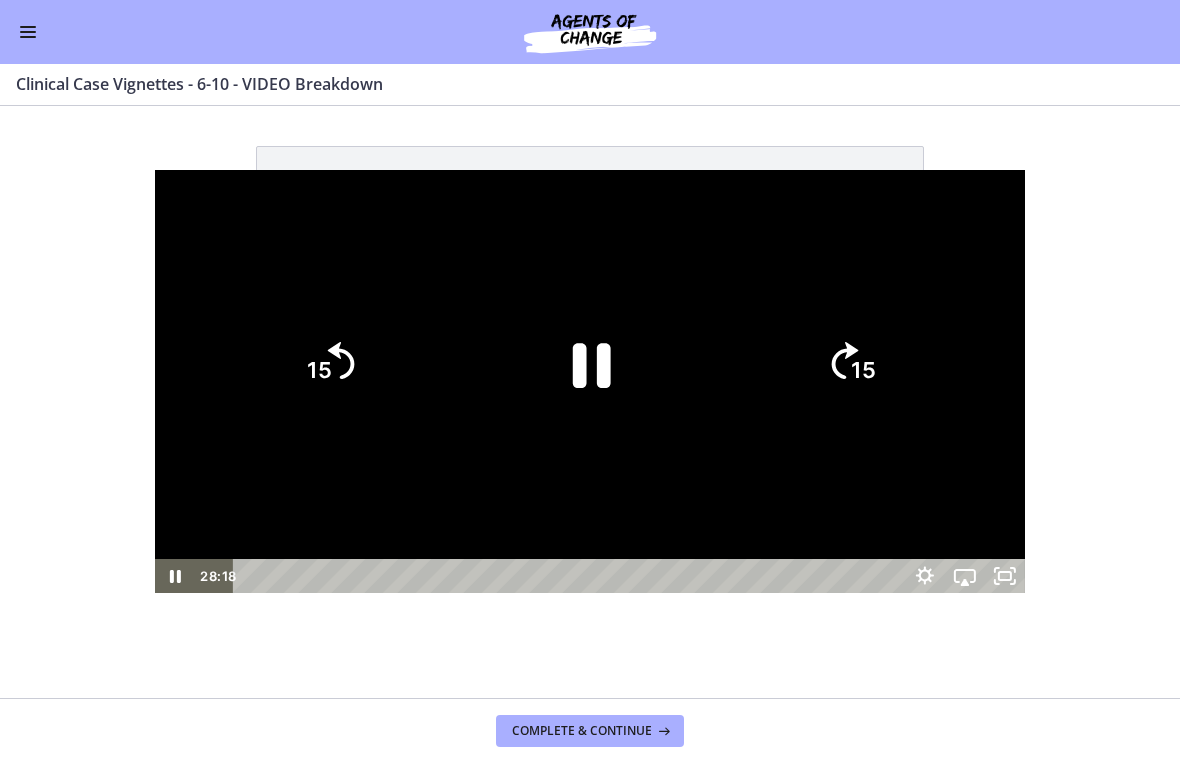 click on "15" 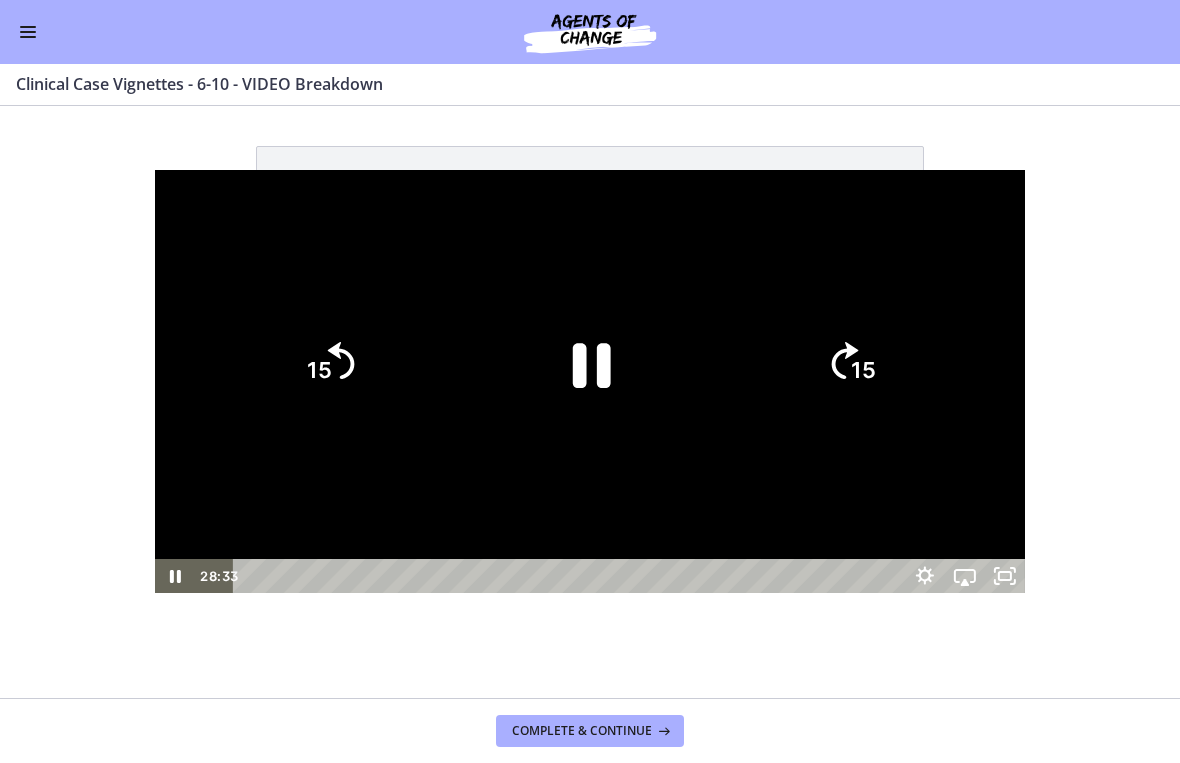 click 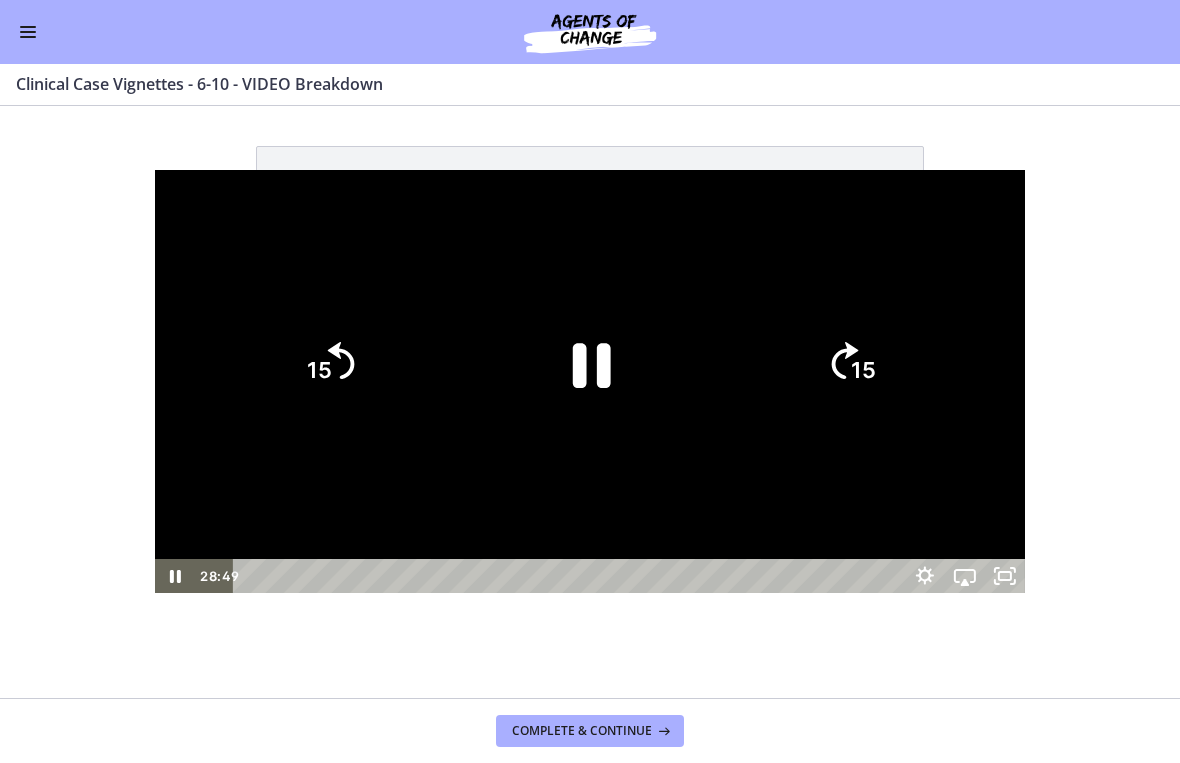 click on "15" 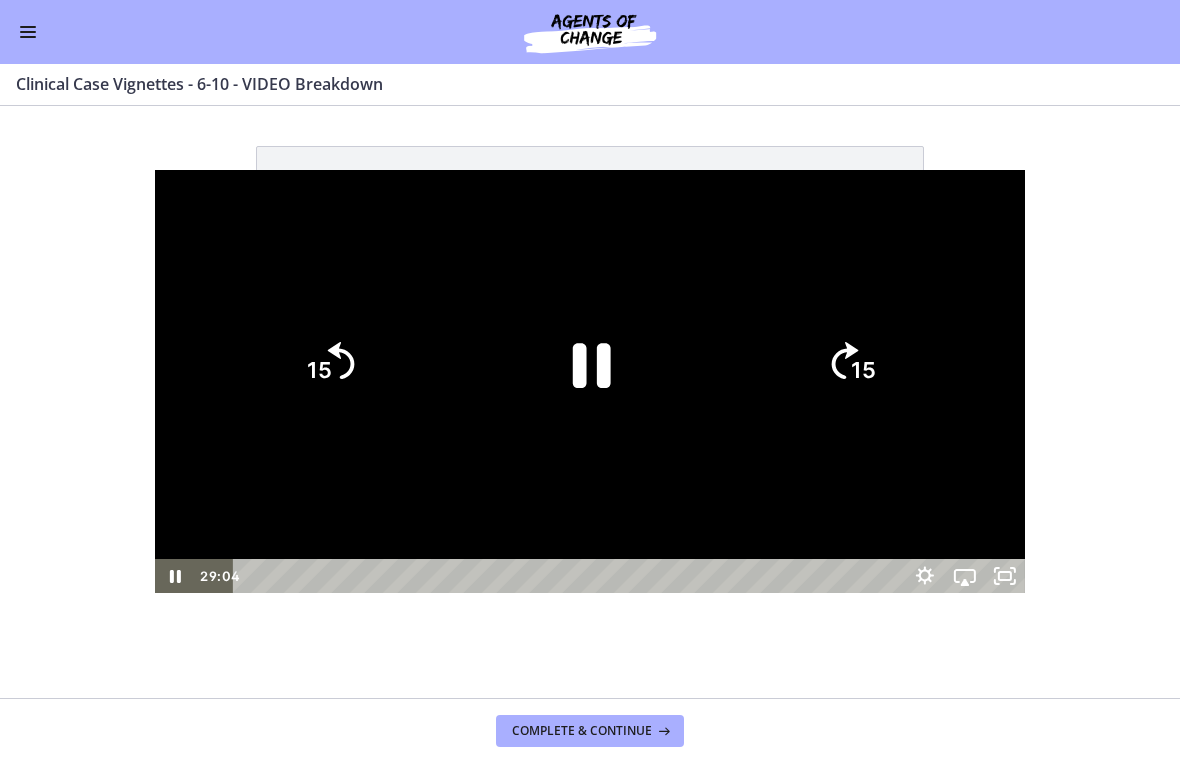 click on "15" 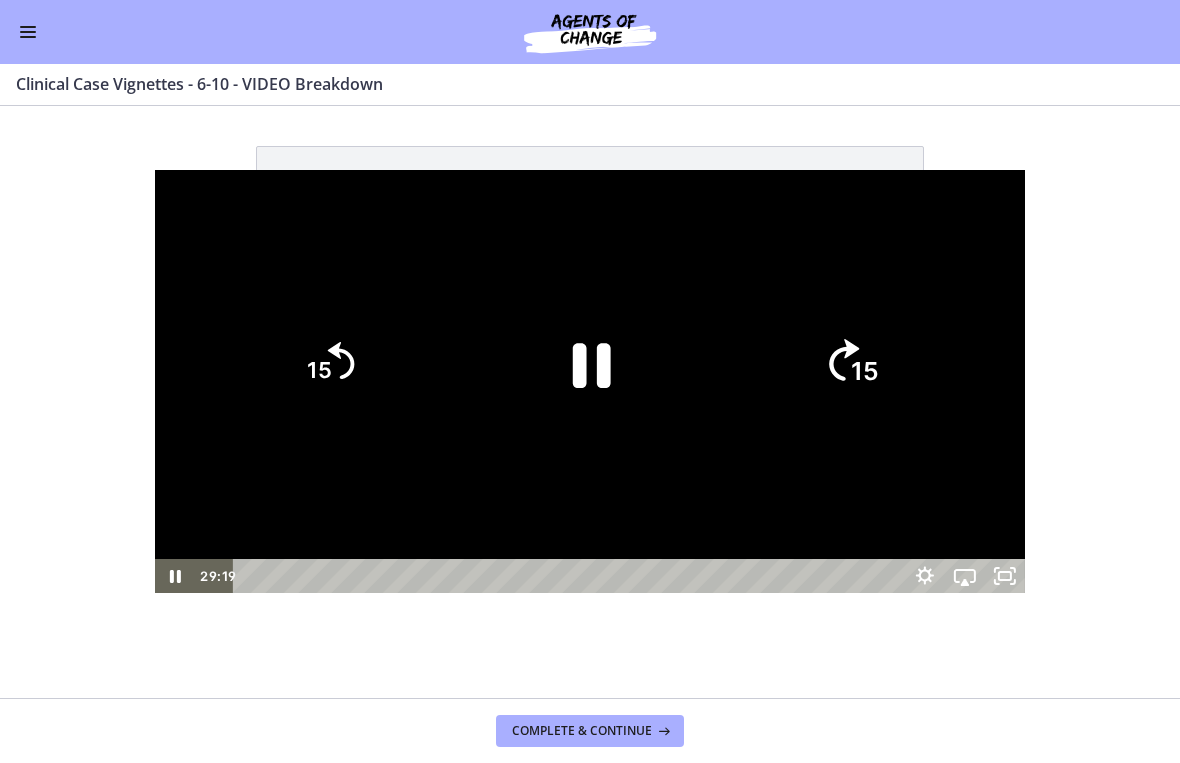 click on "15" 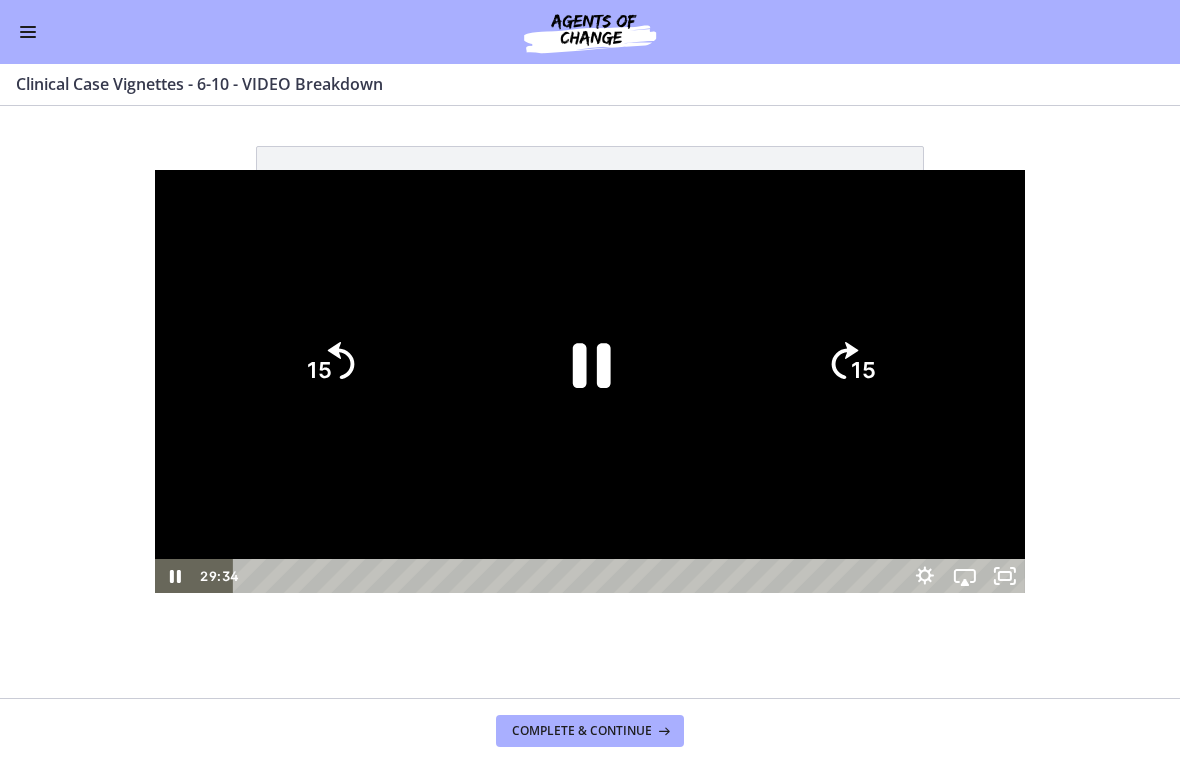 click on "15" 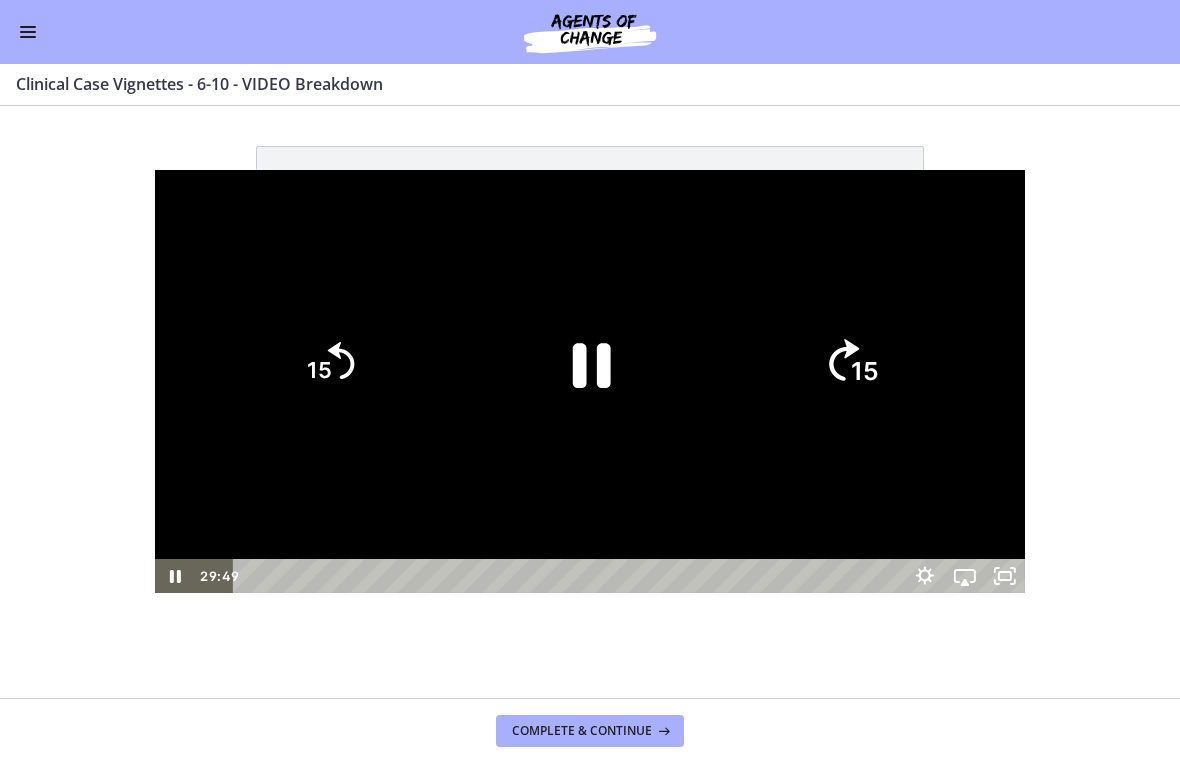 click on "15" 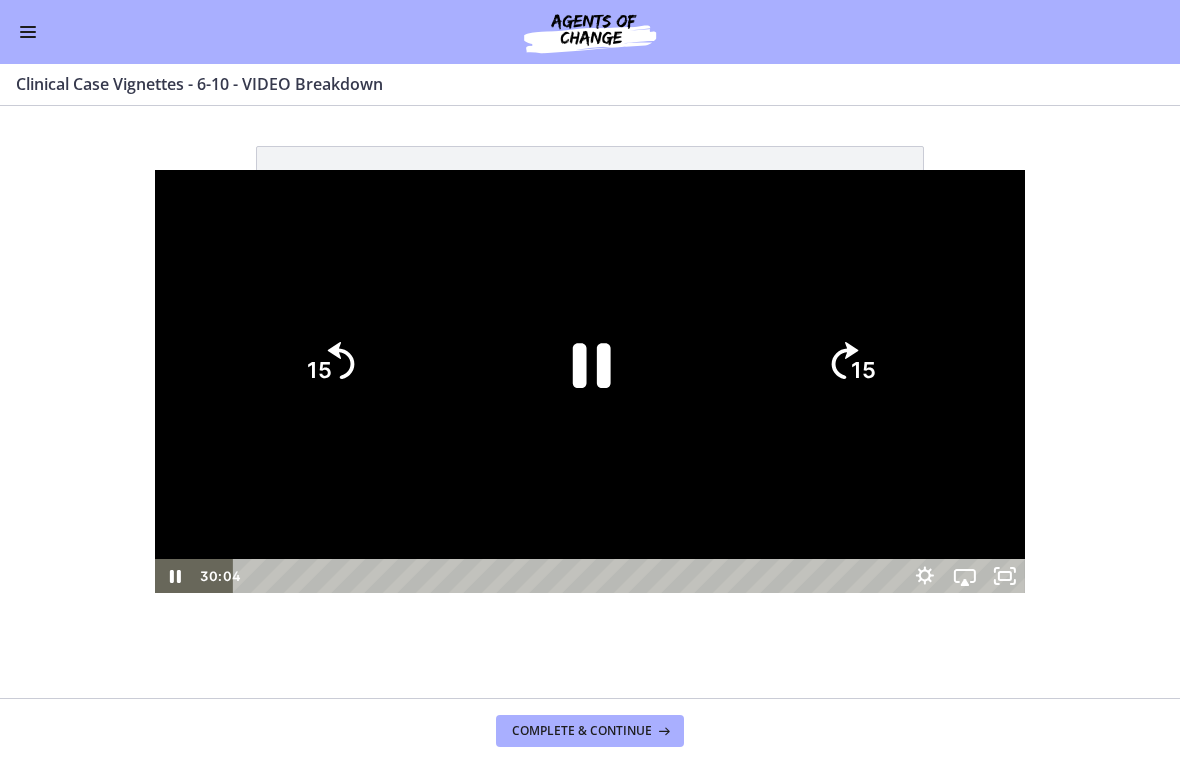 click on "15" 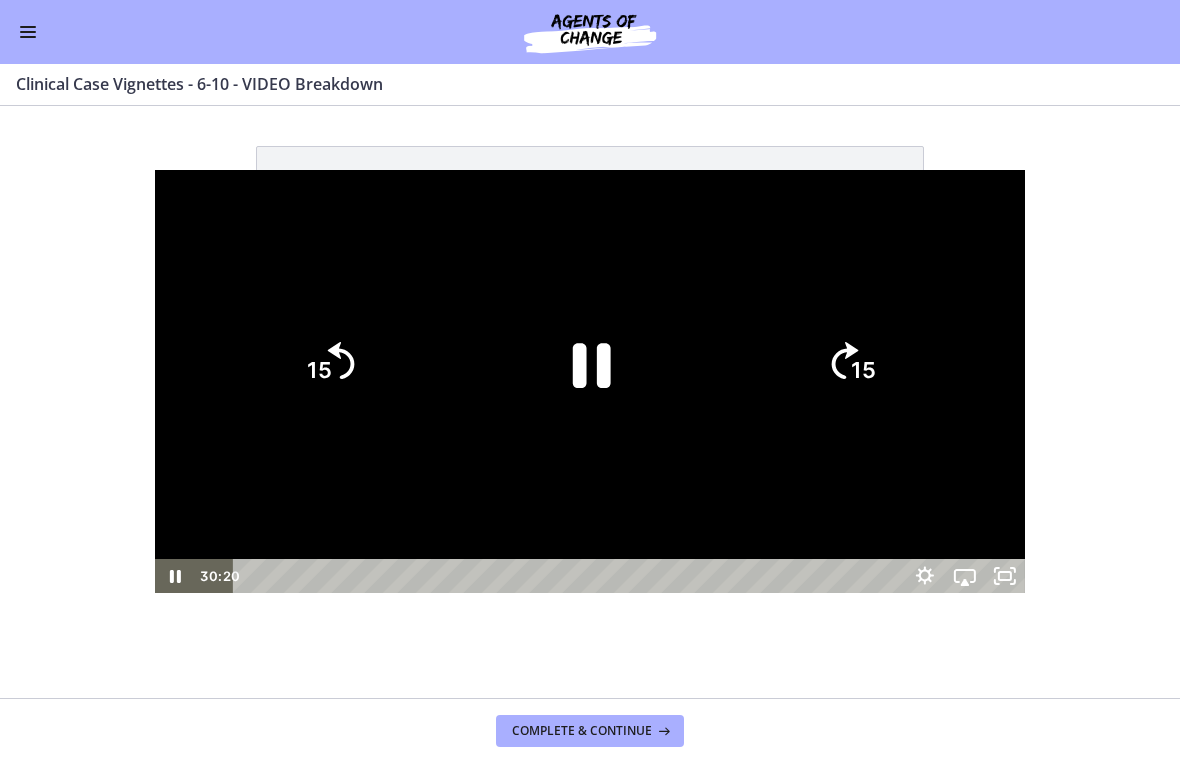 click on "15" 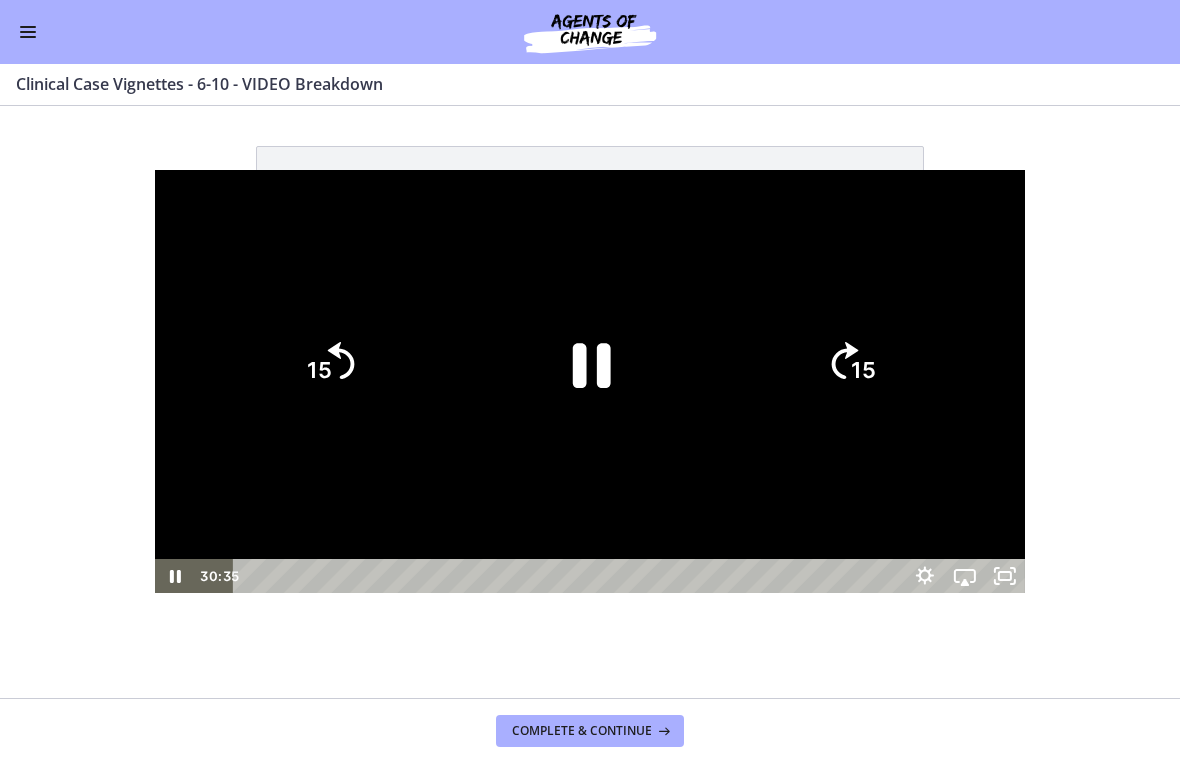 click on "15" 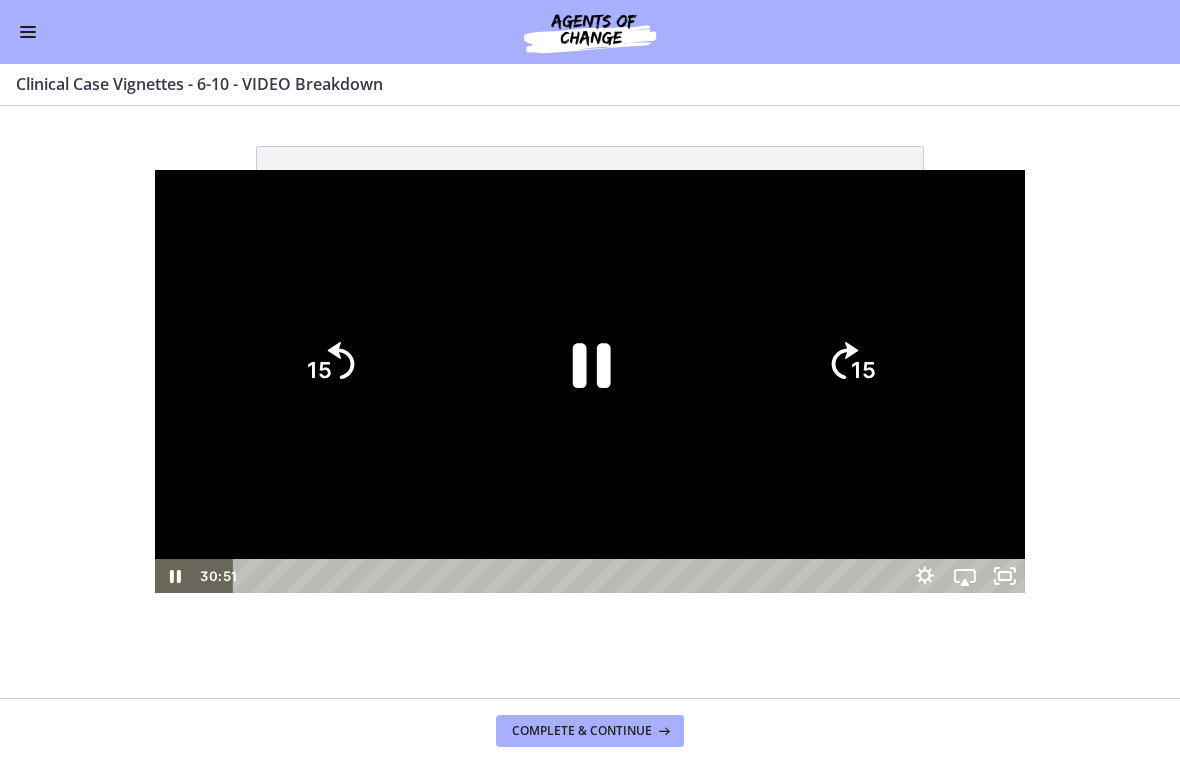 click 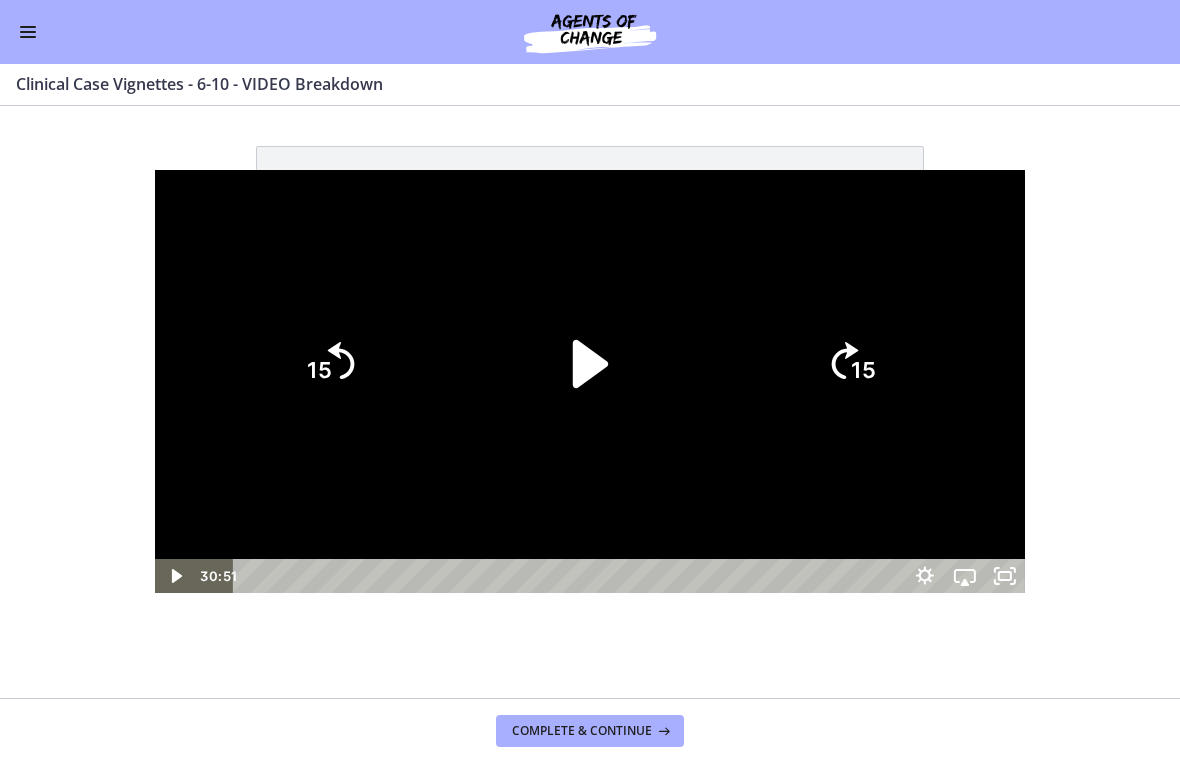 click at bounding box center (590, 382) 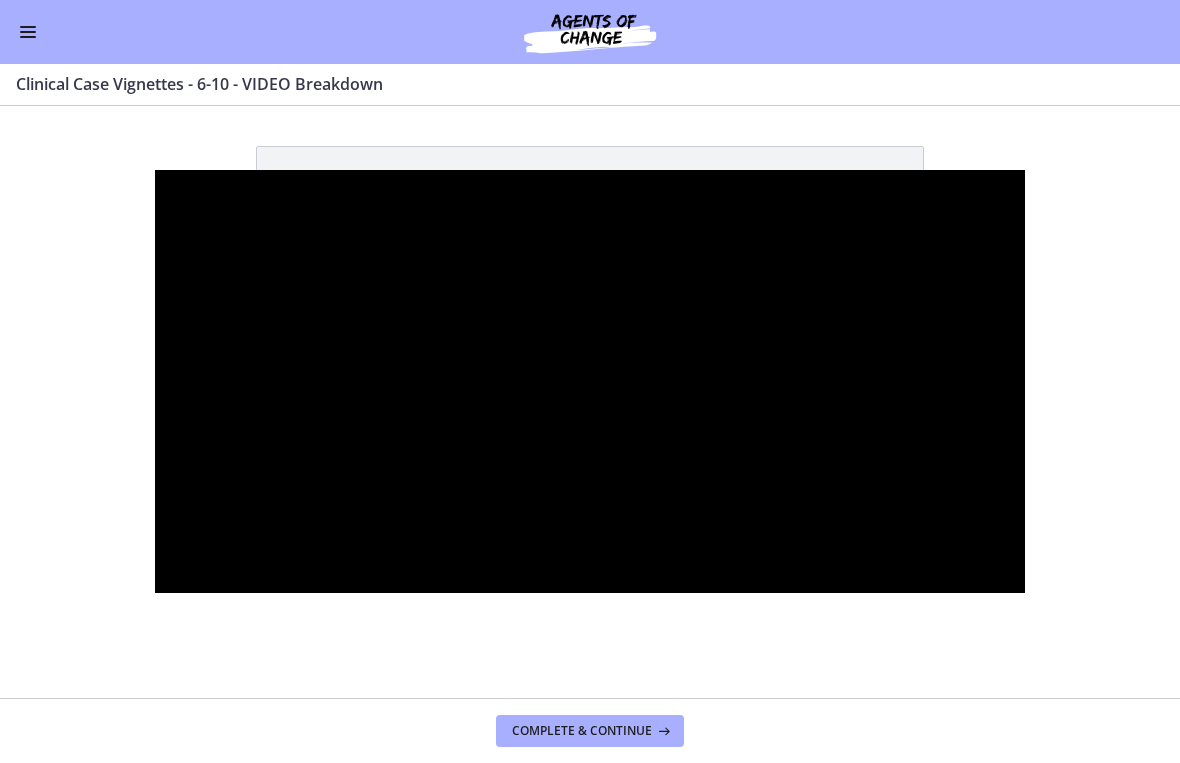 click at bounding box center (590, 382) 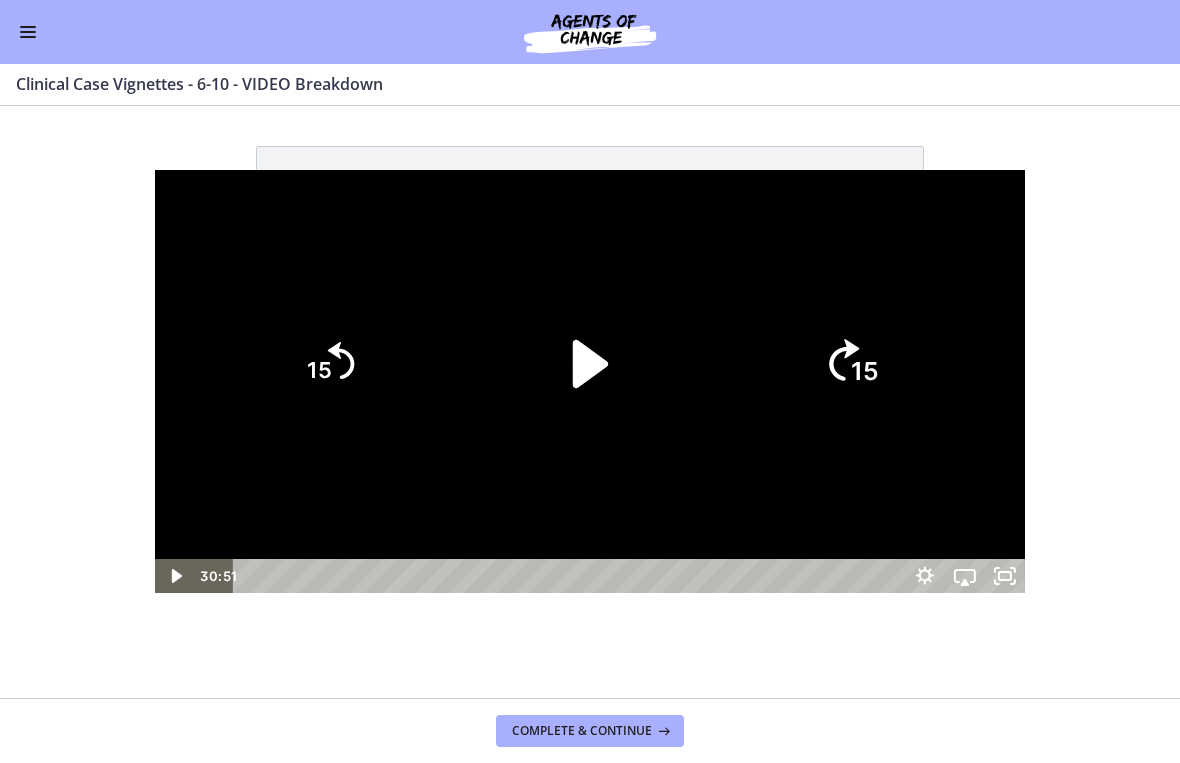 click on "15" 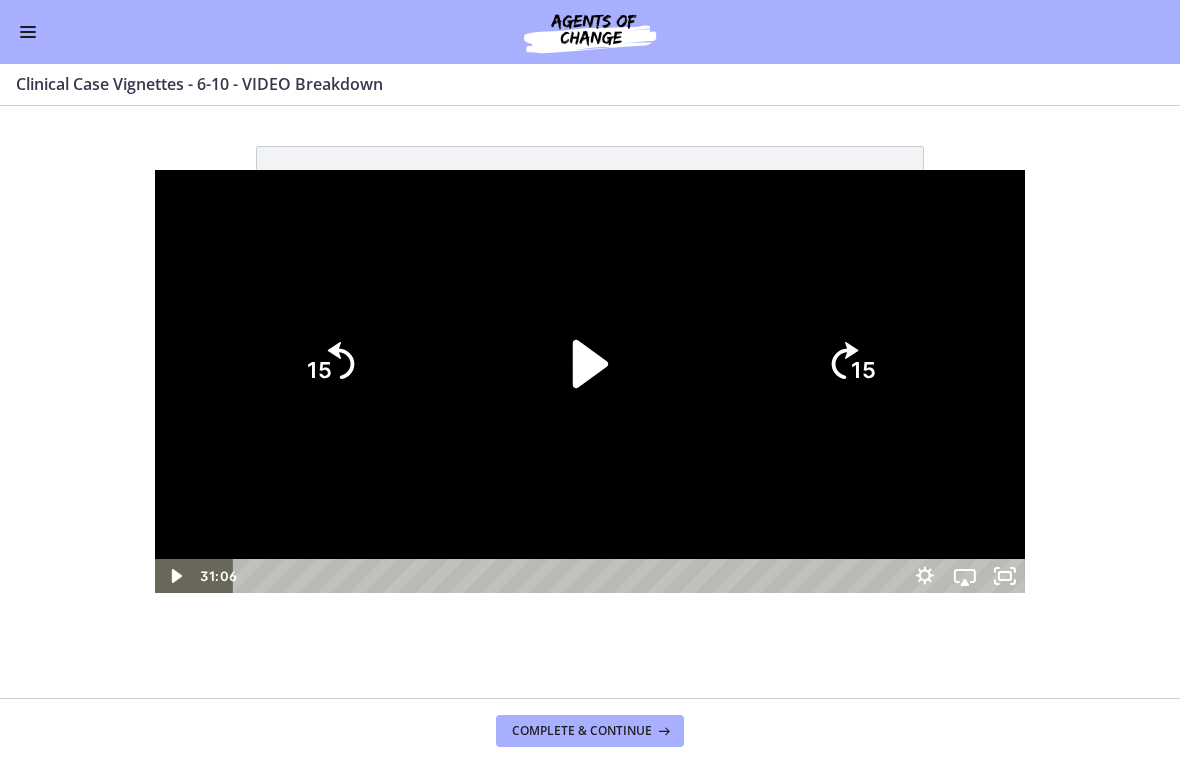 click on "15" 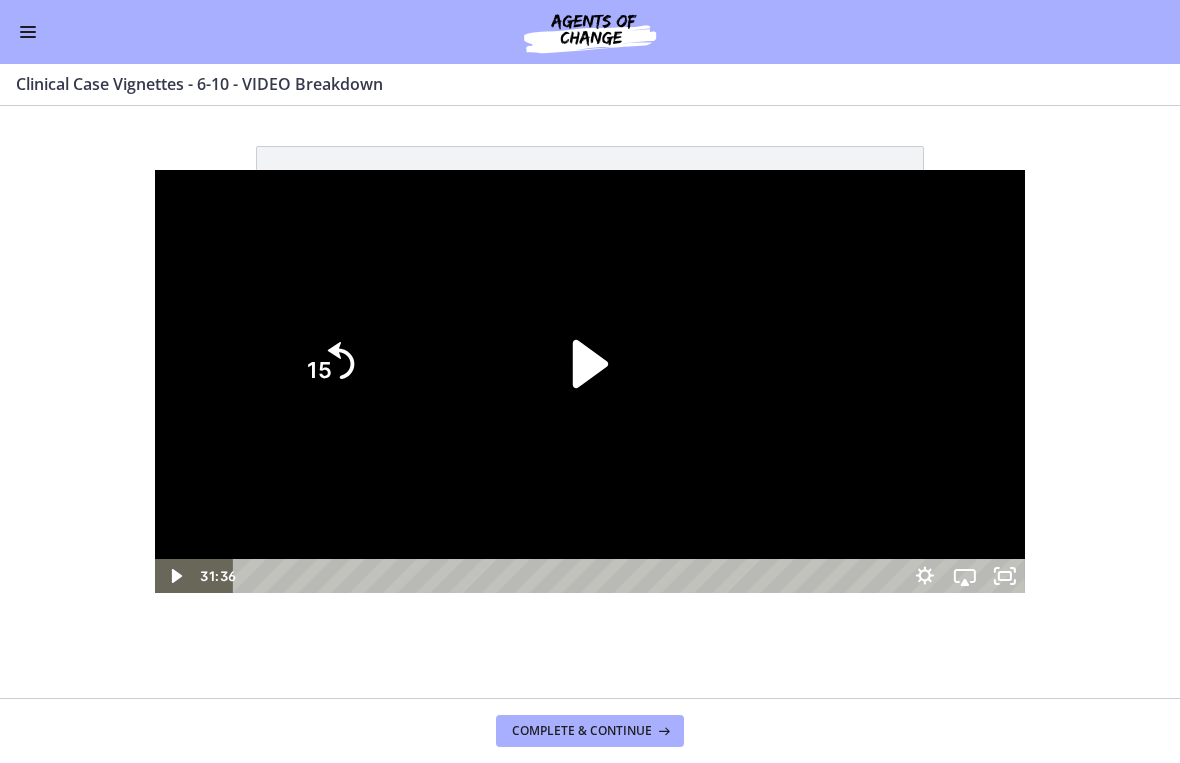click on "15" 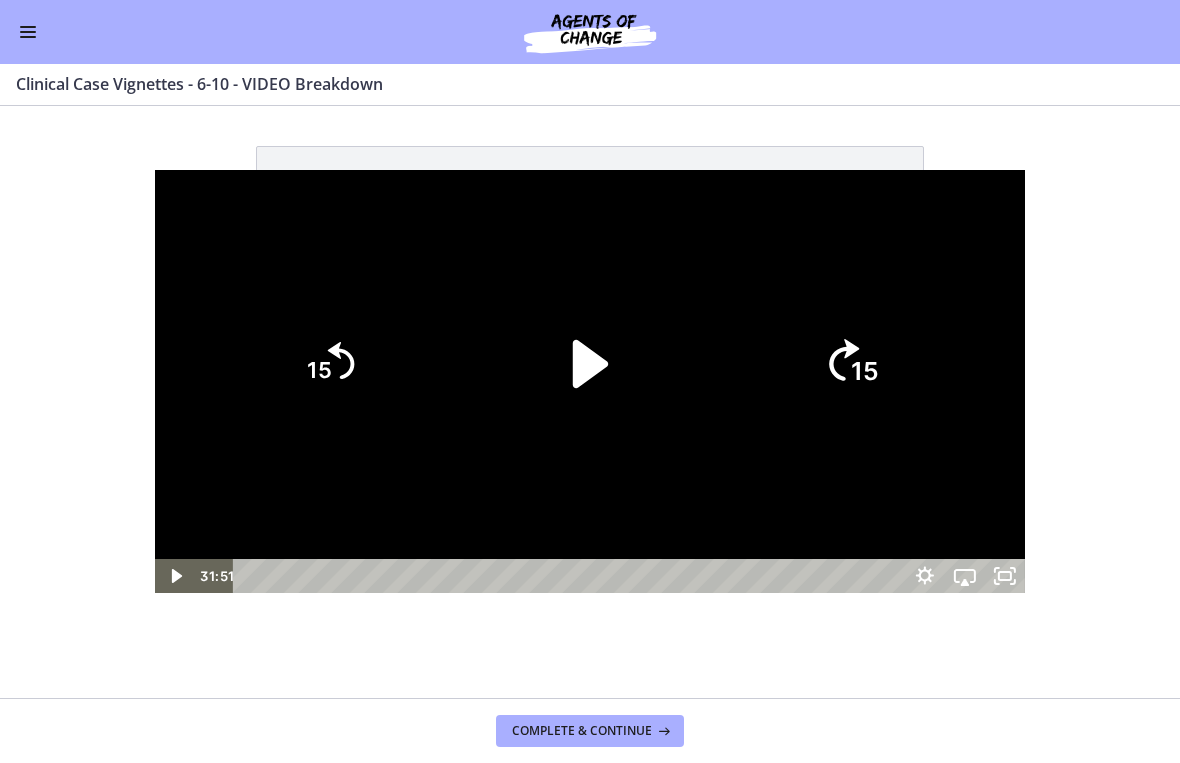 click on "15" 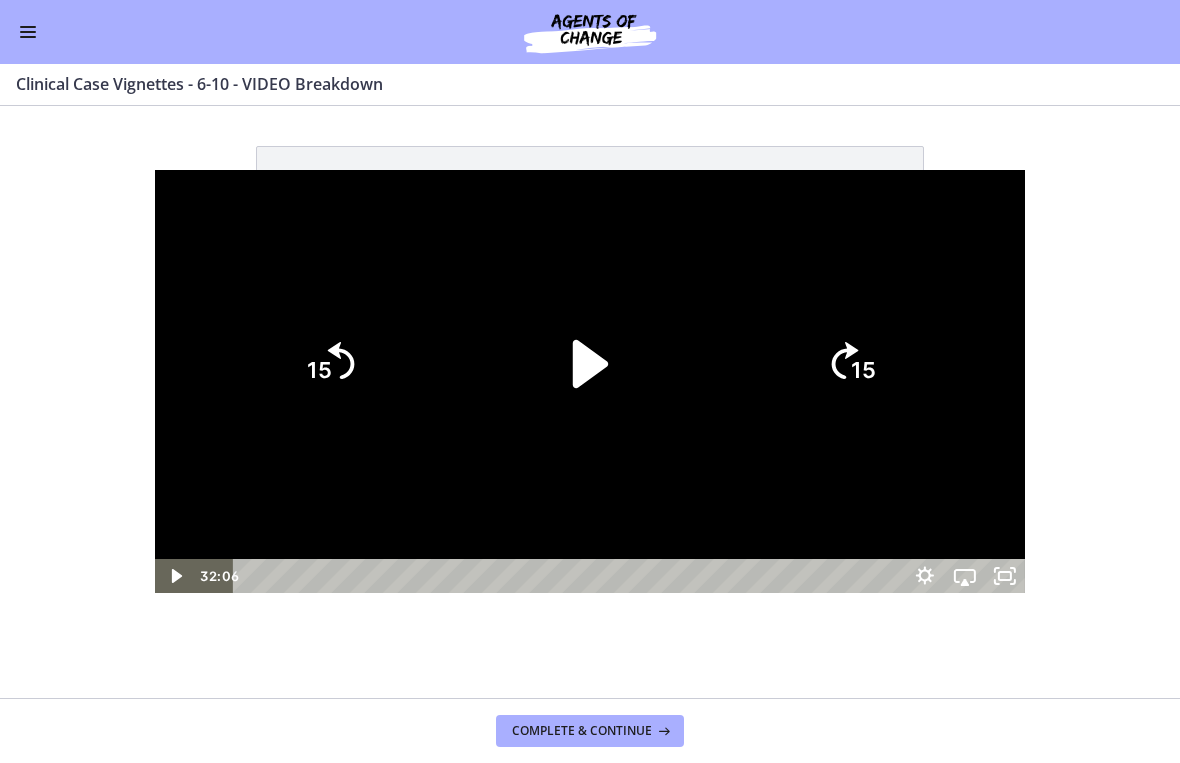 click on "15" 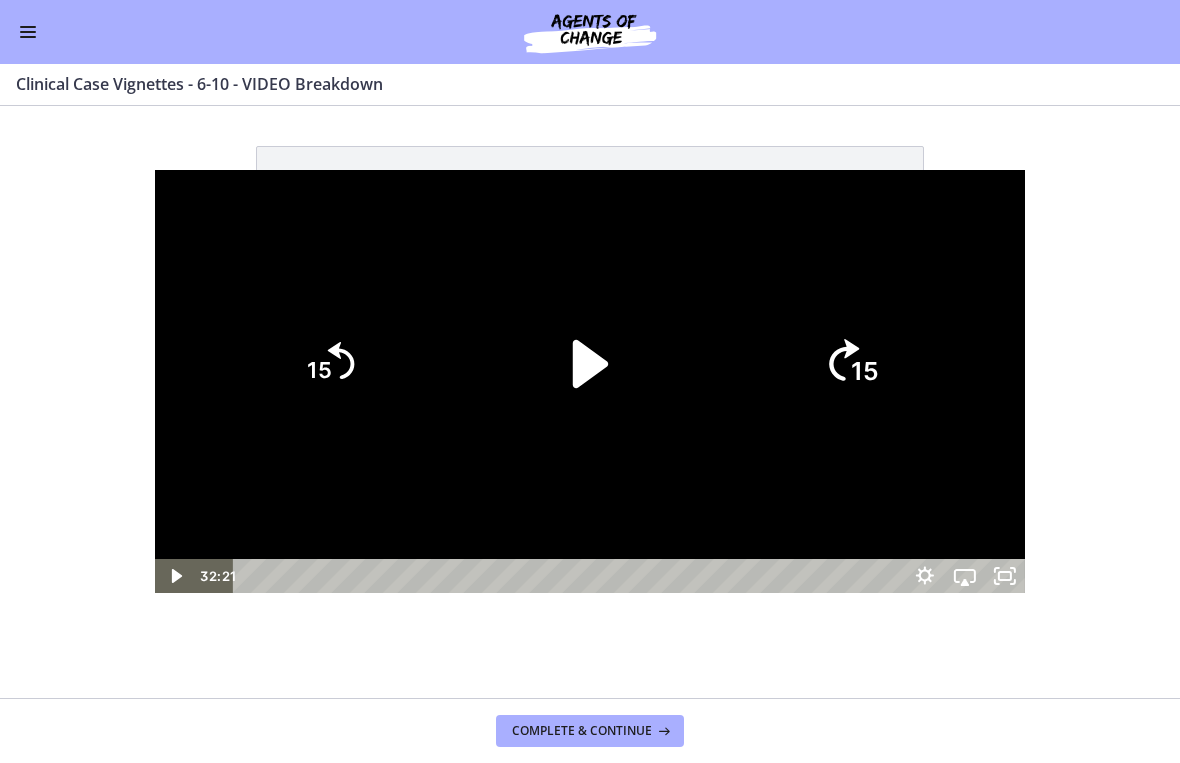 click on "15" 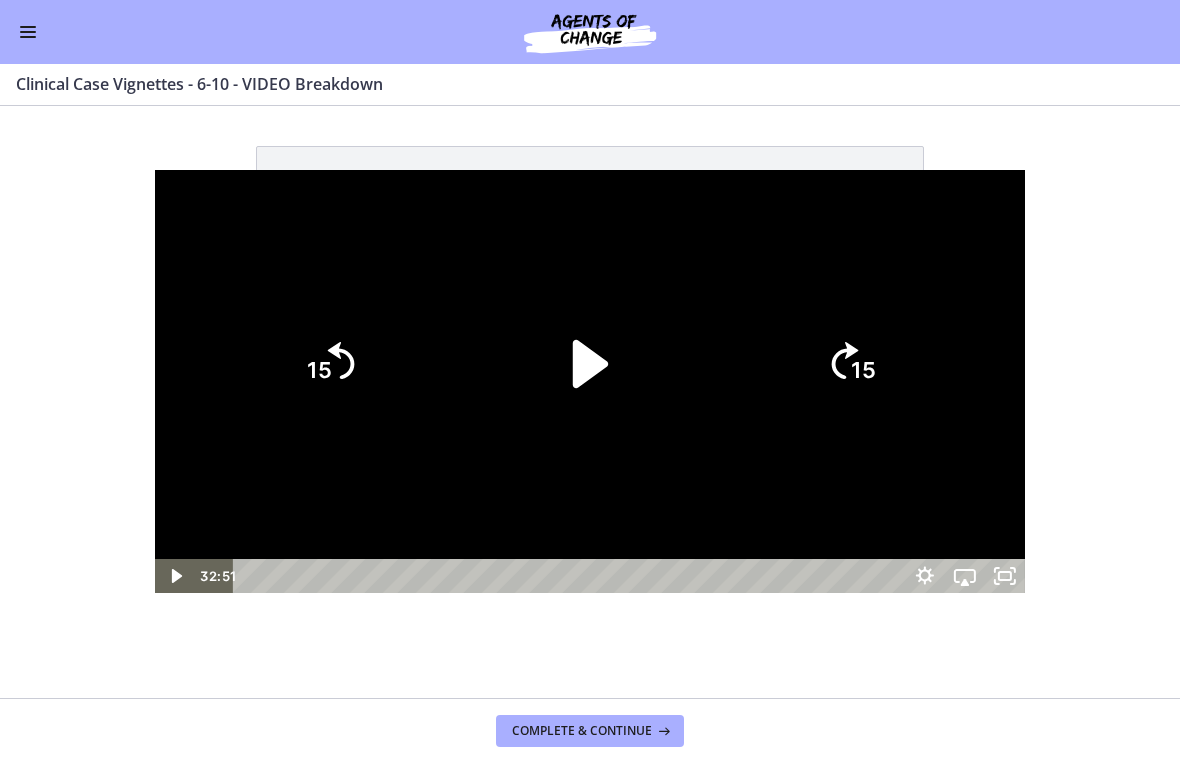 click on "15" 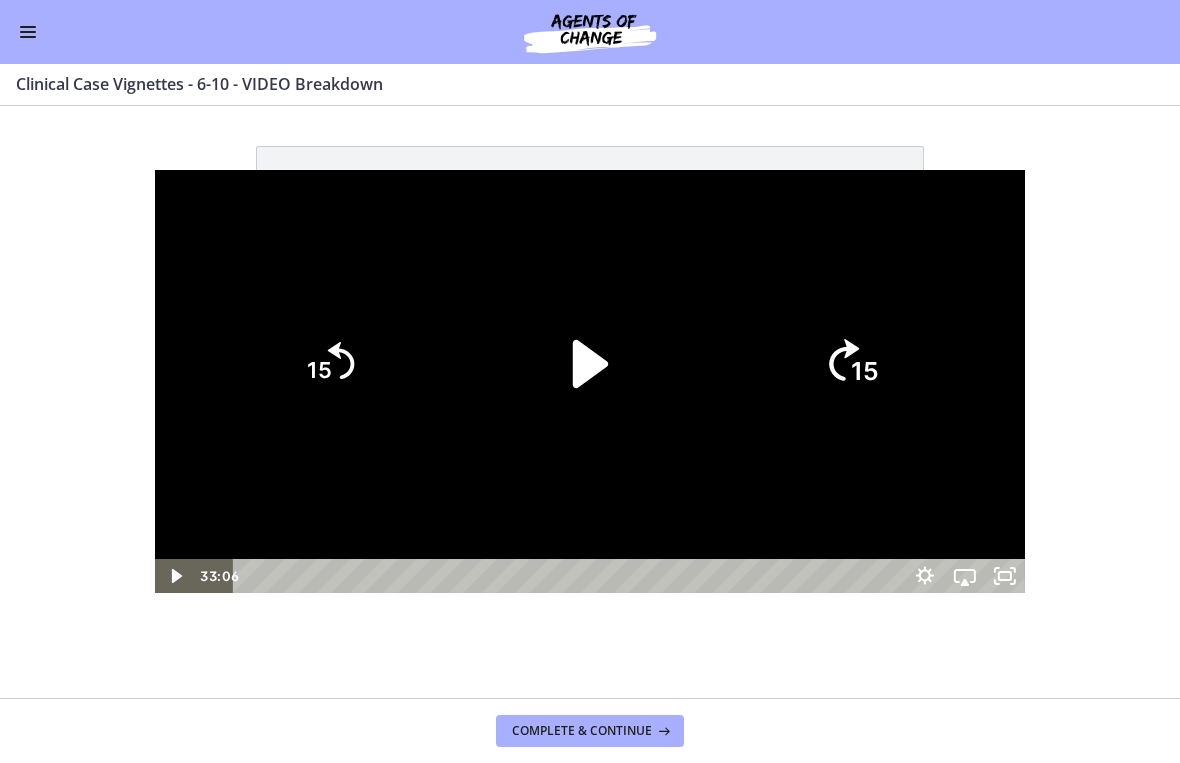 click on "15" 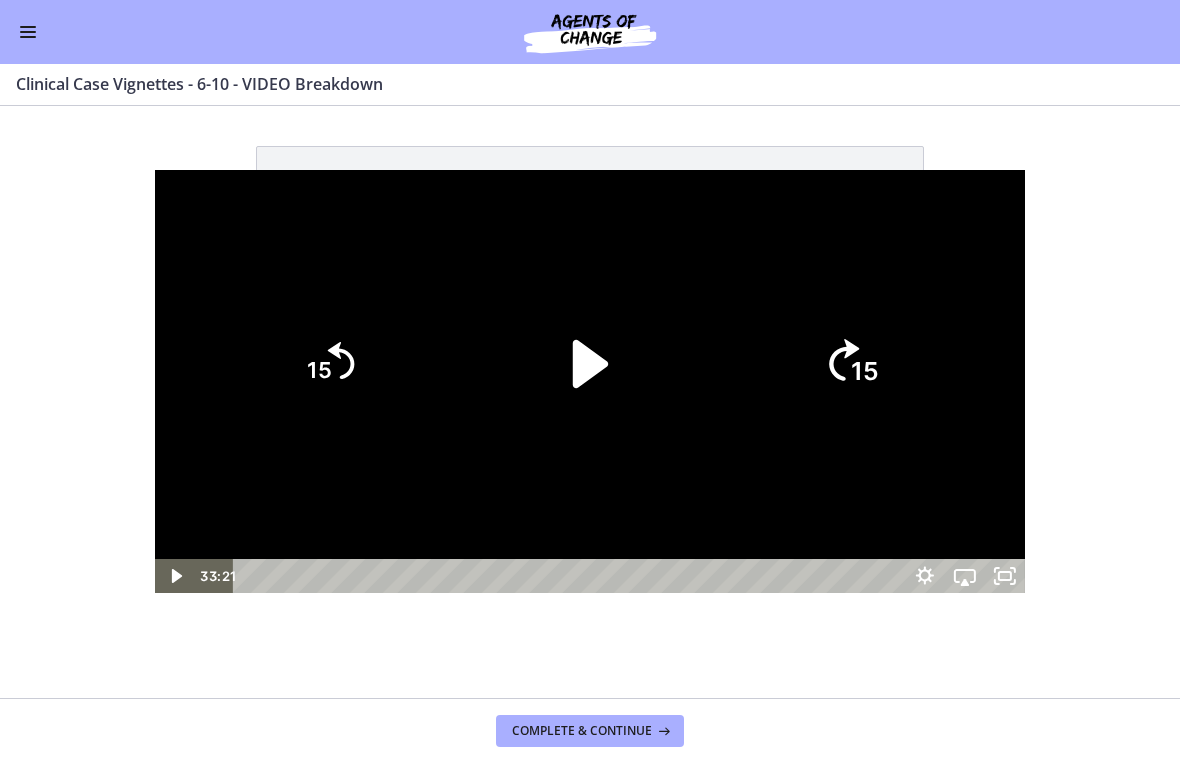 click on "15" 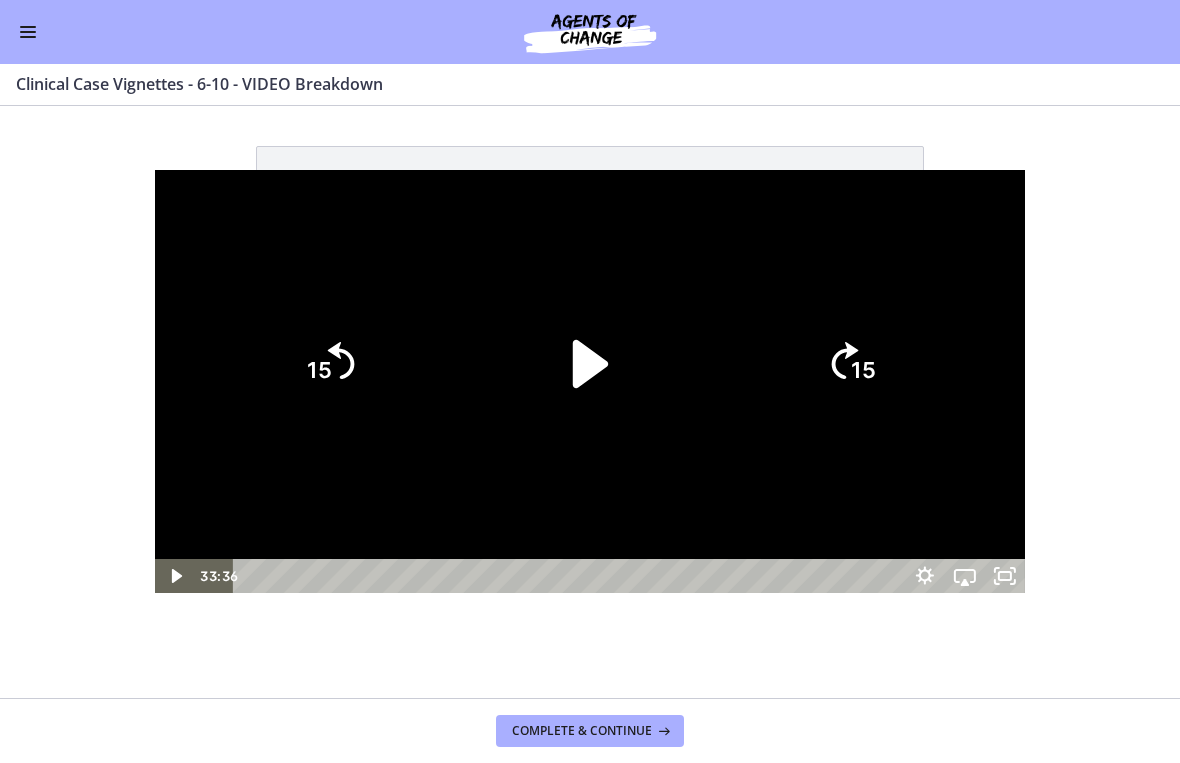 click on "15" 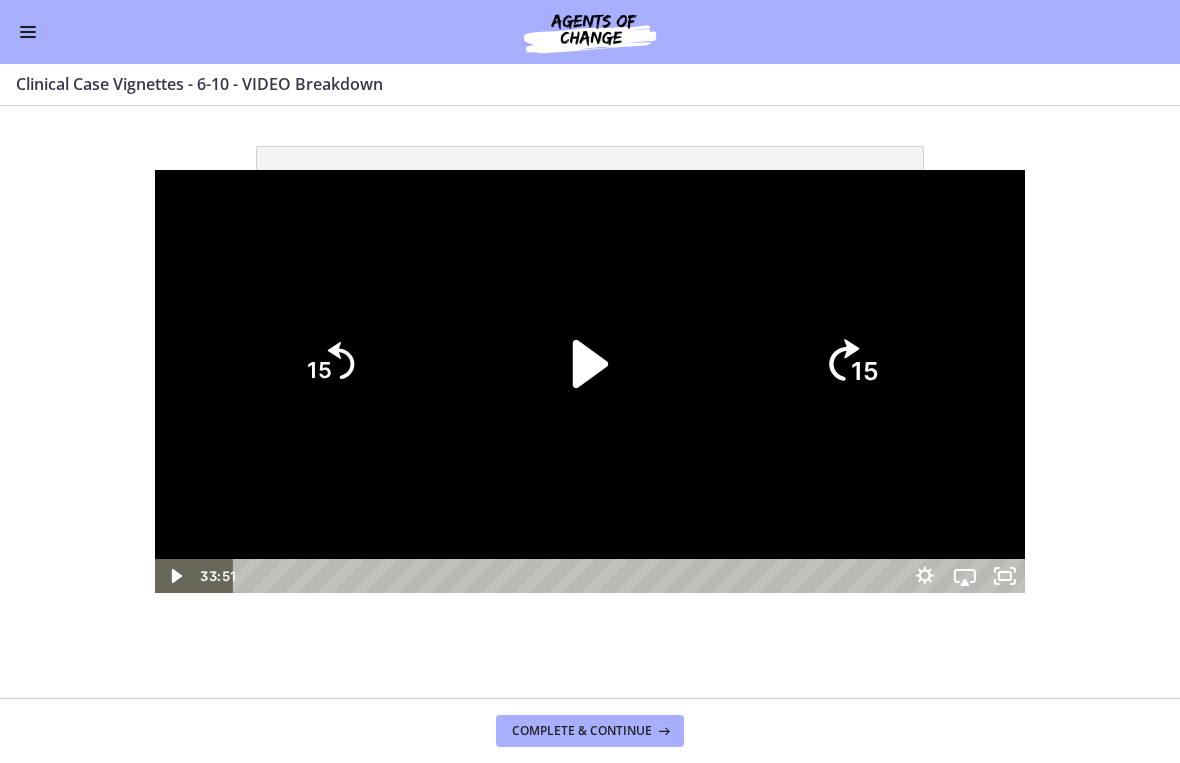 click on "15" 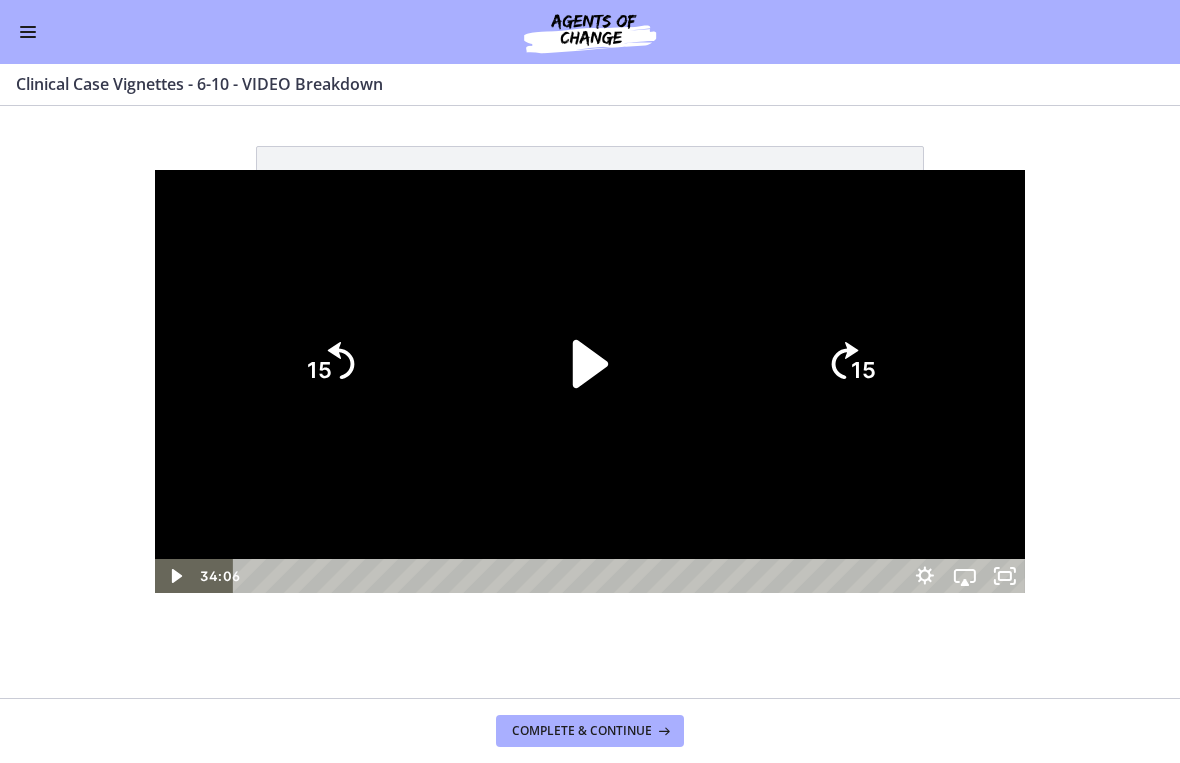 click on "15" 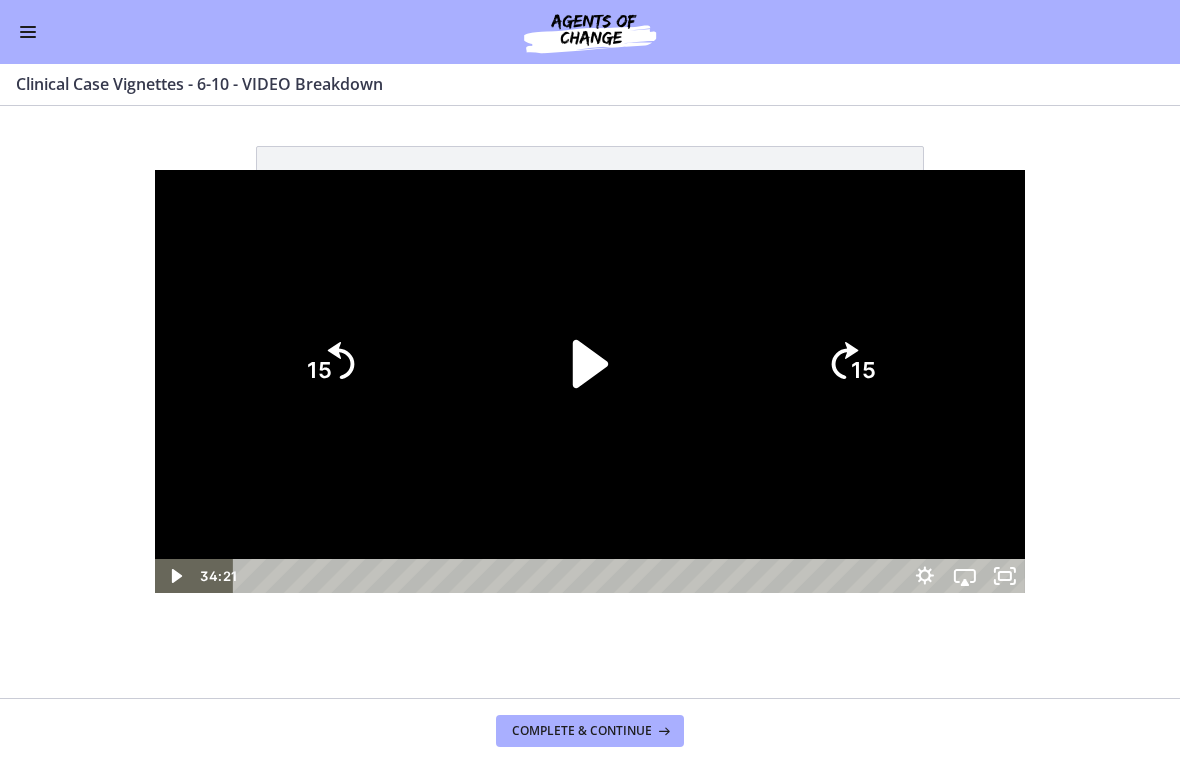 click on "15" 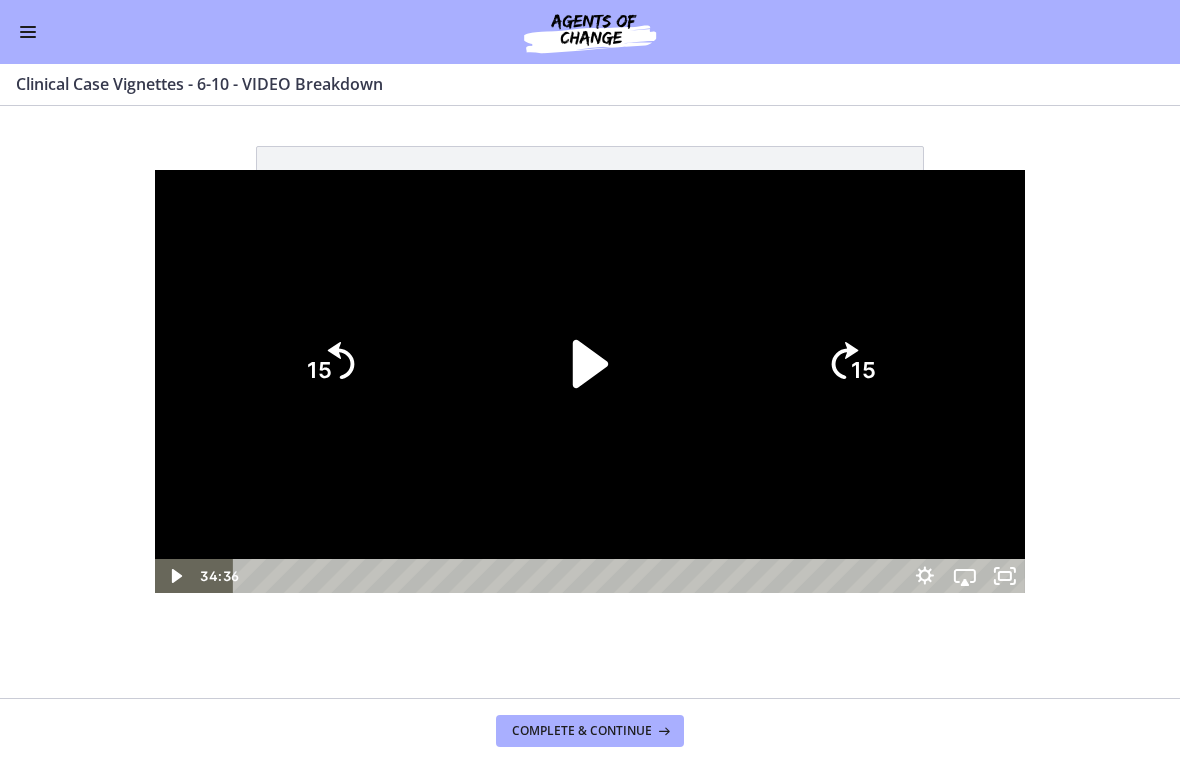 click on "15" 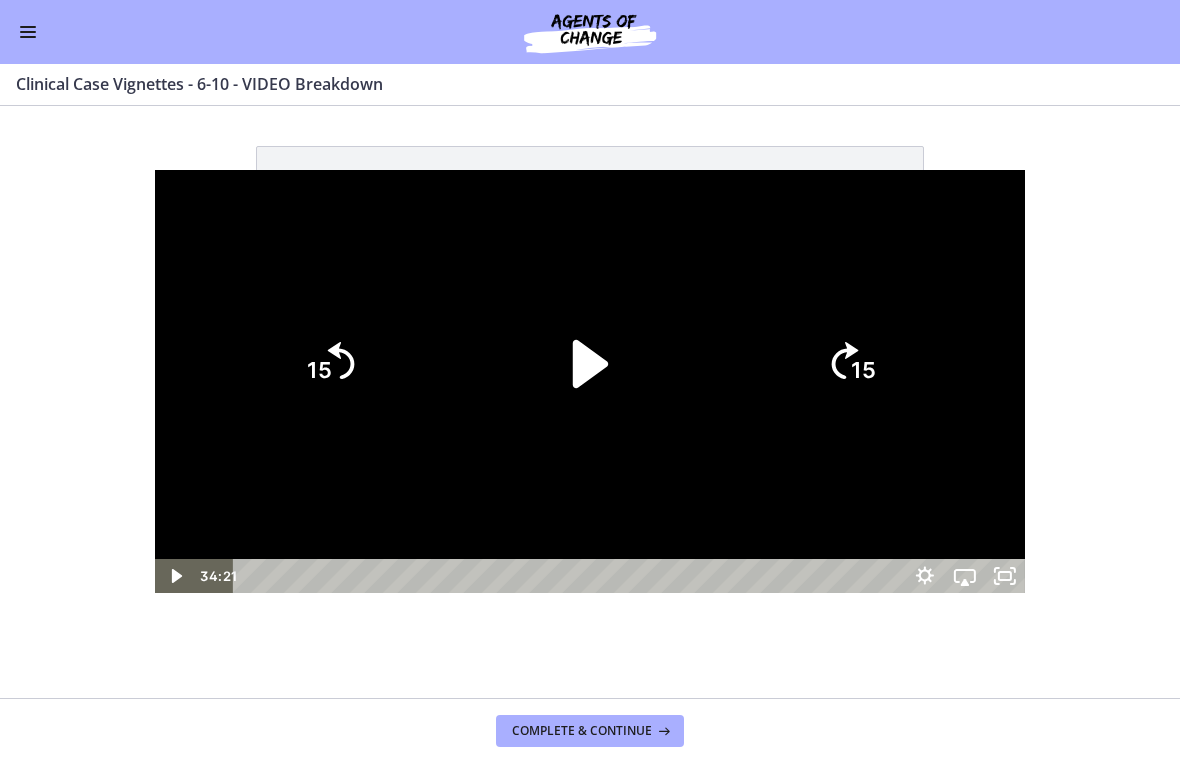 click on "15" 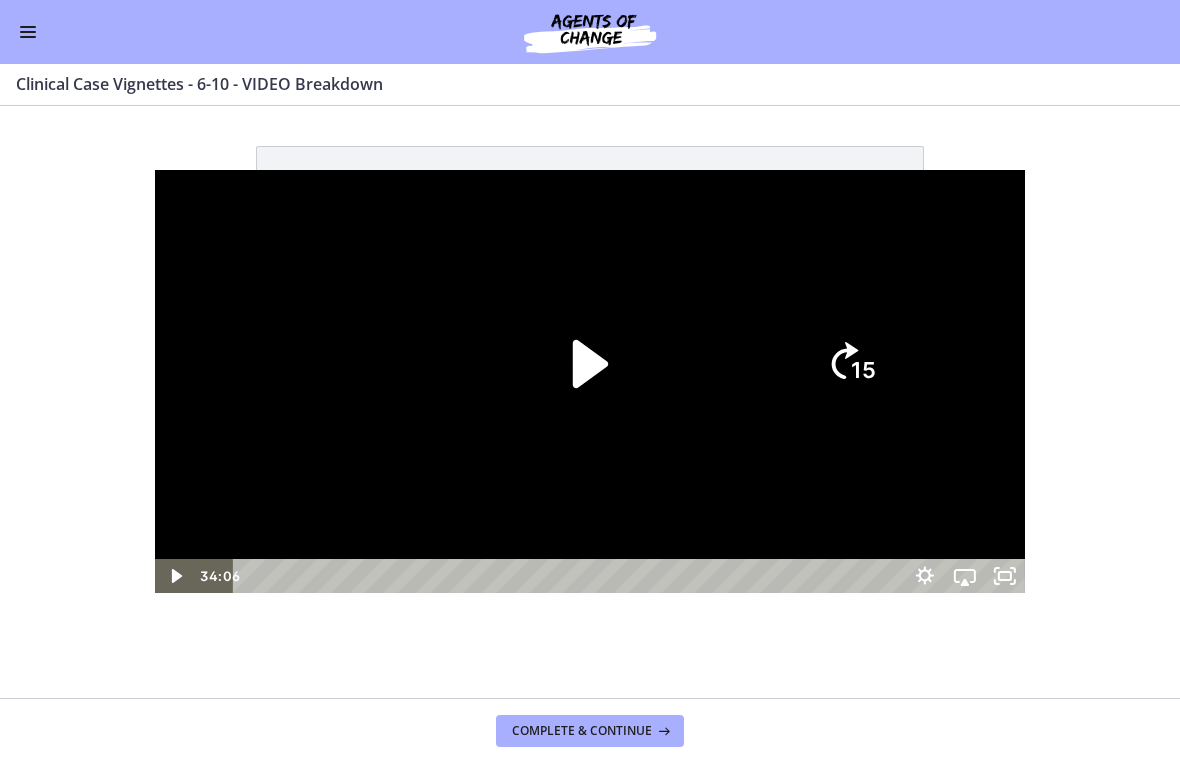 click on "15" 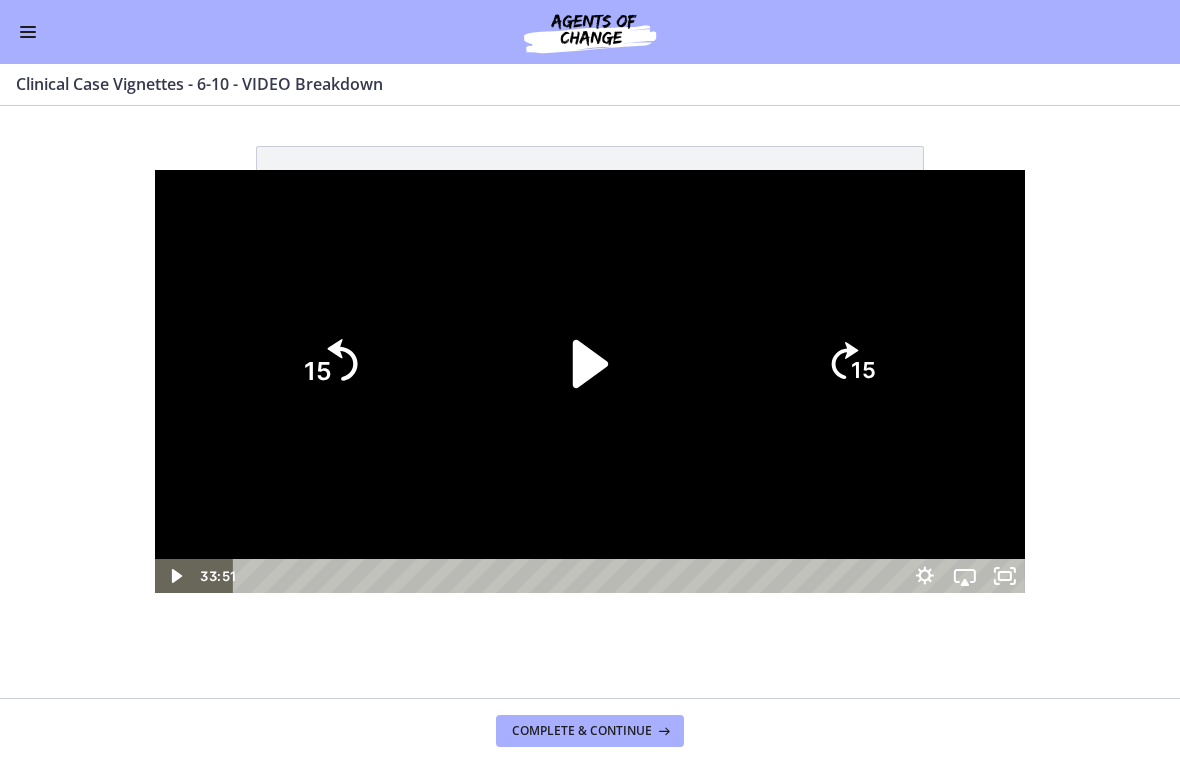 click on "15" 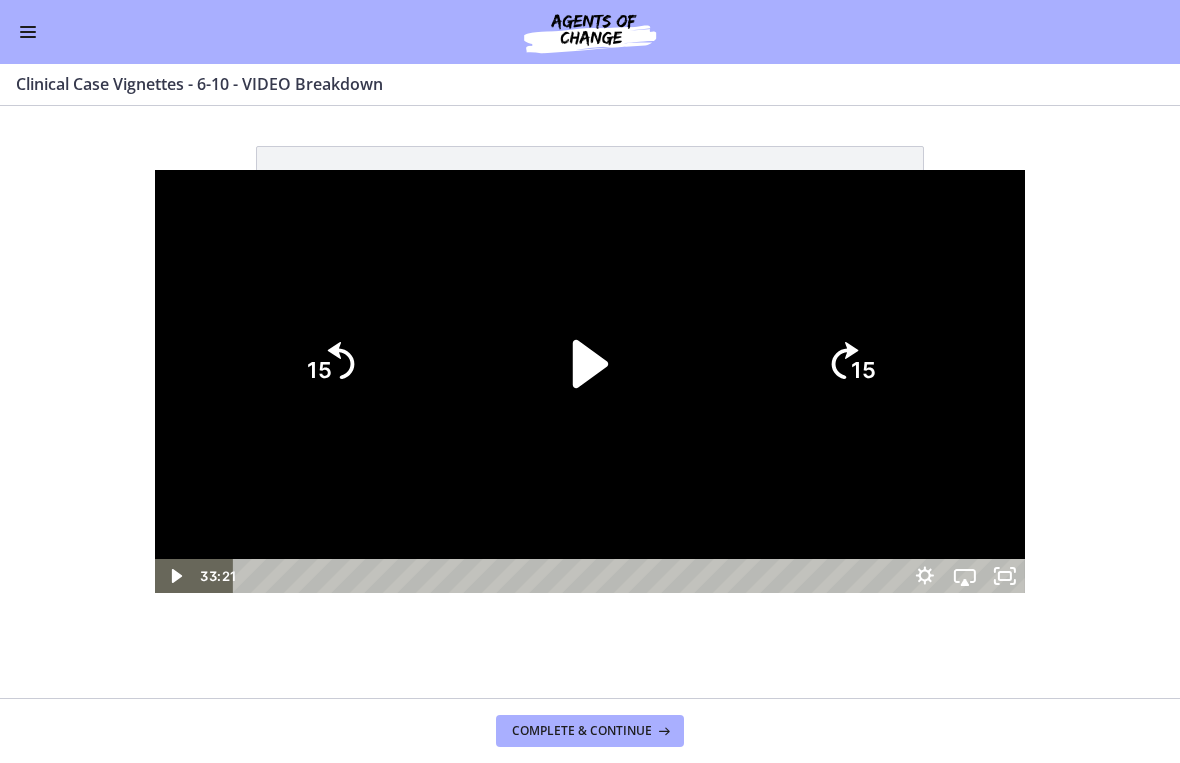 click on "15" 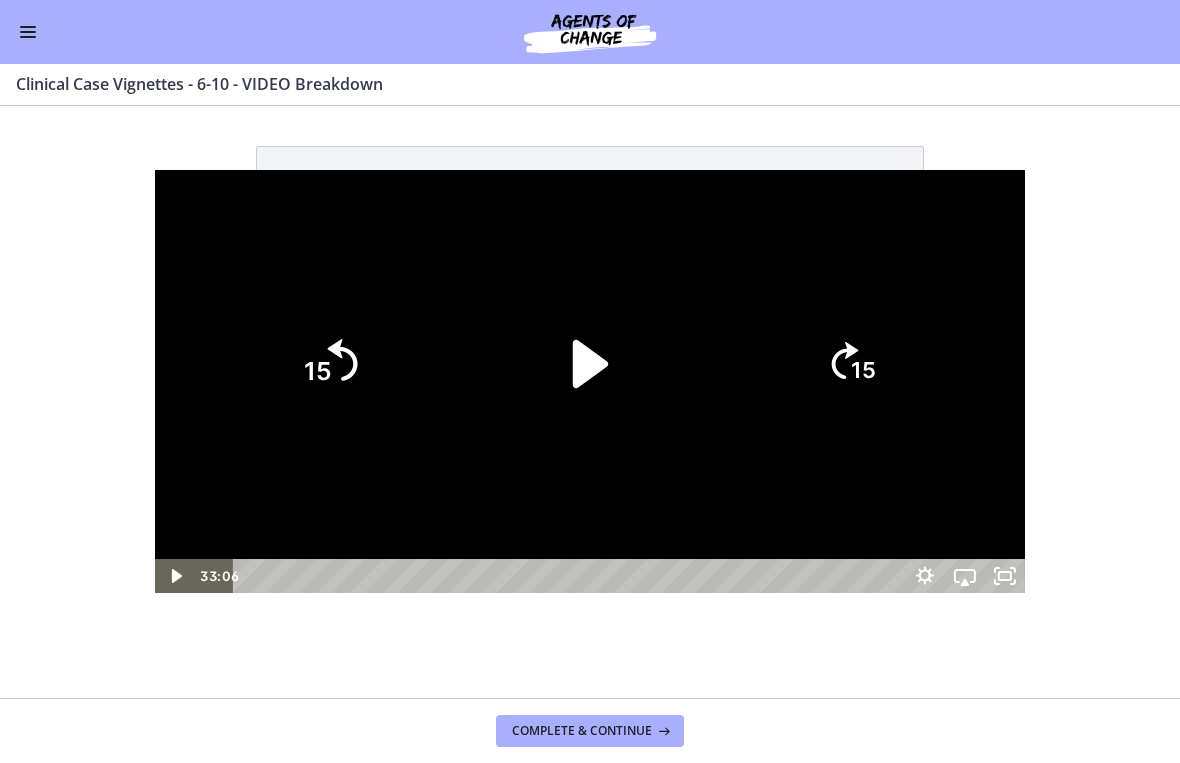 click on "15" 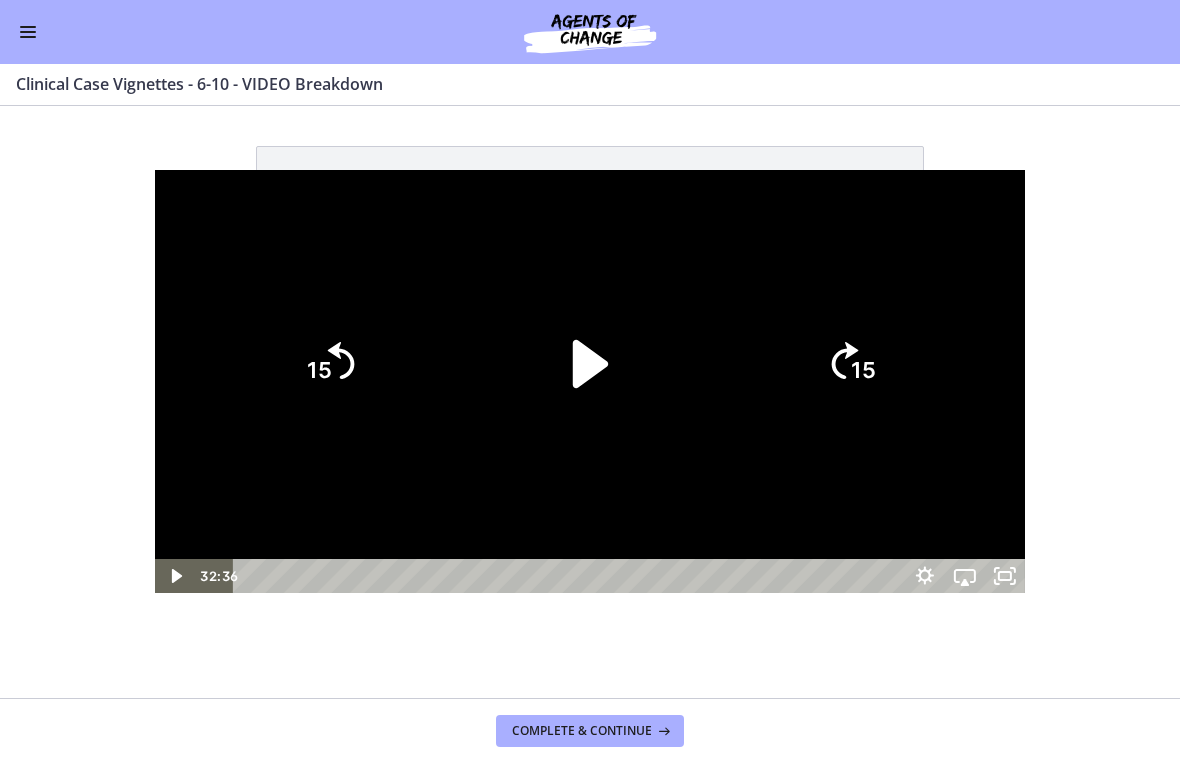 click on "15" 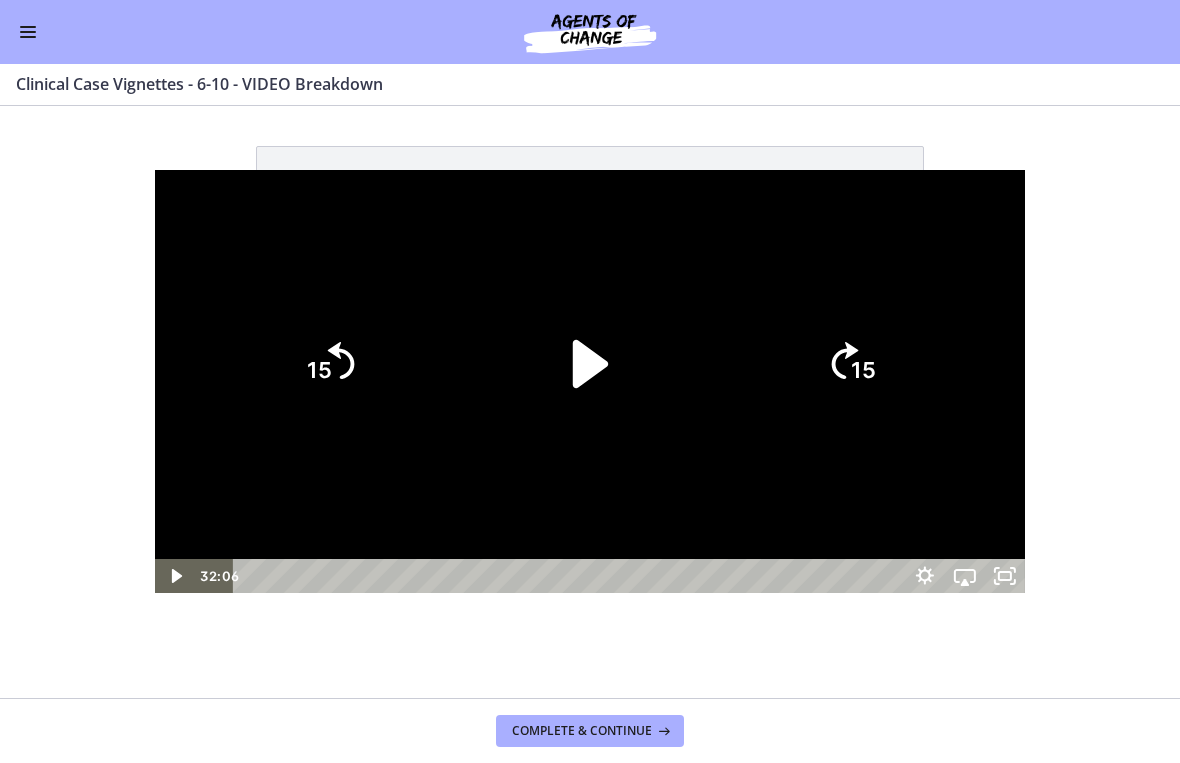 click on "15" 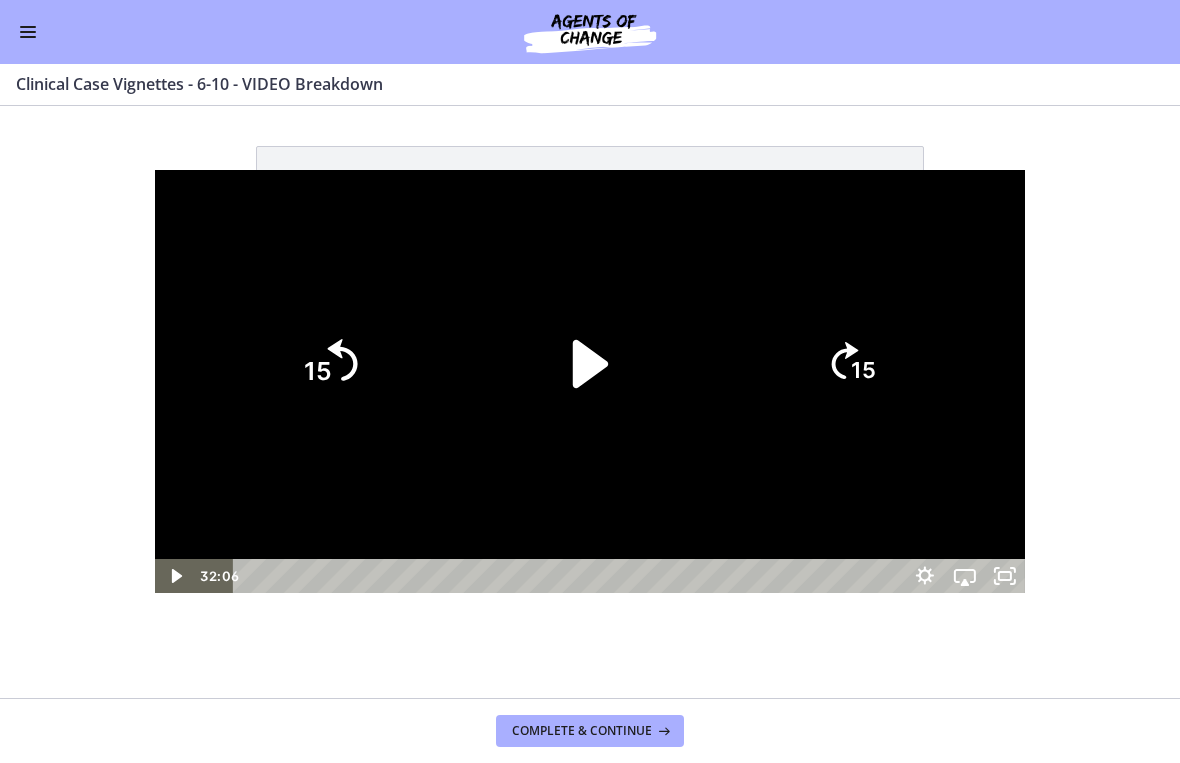 click on "15" 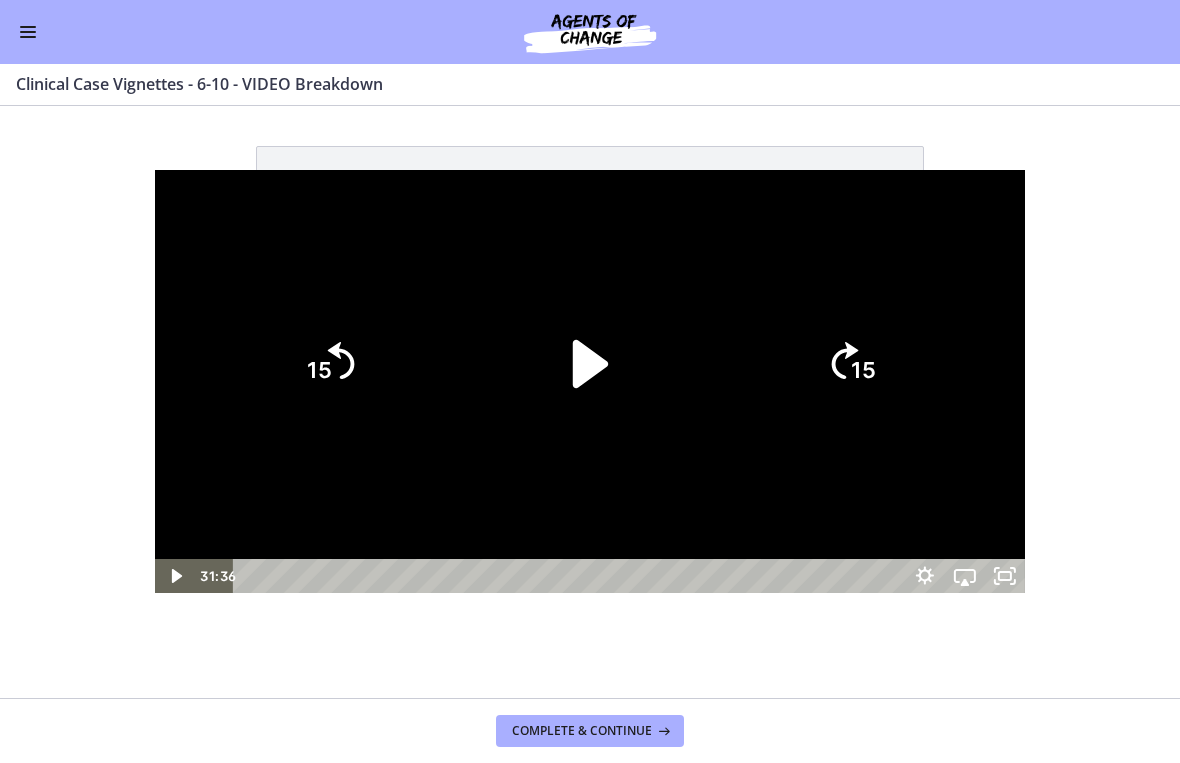 click on "15" 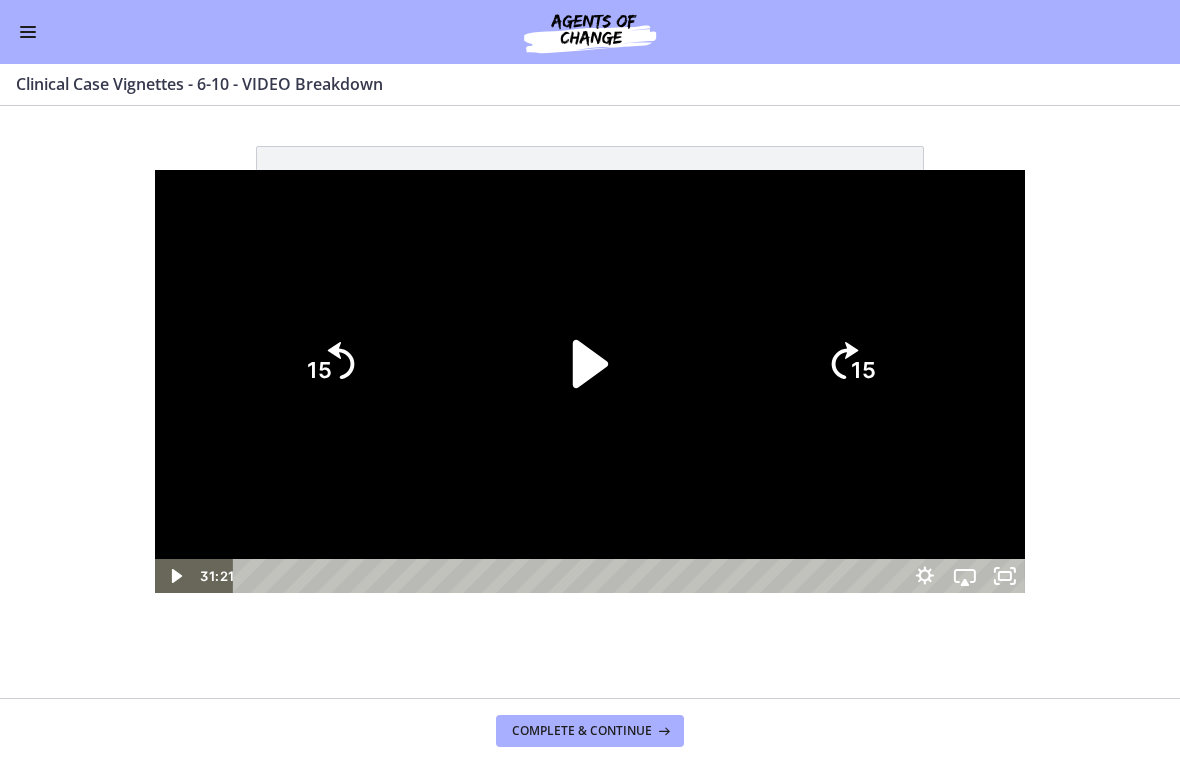 click 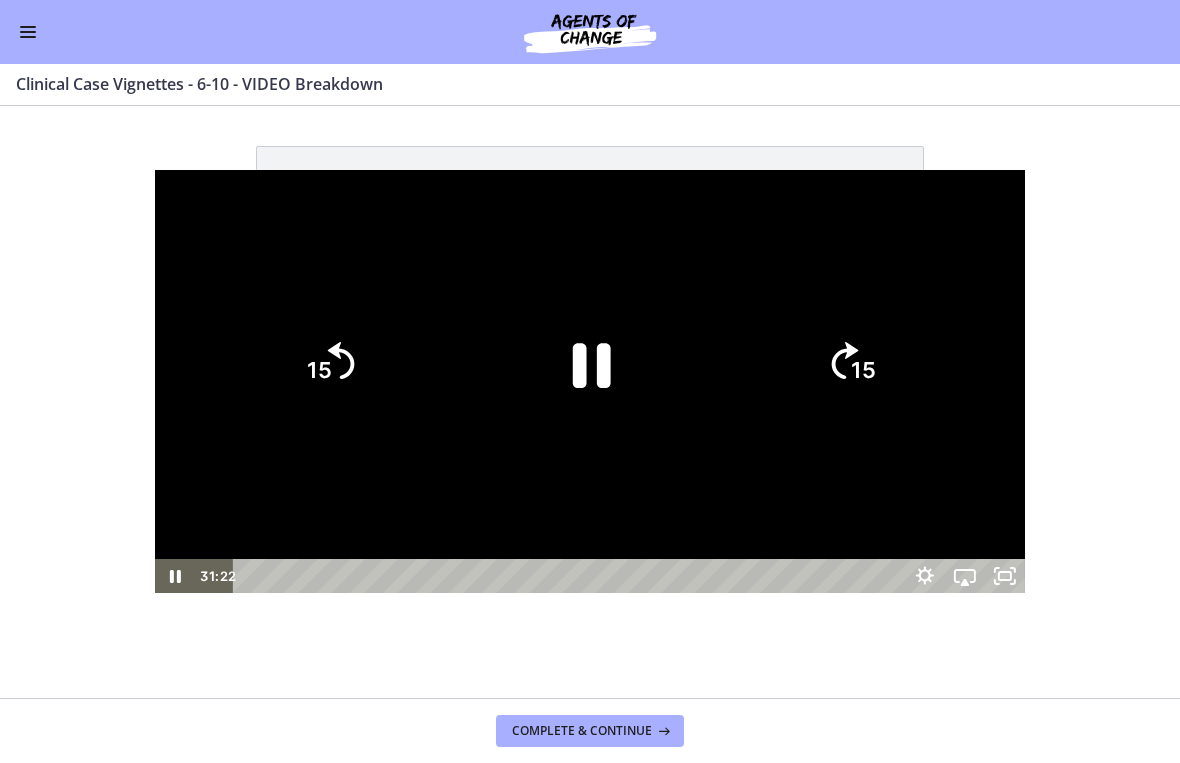 click 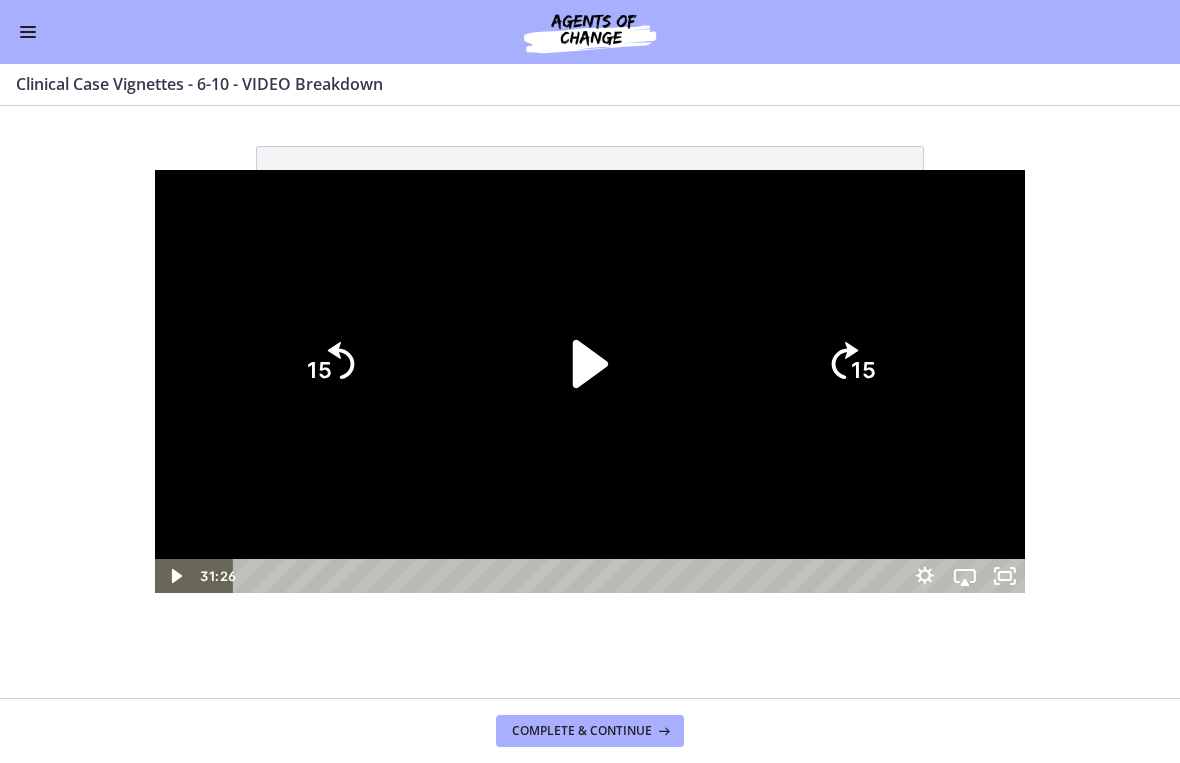 click 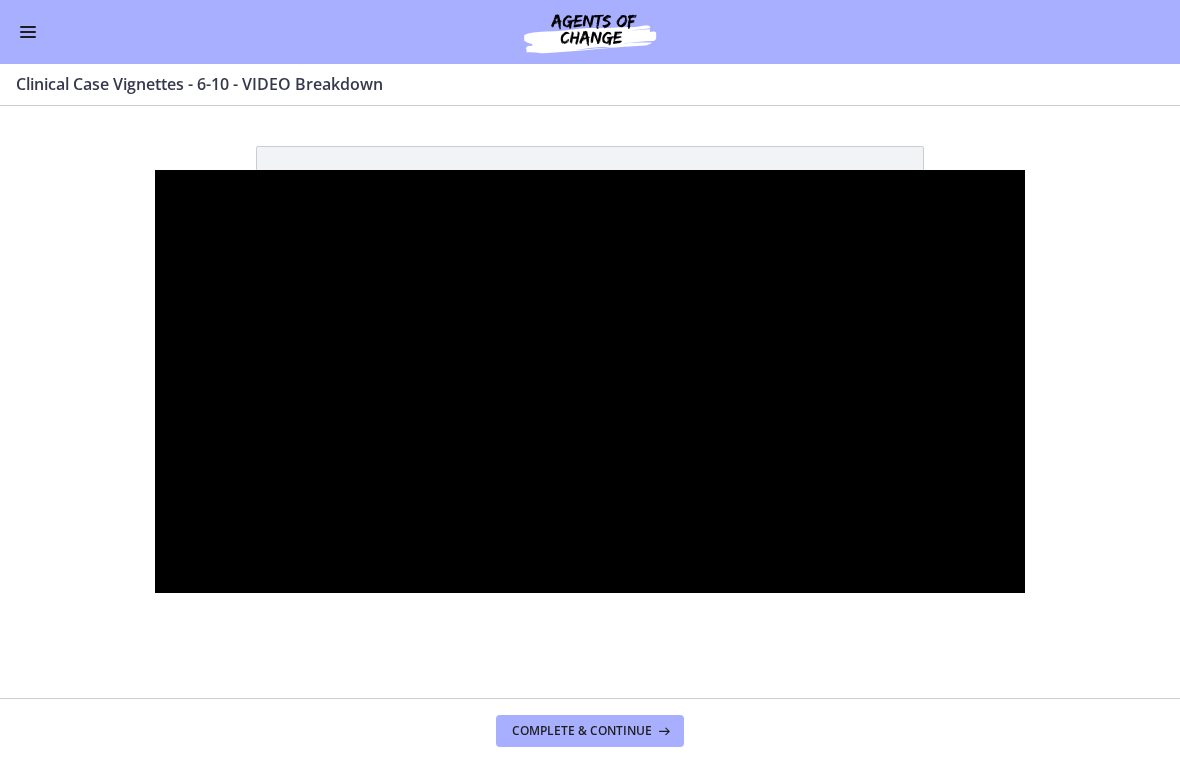 click at bounding box center [590, 382] 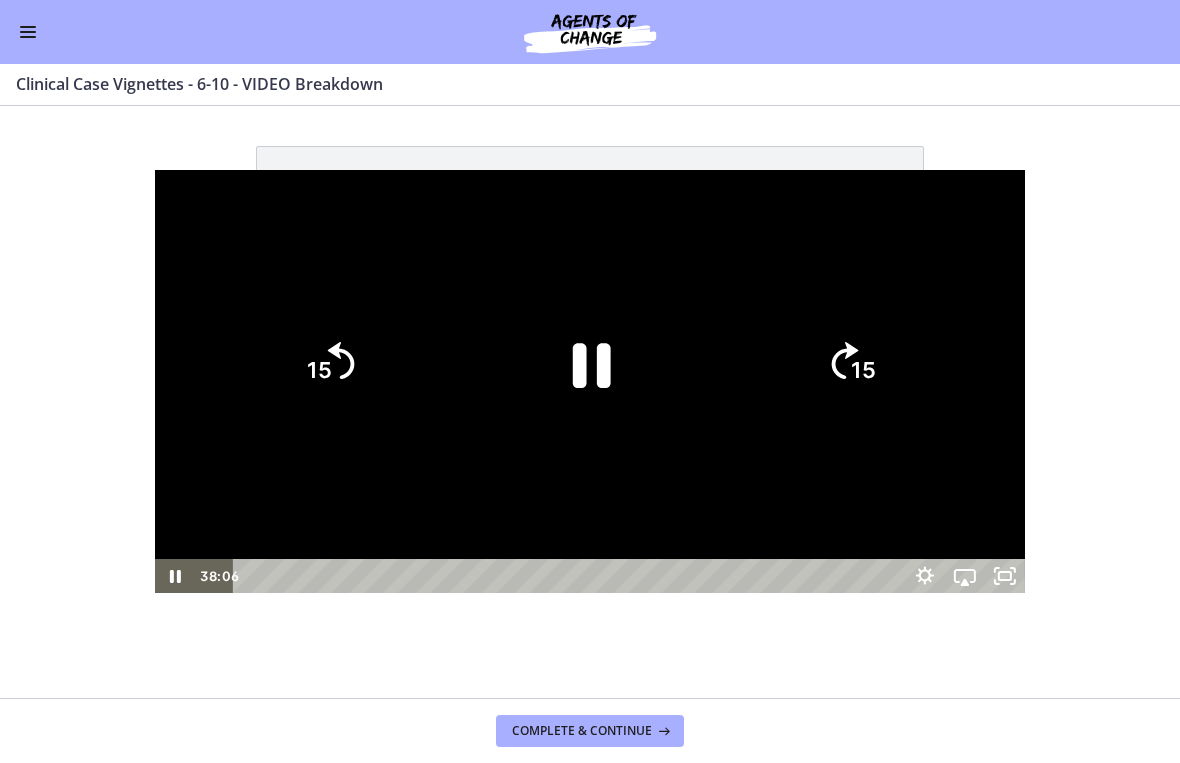click on "15" 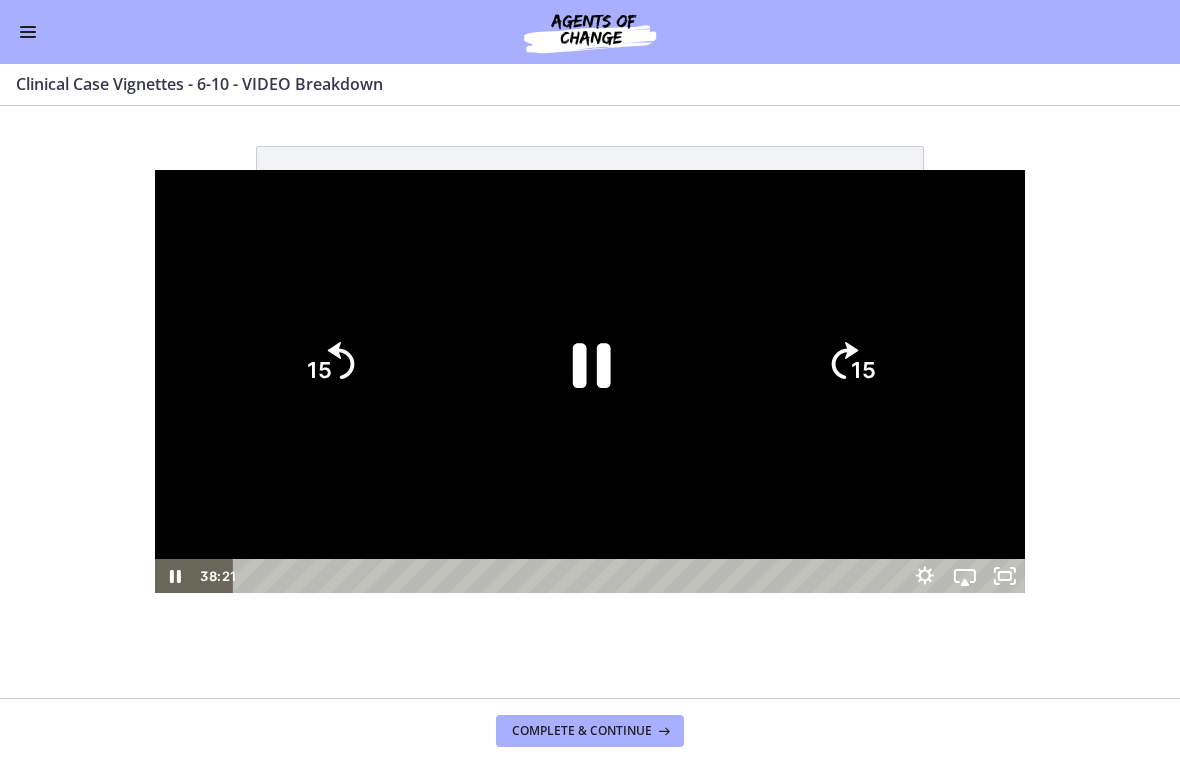 click on "15" 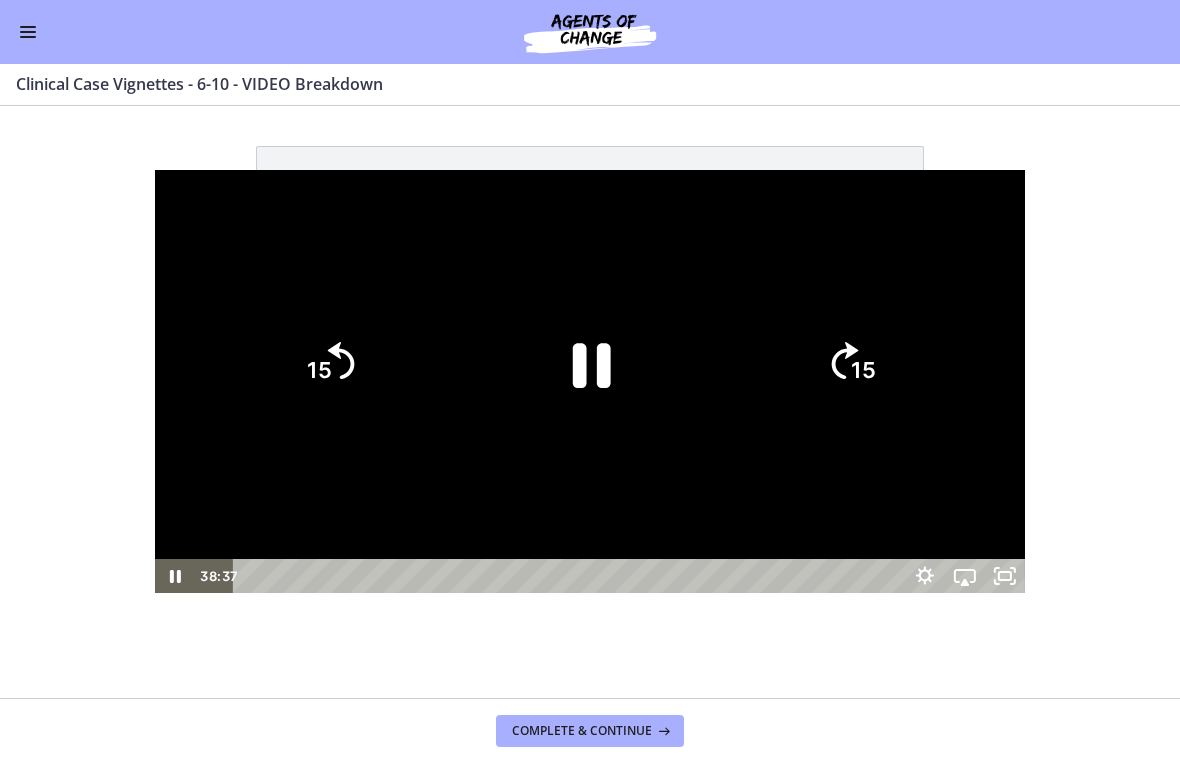 click on "15" 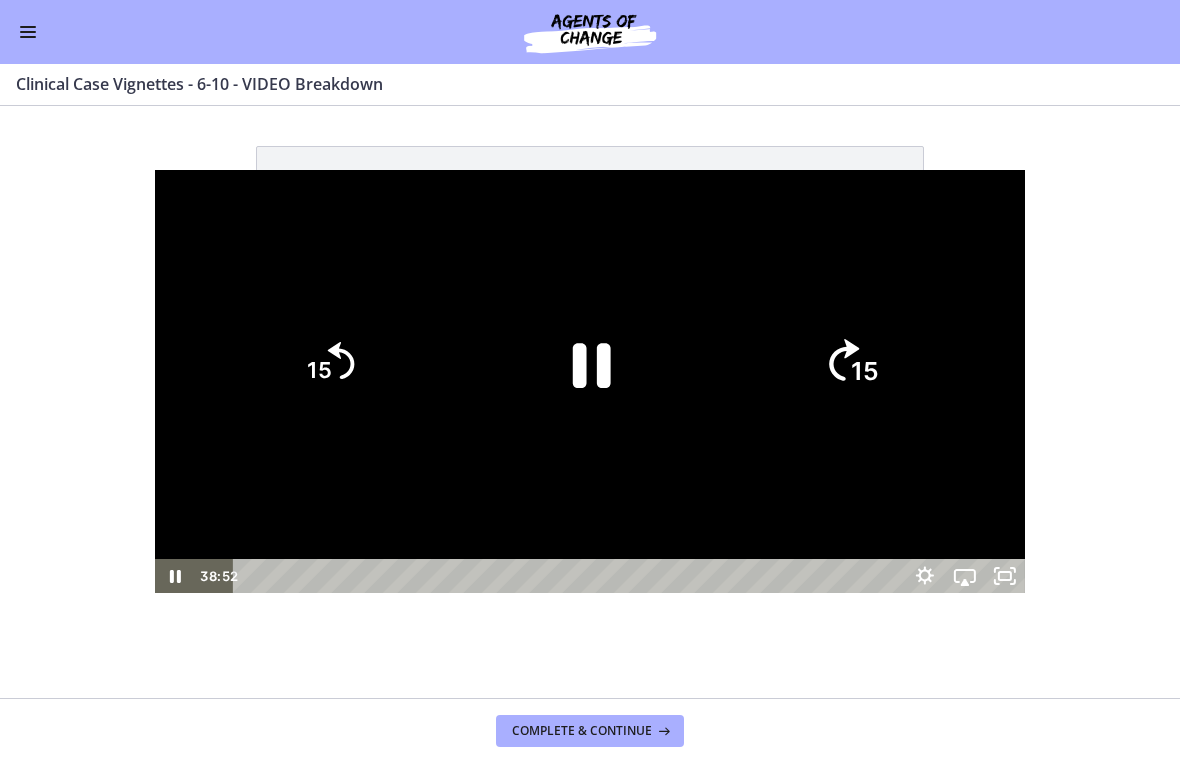 click on "15" 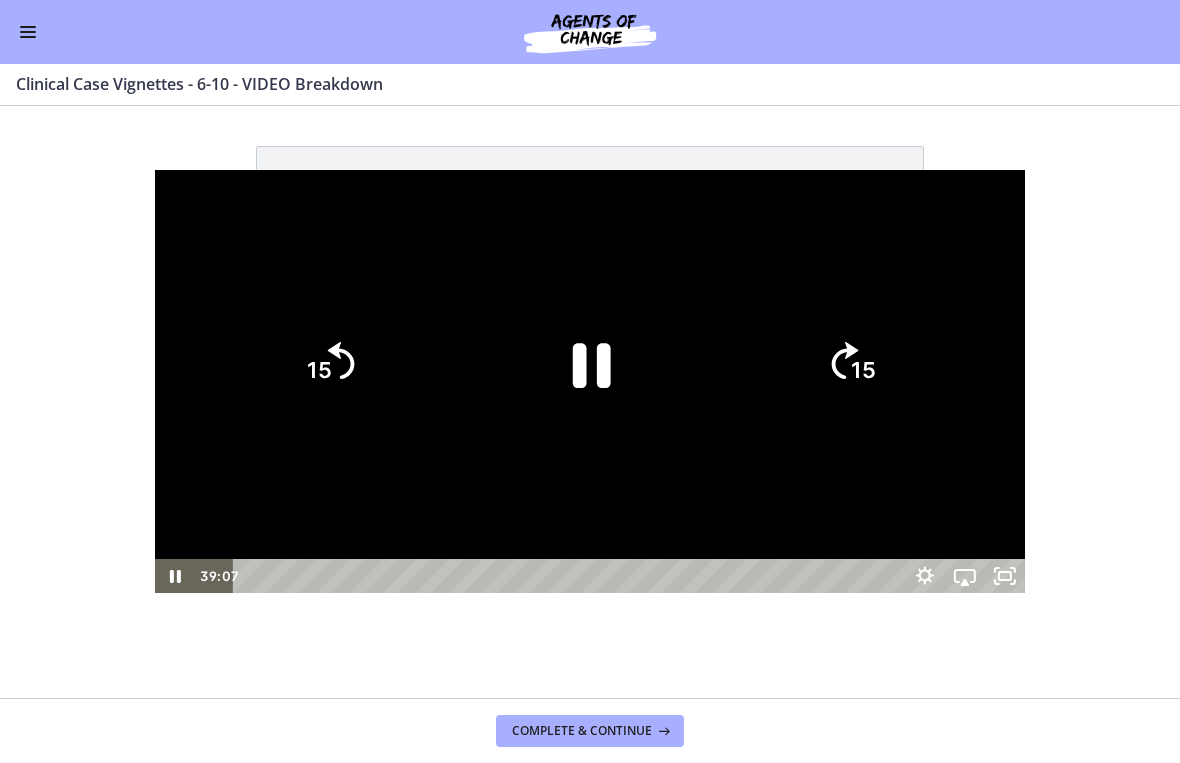 click on "15" 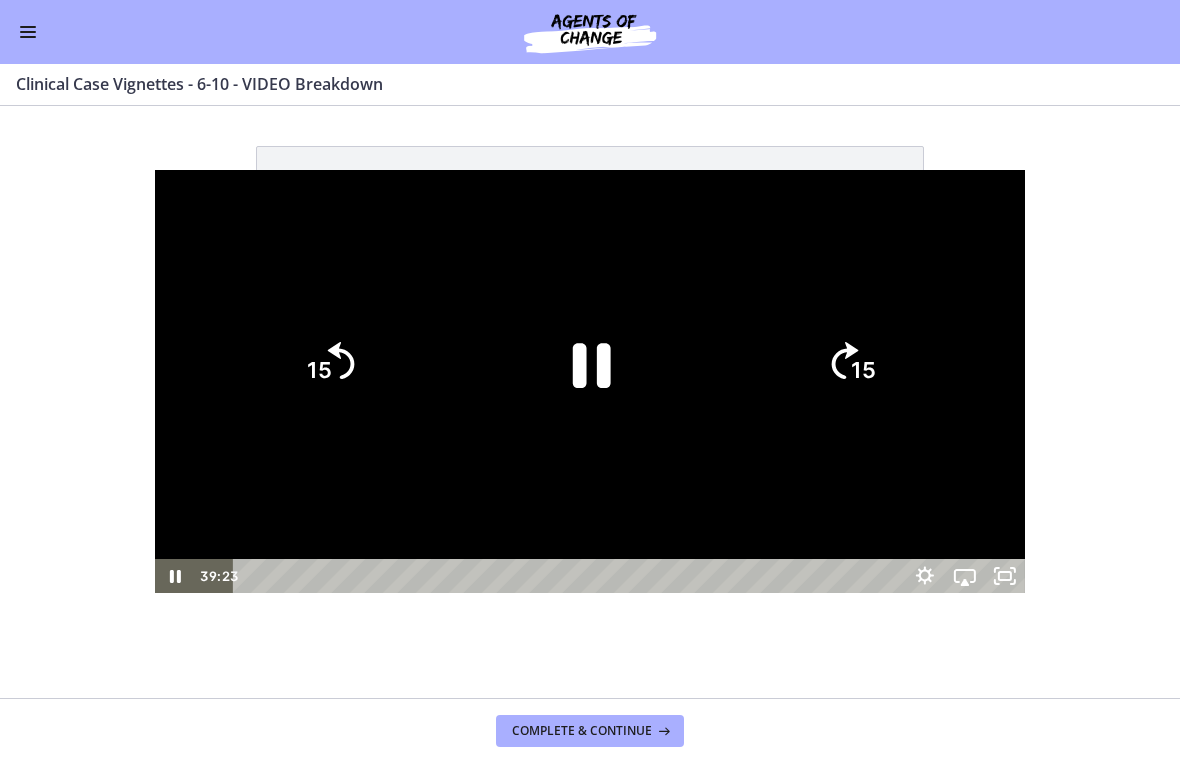 click on "15" 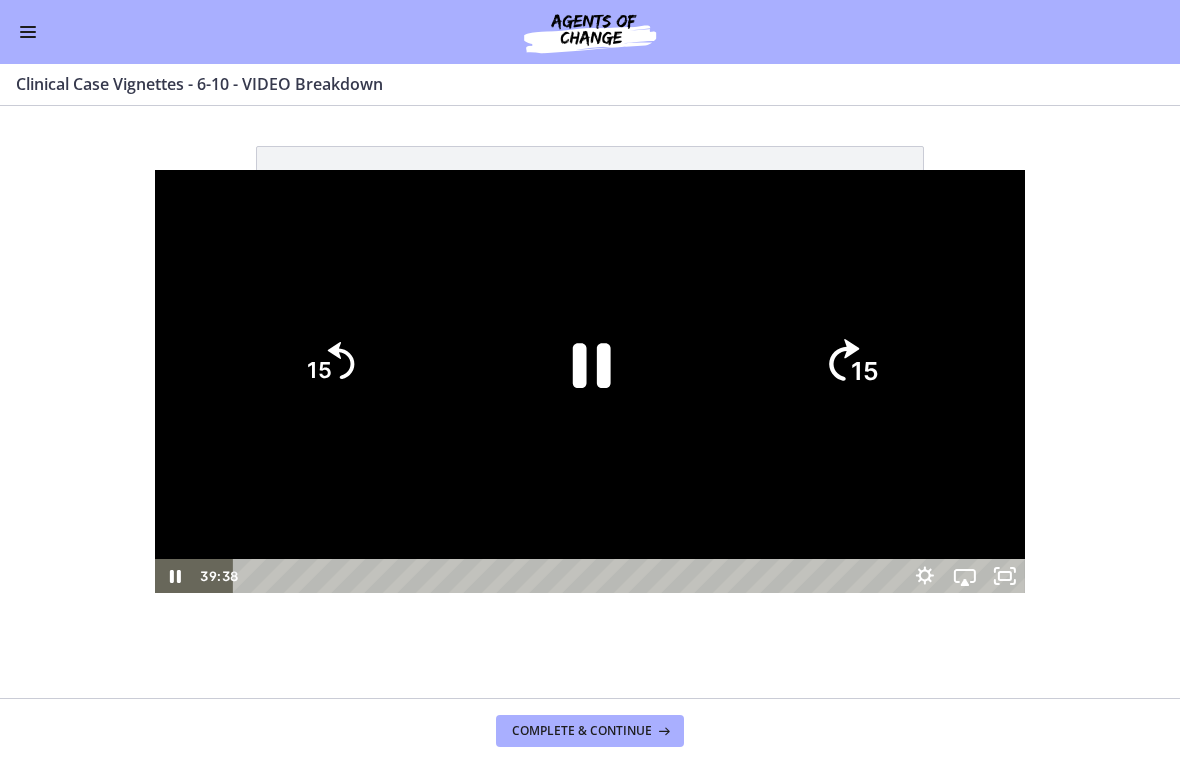 click on "15" 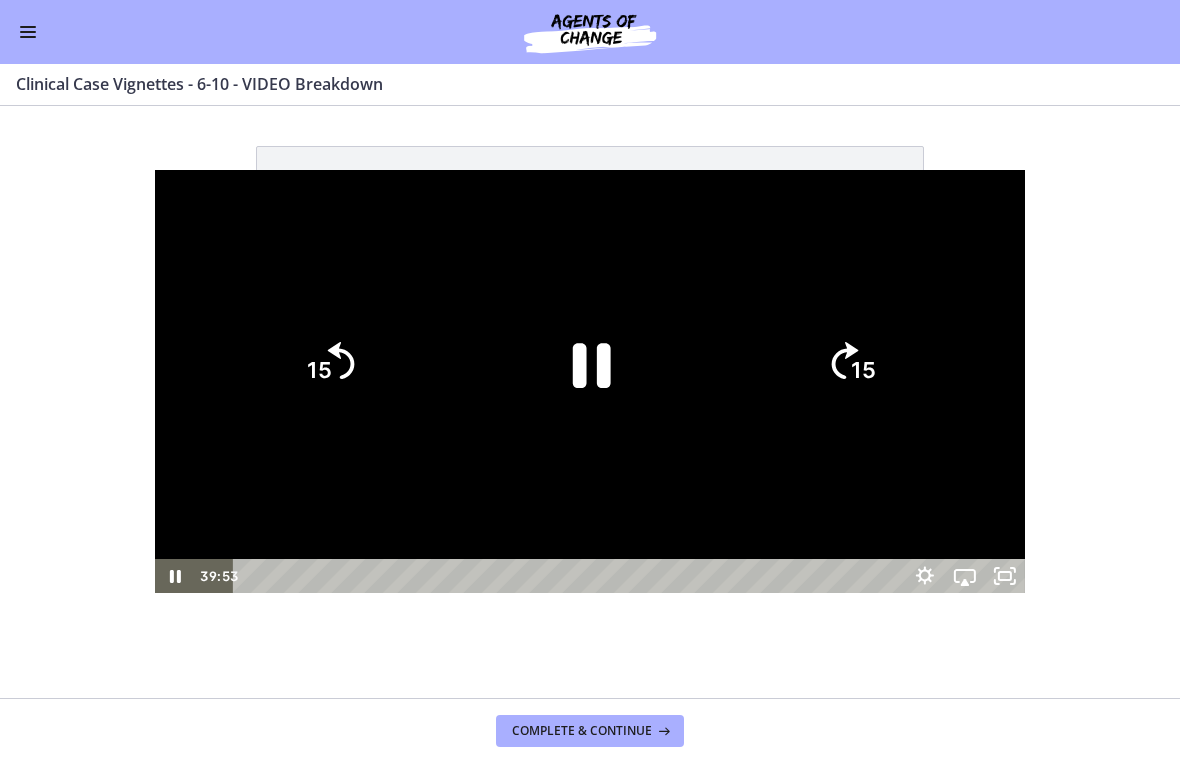 click on "15" 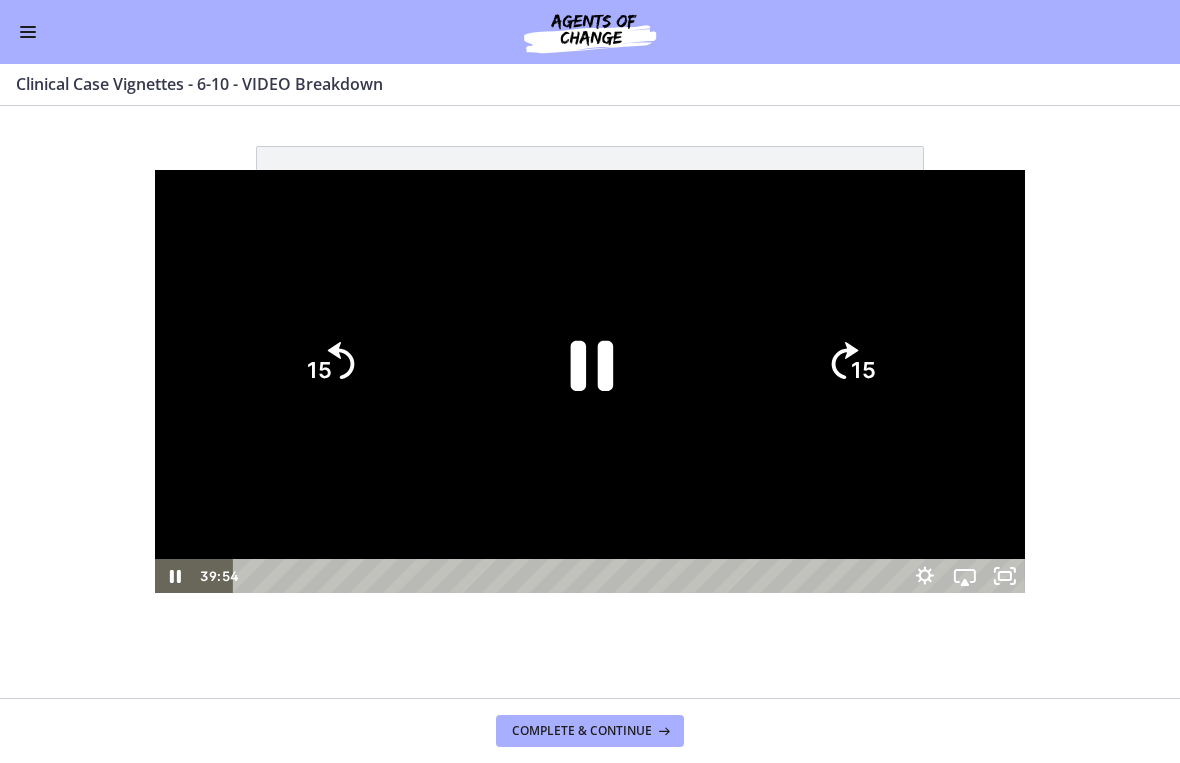 click 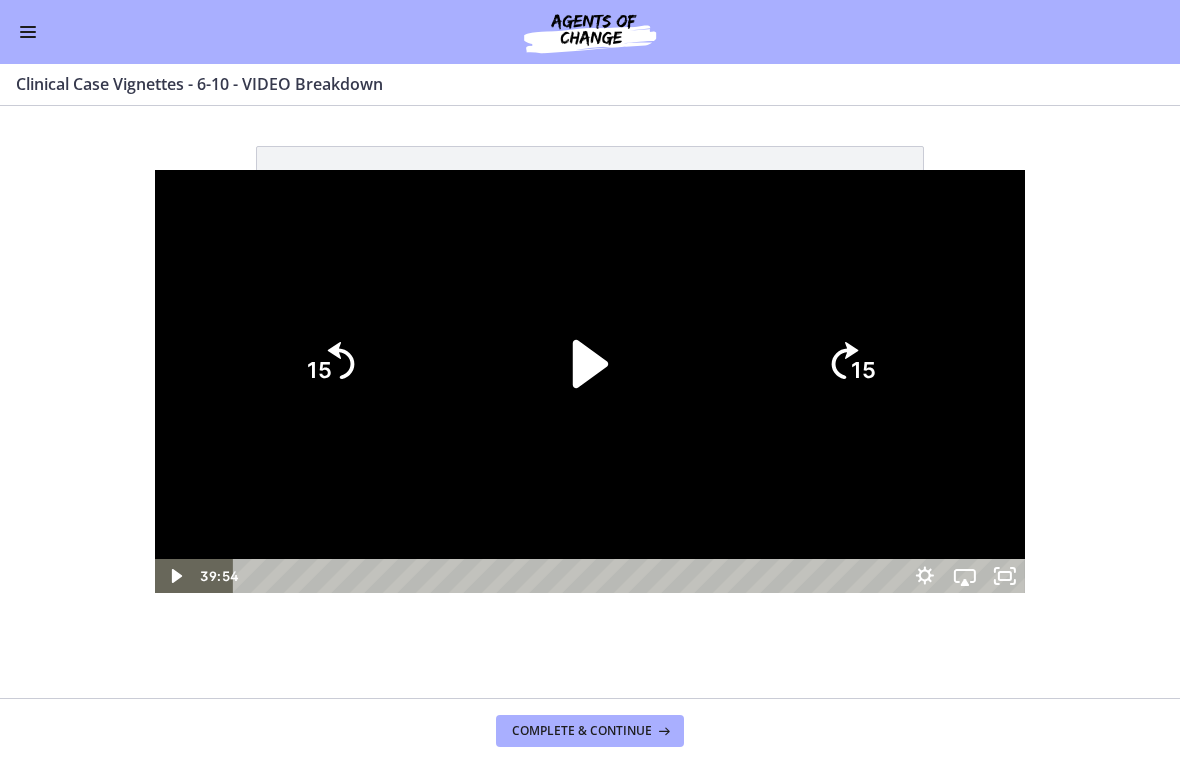 click 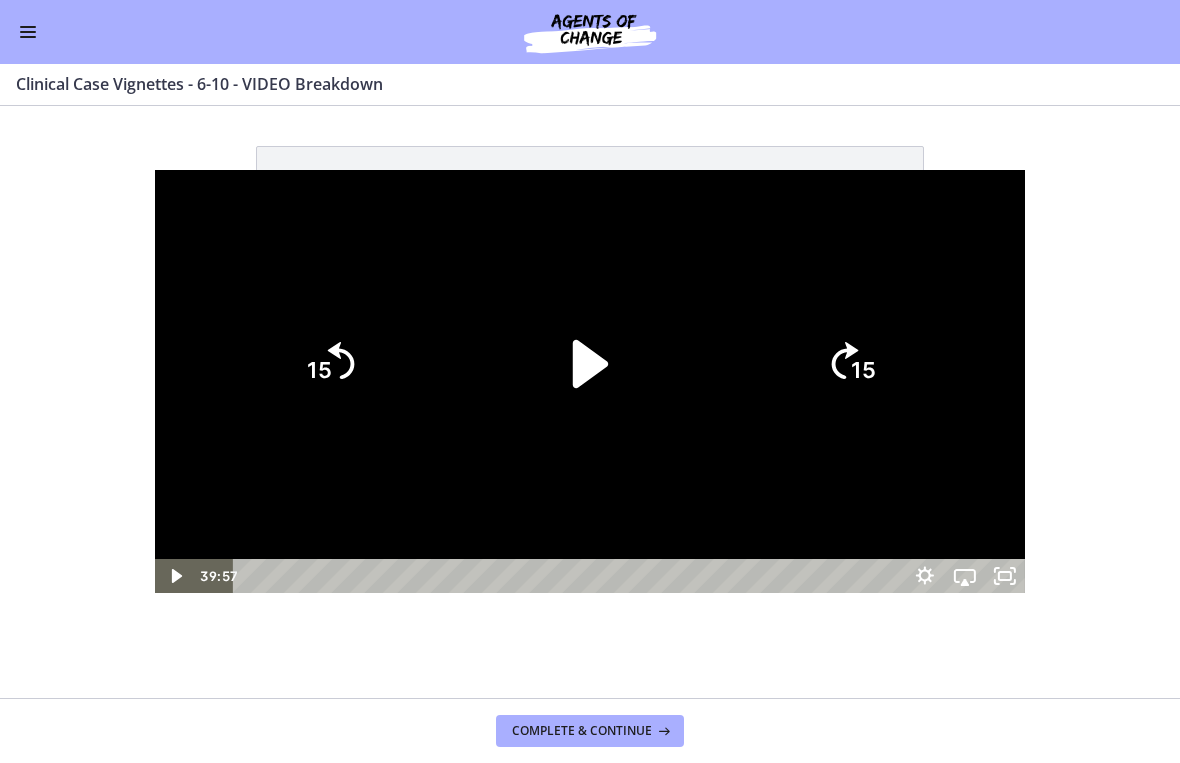 click 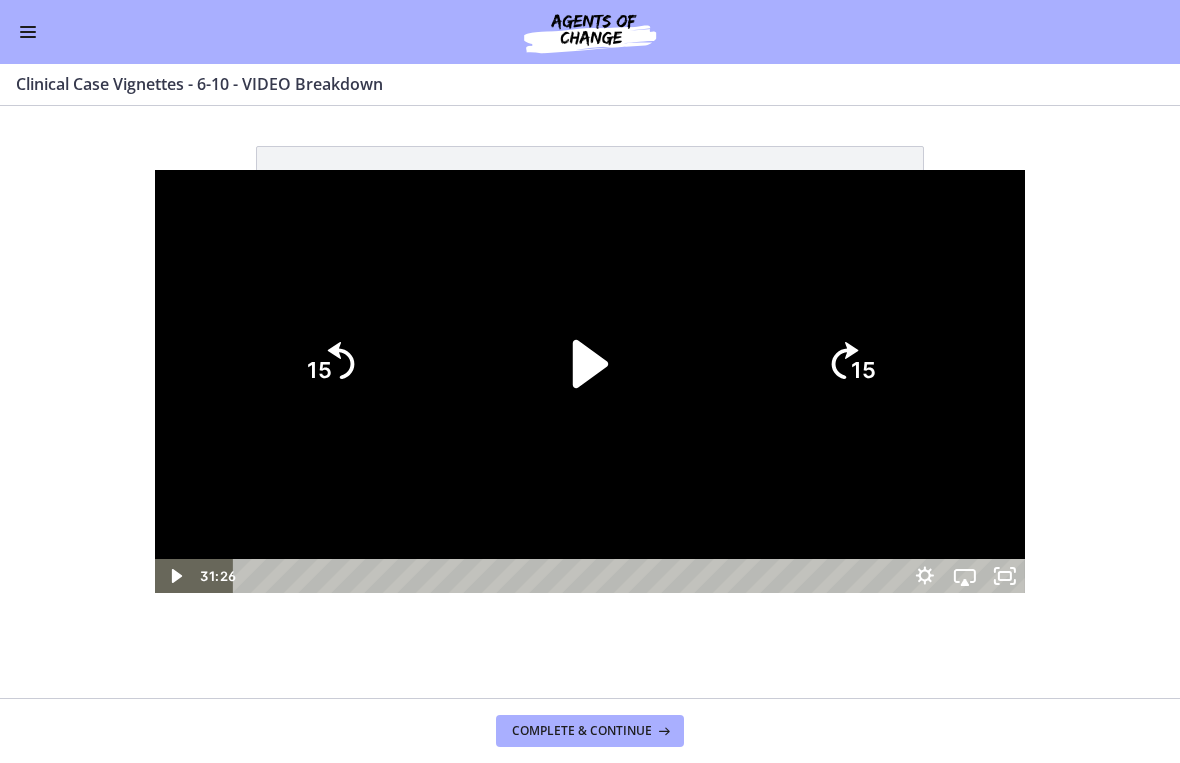 click 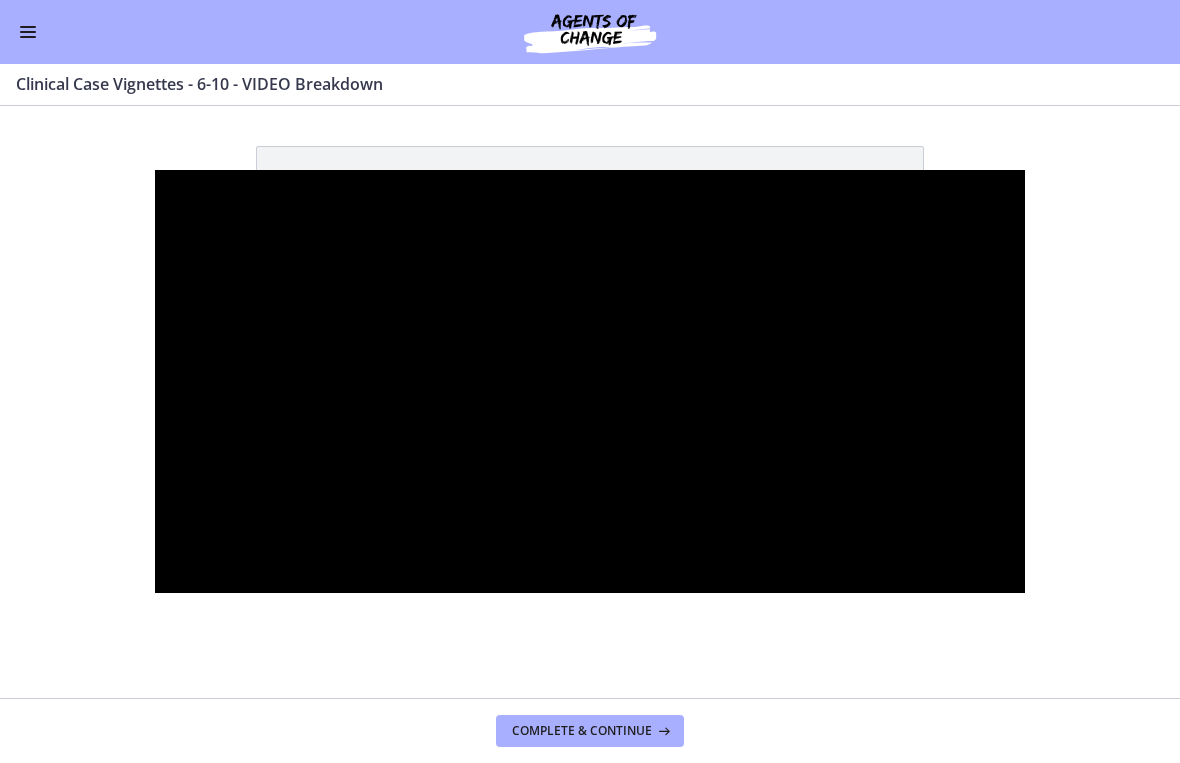 click at bounding box center (590, 382) 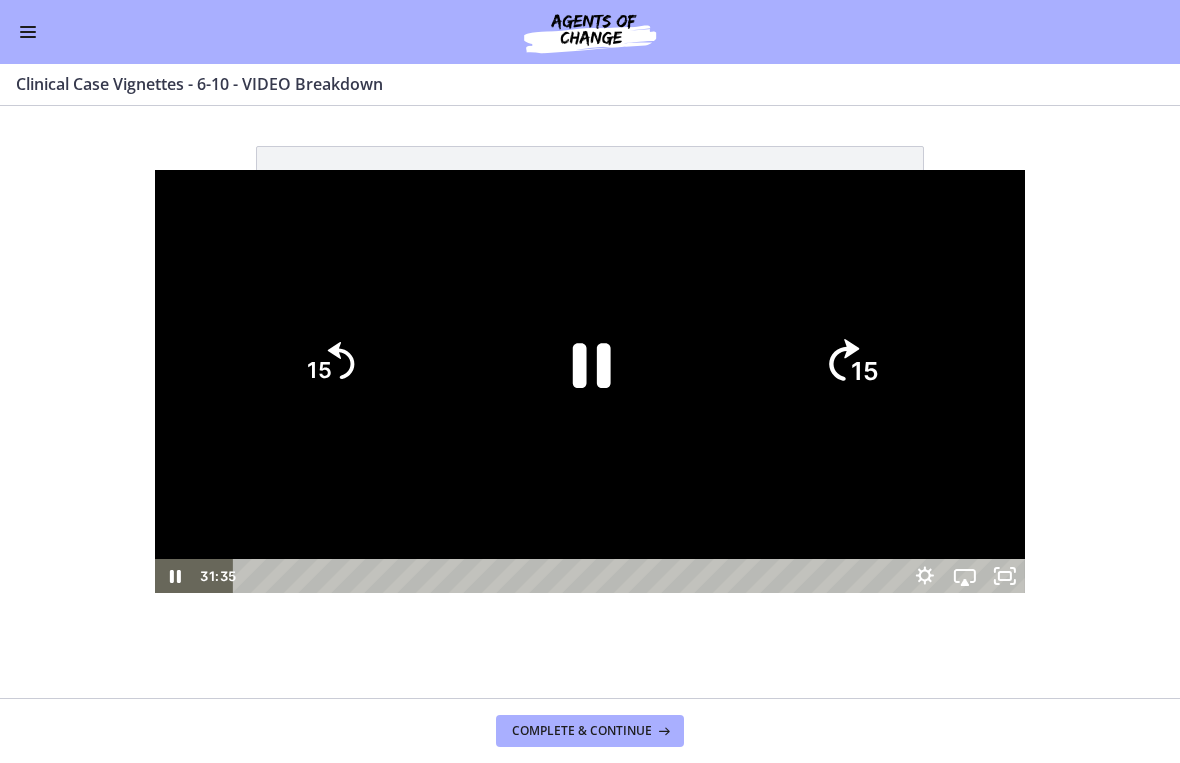 click at bounding box center [590, 382] 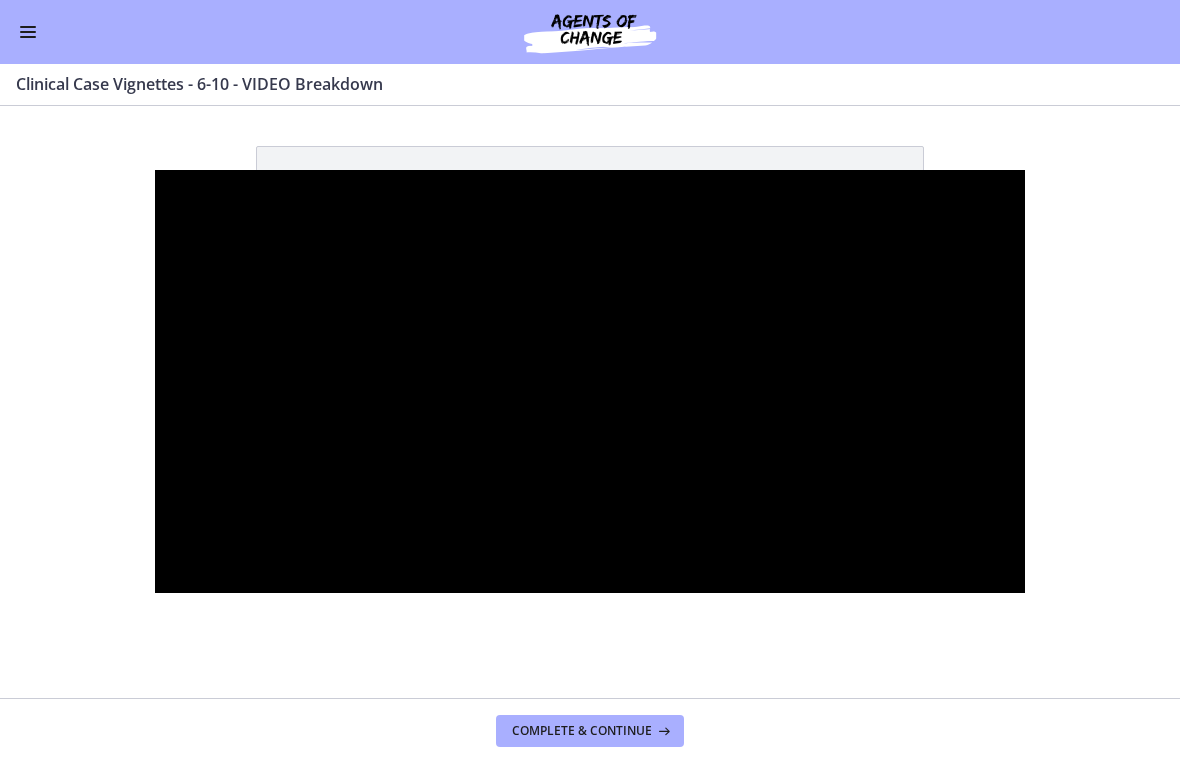 click at bounding box center [590, 382] 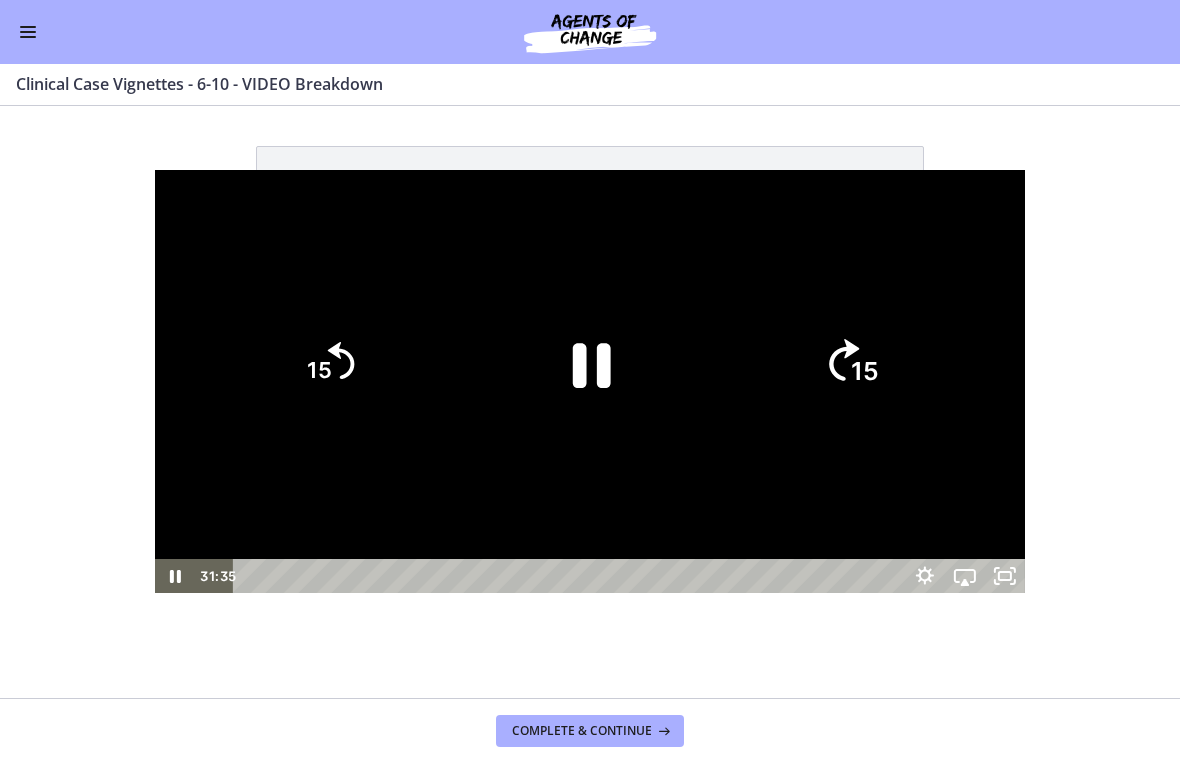 click on "15" 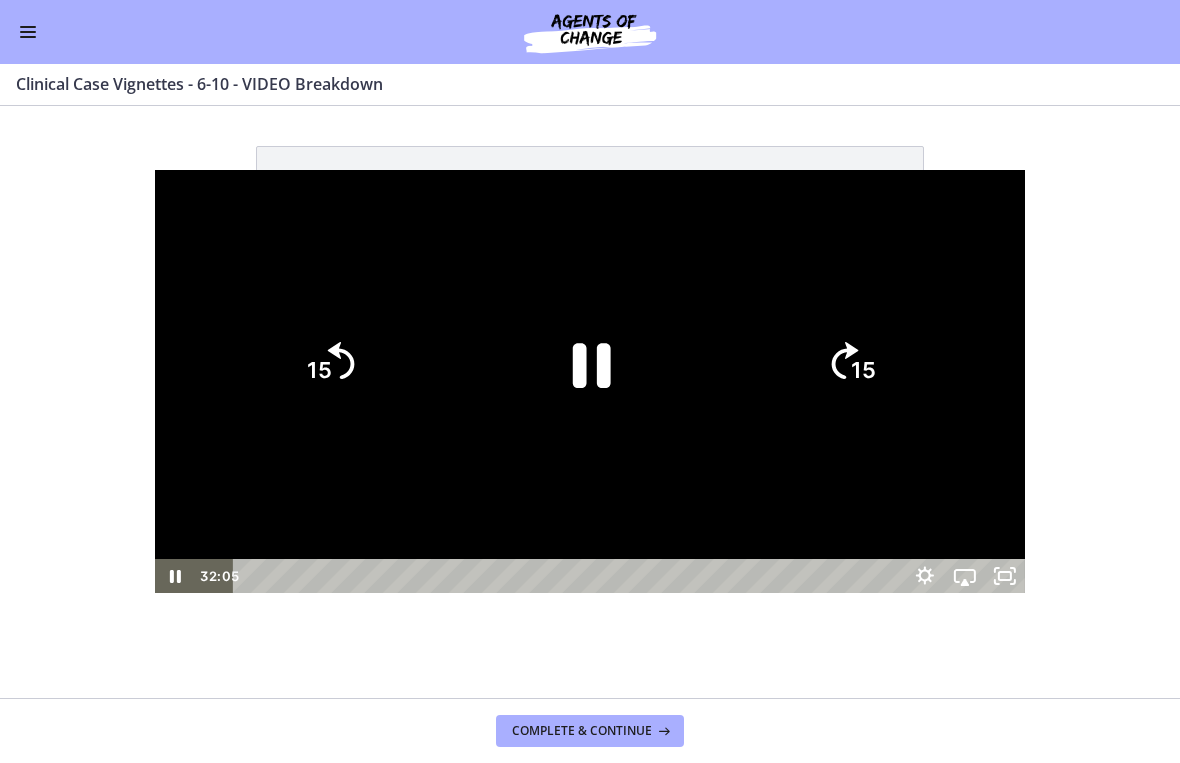 click 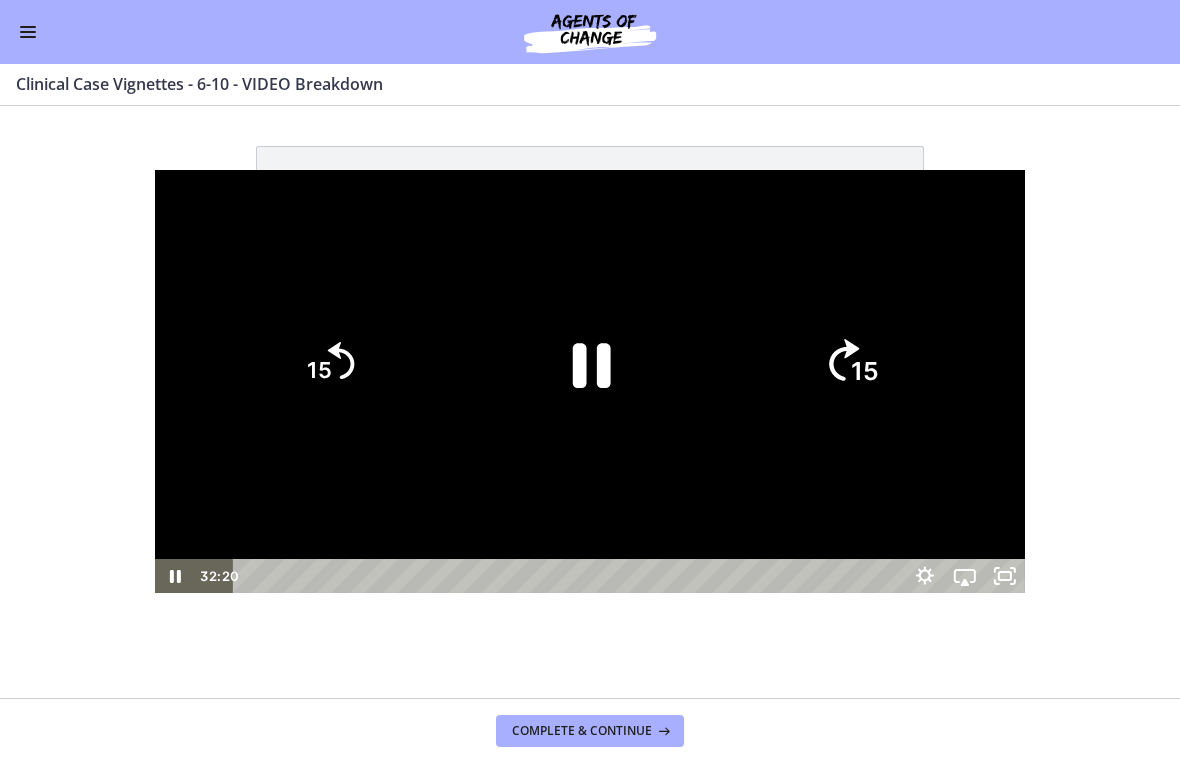 click on "15" 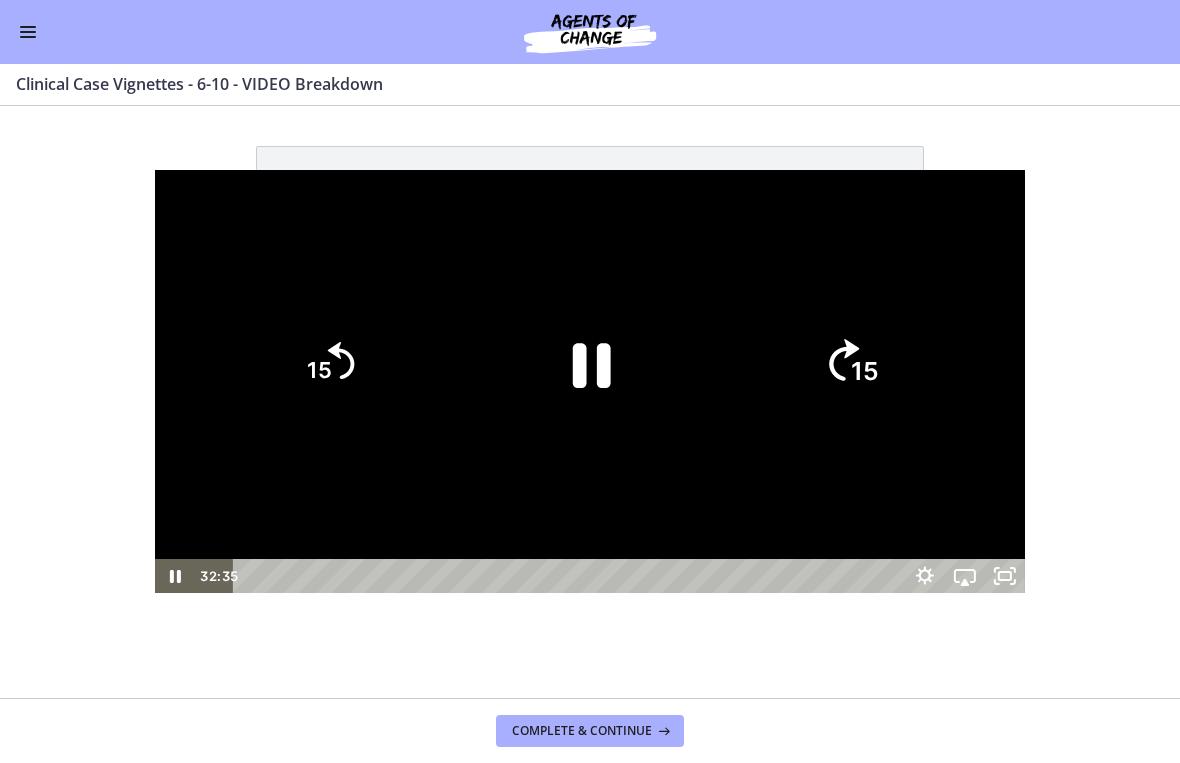 click on "15" 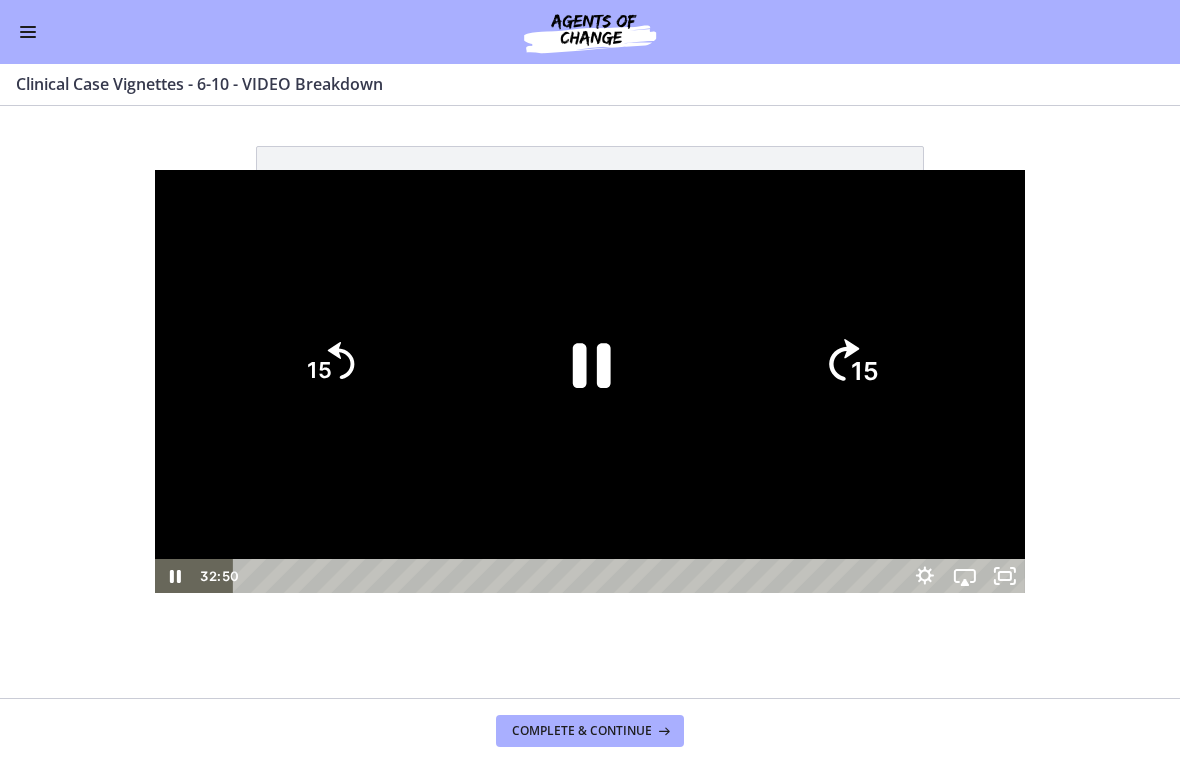click on "15" 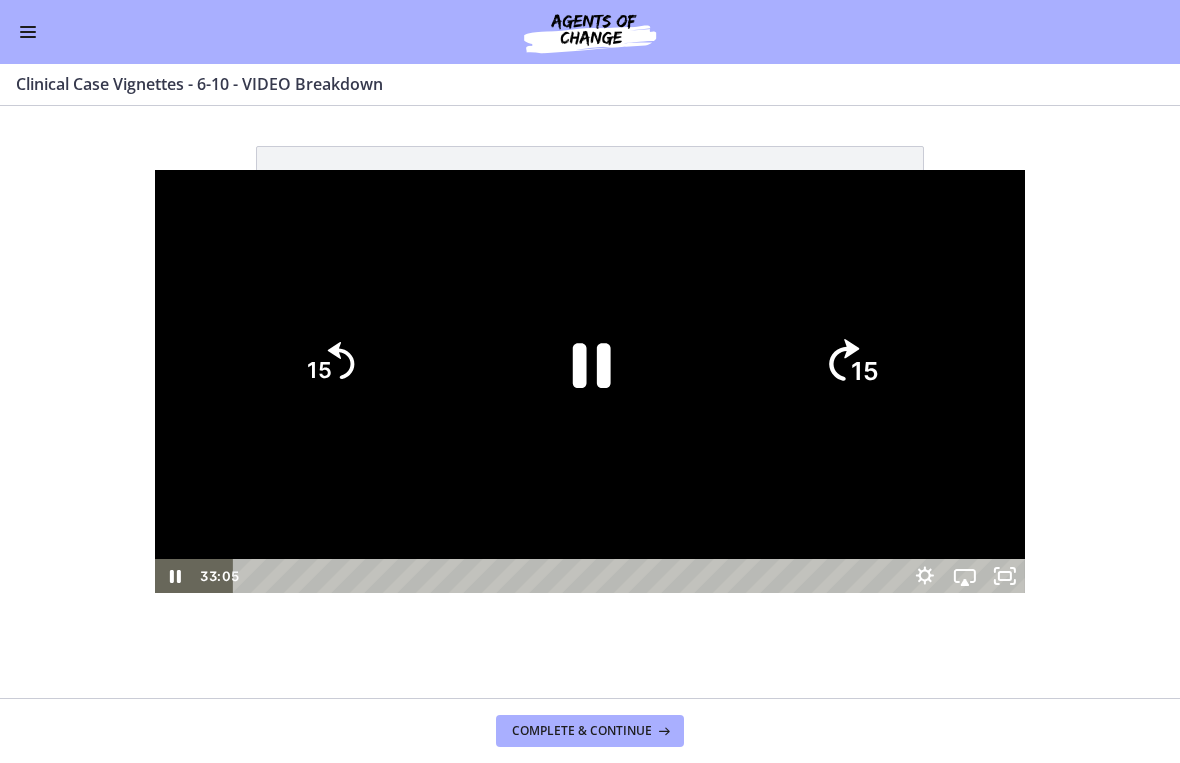 click on "15" 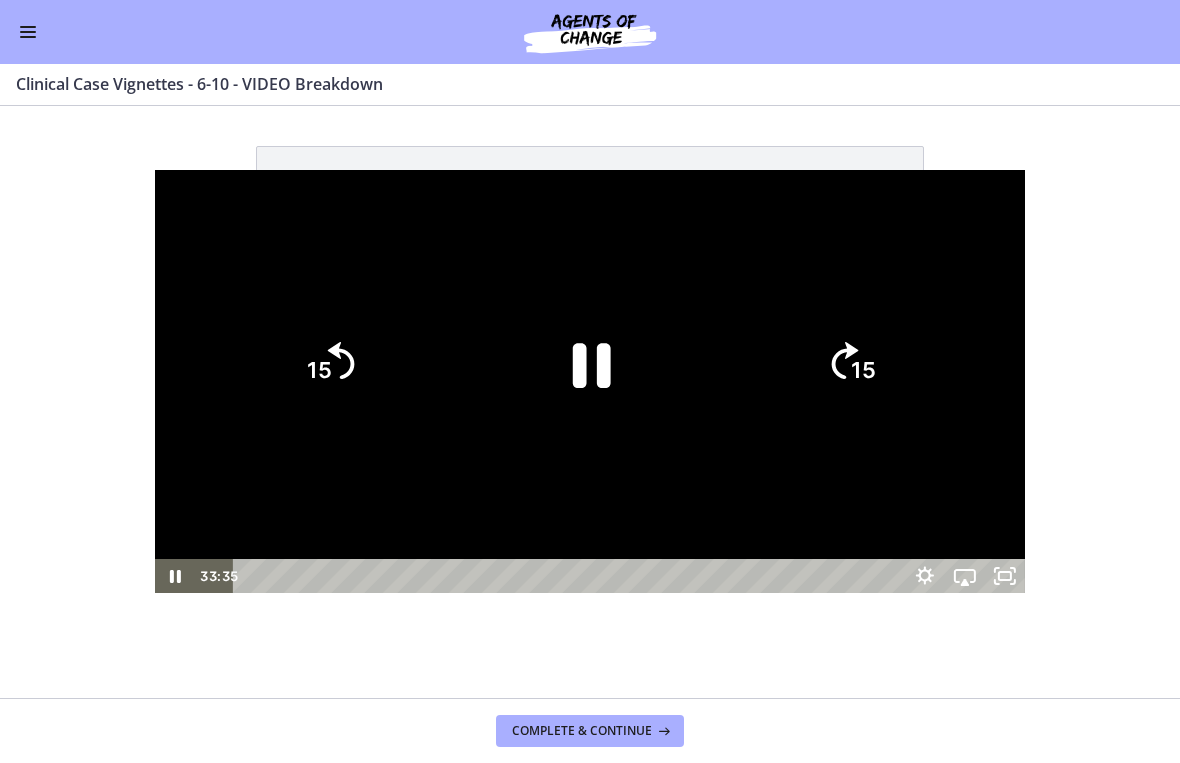 click 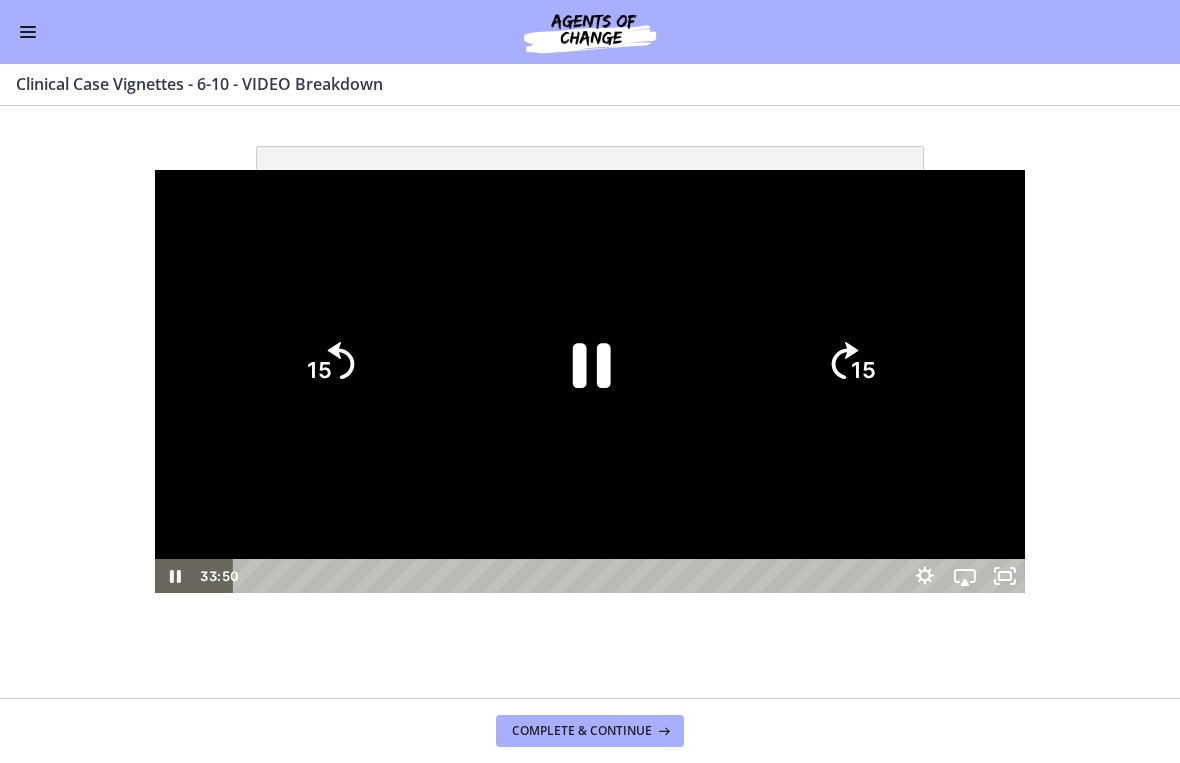 click on "15" 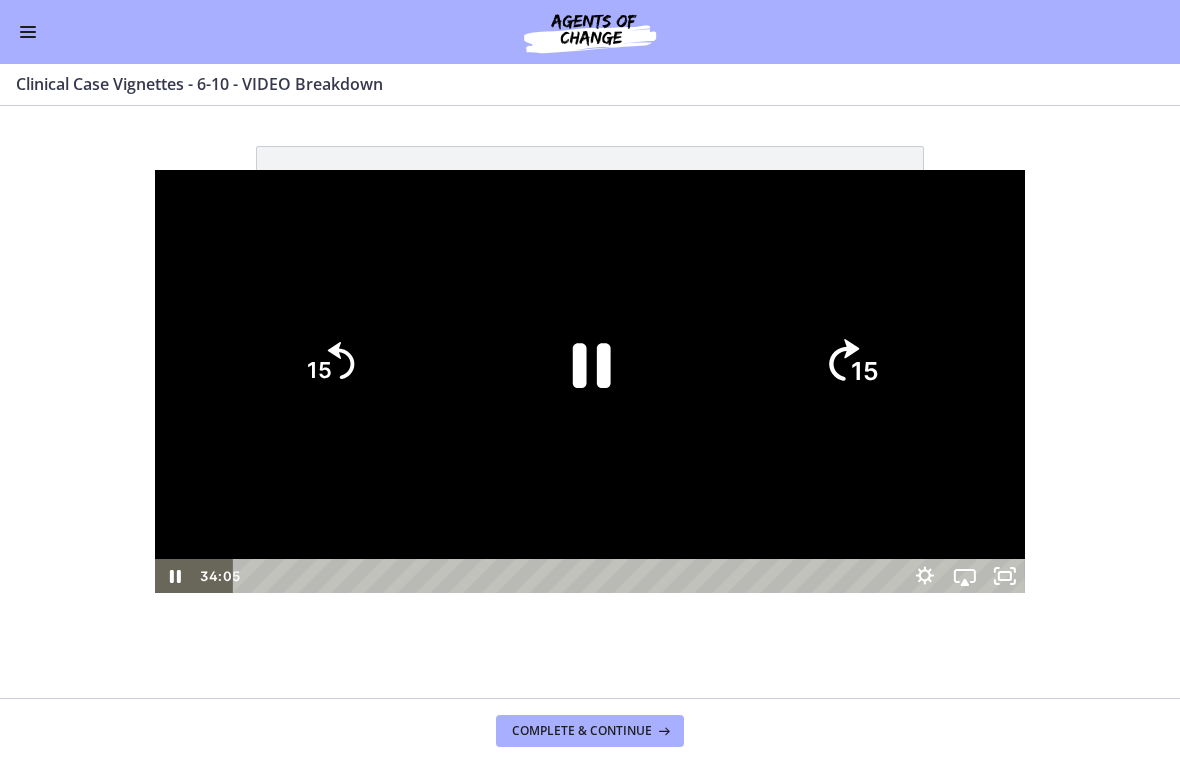 click on "15" 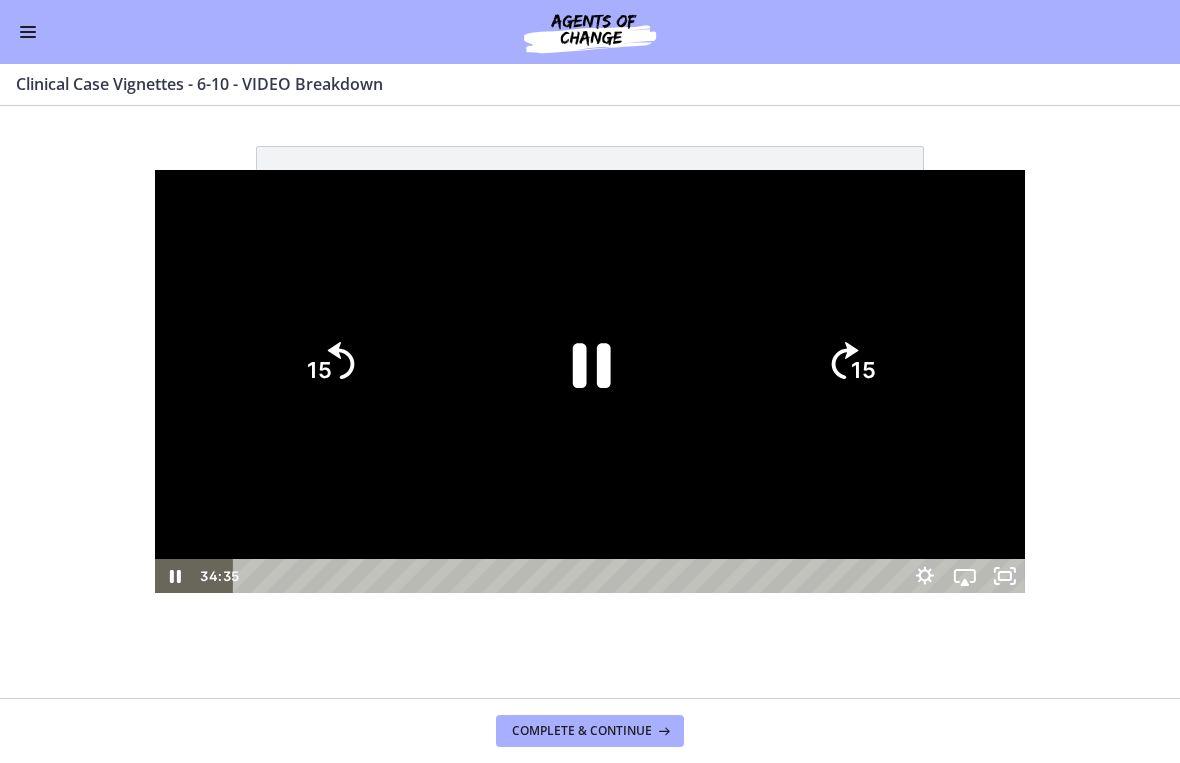 click on "15" 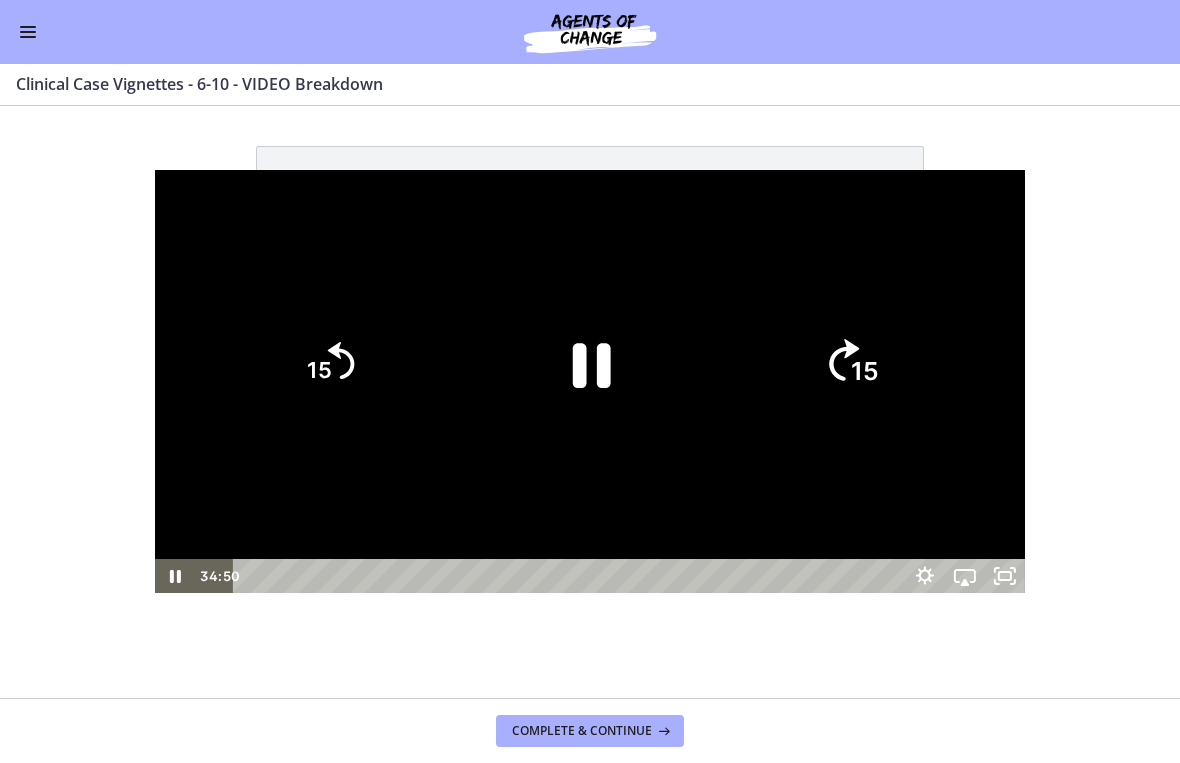 click on "15" 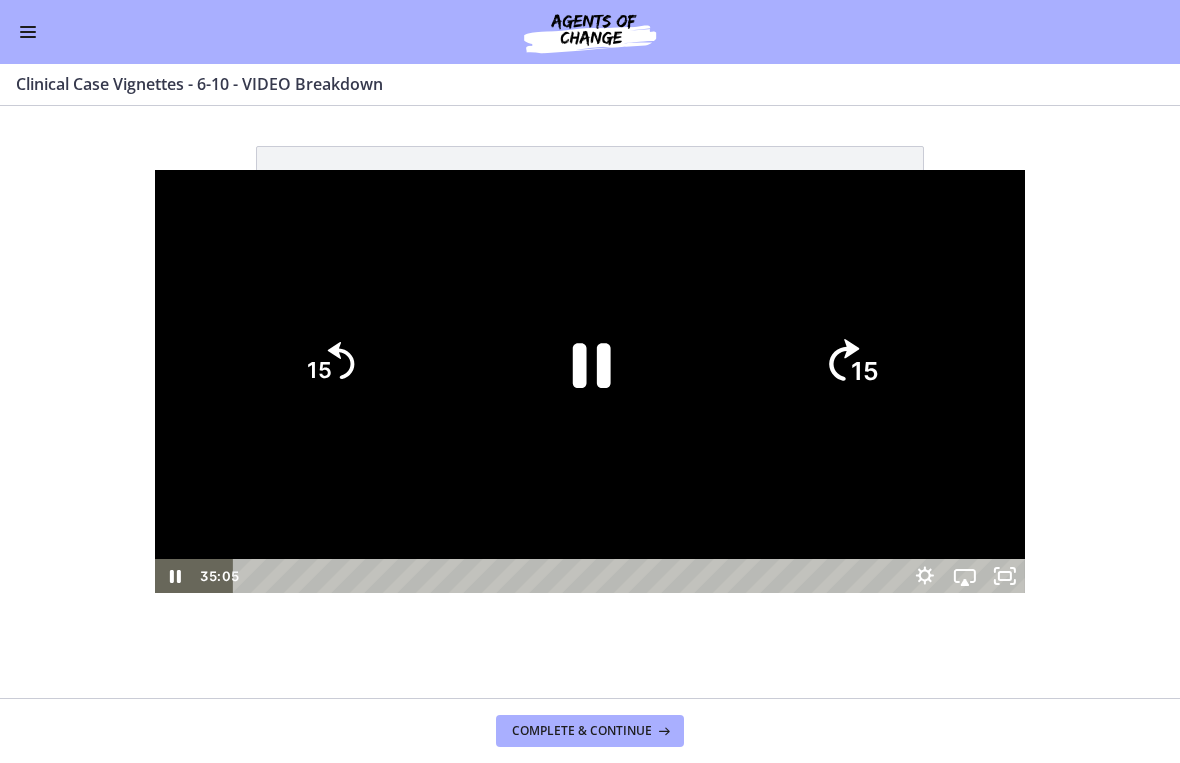 click on "15" 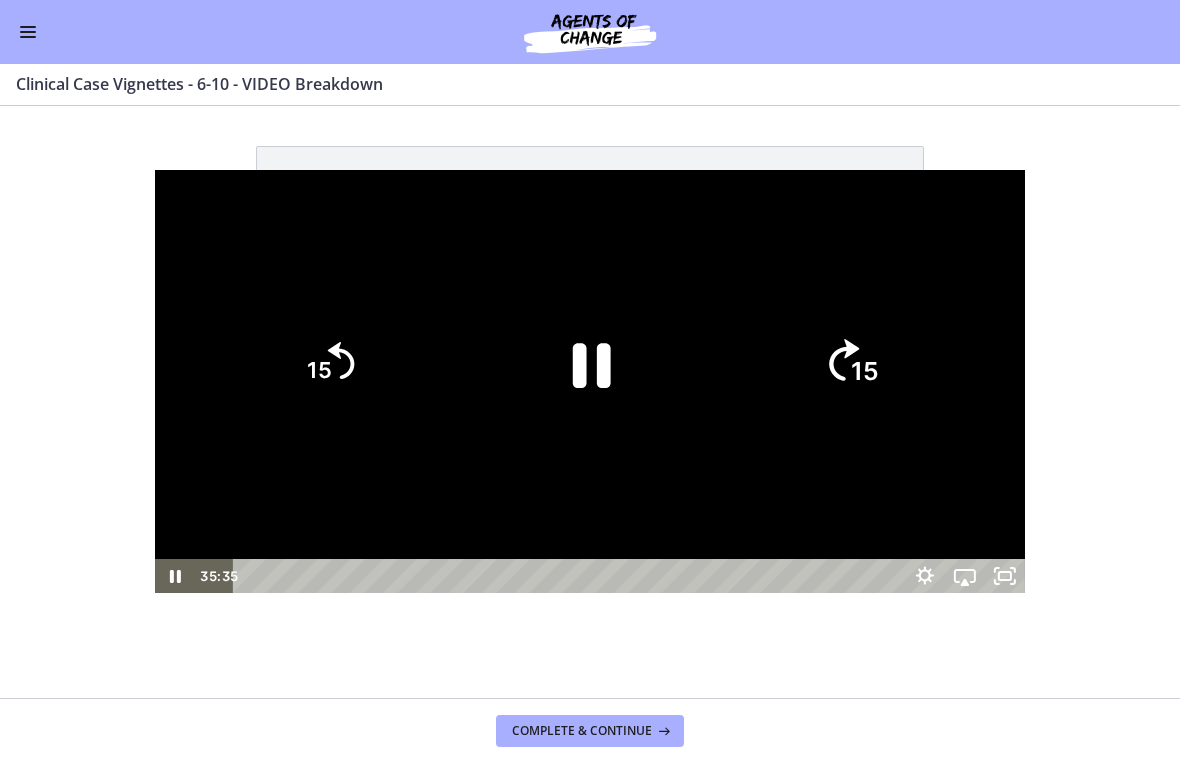 click on "15" 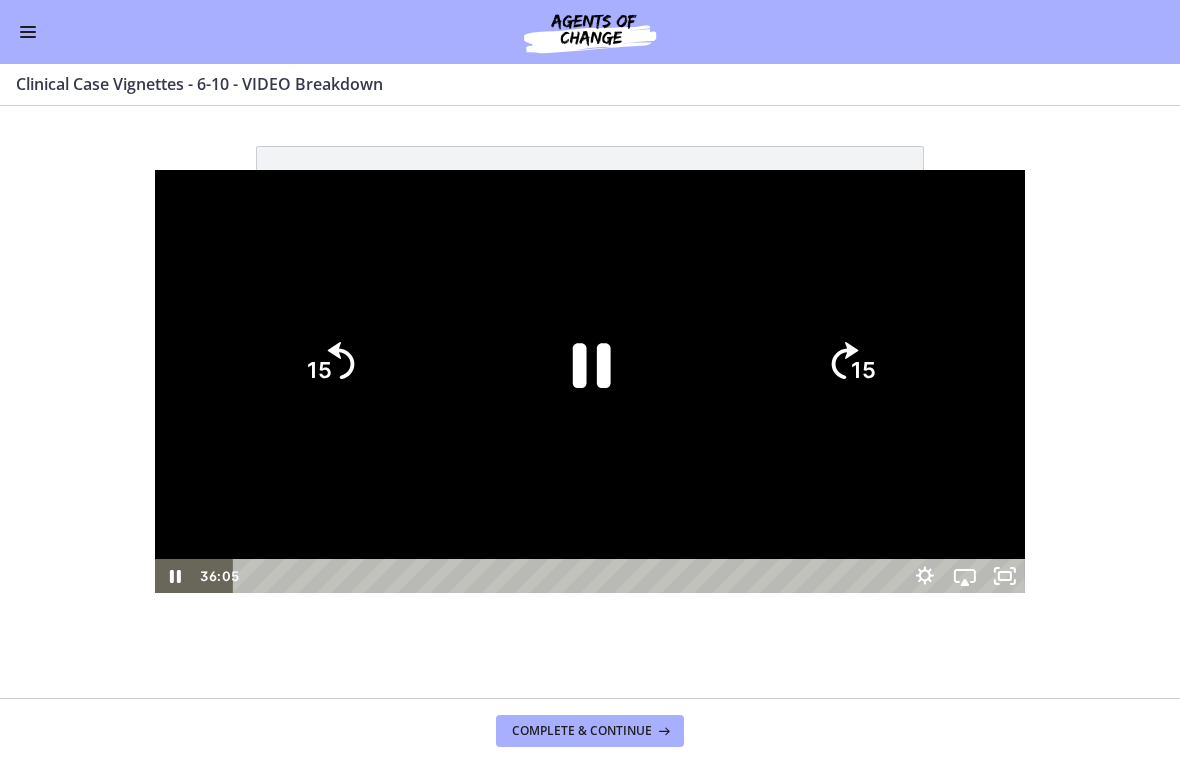 click on "15" 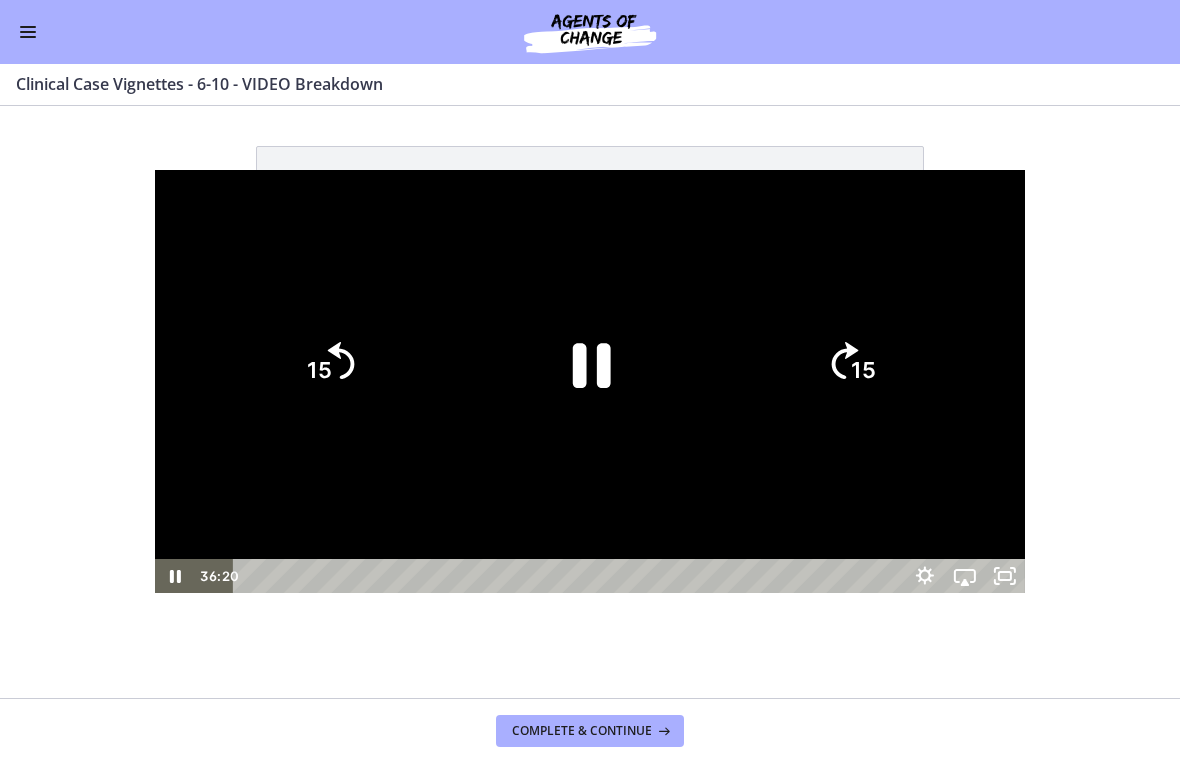 click on "15" 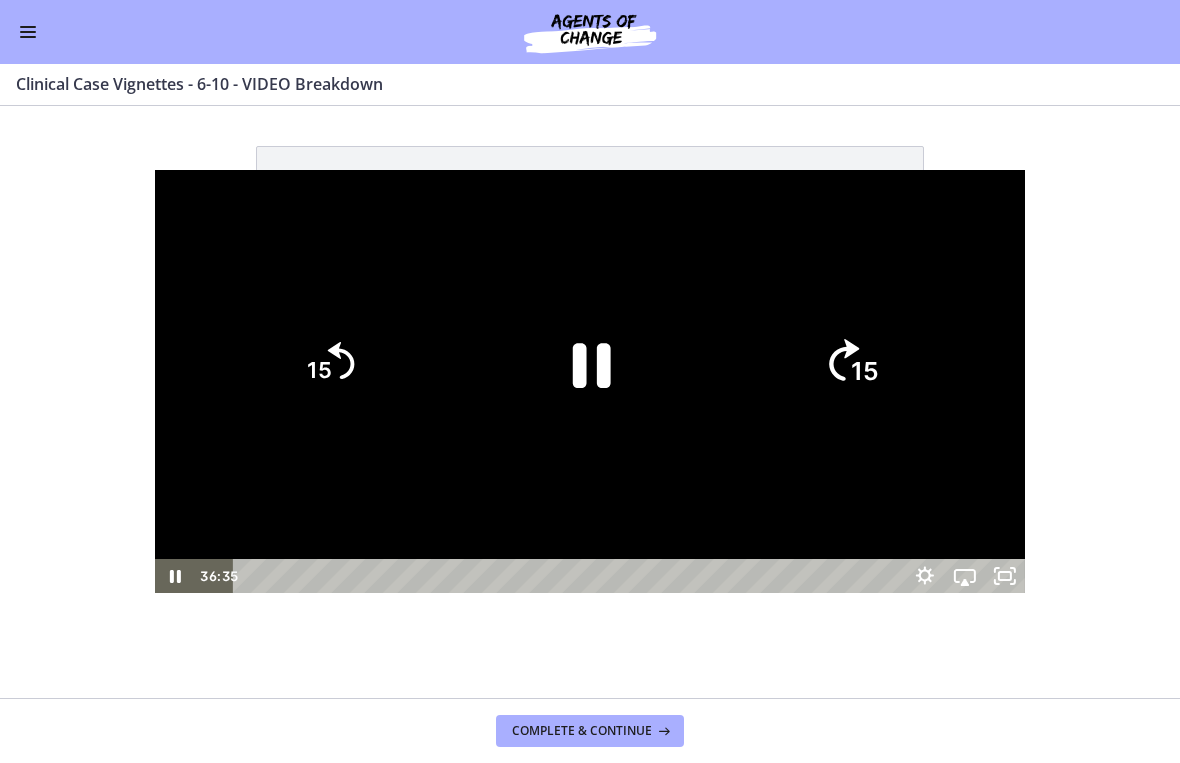 click on "15" 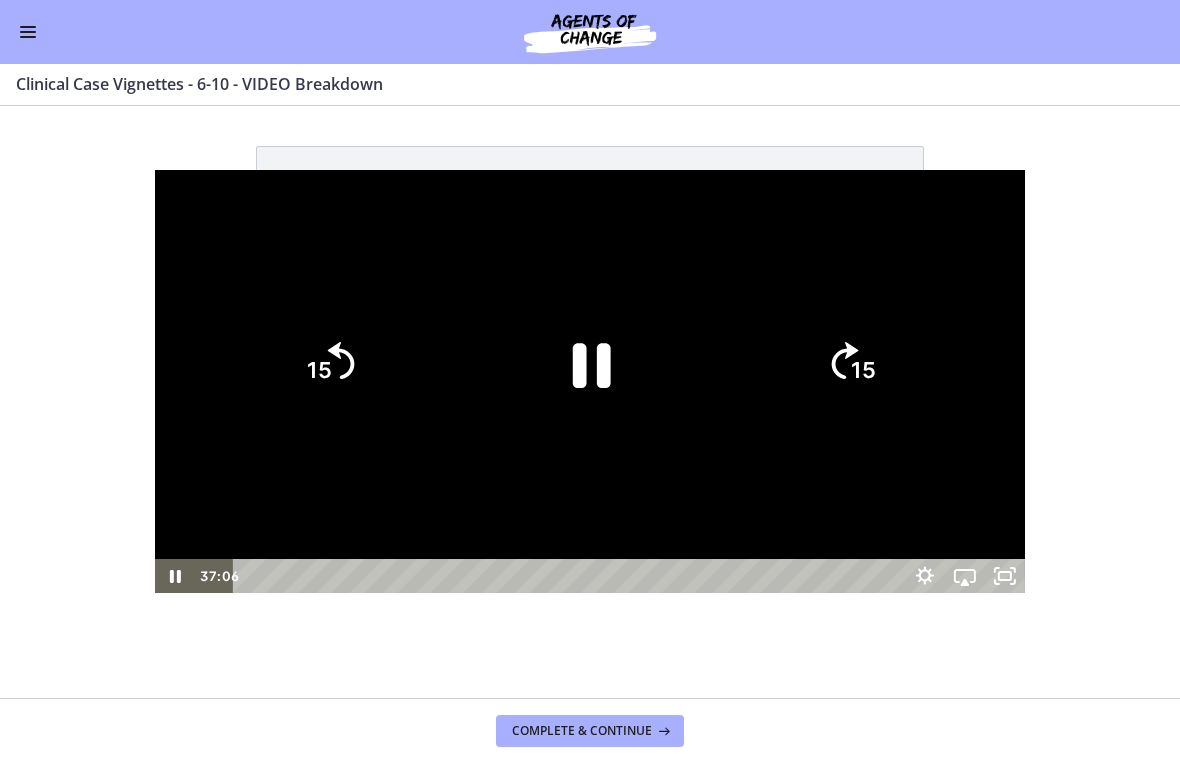 click on "15" 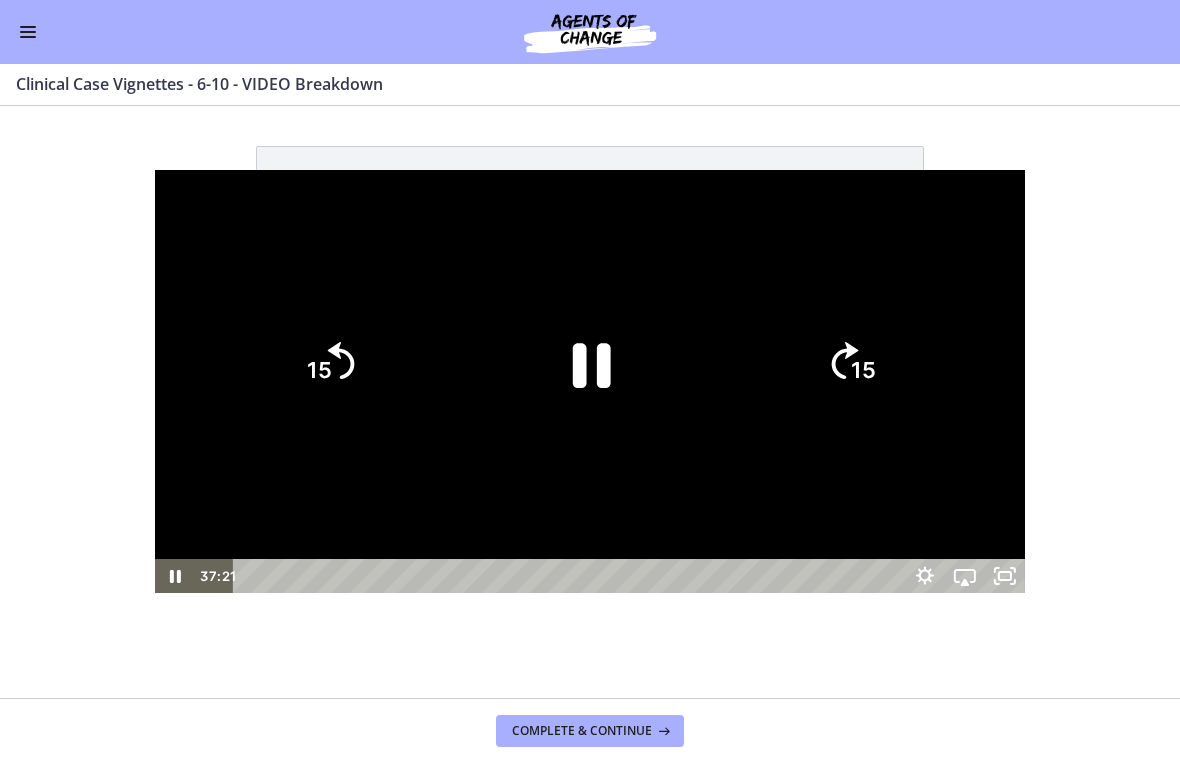 click on "15" 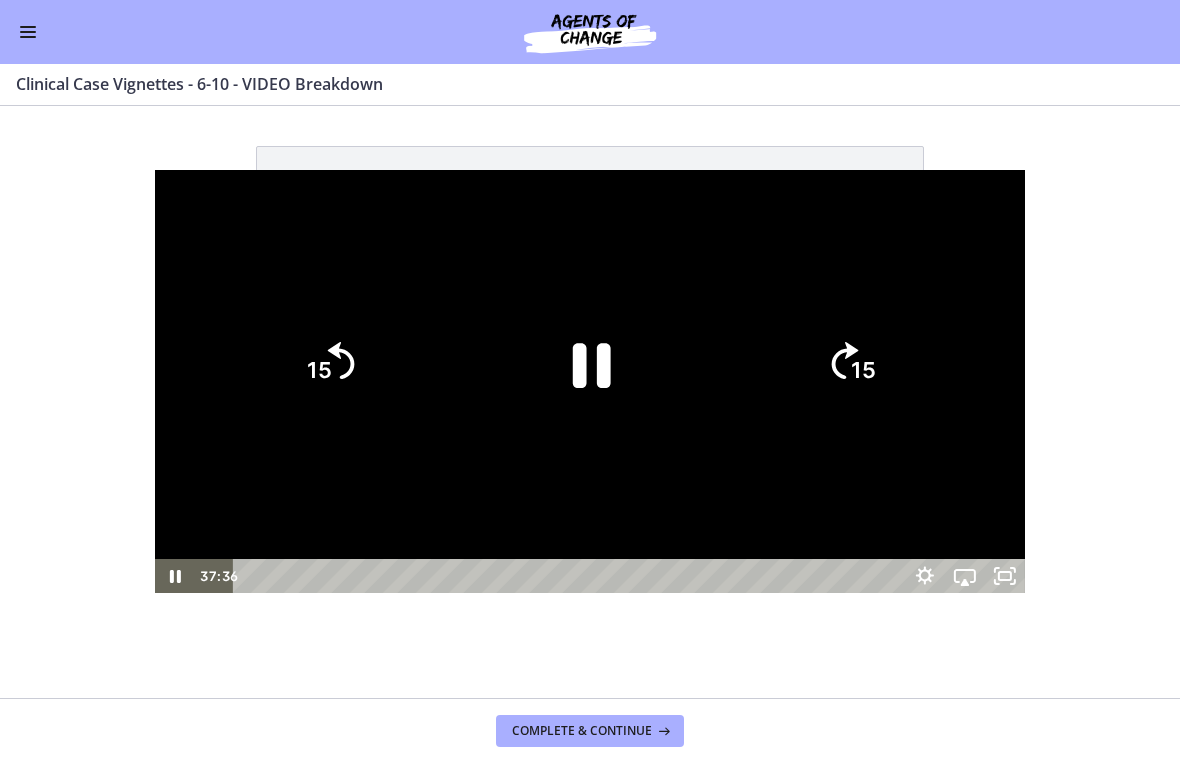 click on "15" 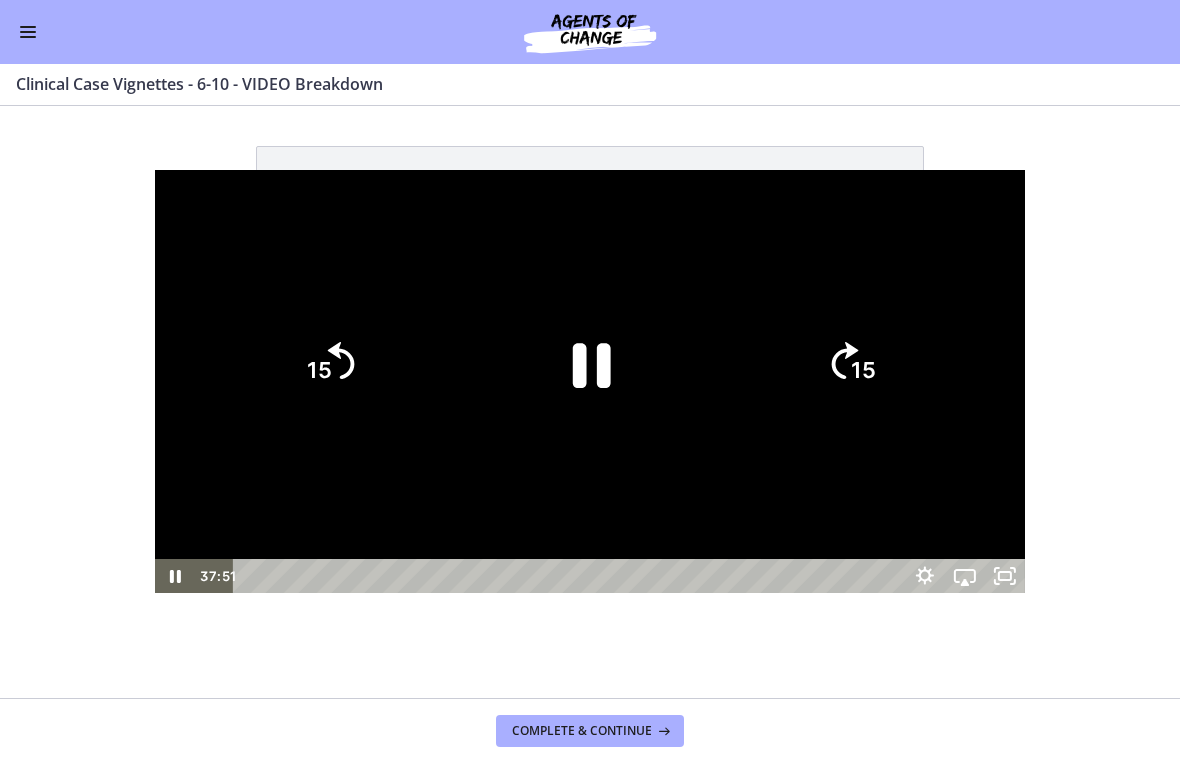 click on "15" 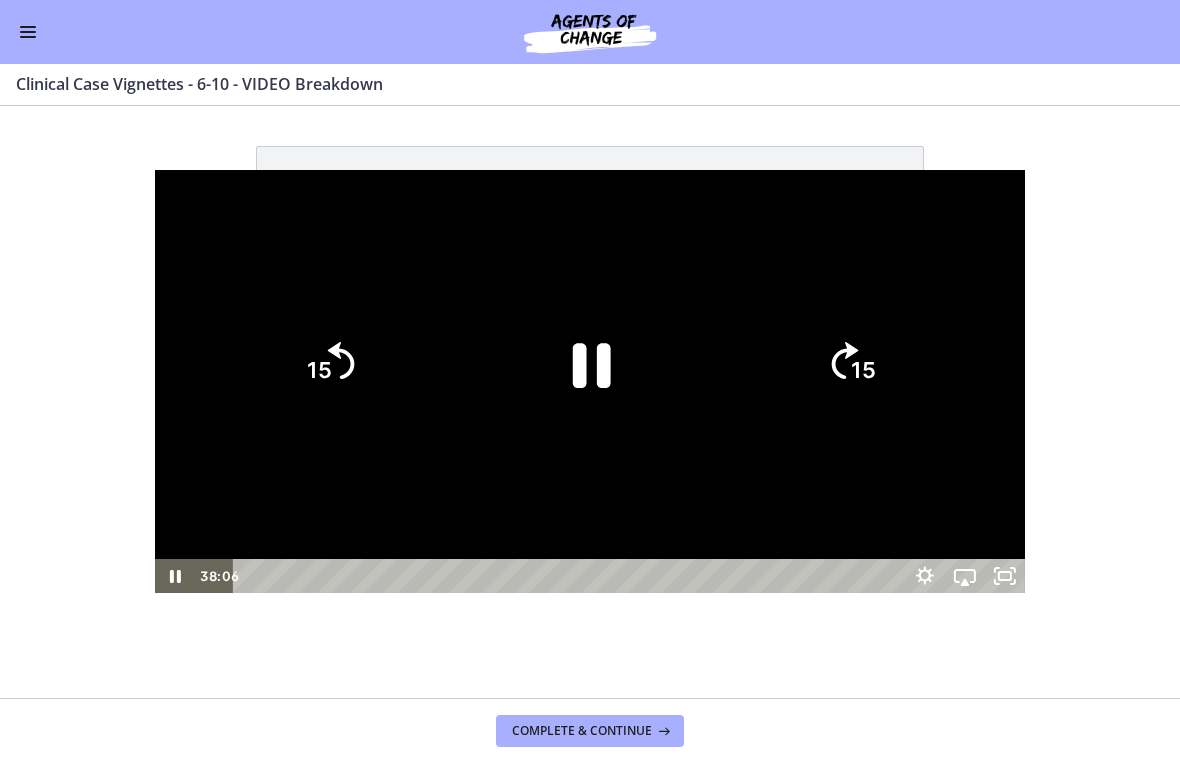 click 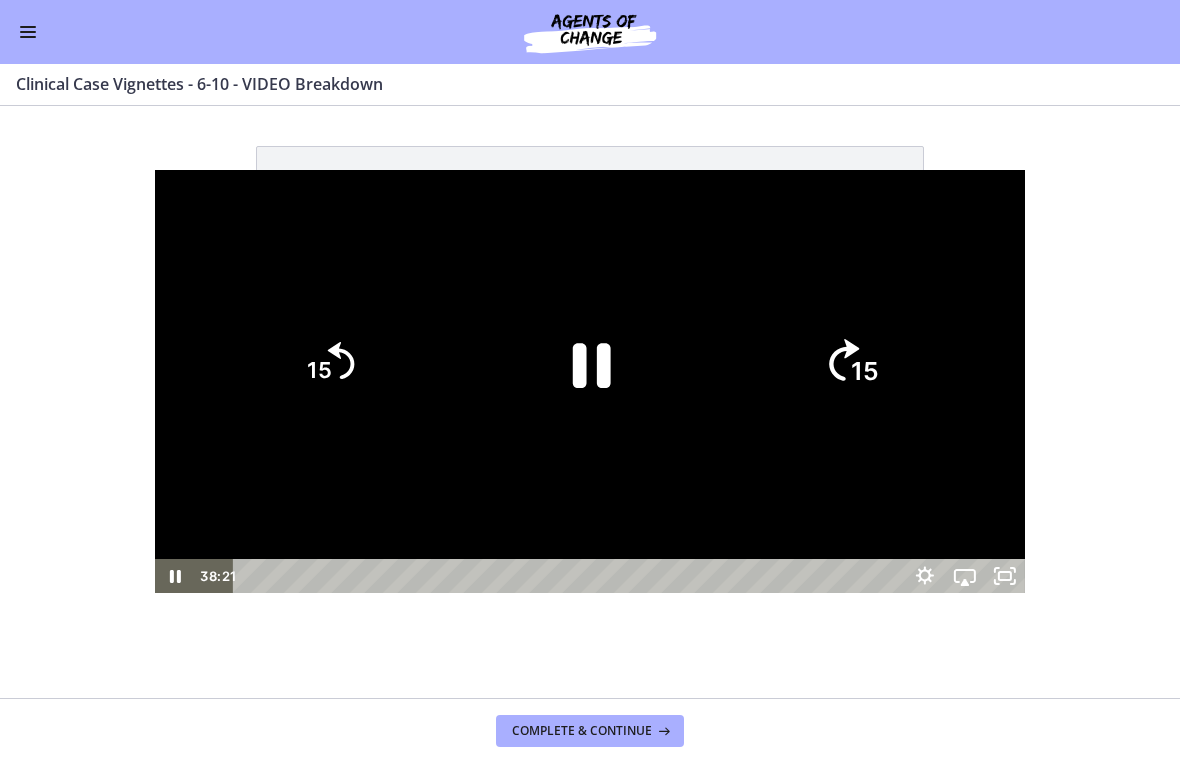 click on "15" 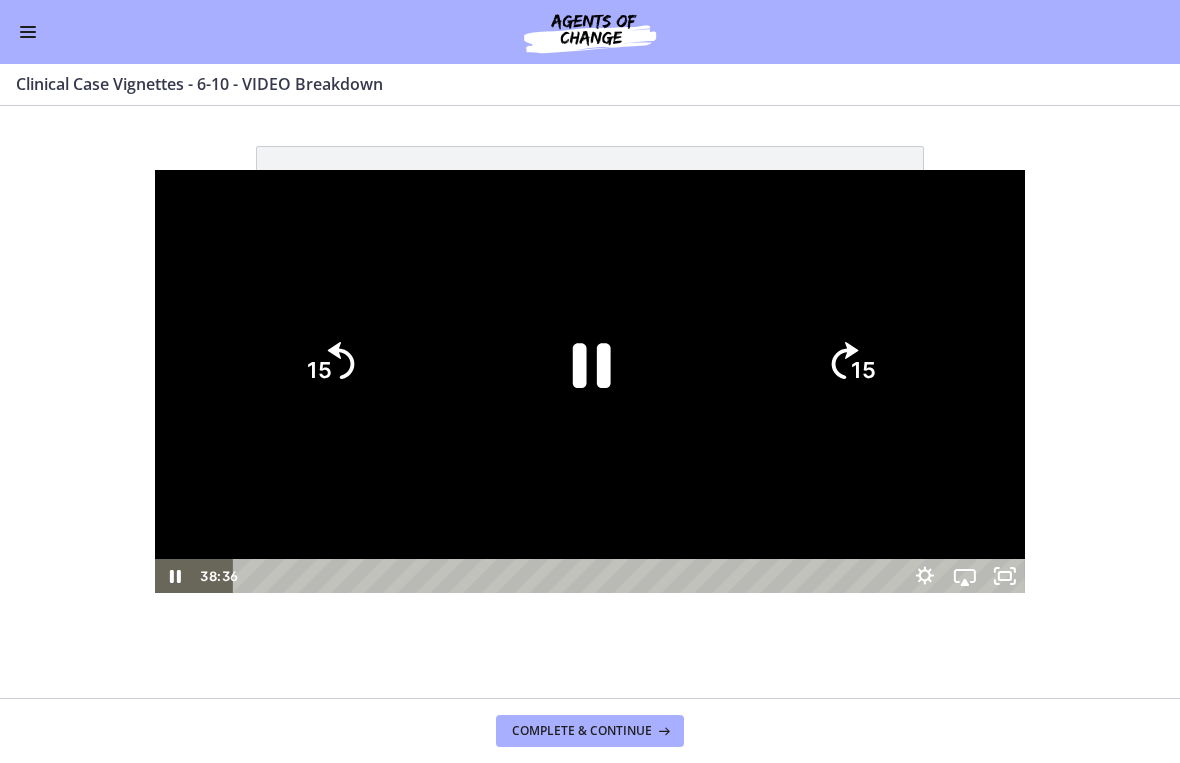 click at bounding box center (590, 382) 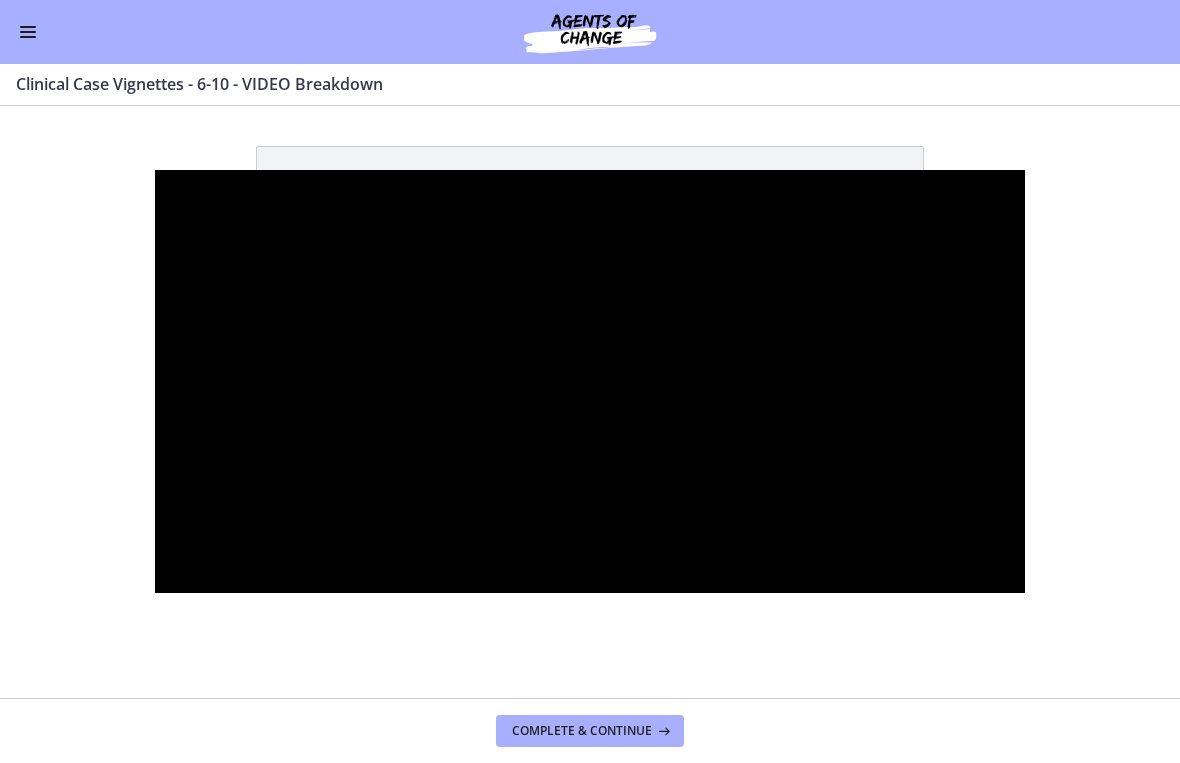 click at bounding box center [590, 382] 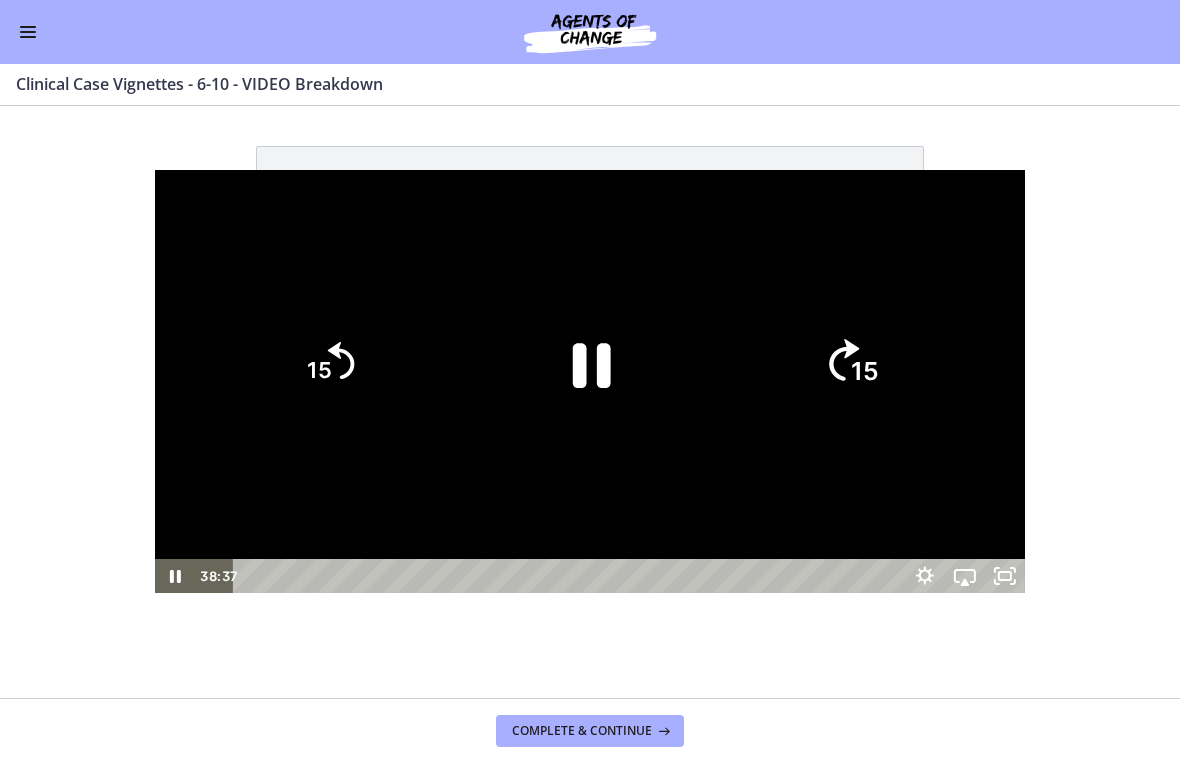 click on "15" 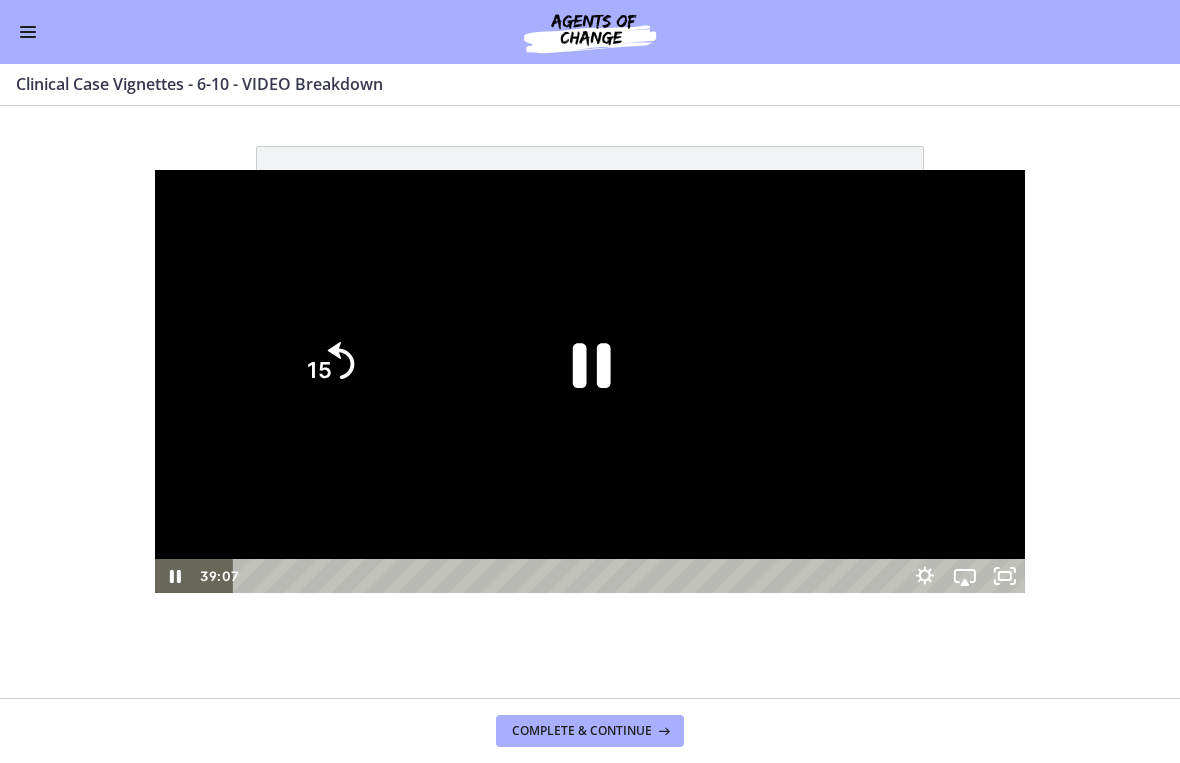 click 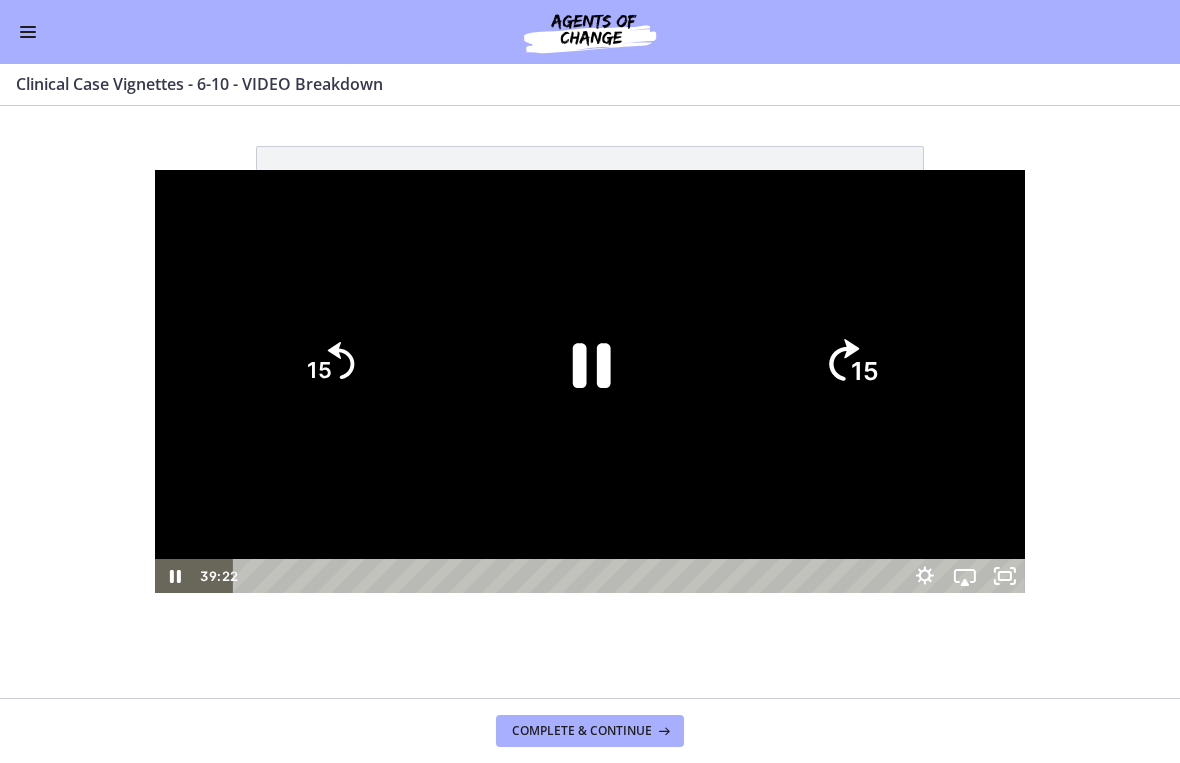 click on "15" 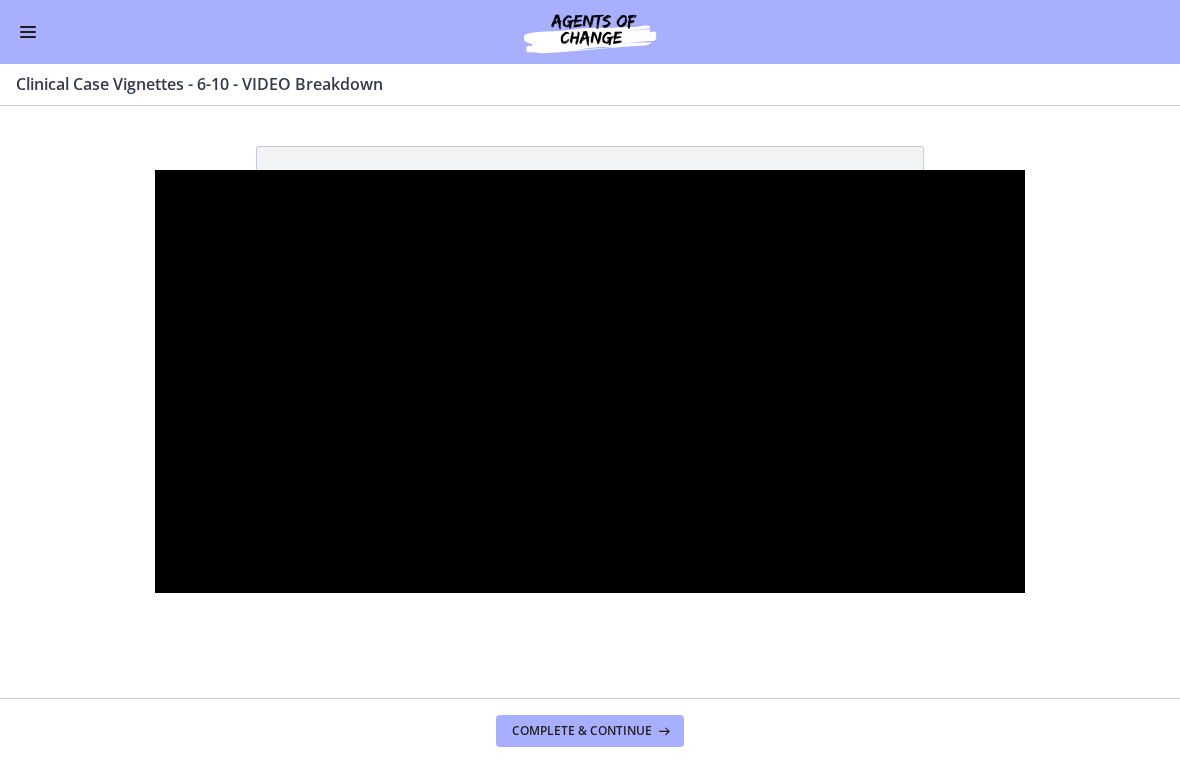 click at bounding box center (590, 382) 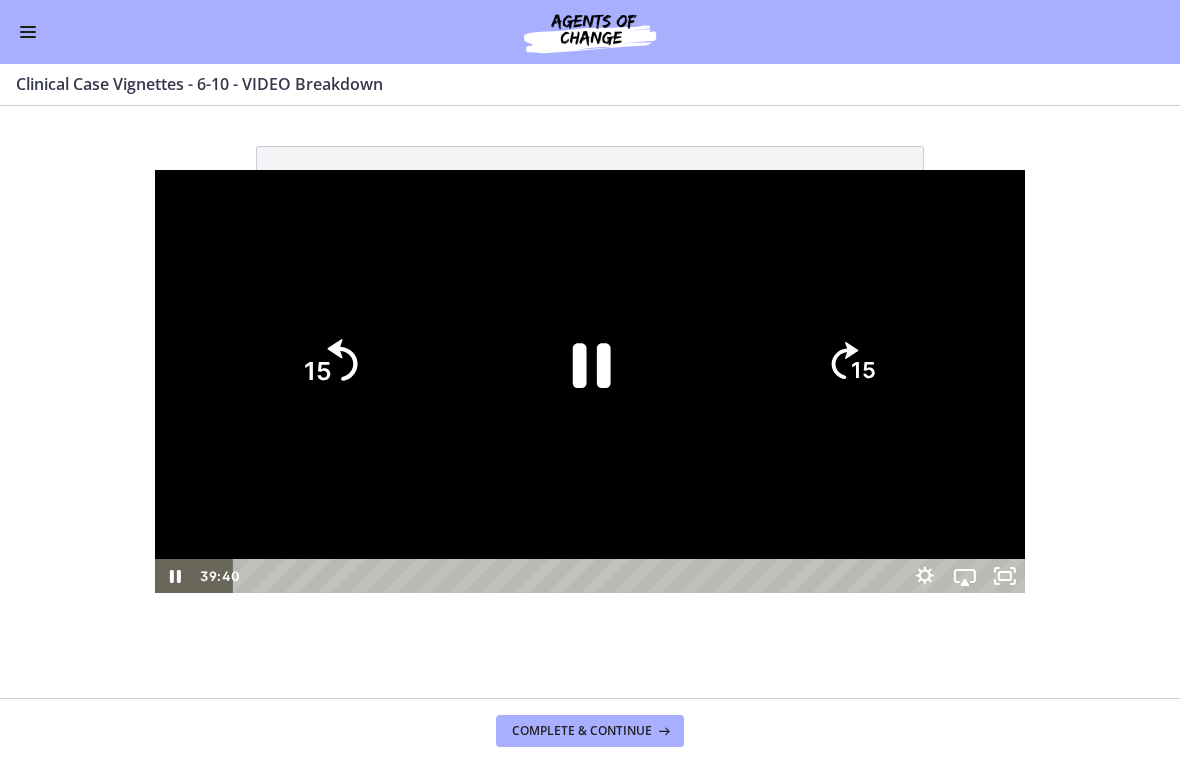 click on "15" 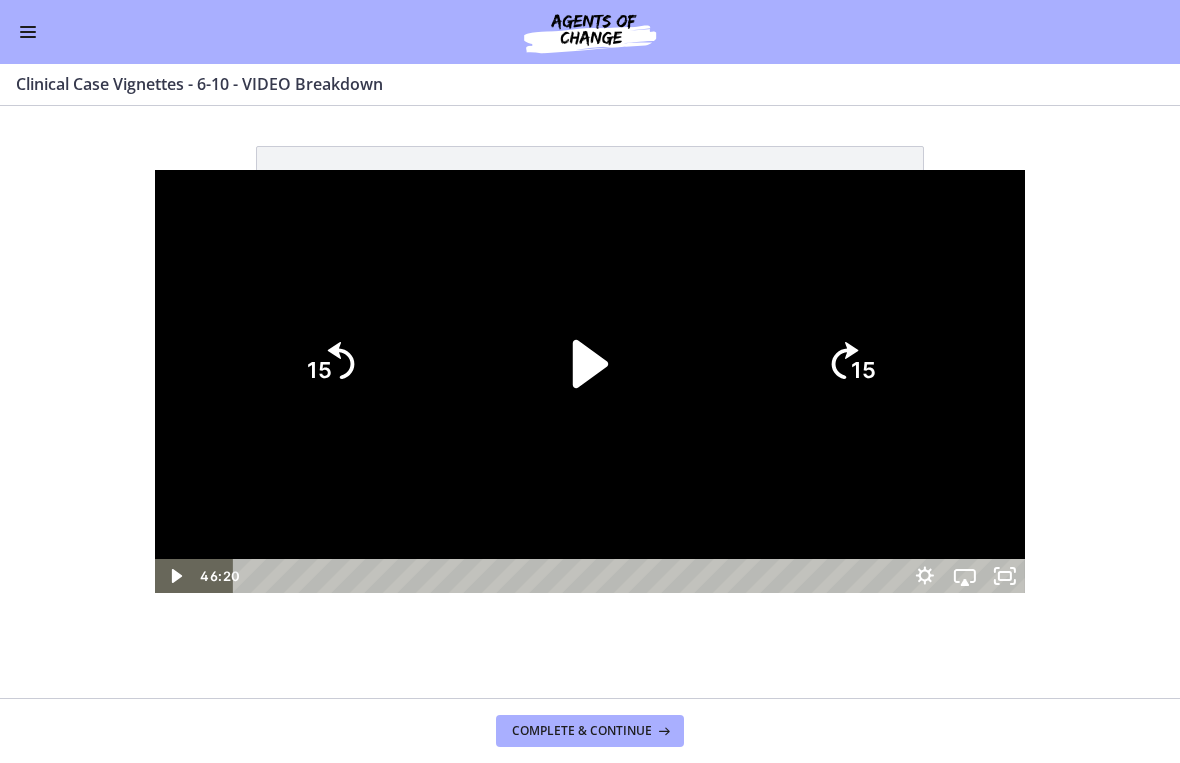 click 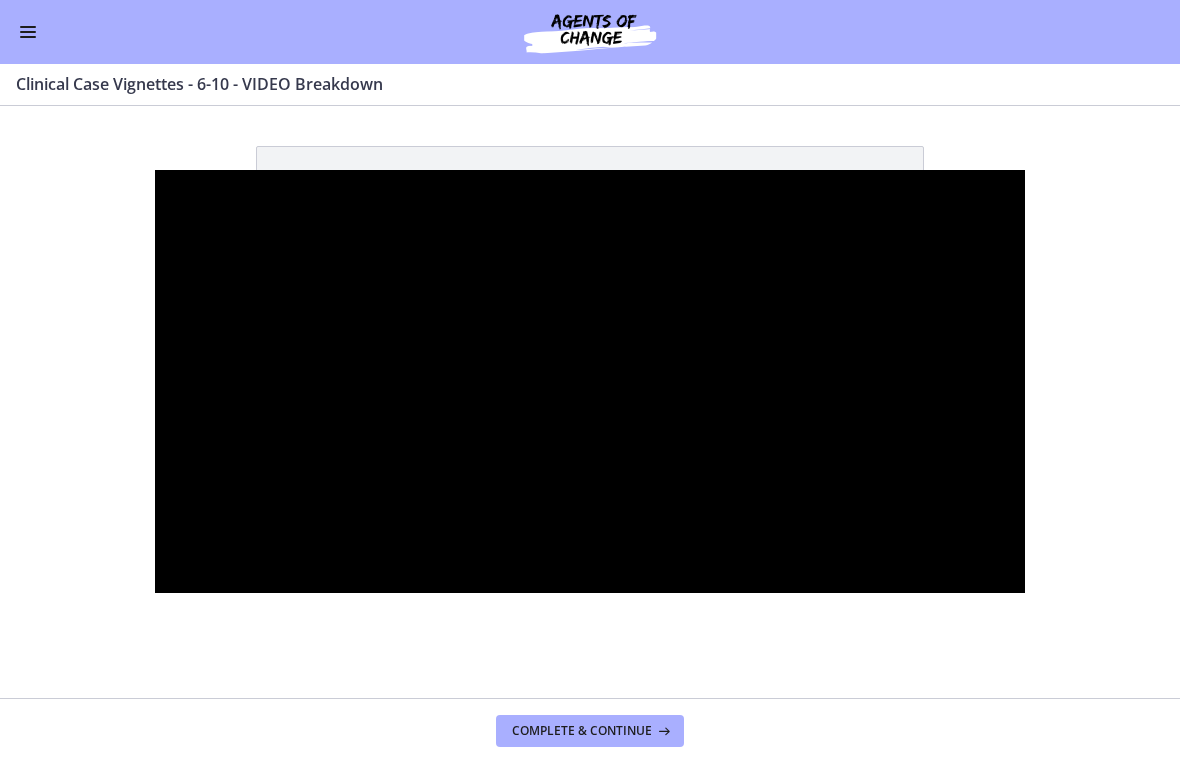 click at bounding box center (590, 382) 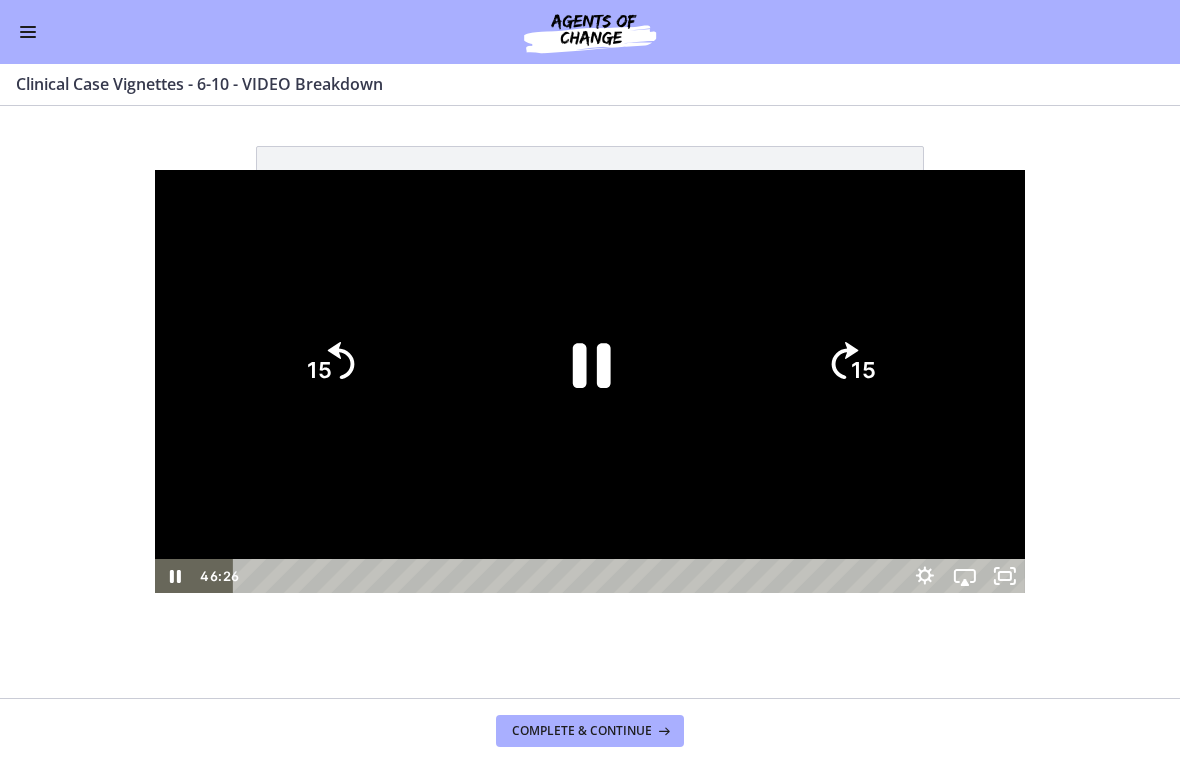 click on "15" 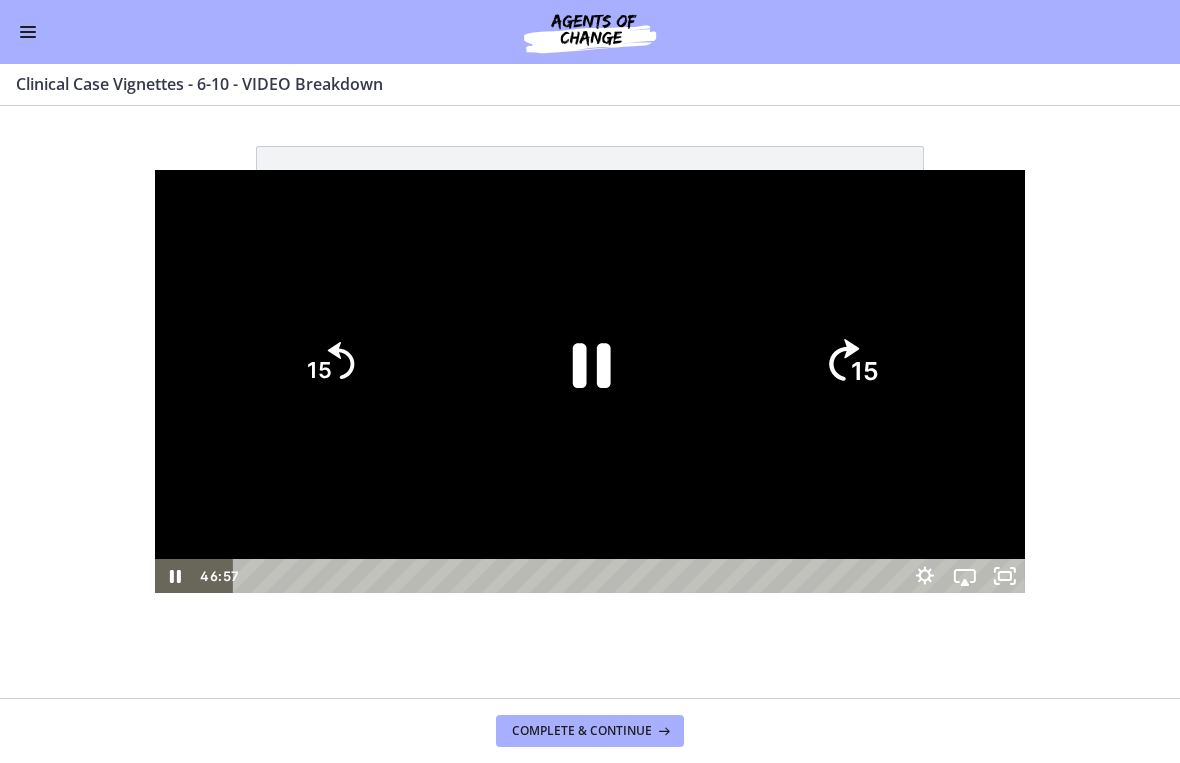 click on "15" 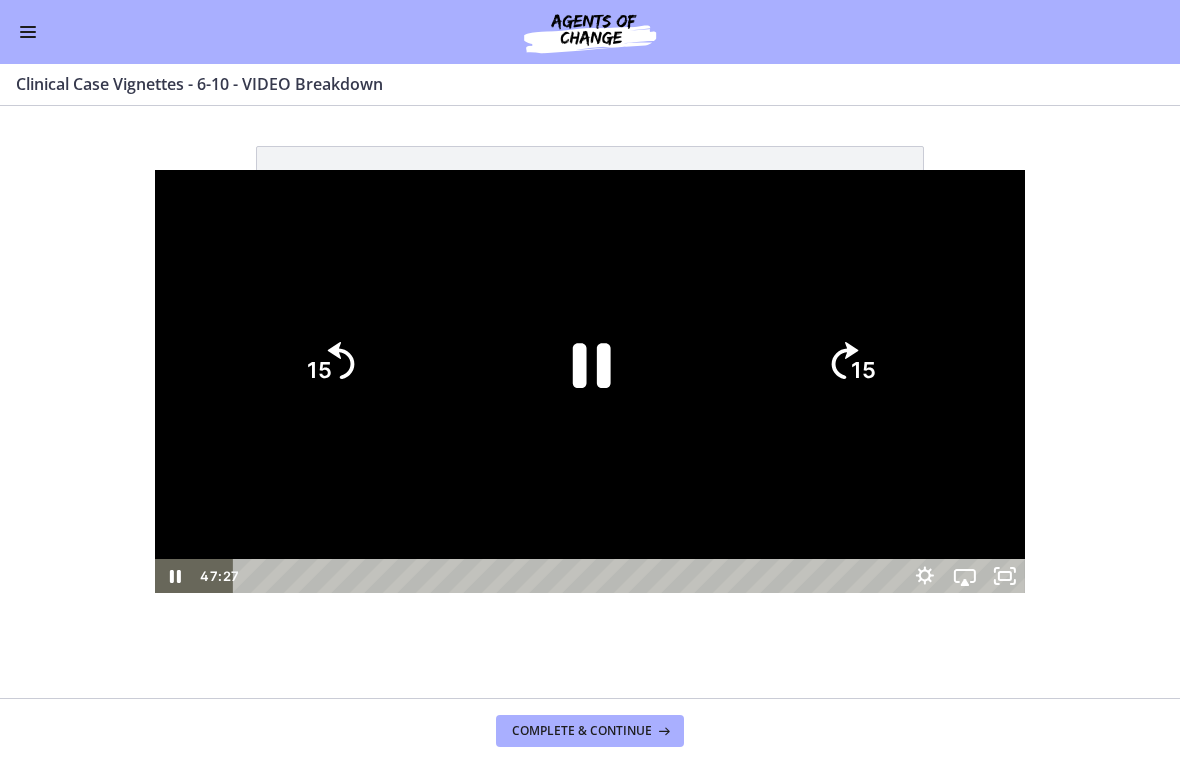 click on "15" 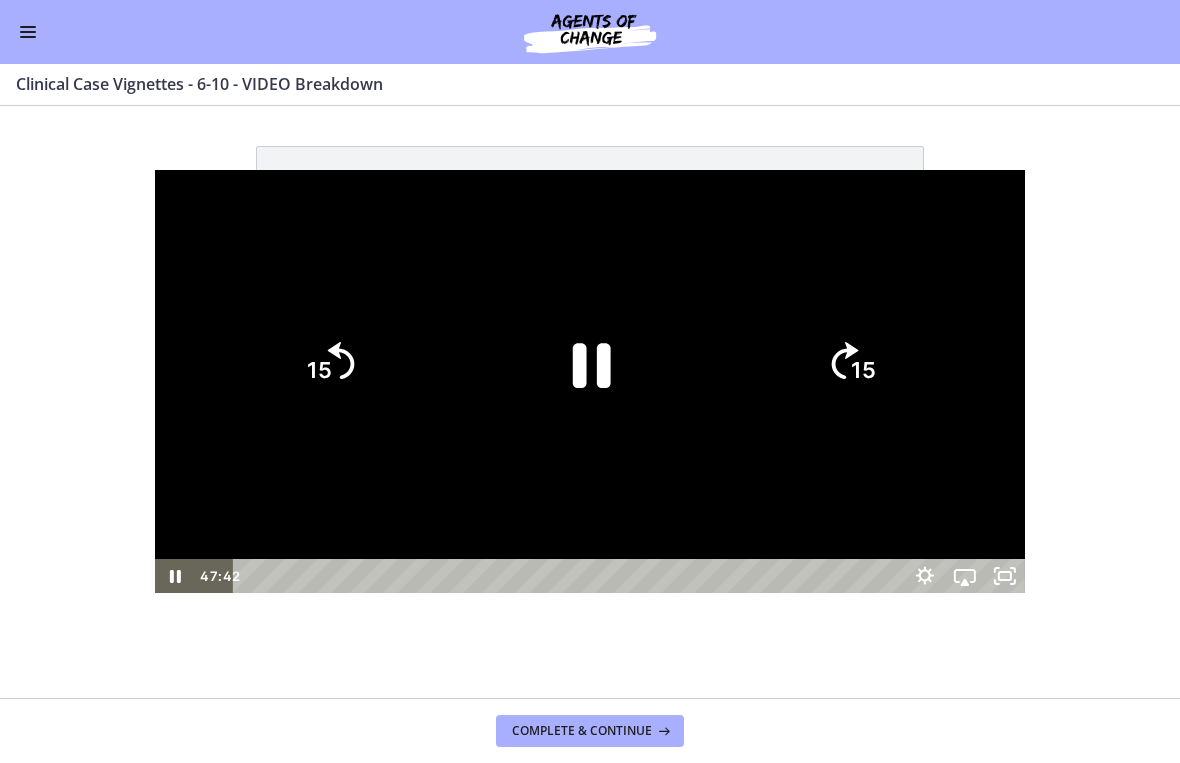 click on "15" 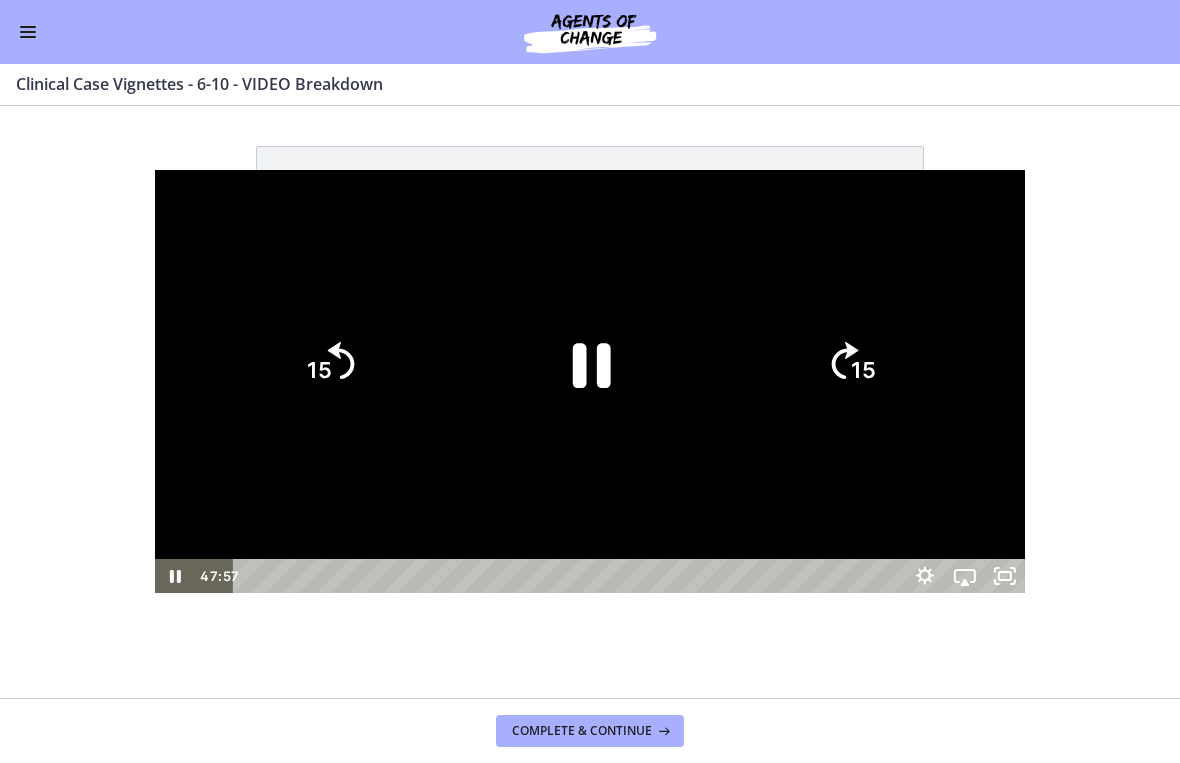 click on "15" 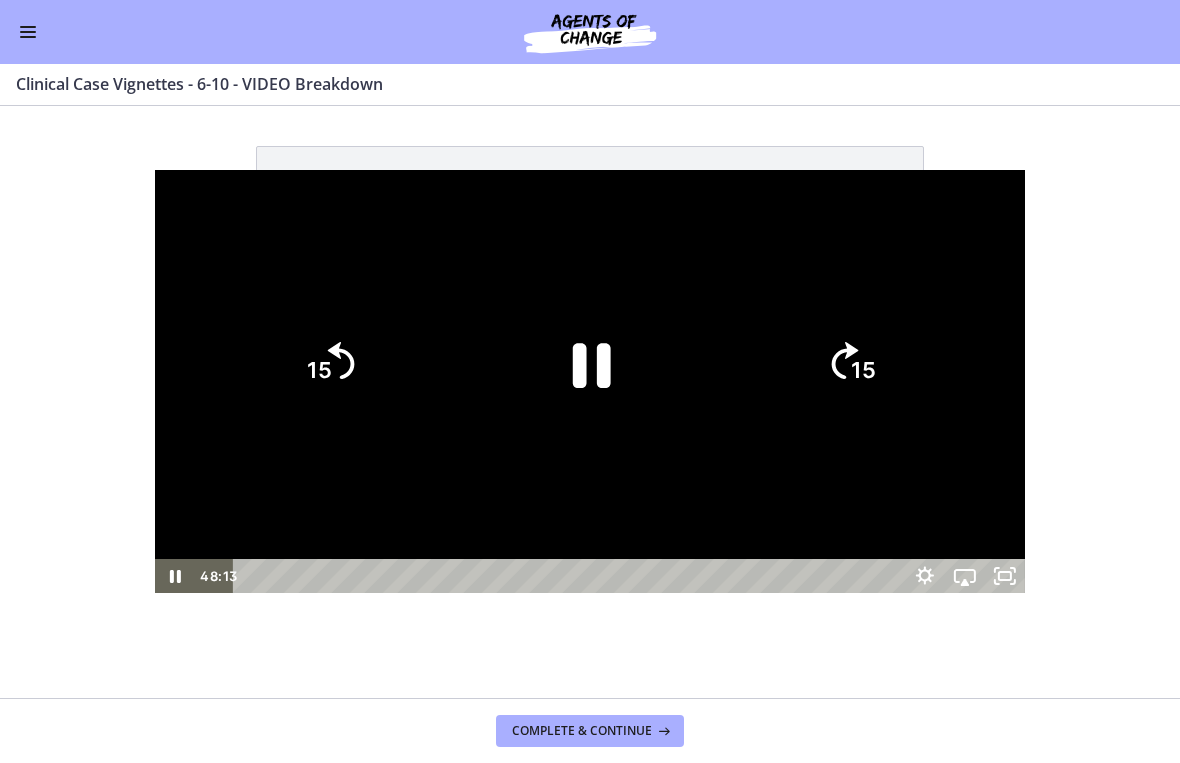 click on "15" 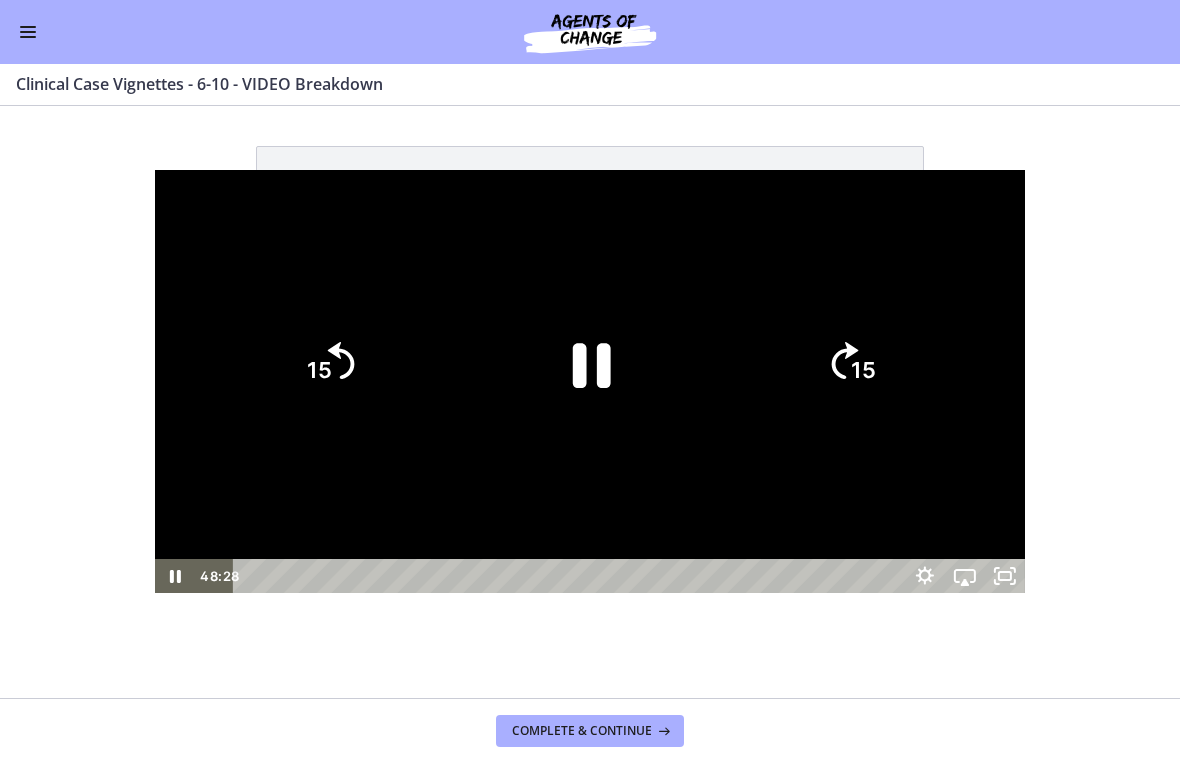 click on "15" 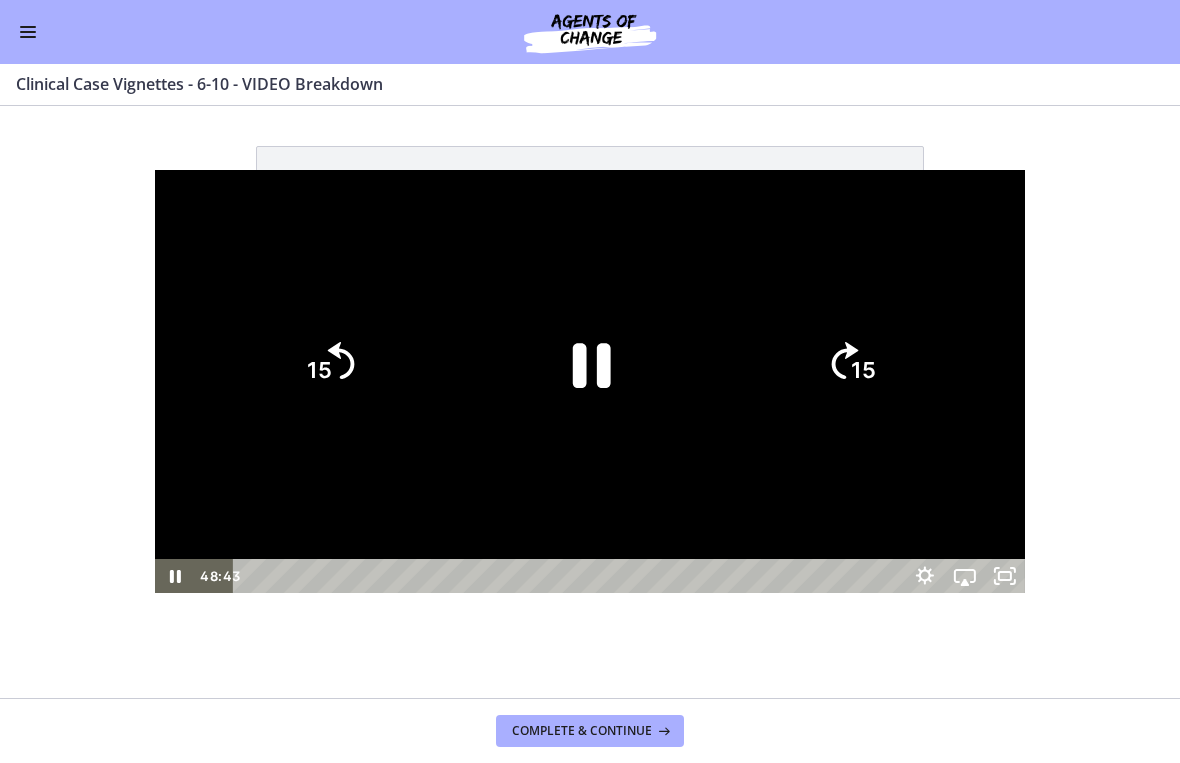 click on "15" 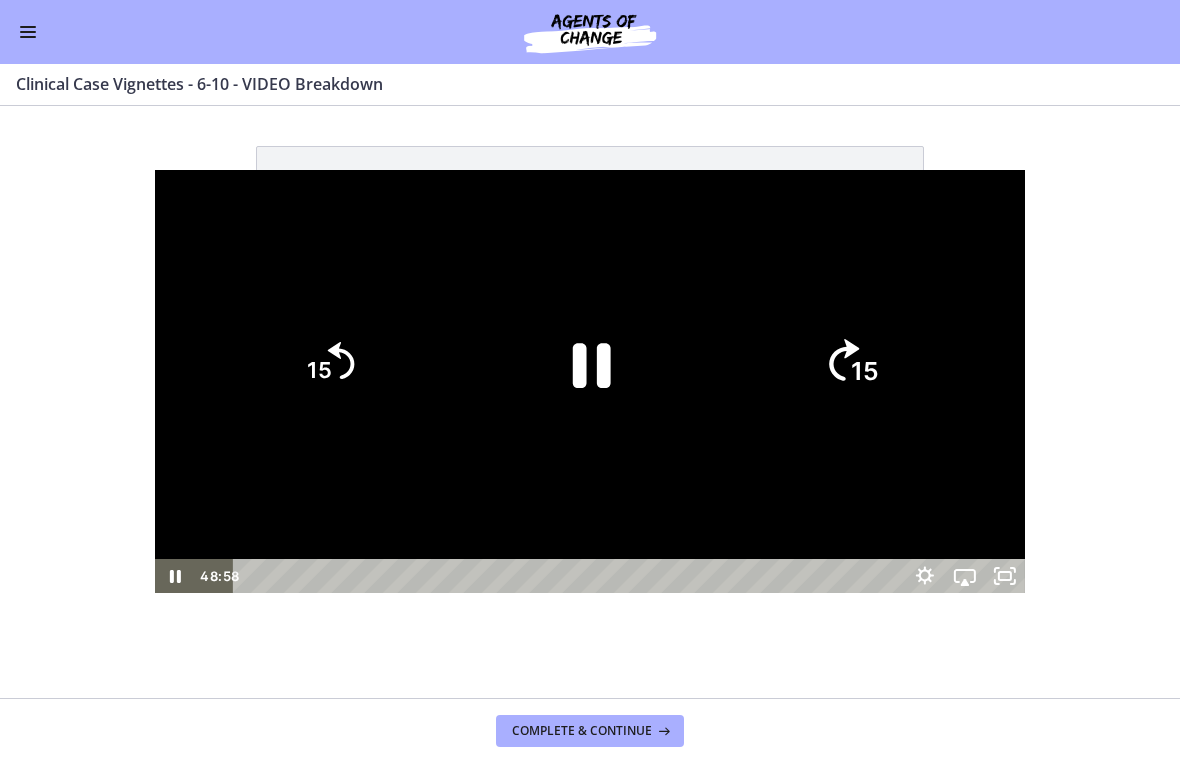 click on "15" 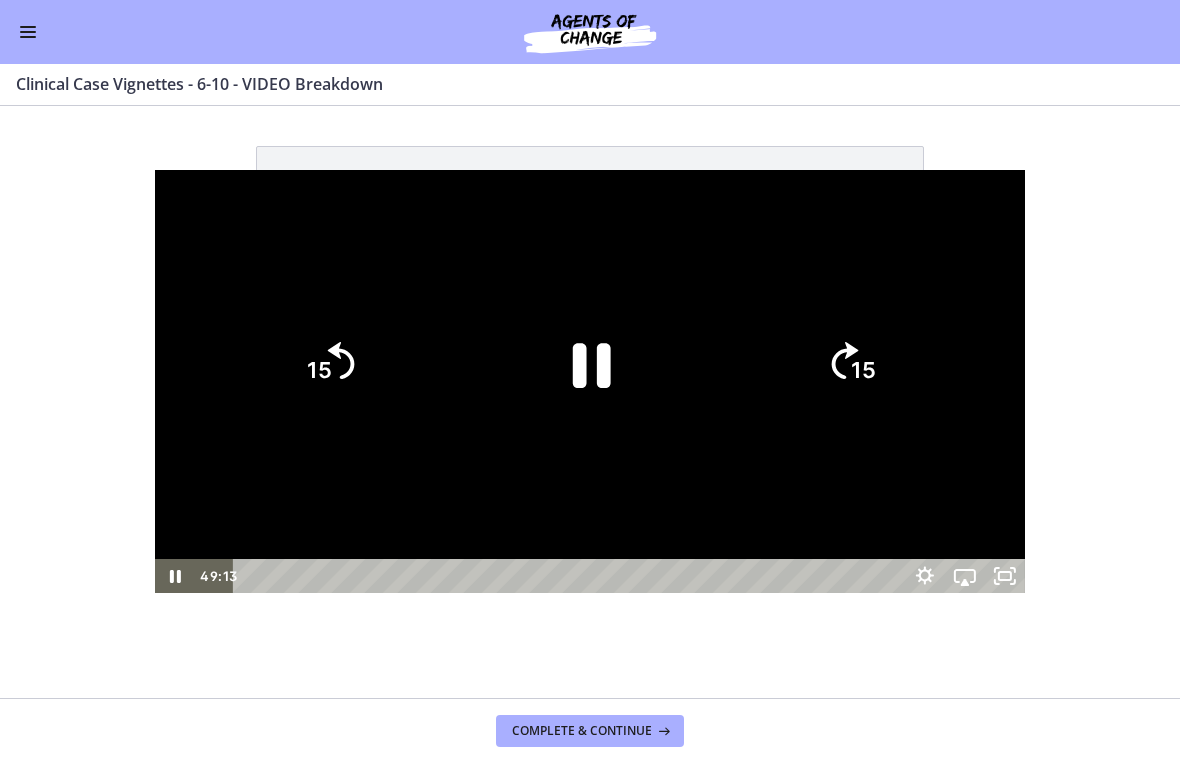 click on "15" 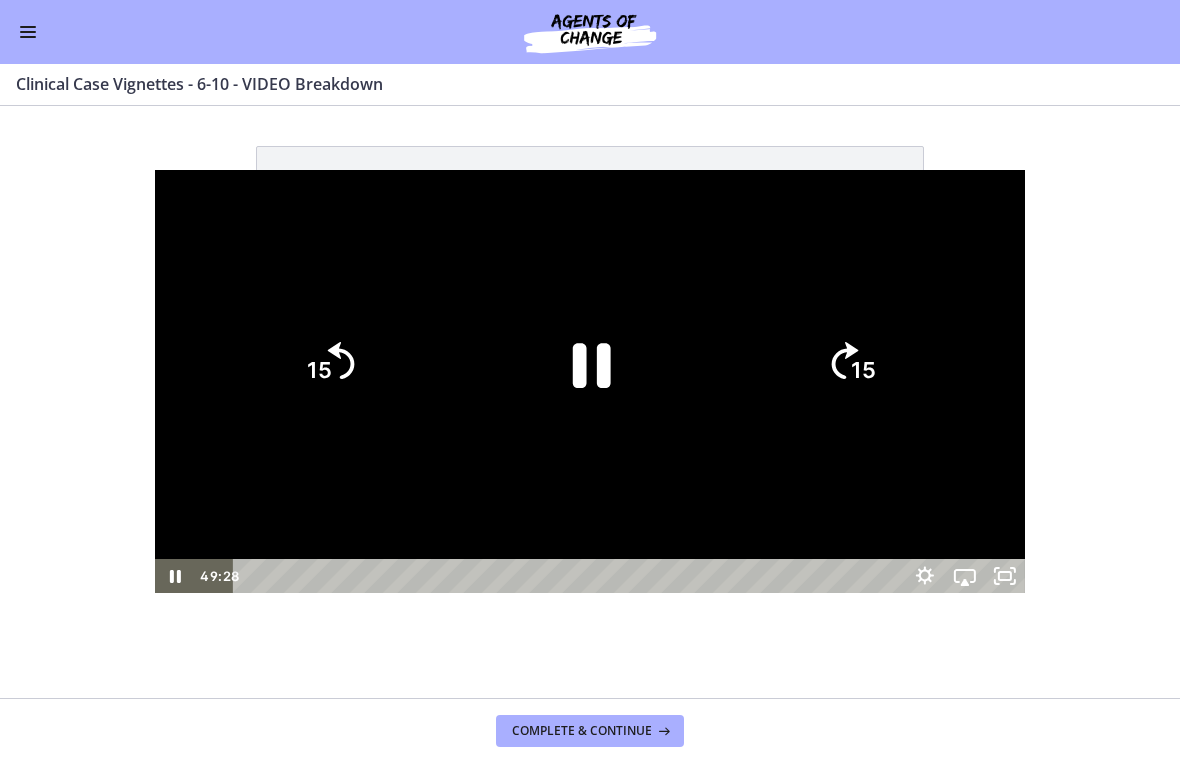 click on "15" 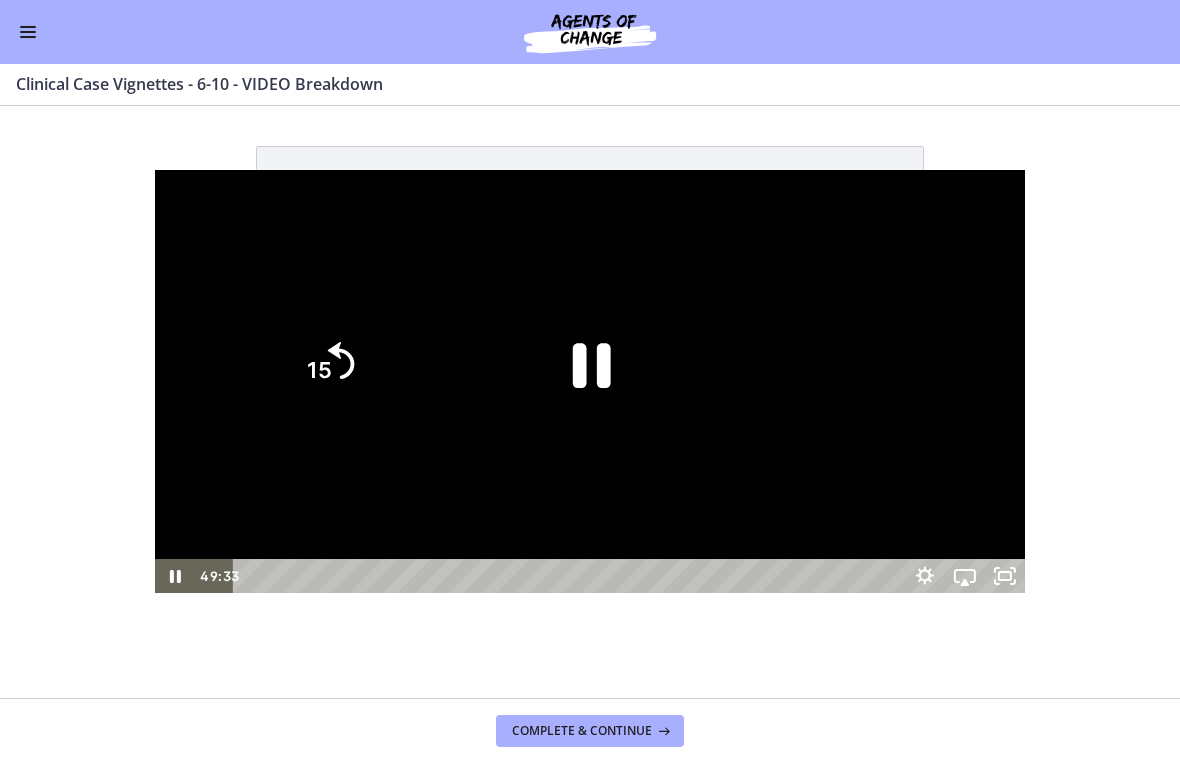 click on "15" 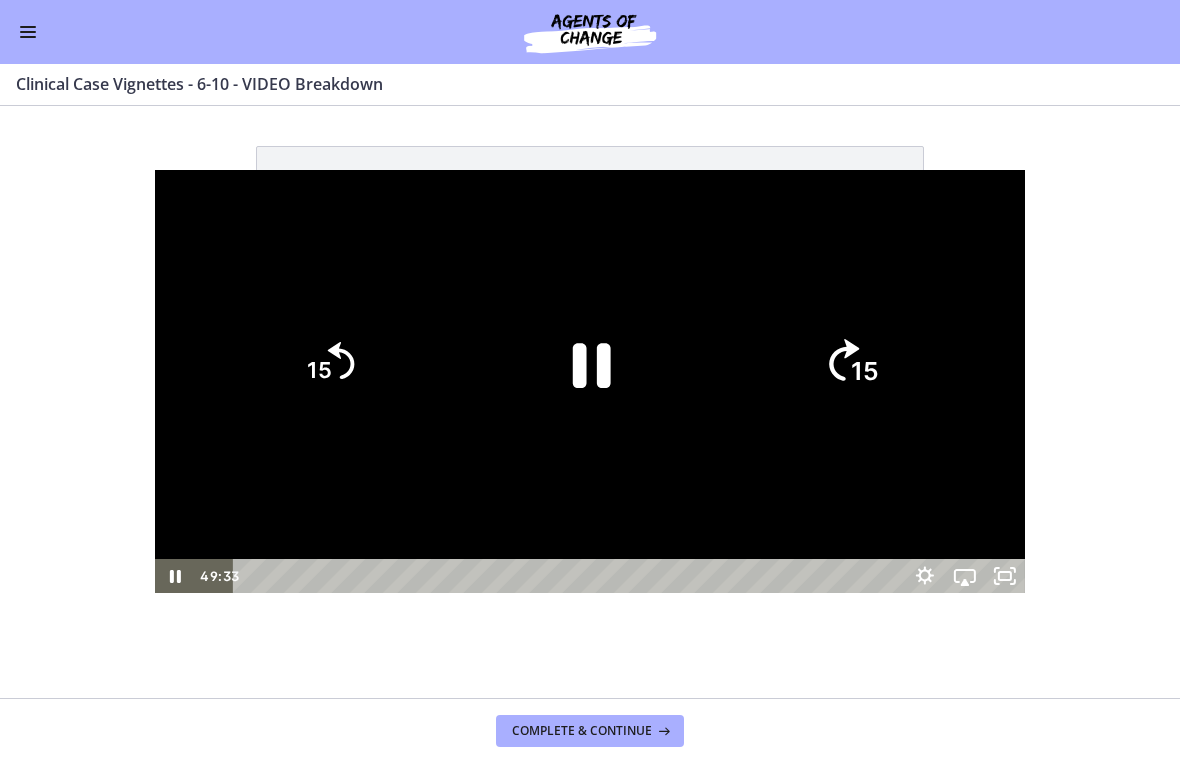 click on "15" 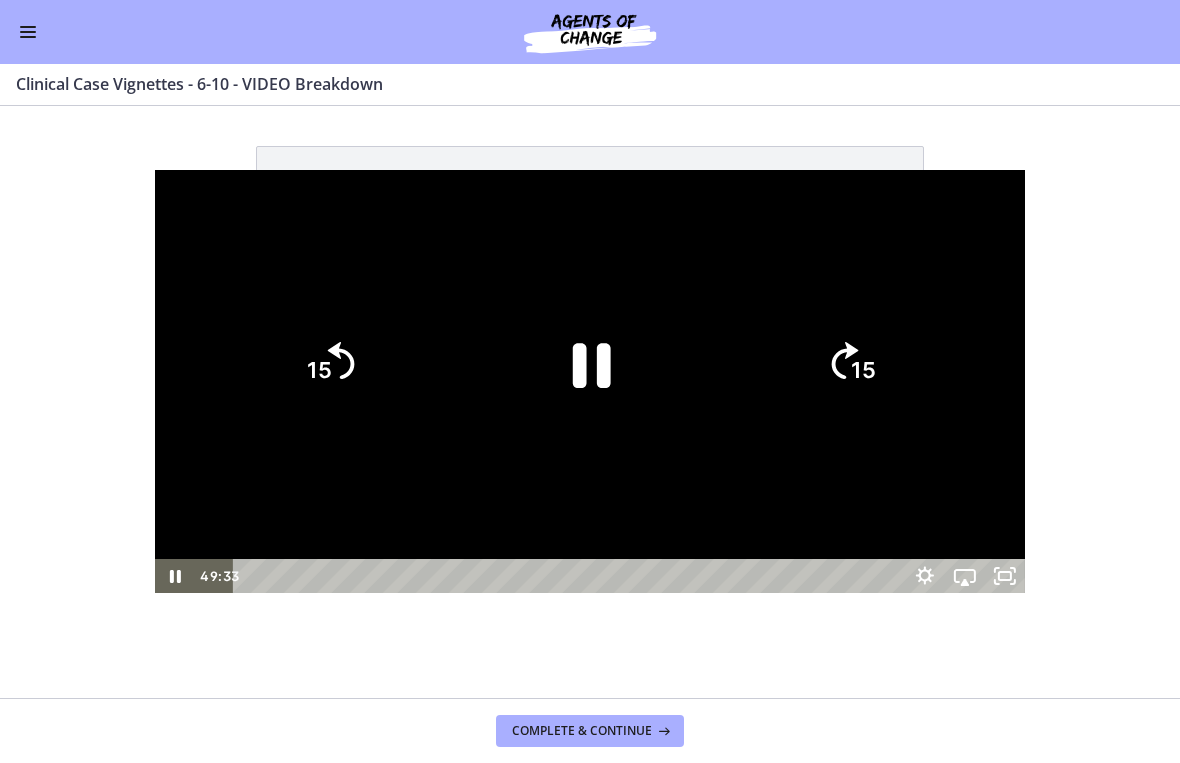 click 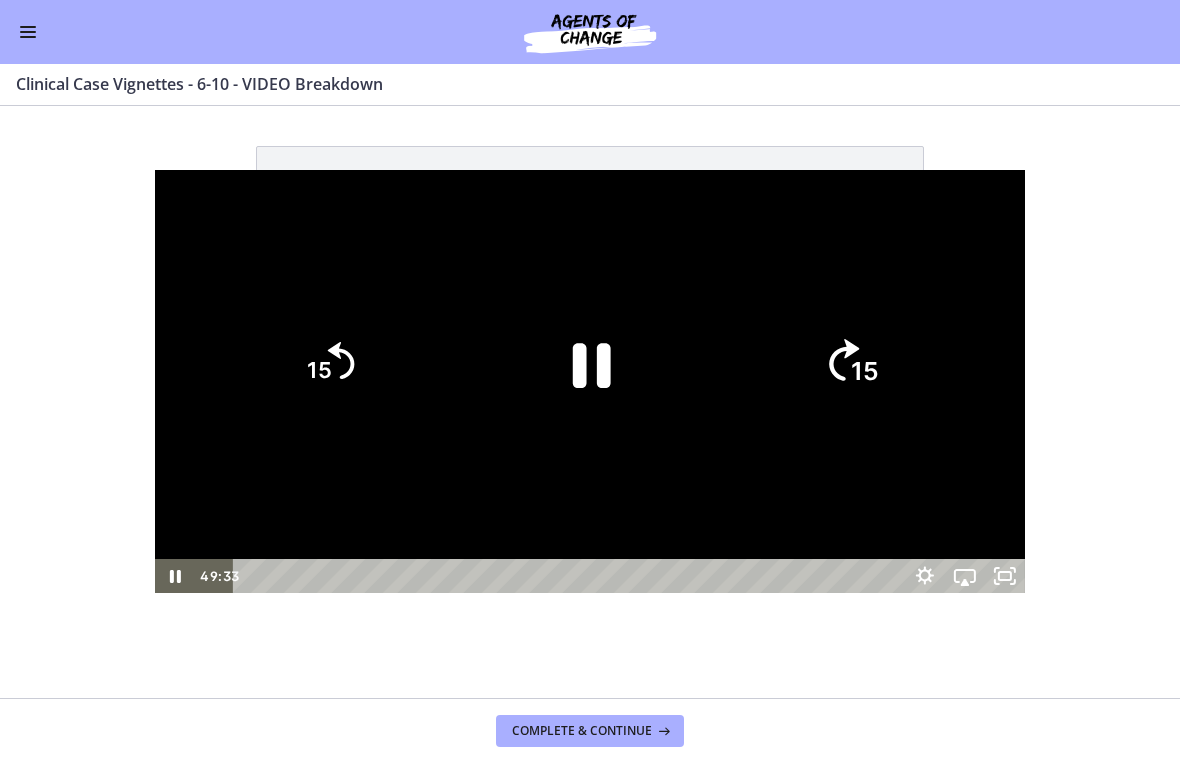 click on "15" 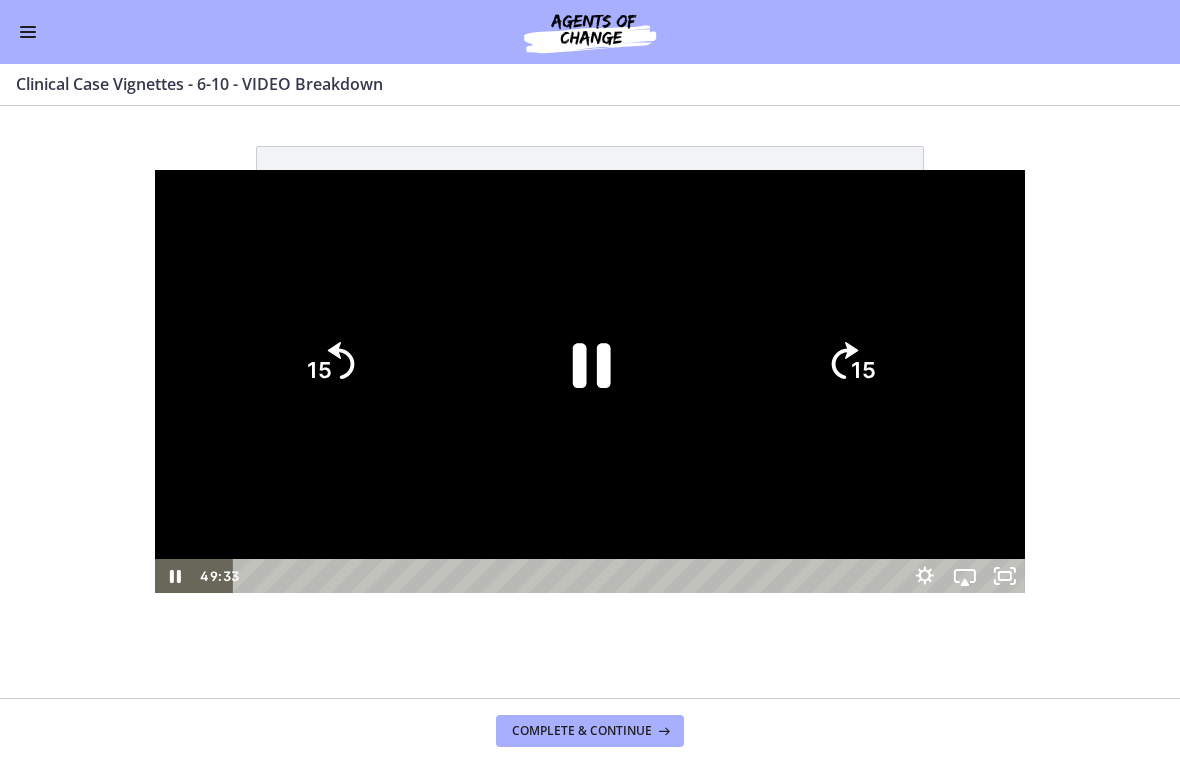 click on "15" 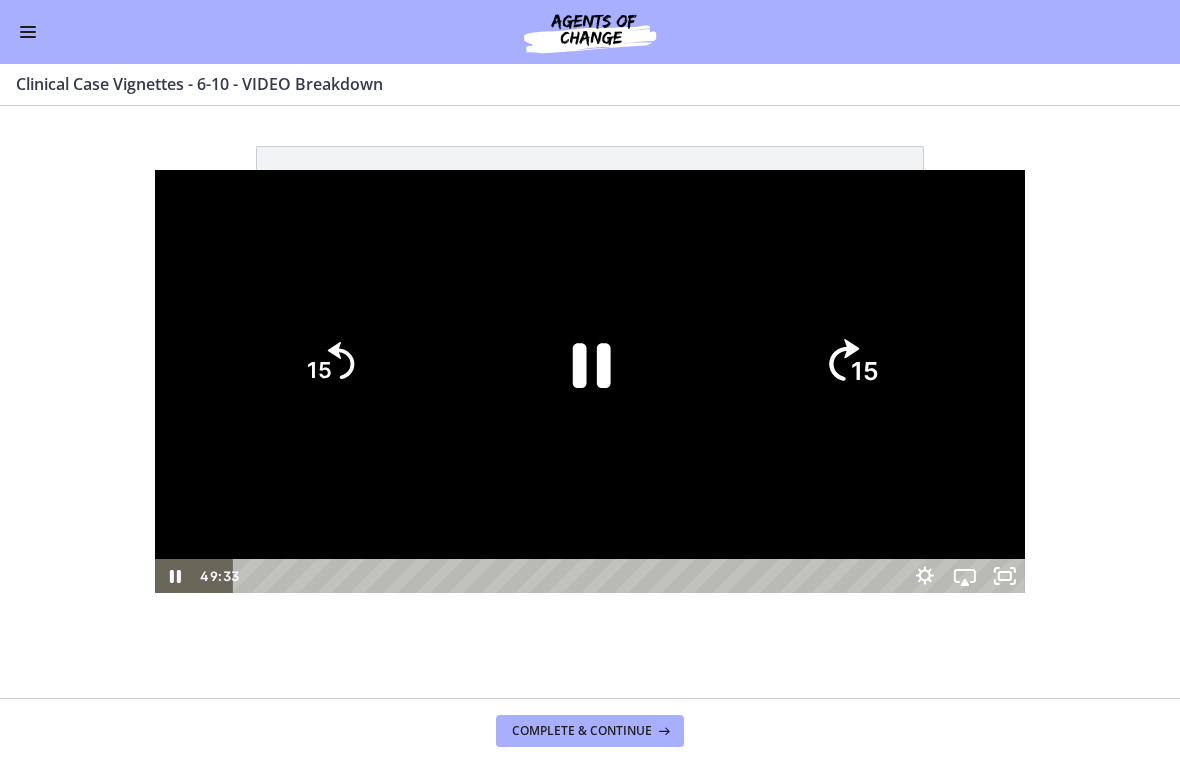 click 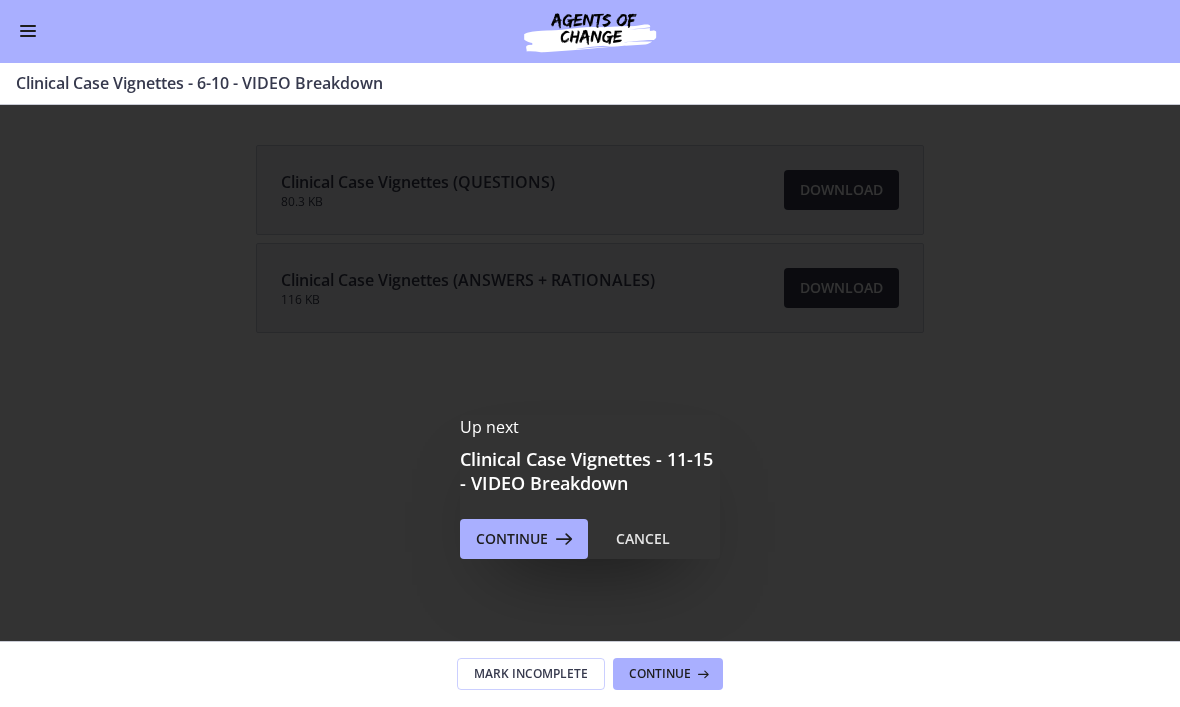 scroll, scrollTop: 0, scrollLeft: 0, axis: both 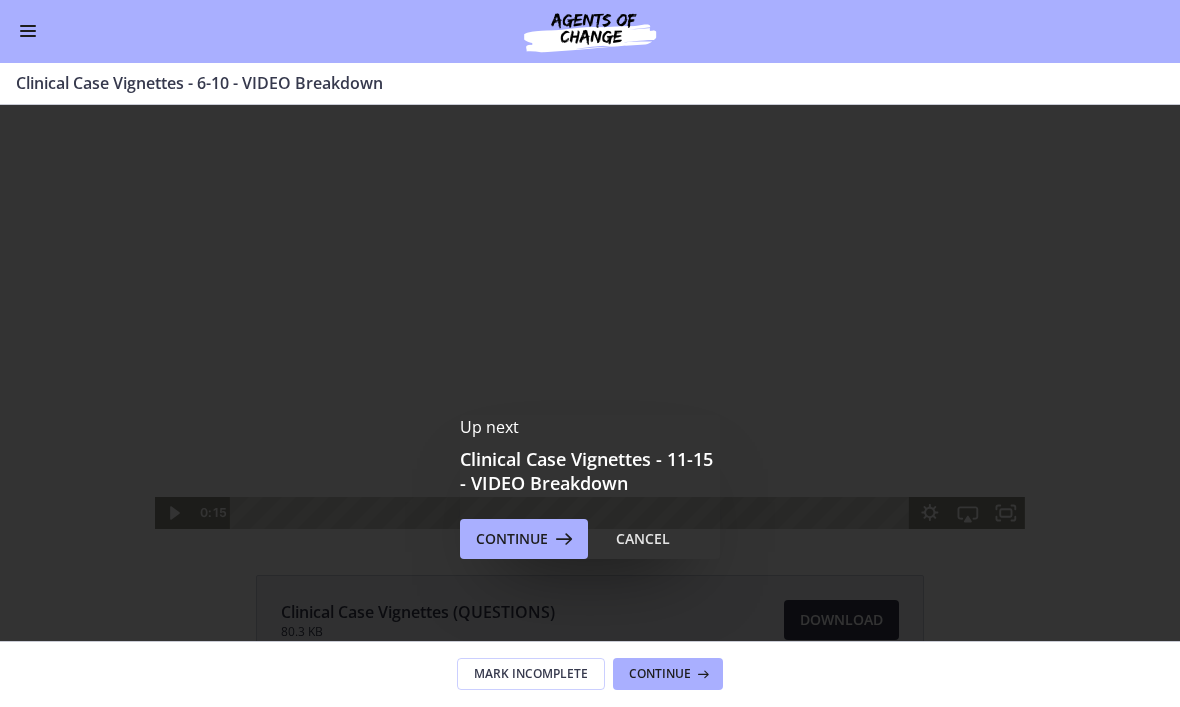 click on "Cancel" at bounding box center [643, 540] 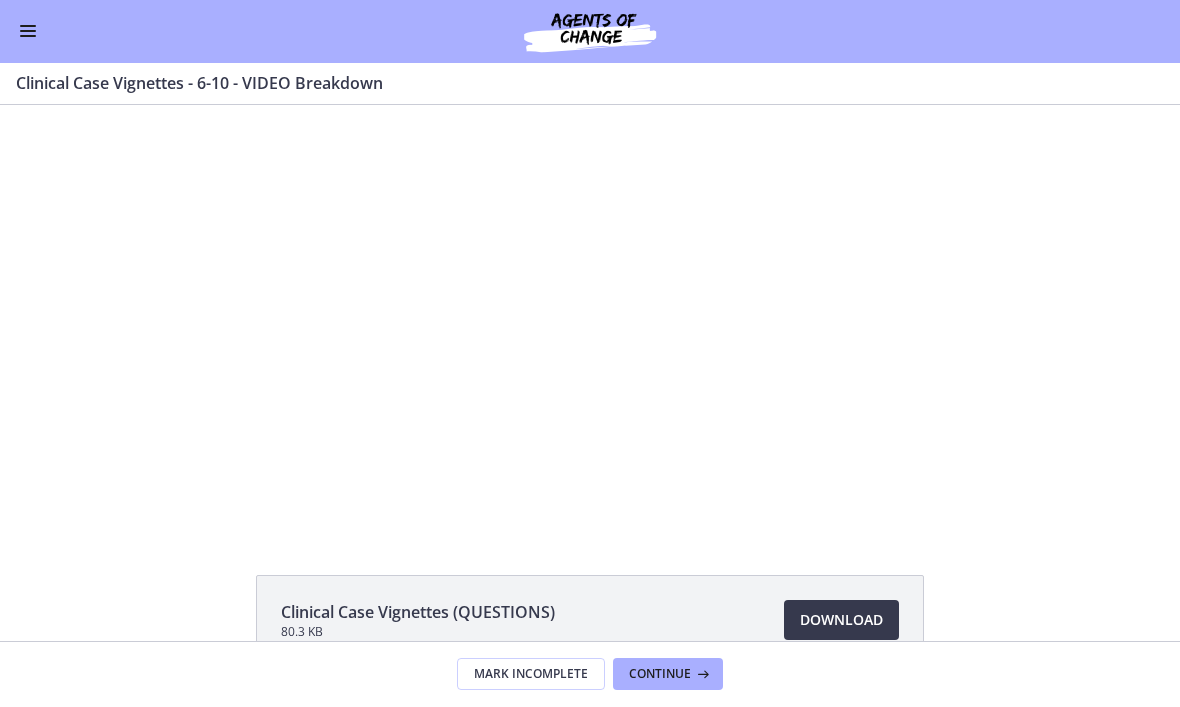 click at bounding box center [590, 317] 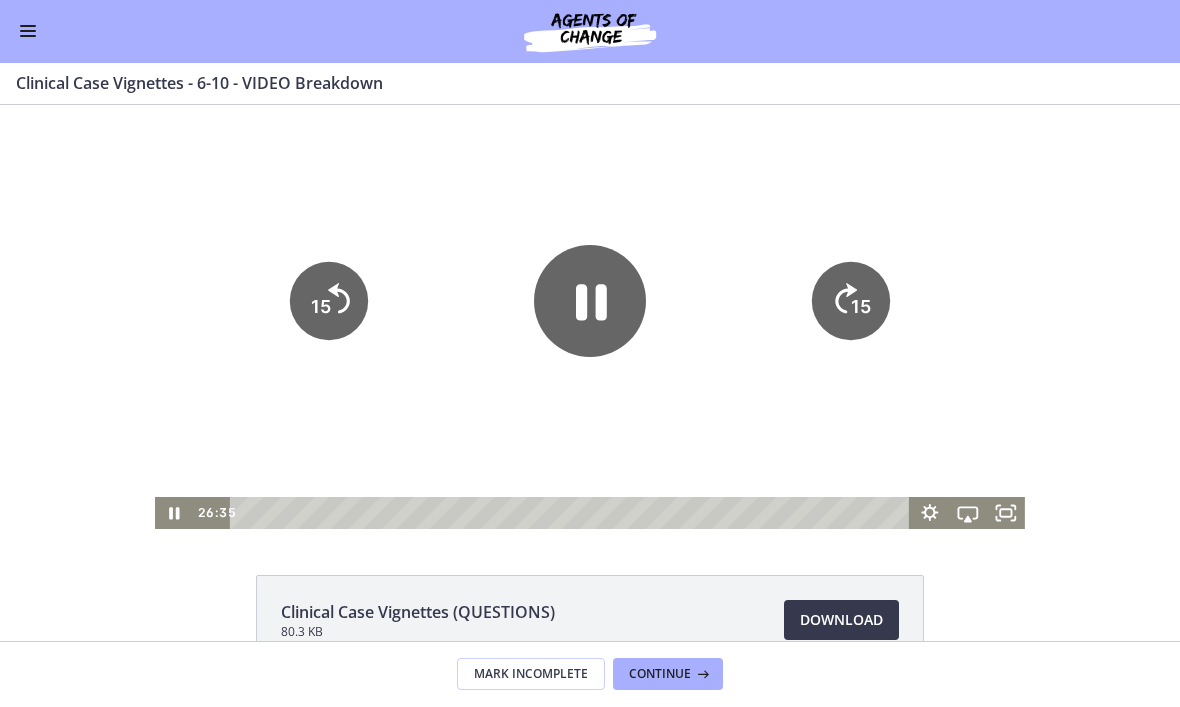 scroll, scrollTop: 0, scrollLeft: 0, axis: both 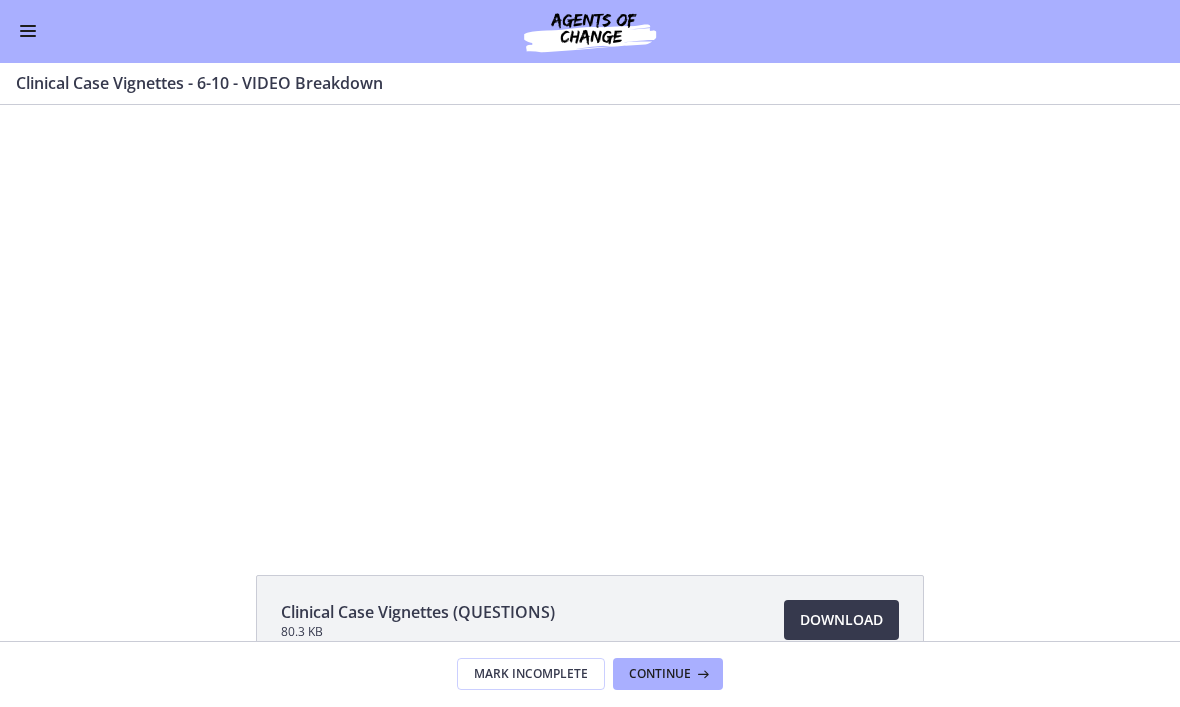 click at bounding box center [590, 317] 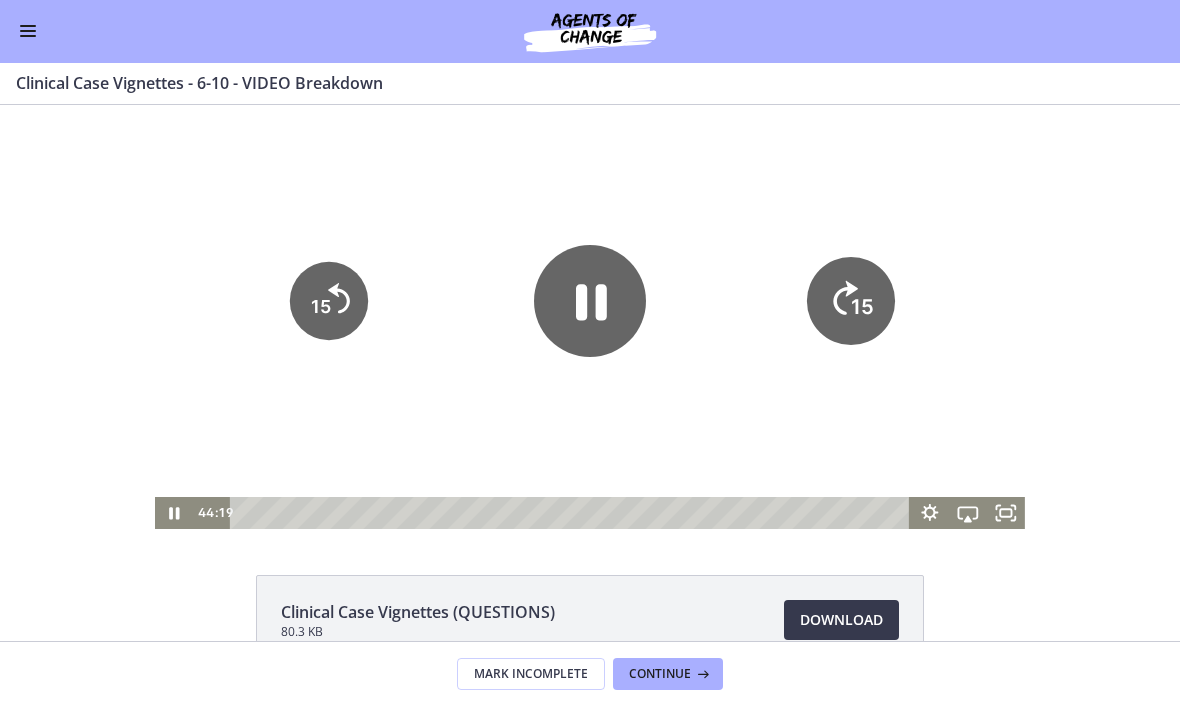 click on "15" 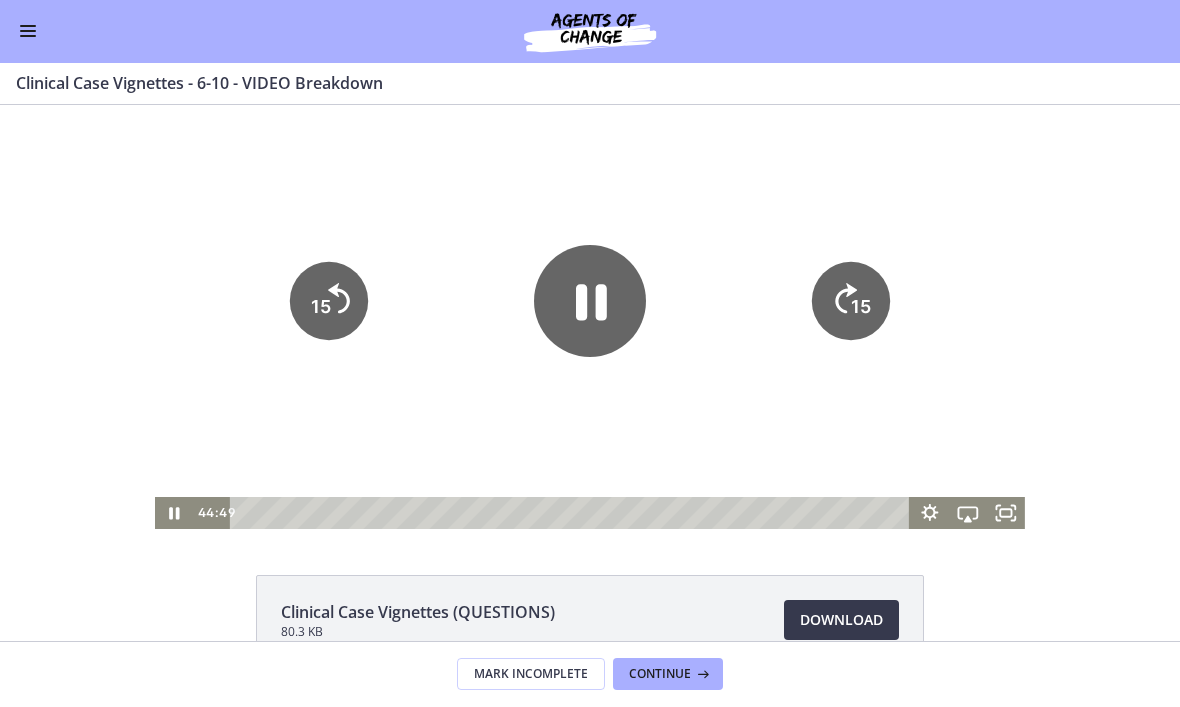 click on "15" 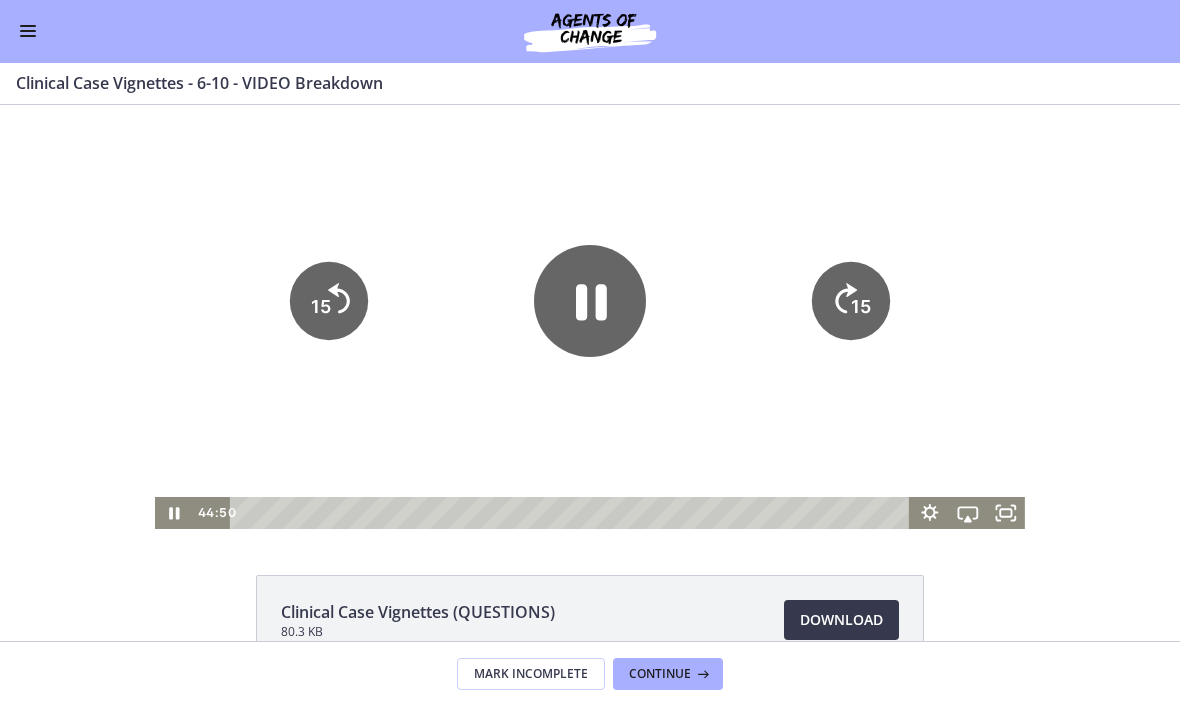 click on "15" 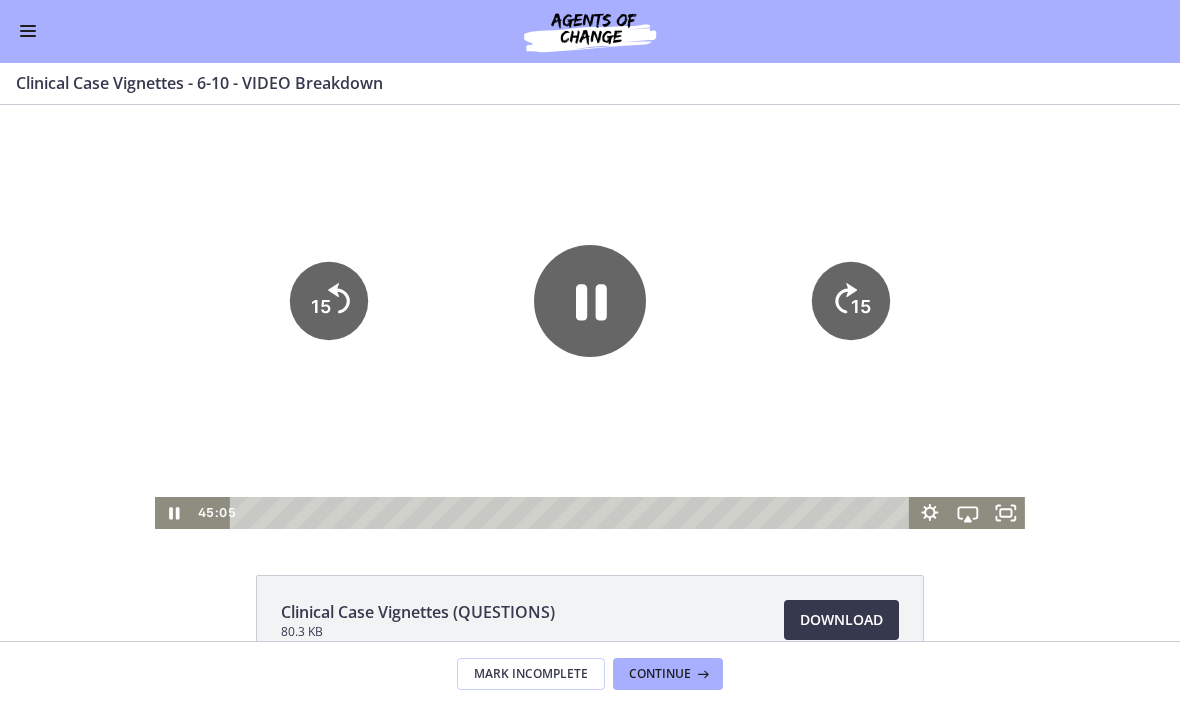 click on "15" 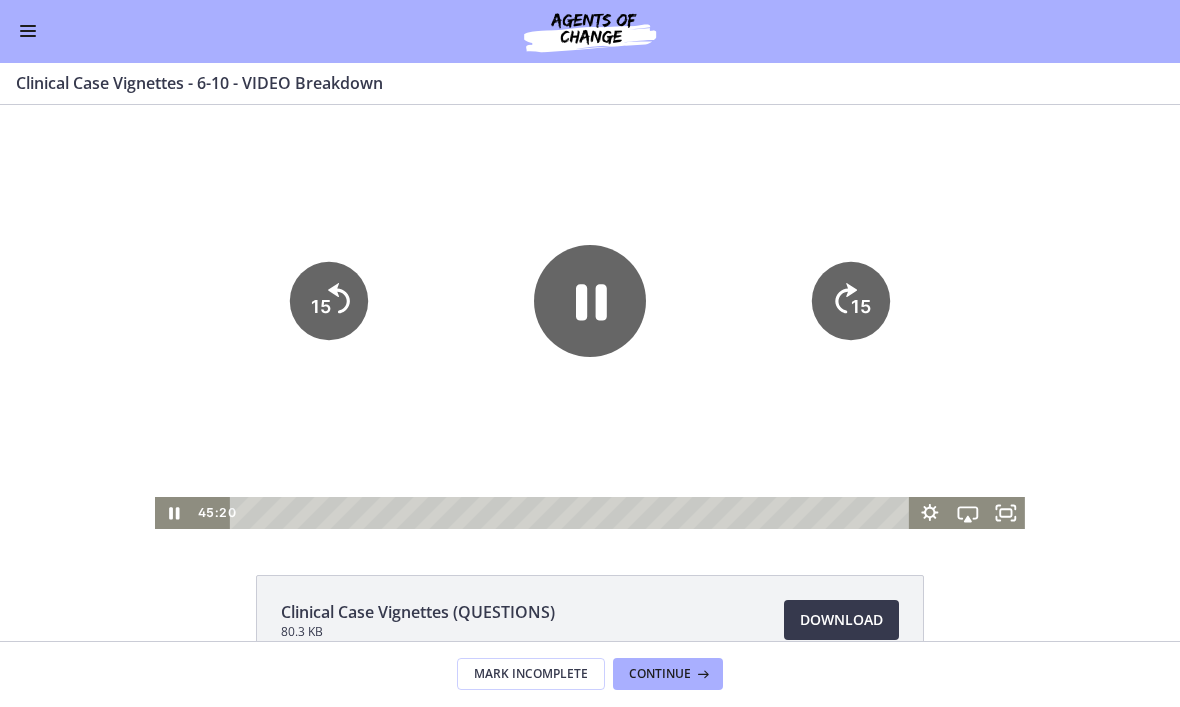 click on "15" 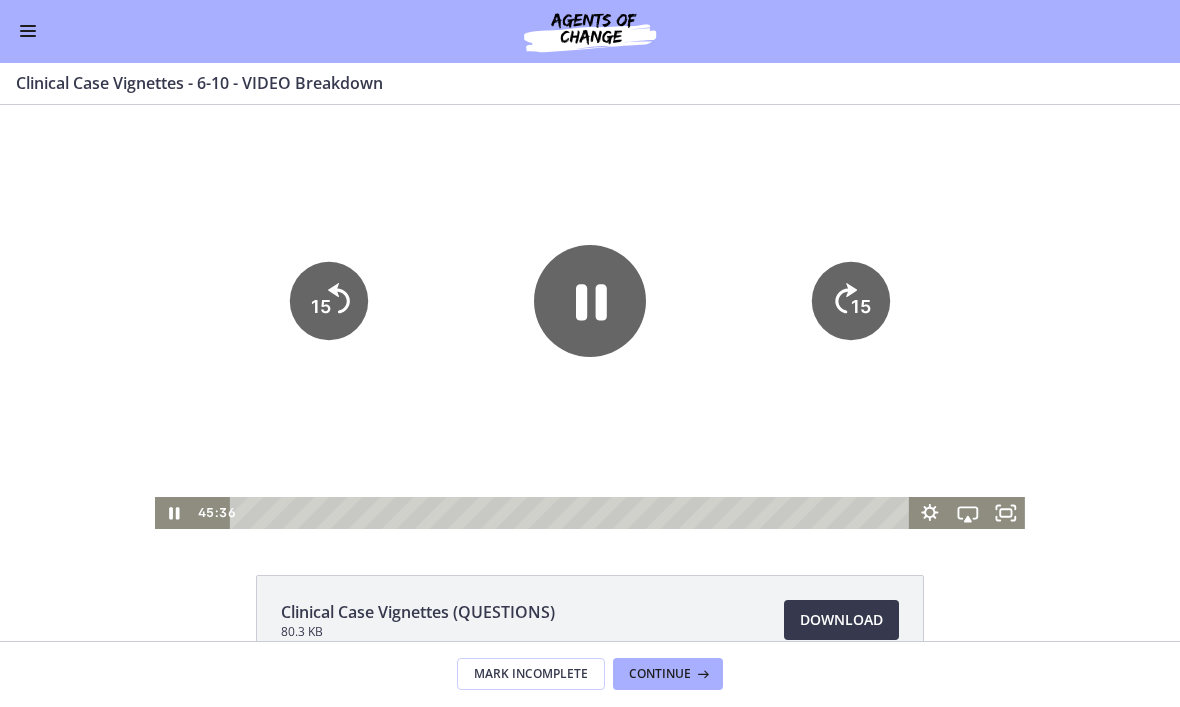 click on "15" 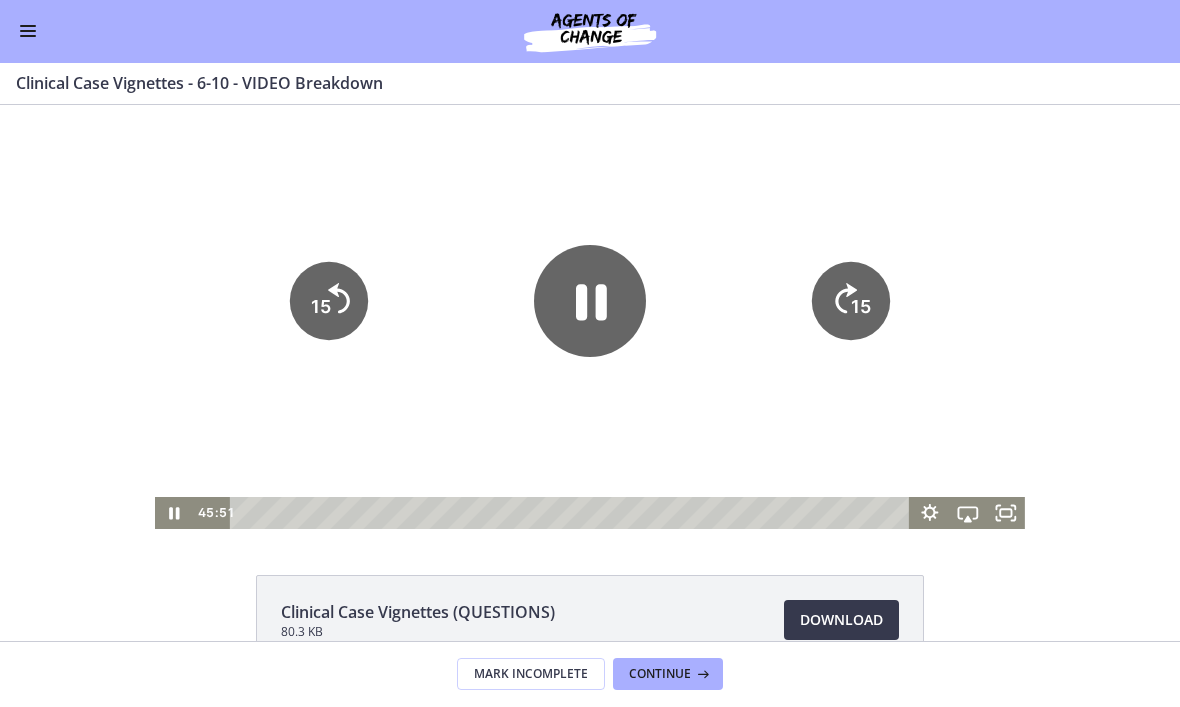 click on "15" 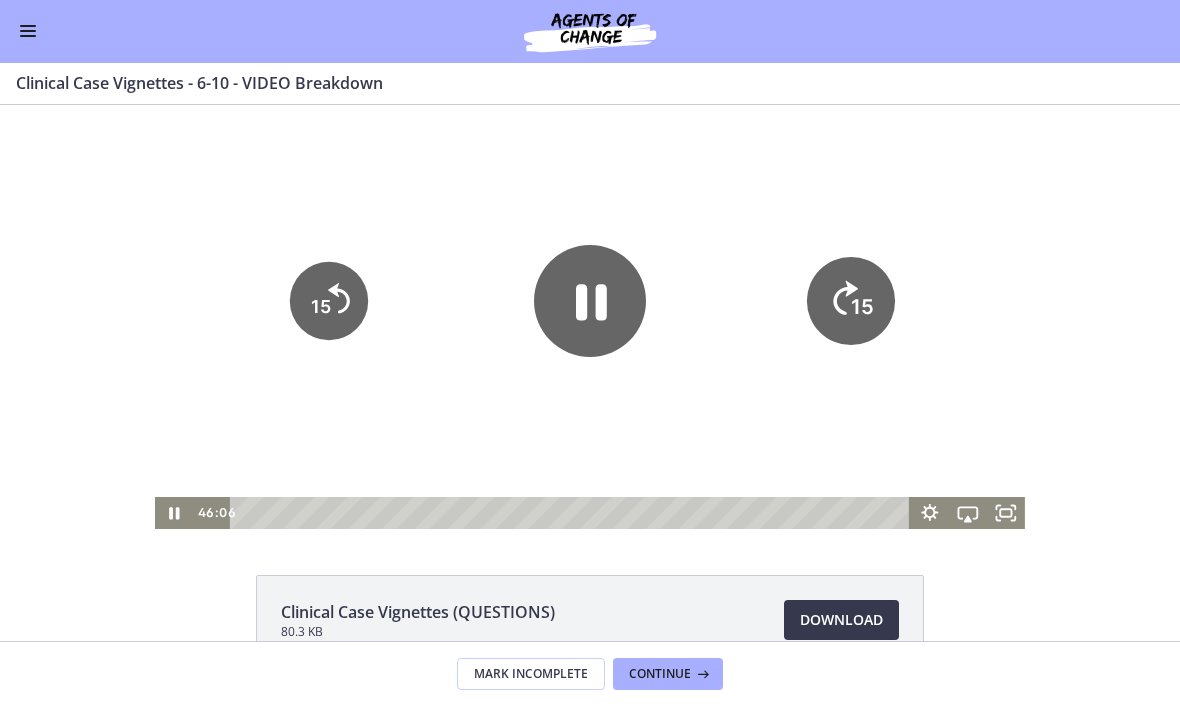 click on "15" 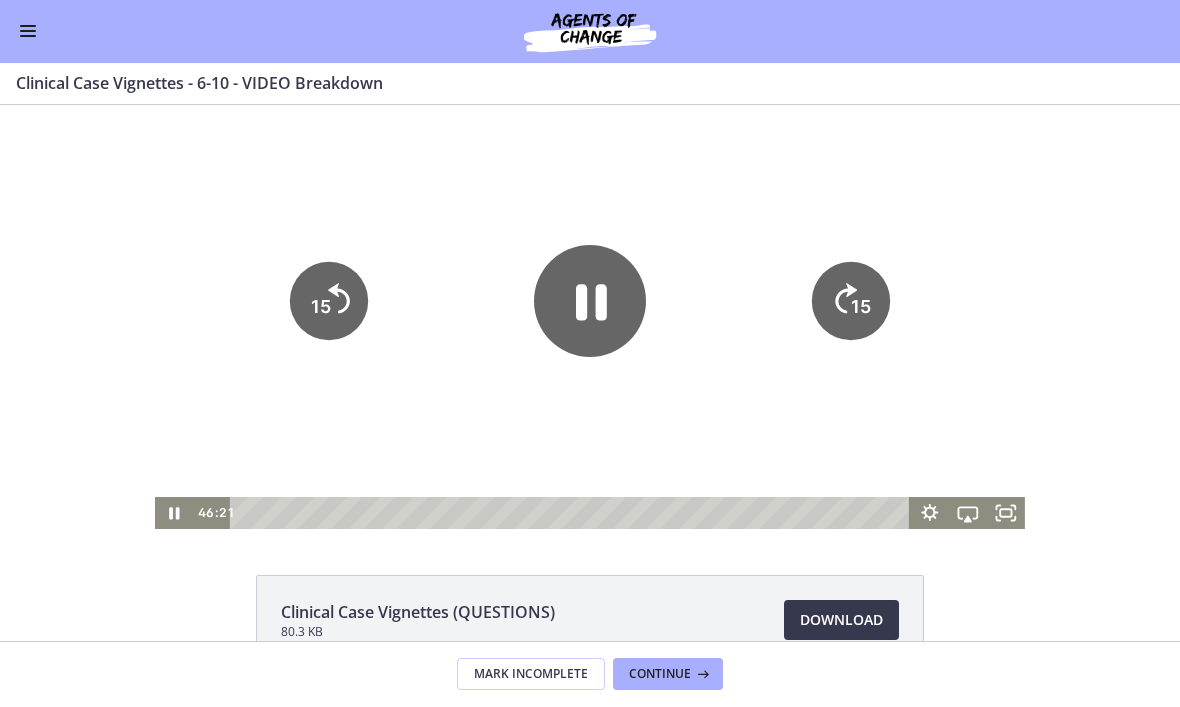 click on "15" 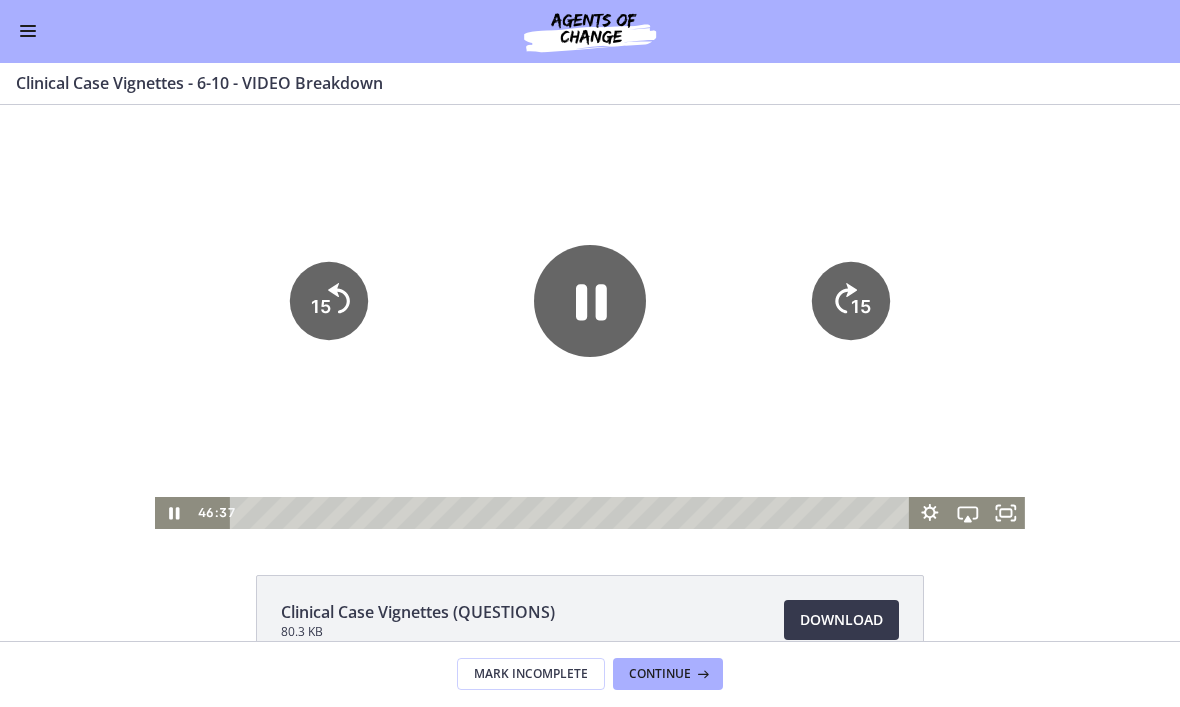 click at bounding box center [590, 317] 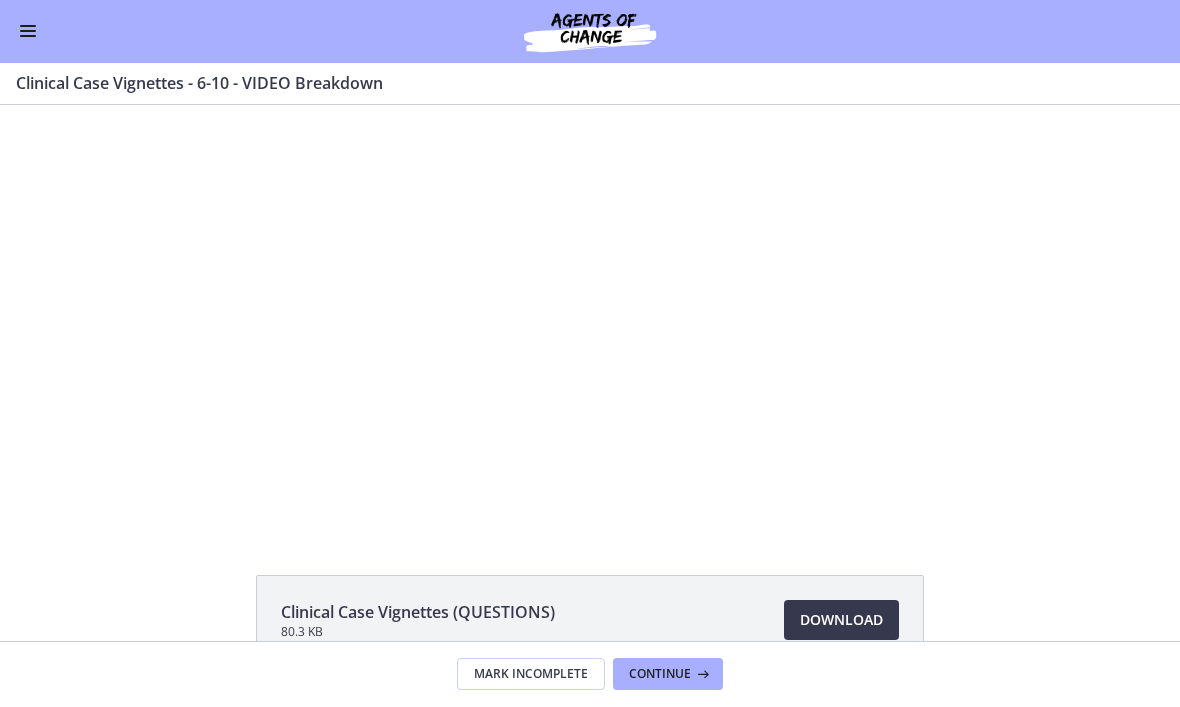 click at bounding box center [590, 317] 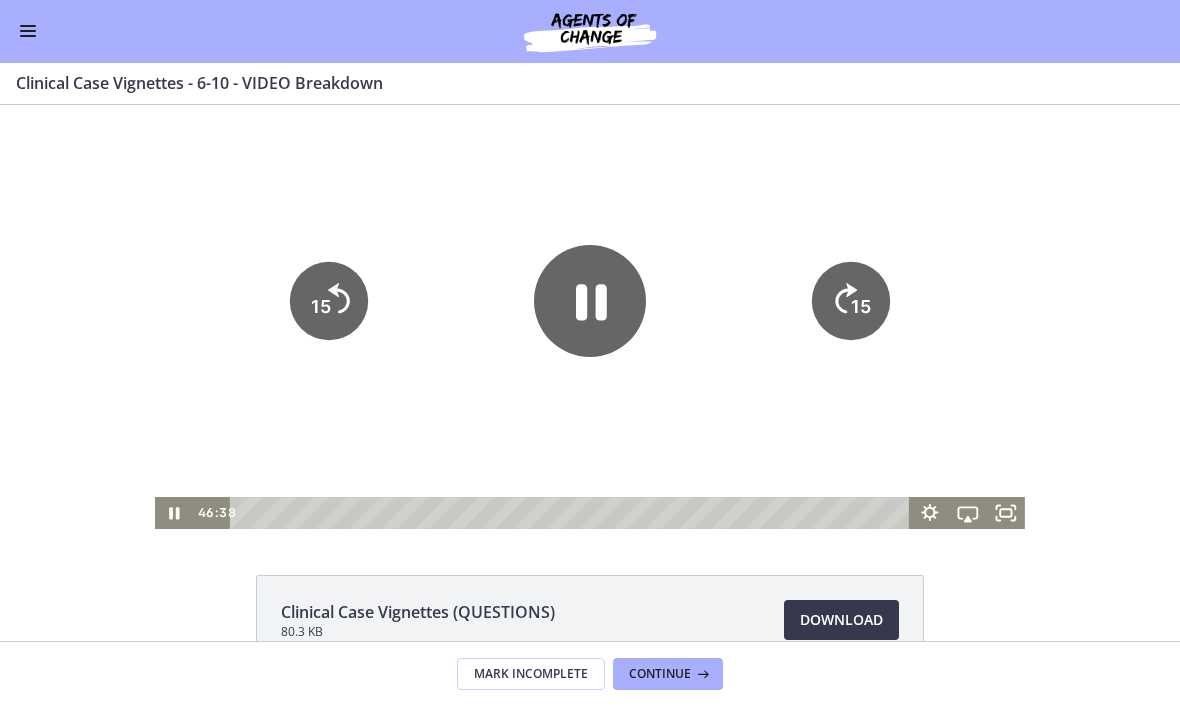 click on "15" 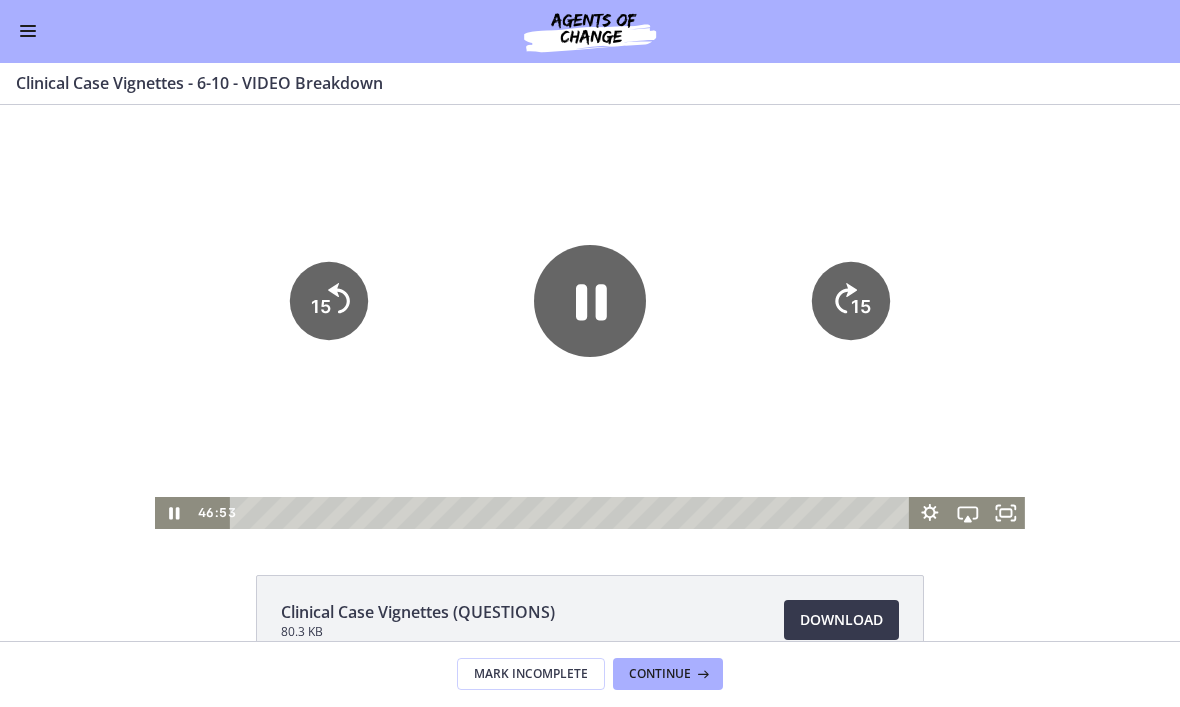 click on "15" 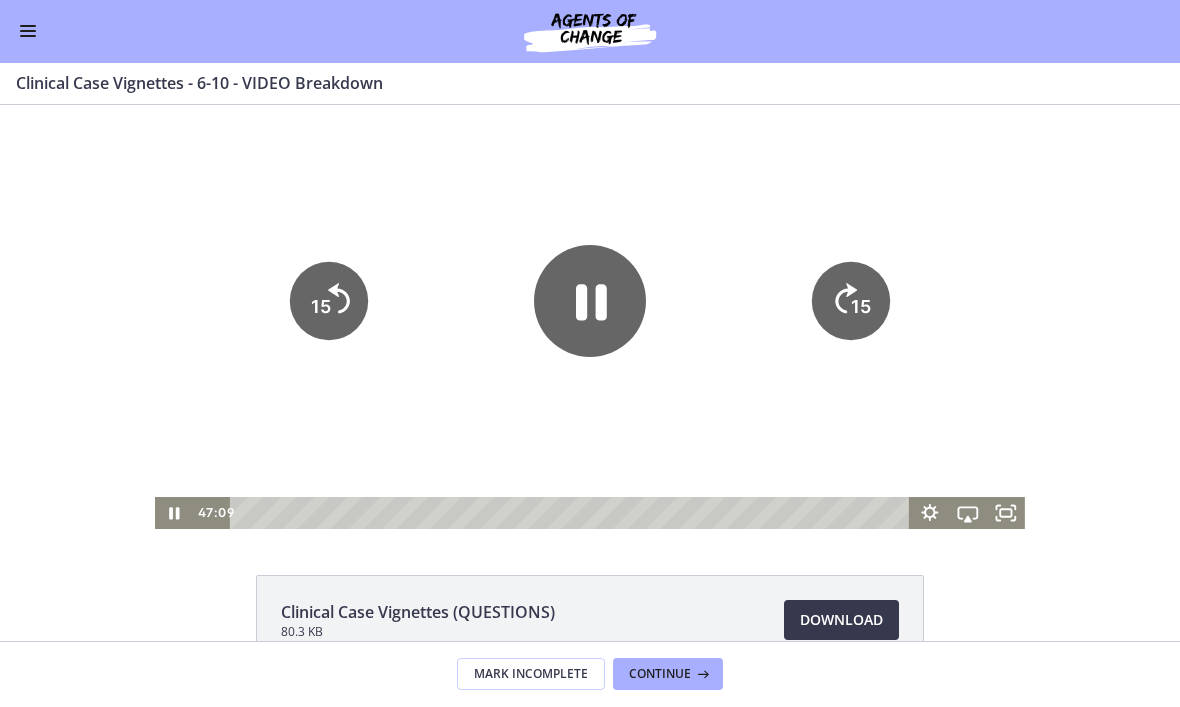 click on "15" 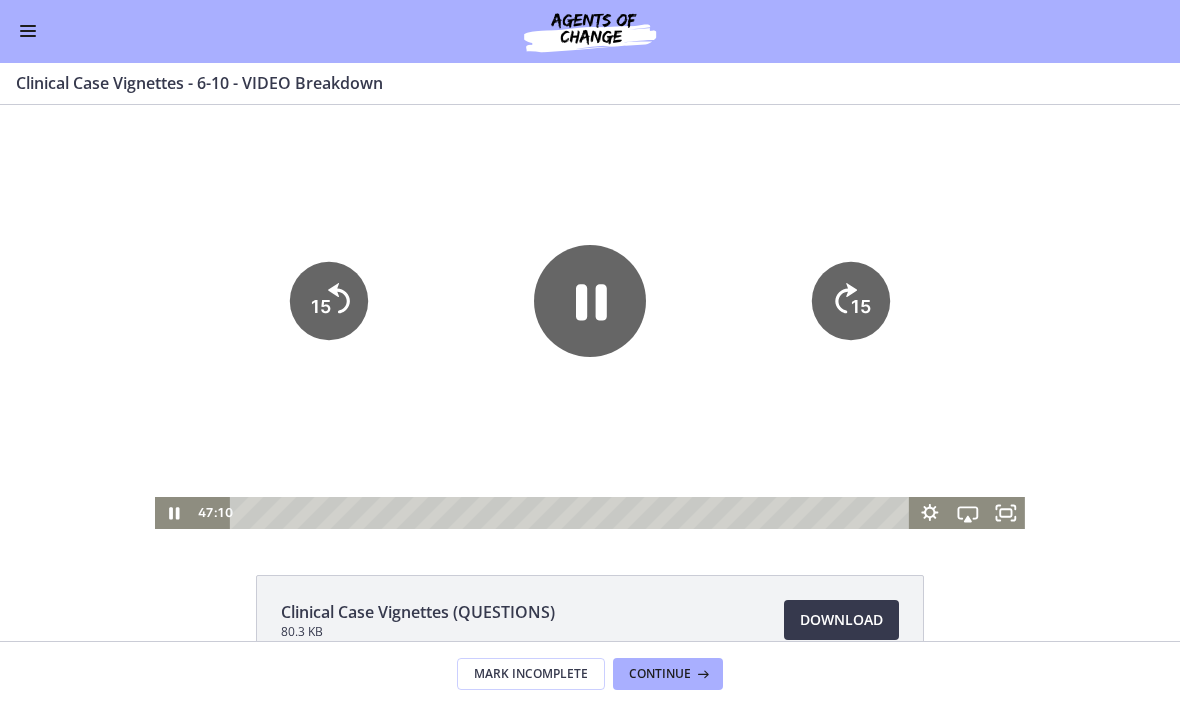click on "15" 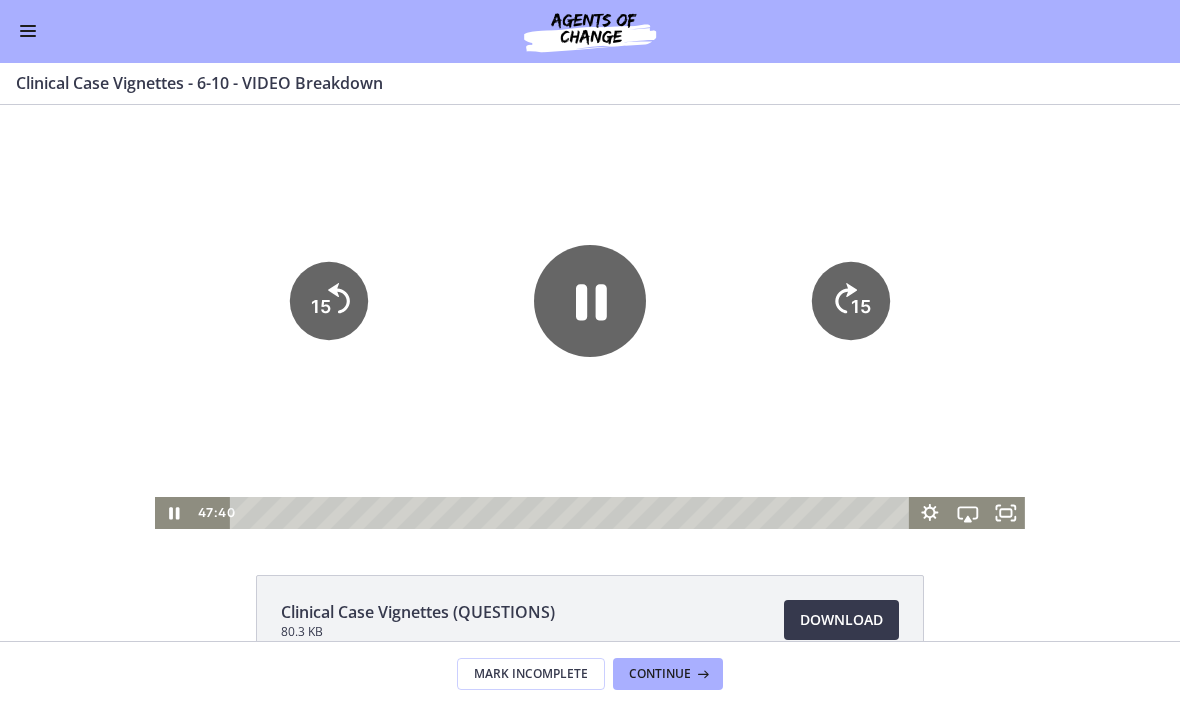 click on "15" 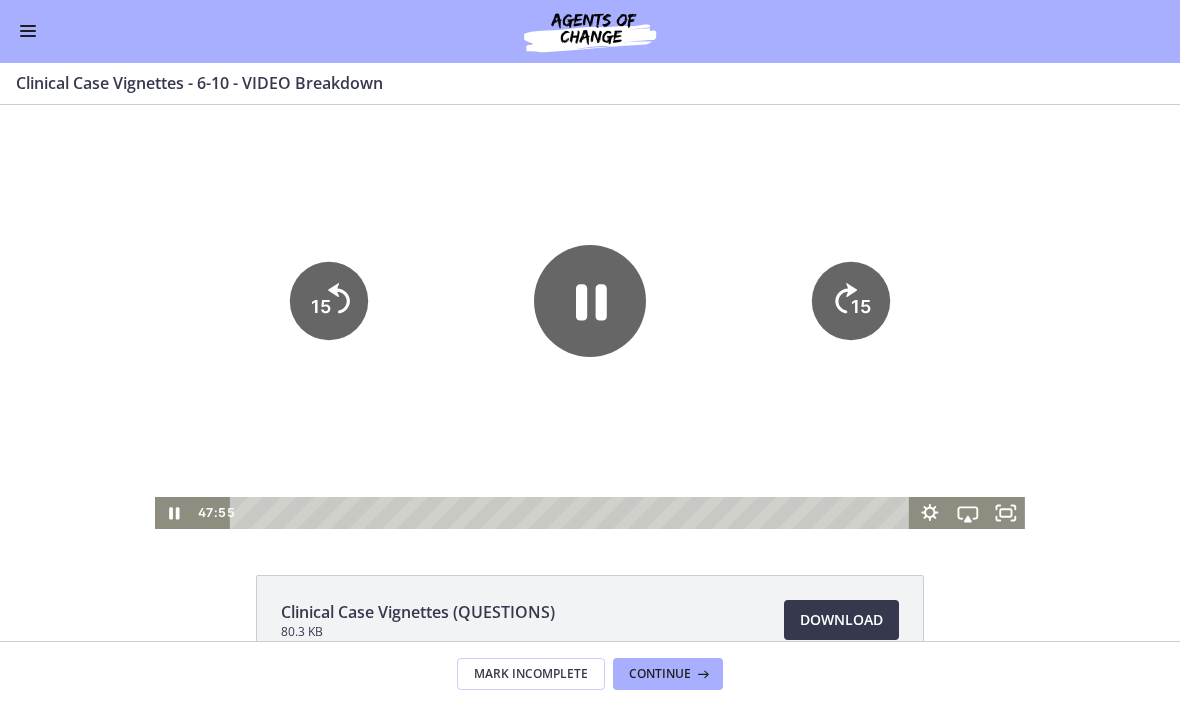 click on "15" 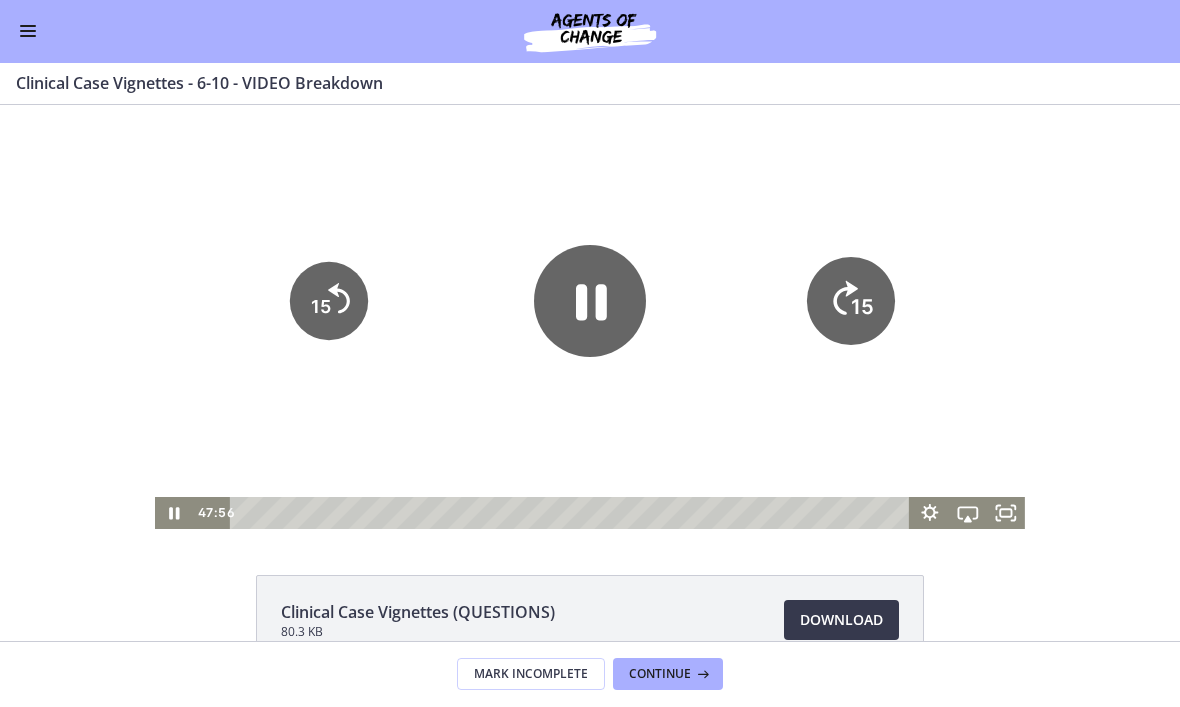 click on "15" 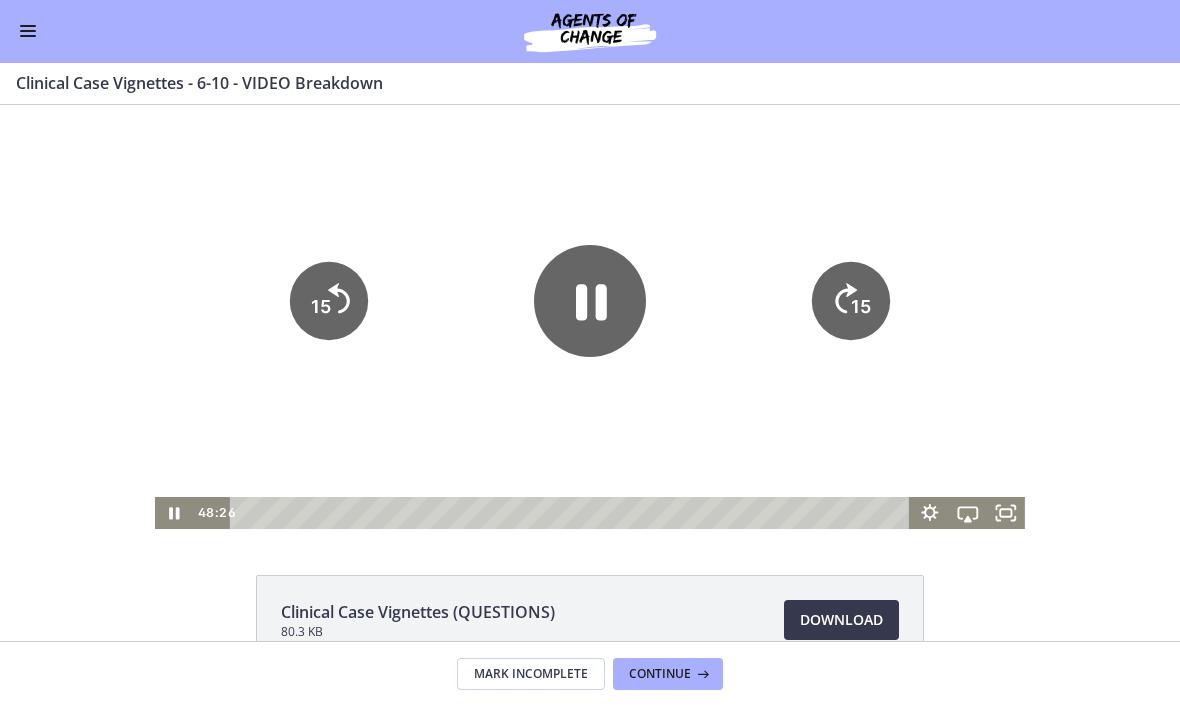 click on "15" 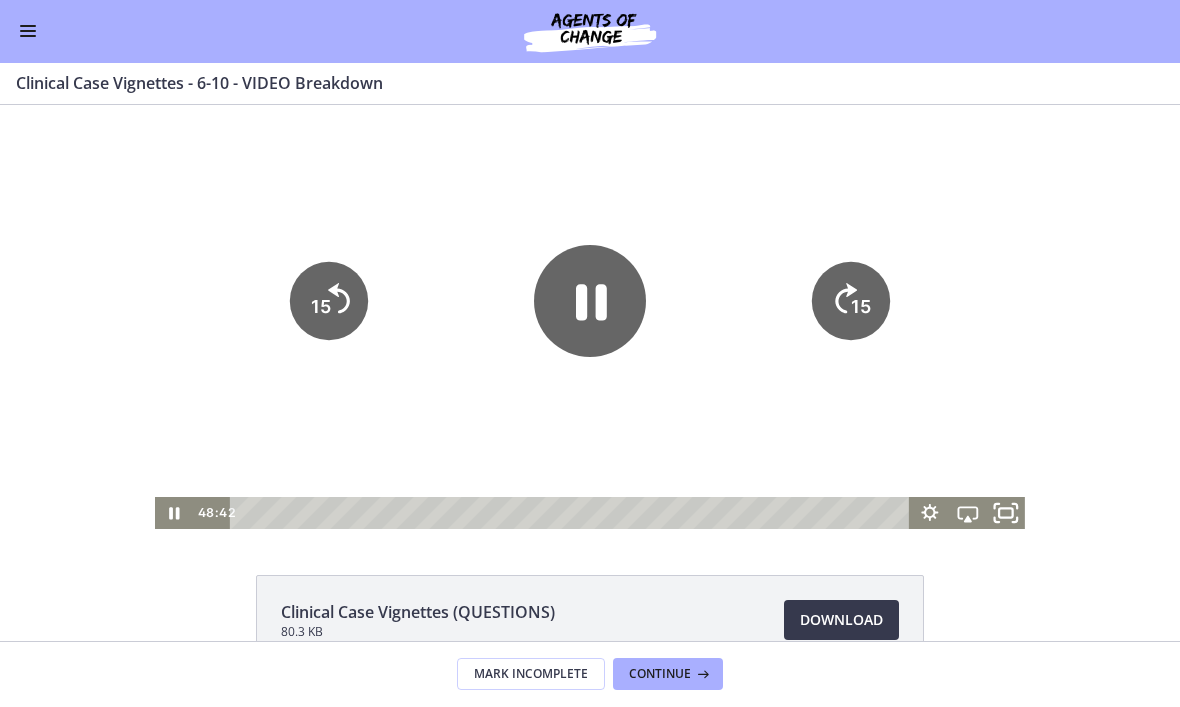 click 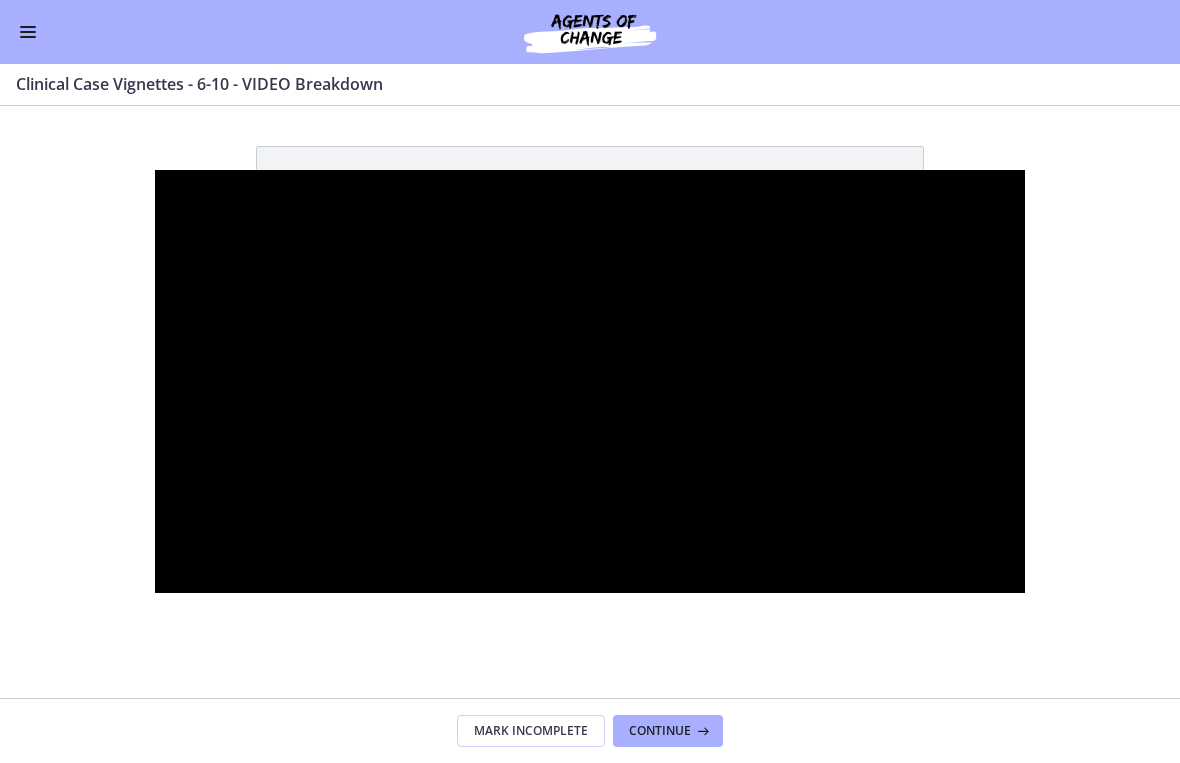 click at bounding box center (590, 382) 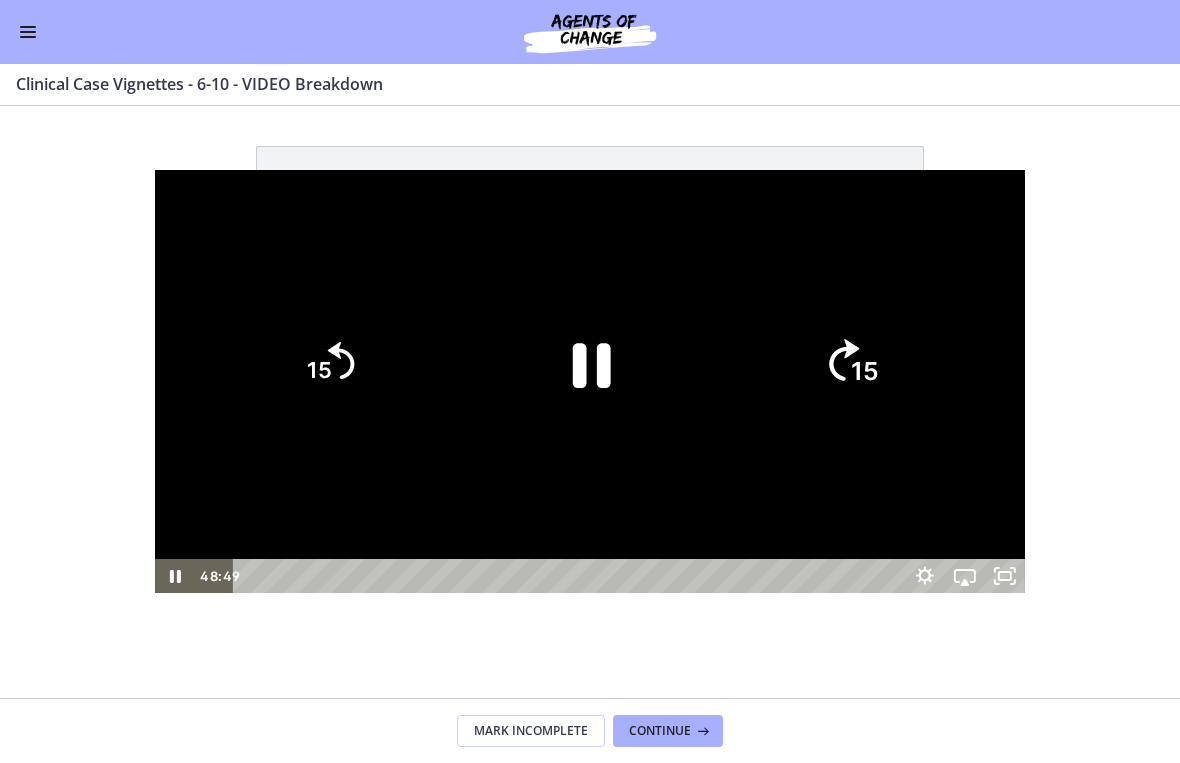 click on "15" 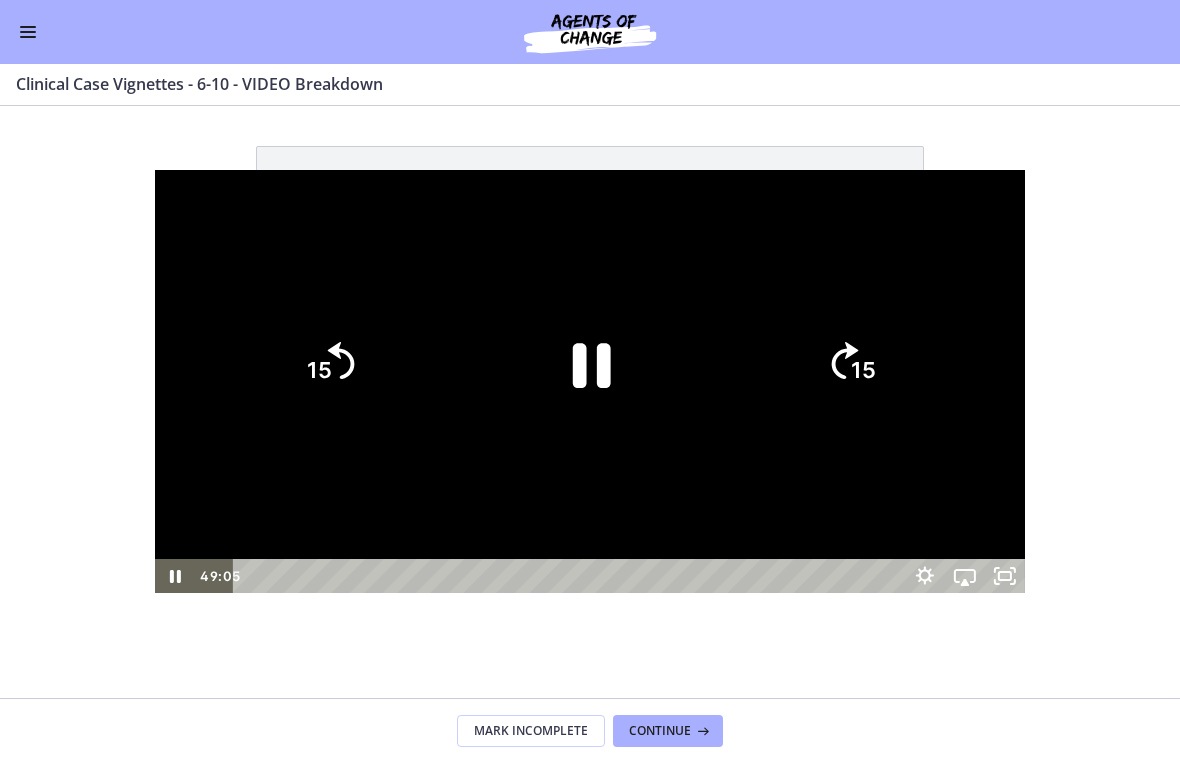 click on "15" 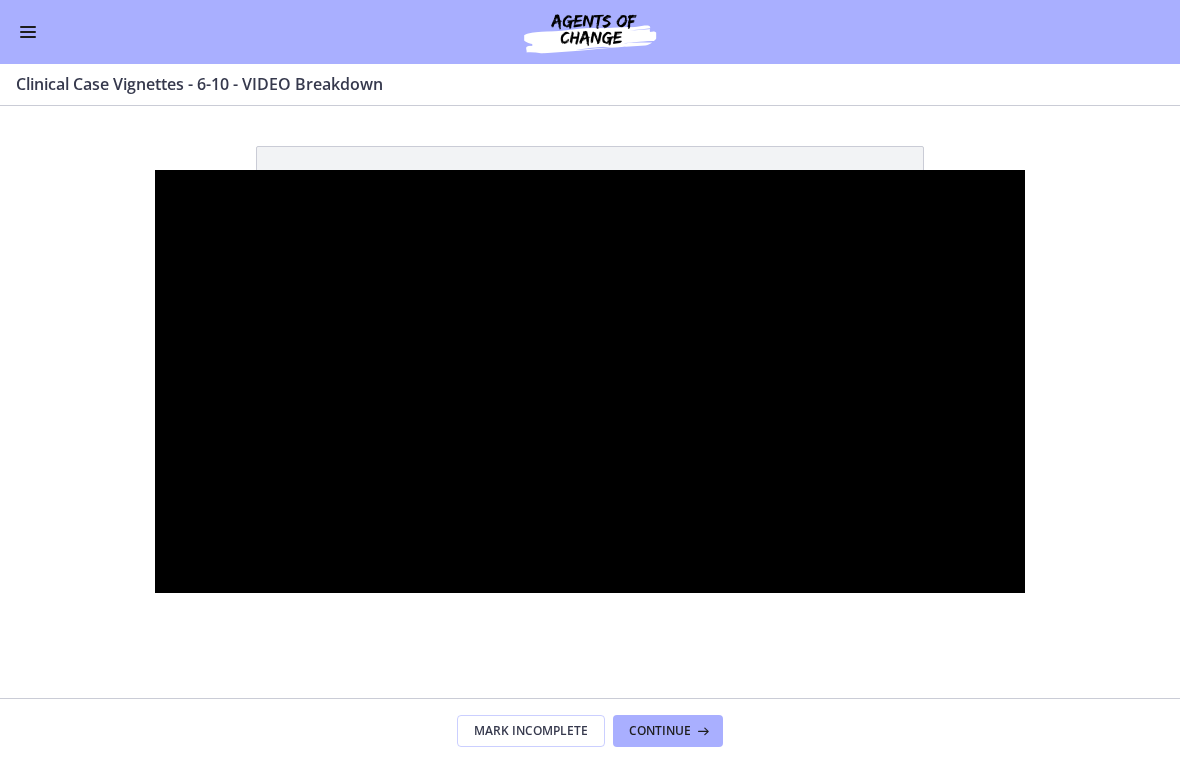 click at bounding box center (590, 382) 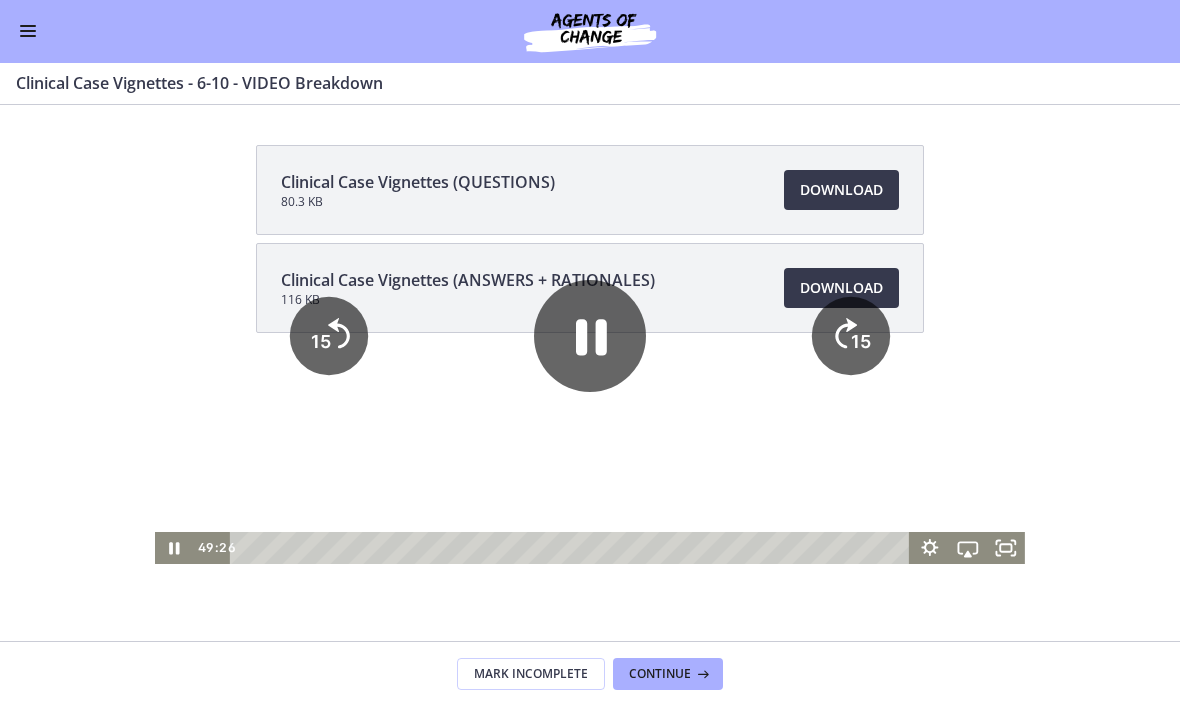 click at bounding box center [28, 32] 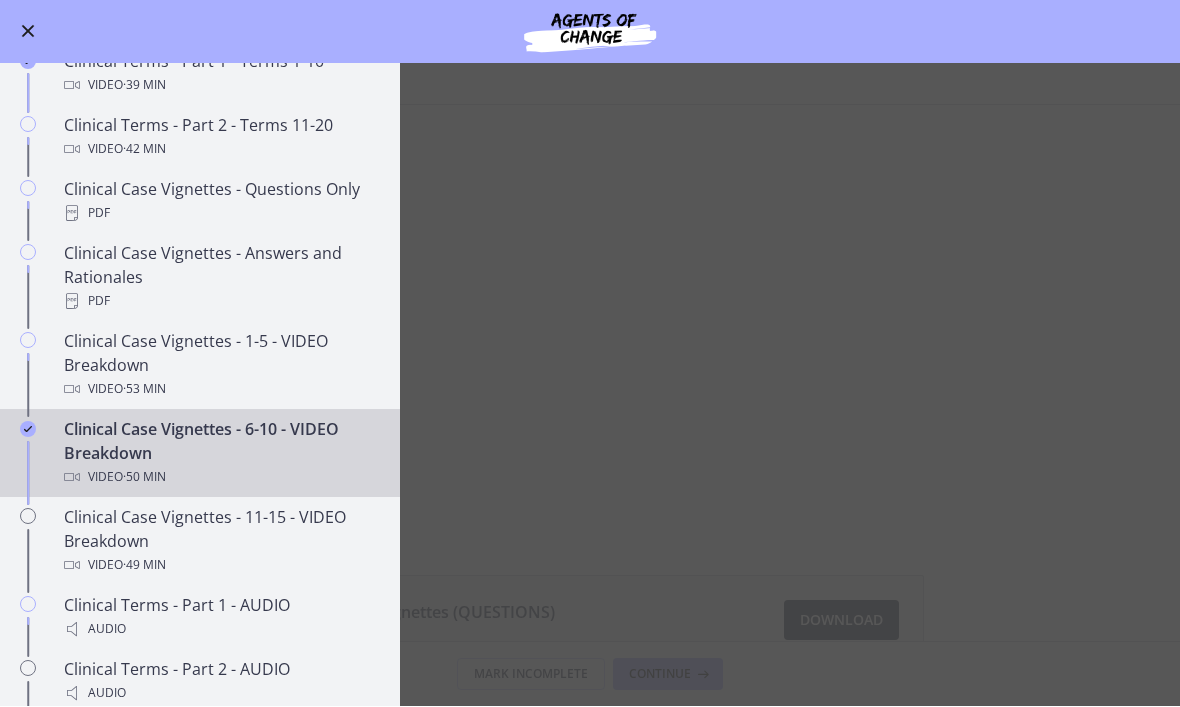 click on "Clinical Case Vignettes - 1-5 - VIDEO Breakdown
Video
·  53 min" at bounding box center [220, 366] 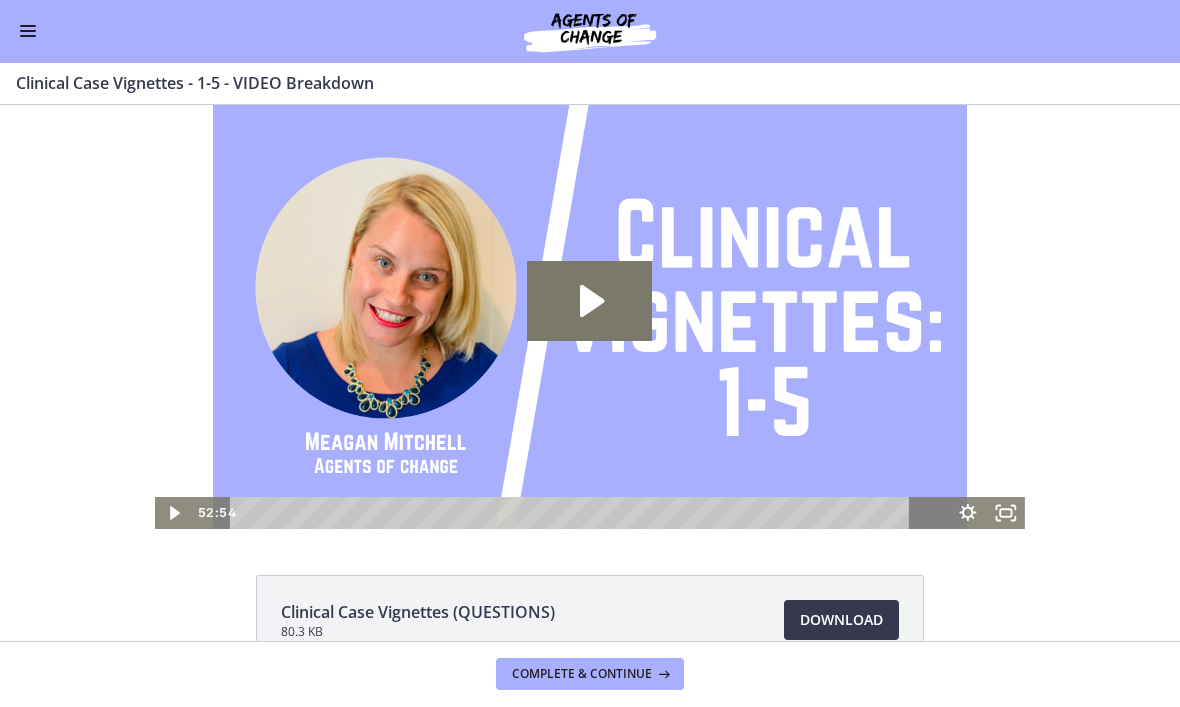 scroll, scrollTop: 0, scrollLeft: 0, axis: both 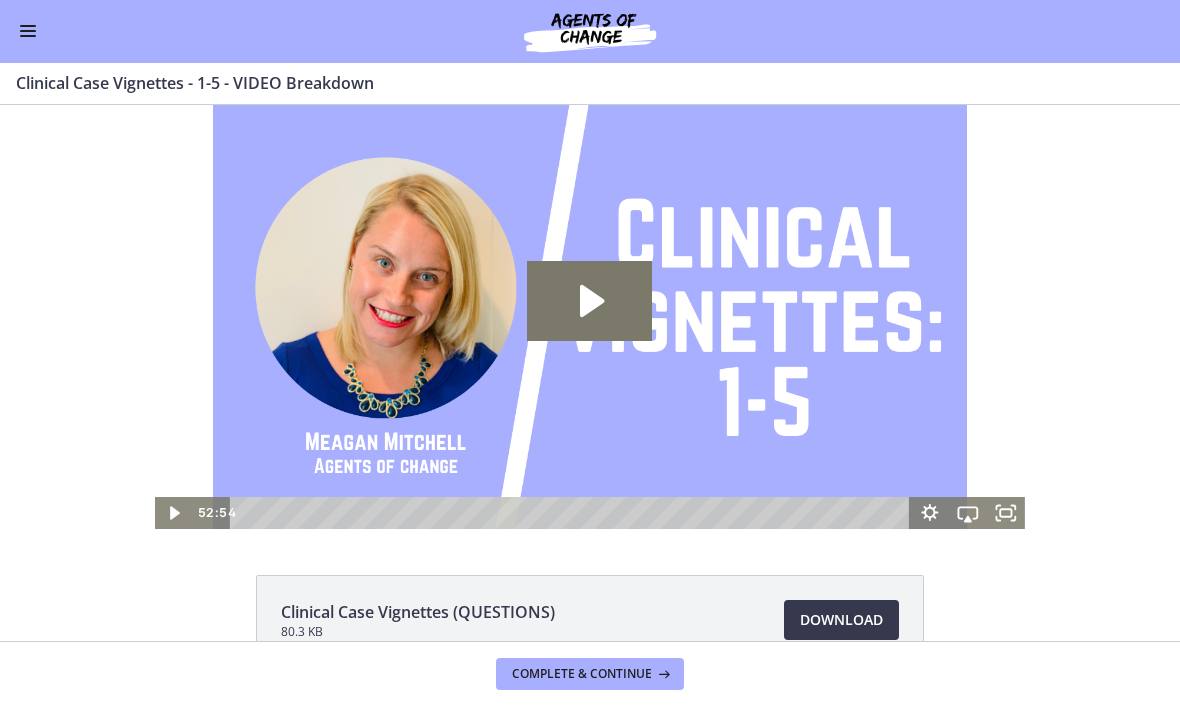 click 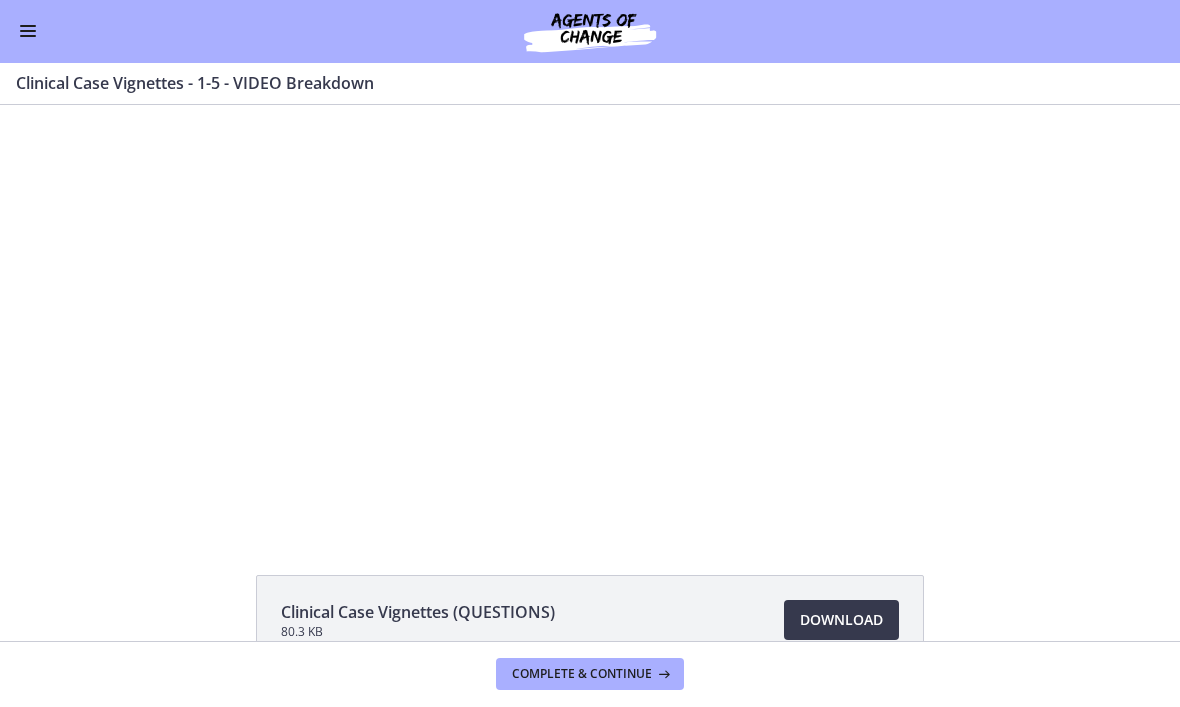 click at bounding box center [590, 317] 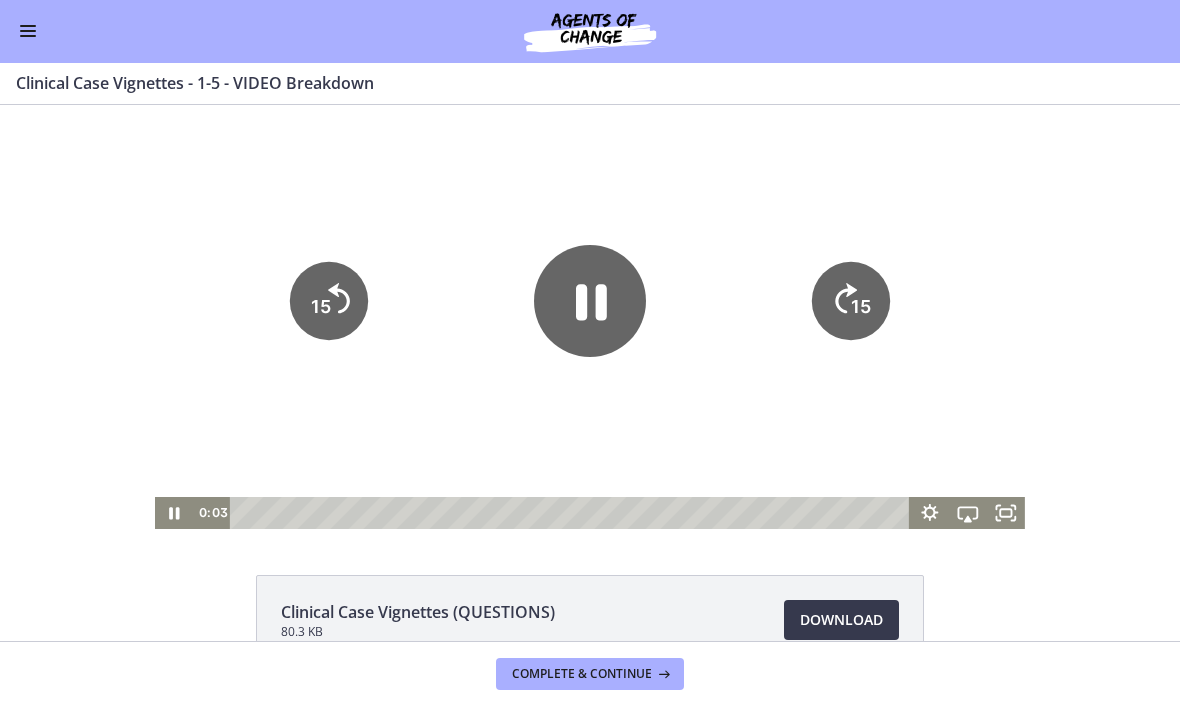 click 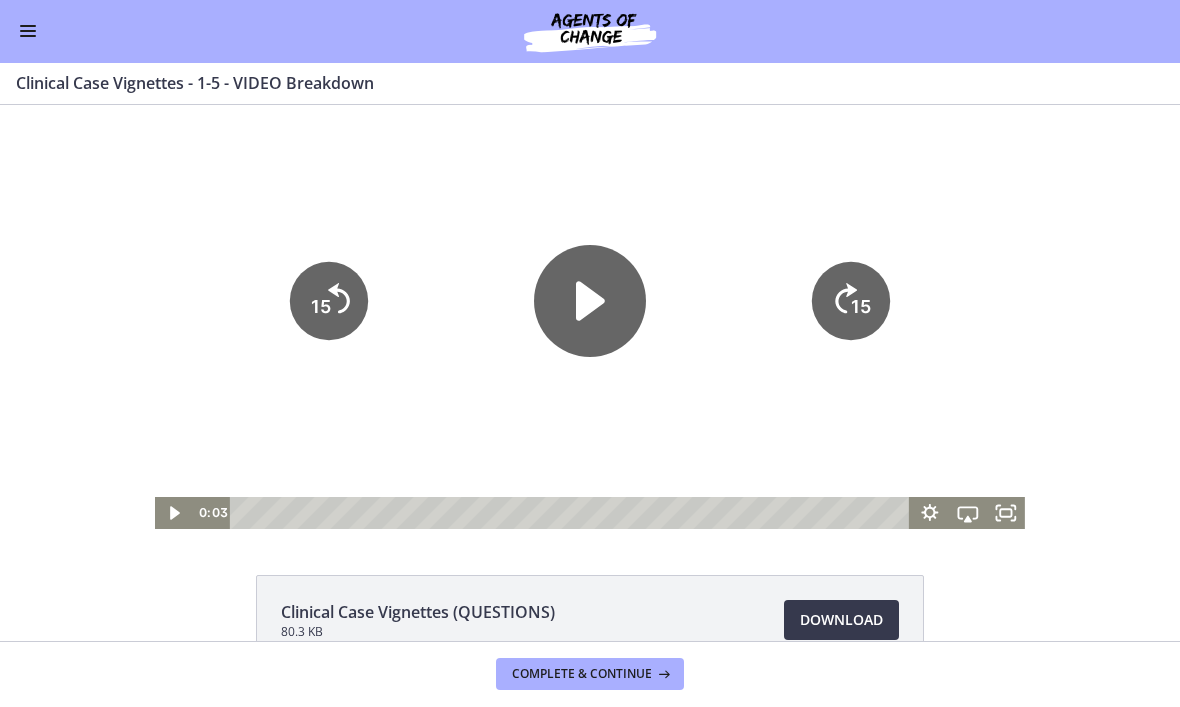 click at bounding box center (28, 32) 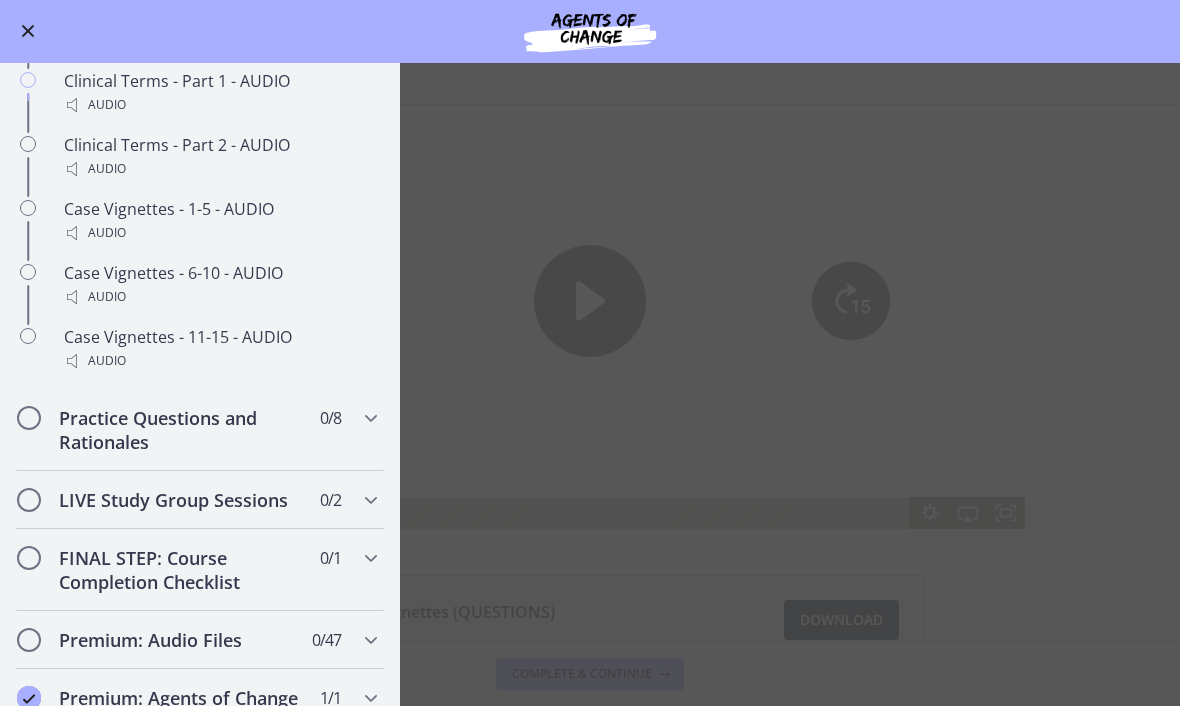 scroll, scrollTop: 1593, scrollLeft: 0, axis: vertical 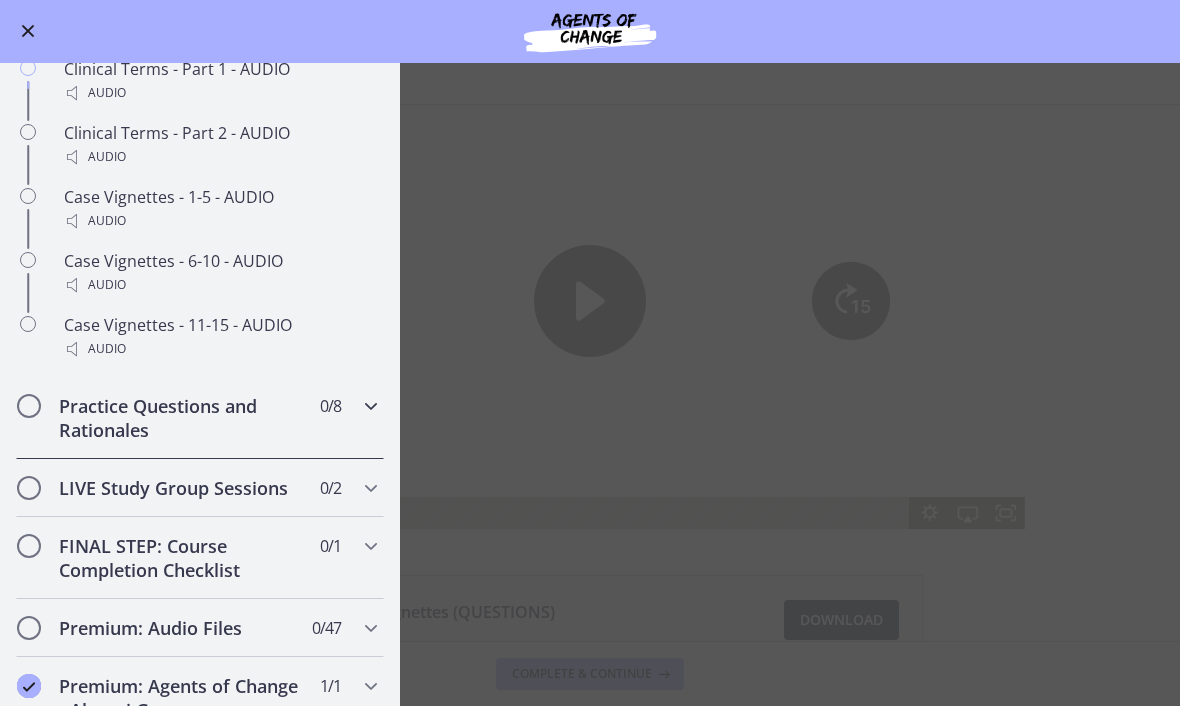 click on "Practice Questions and Rationales" at bounding box center (181, 419) 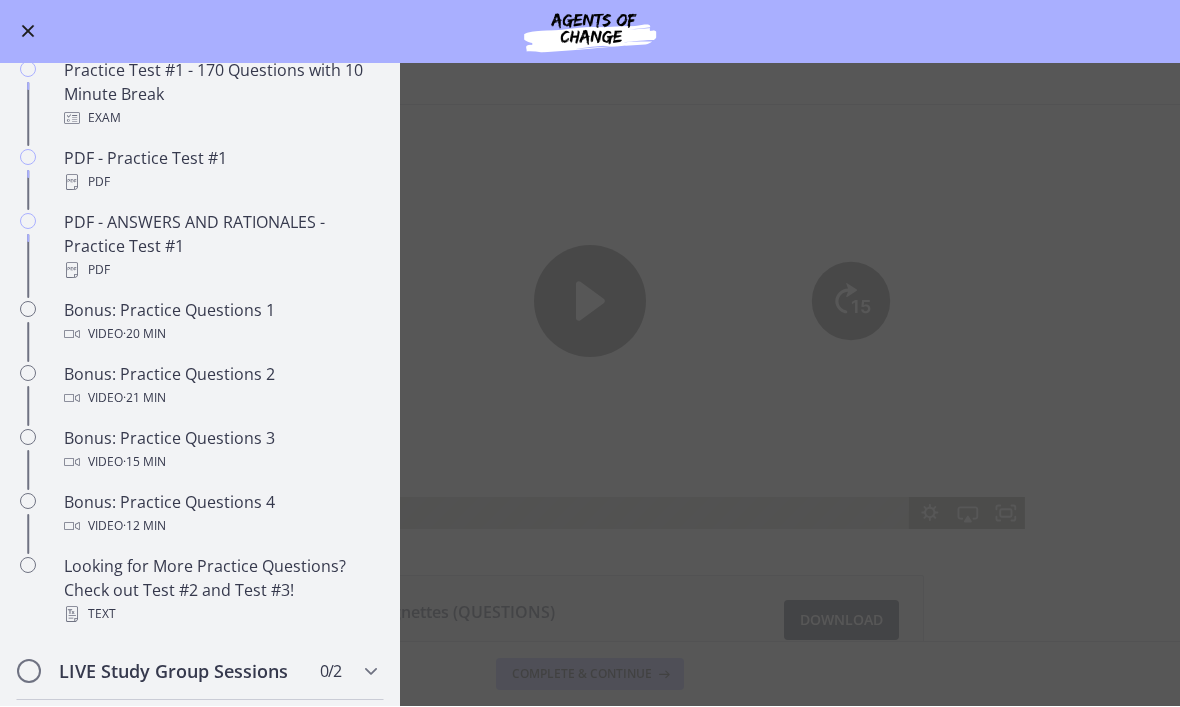 scroll, scrollTop: 986, scrollLeft: 0, axis: vertical 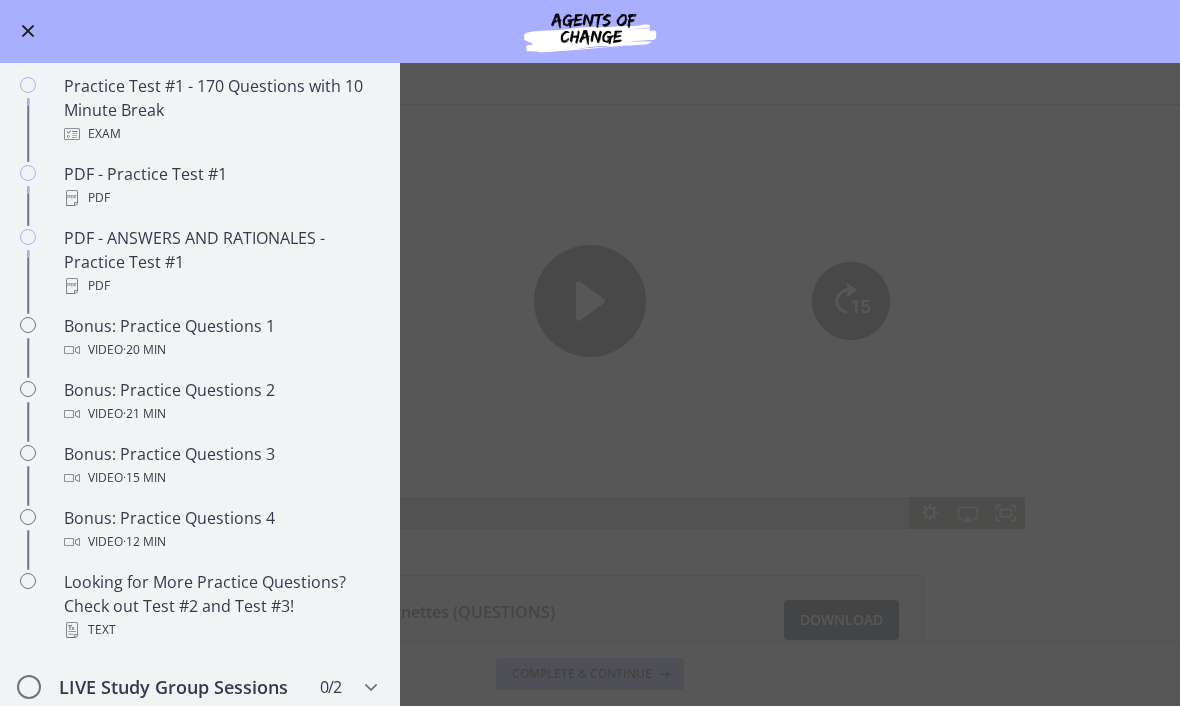 click on "Bonus: Practice Questions 1
Video
·  20 min" at bounding box center (220, 339) 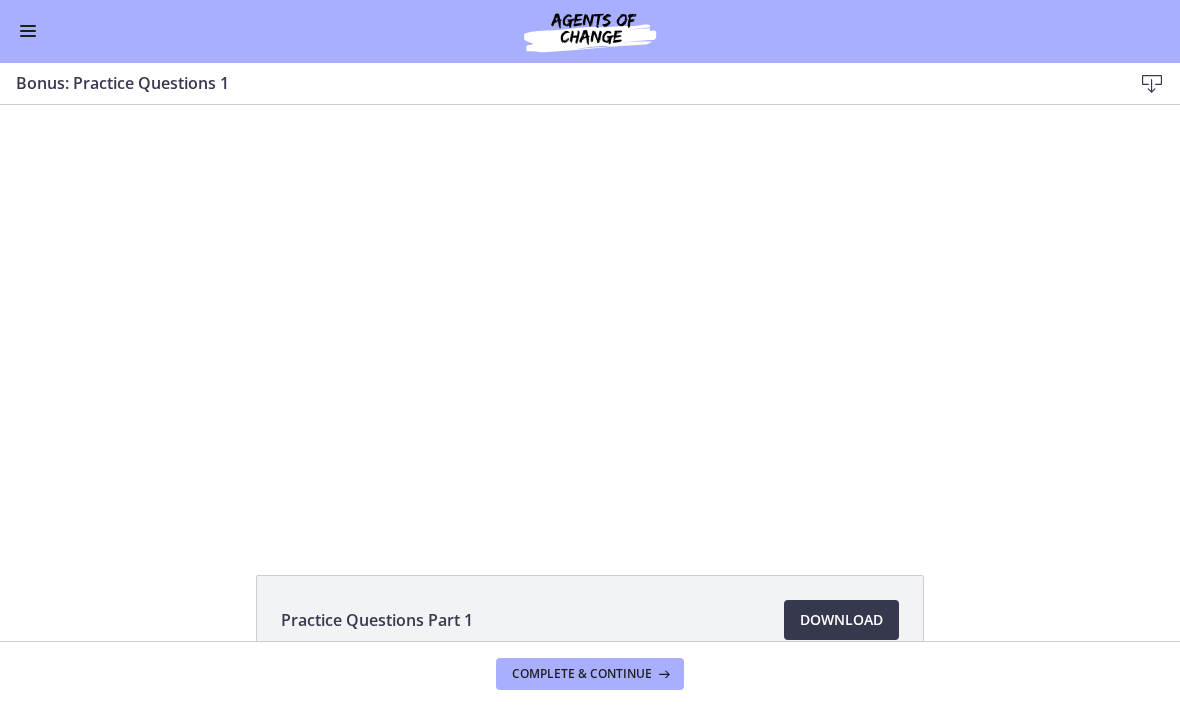 scroll, scrollTop: 0, scrollLeft: 0, axis: both 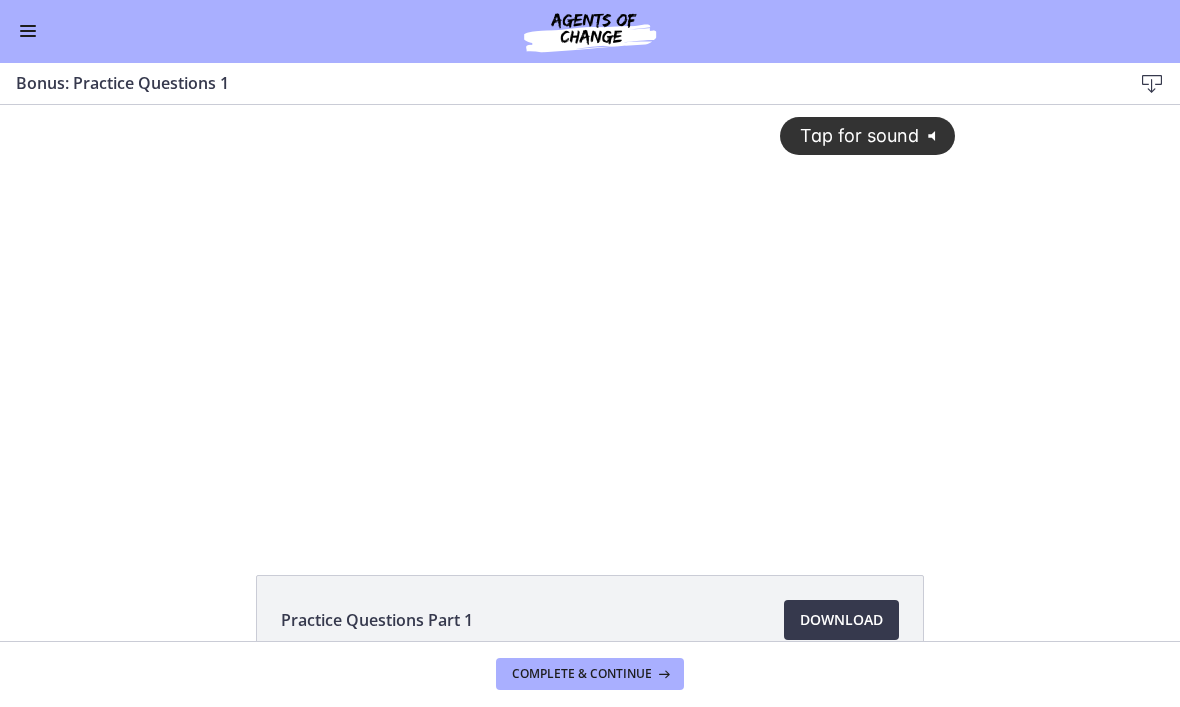 click on "Tap for sound
@keyframes VOLUME_SMALL_WAVE_FLASH {
0% { opacity: 0; }
33% { opacity: 1; }
66% { opacity: 1; }
100% { opacity: 0; }
}
@keyframes VOLUME_LARGE_WAVE_FLASH {
0% { opacity: 0; }
33% { opacity: 1; }
66% { opacity: 1; }
100% { opacity: 0; }
}
.volume__small-wave {
animation: VOLUME_SMALL_WAVE_FLASH 2s infinite;
opacity: 0;
}
.volume__large-wave {
animation: VOLUME_LARGE_WAVE_FLASH 2s infinite .3s;
opacity: 0;
}" at bounding box center (590, 301) 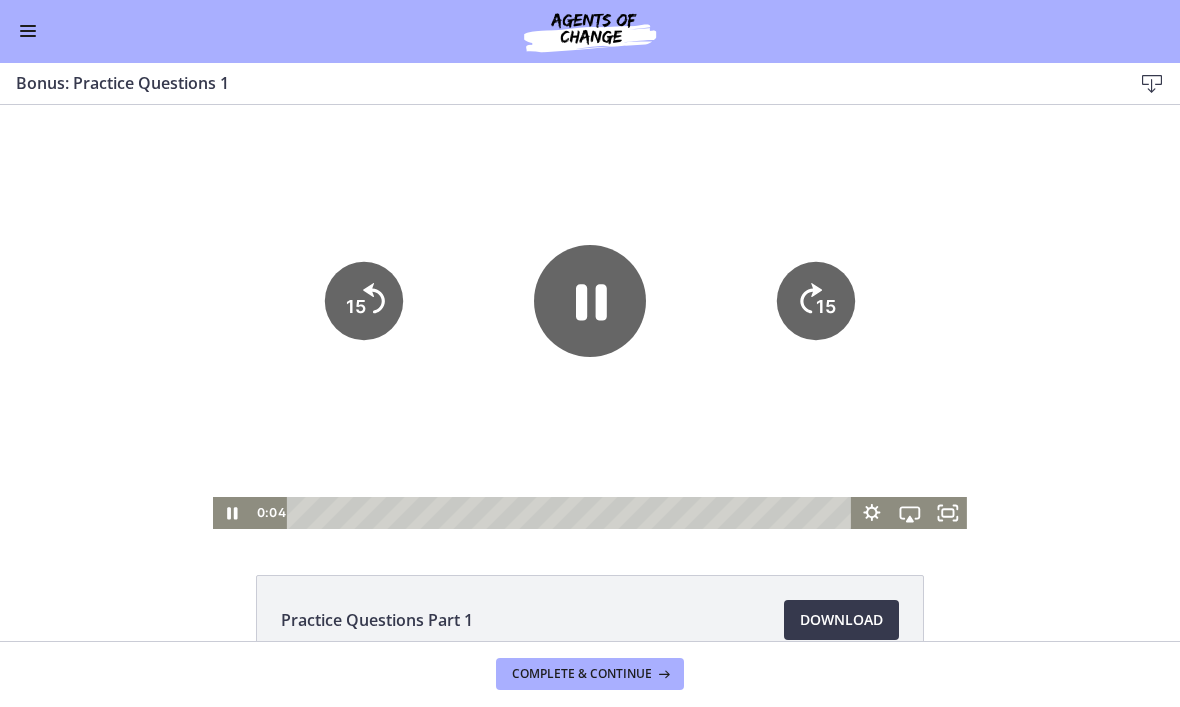 click 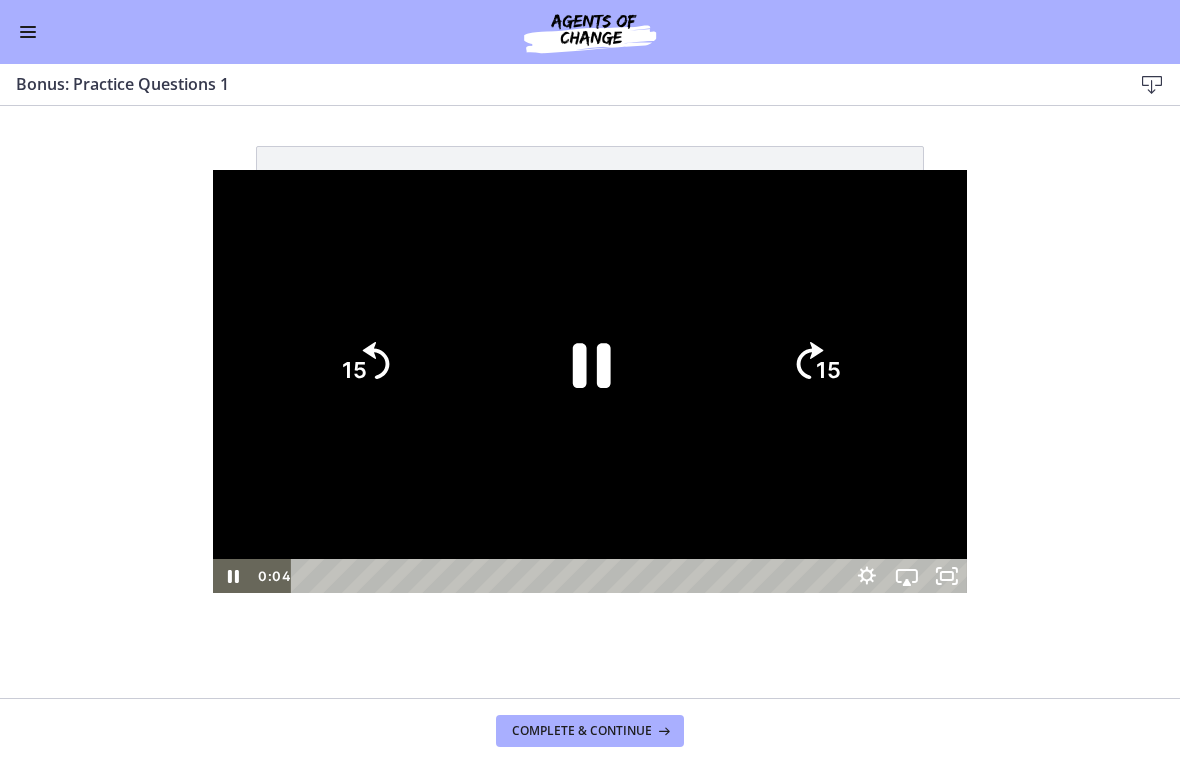 click on "15" 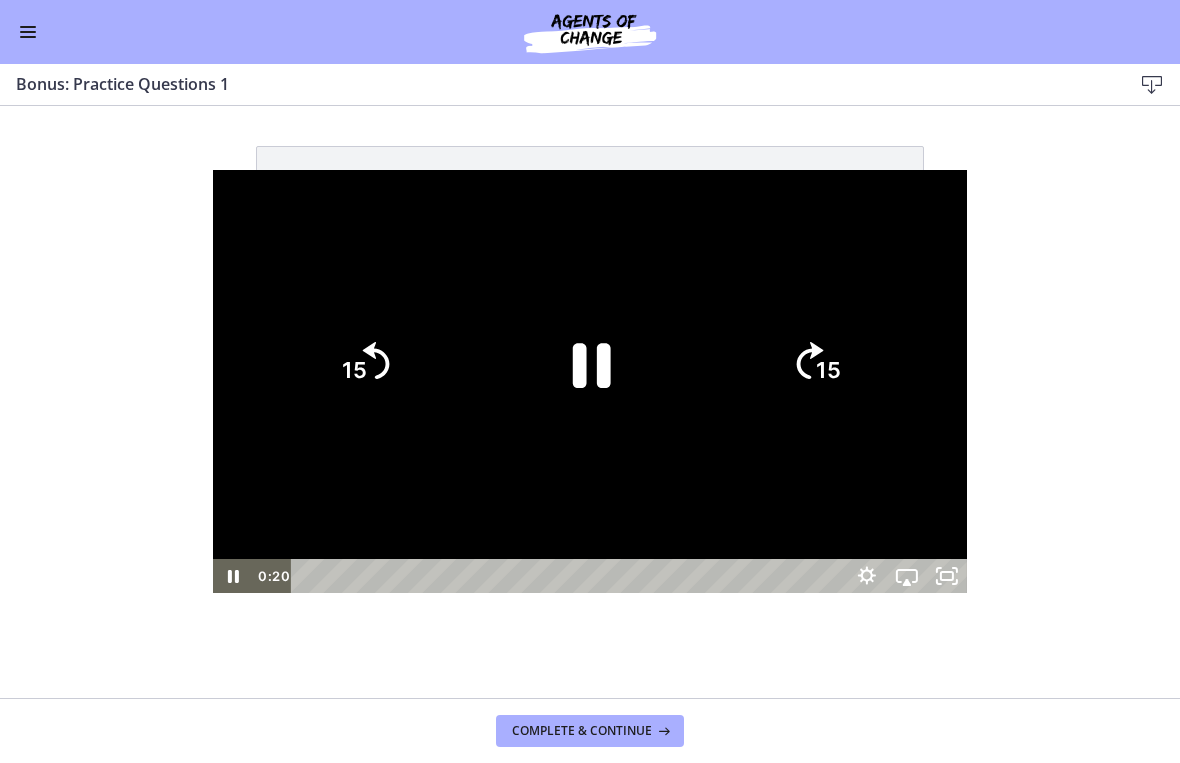 click on "15" 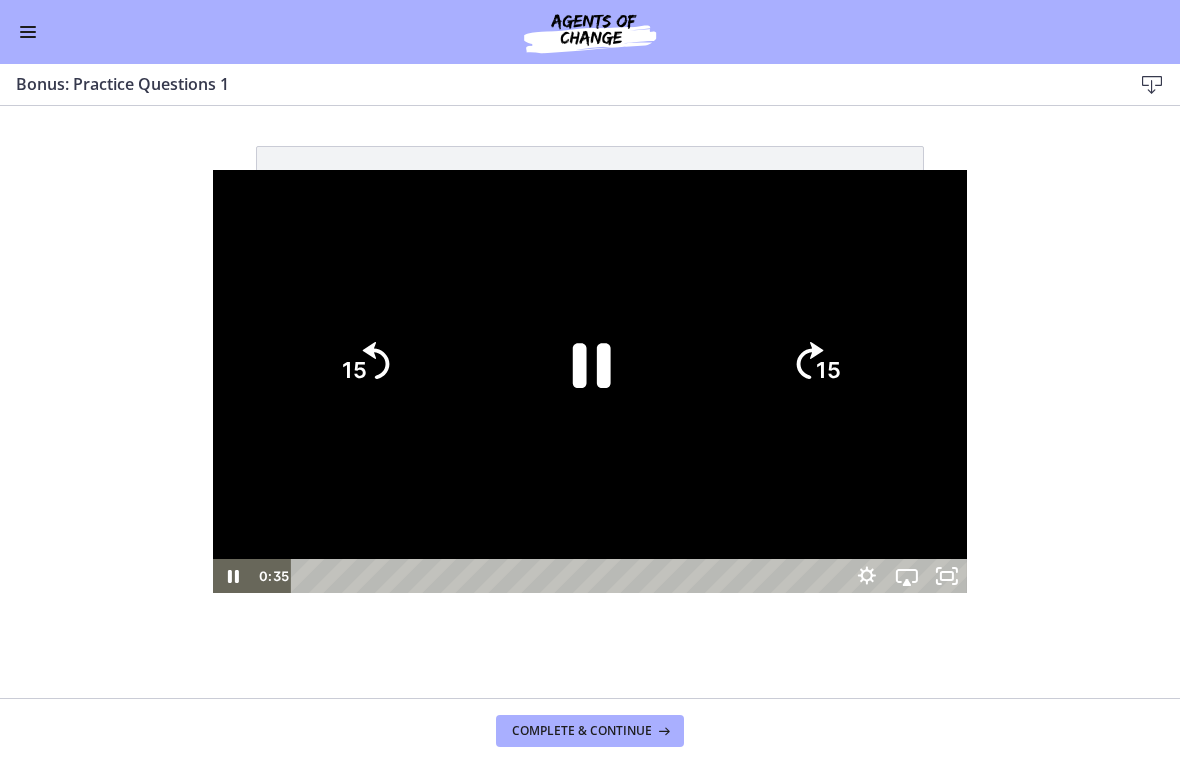 click on "15" 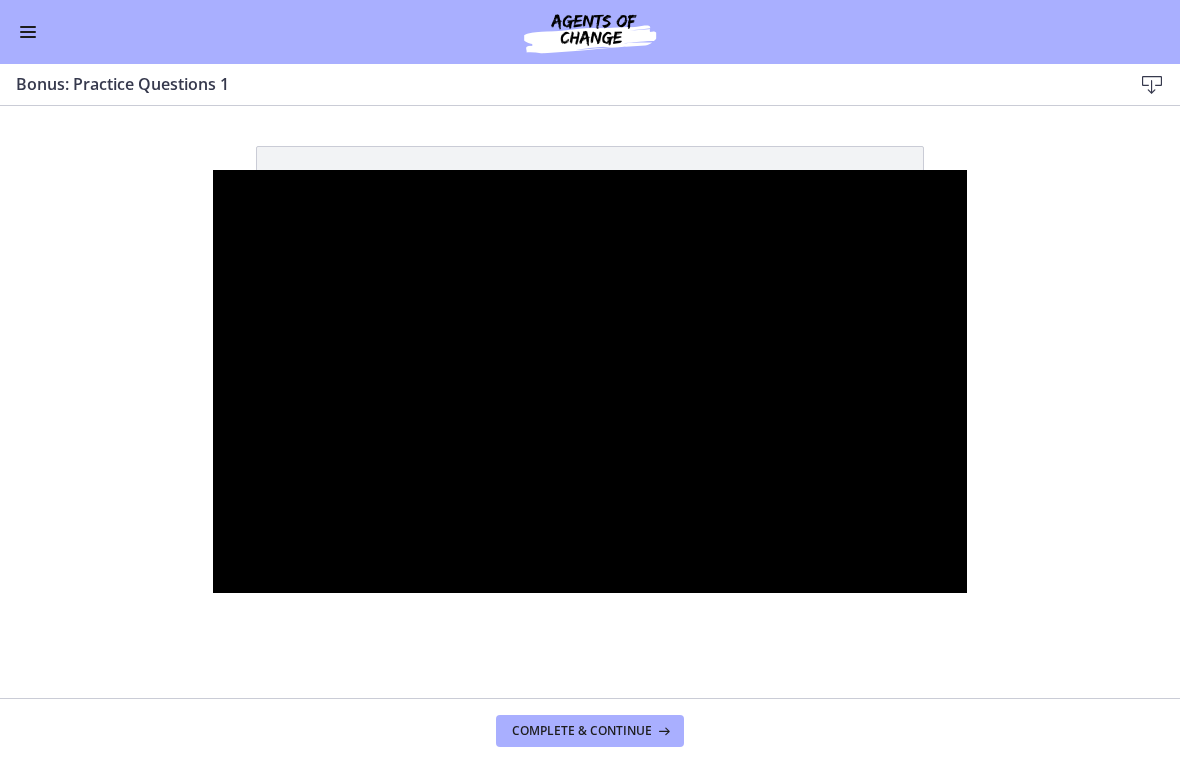 click at bounding box center (590, 382) 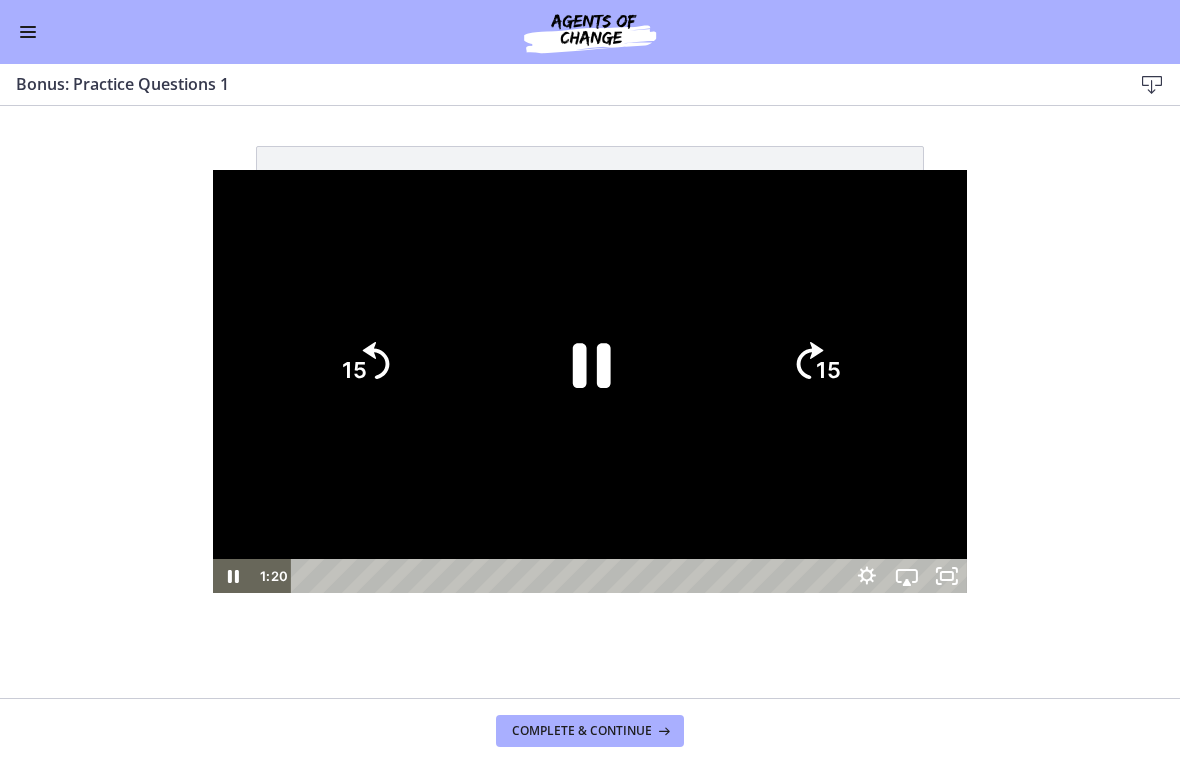 click on "15" 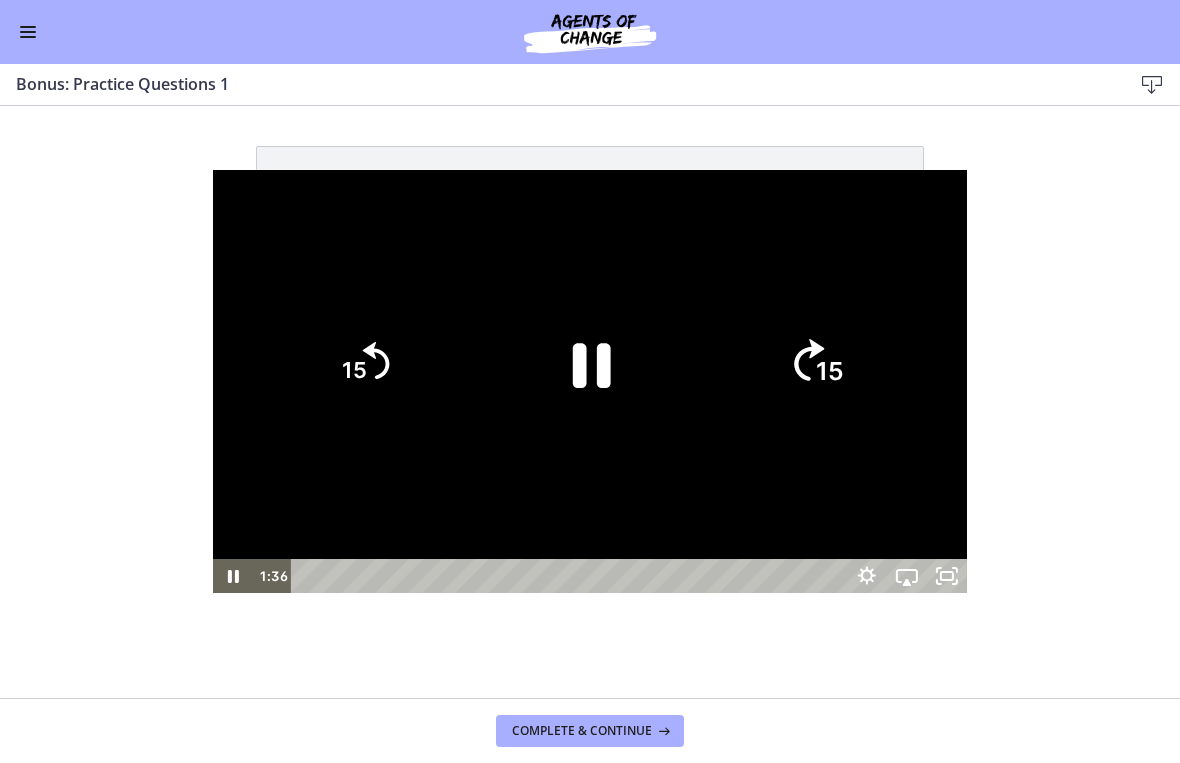 click on "15" 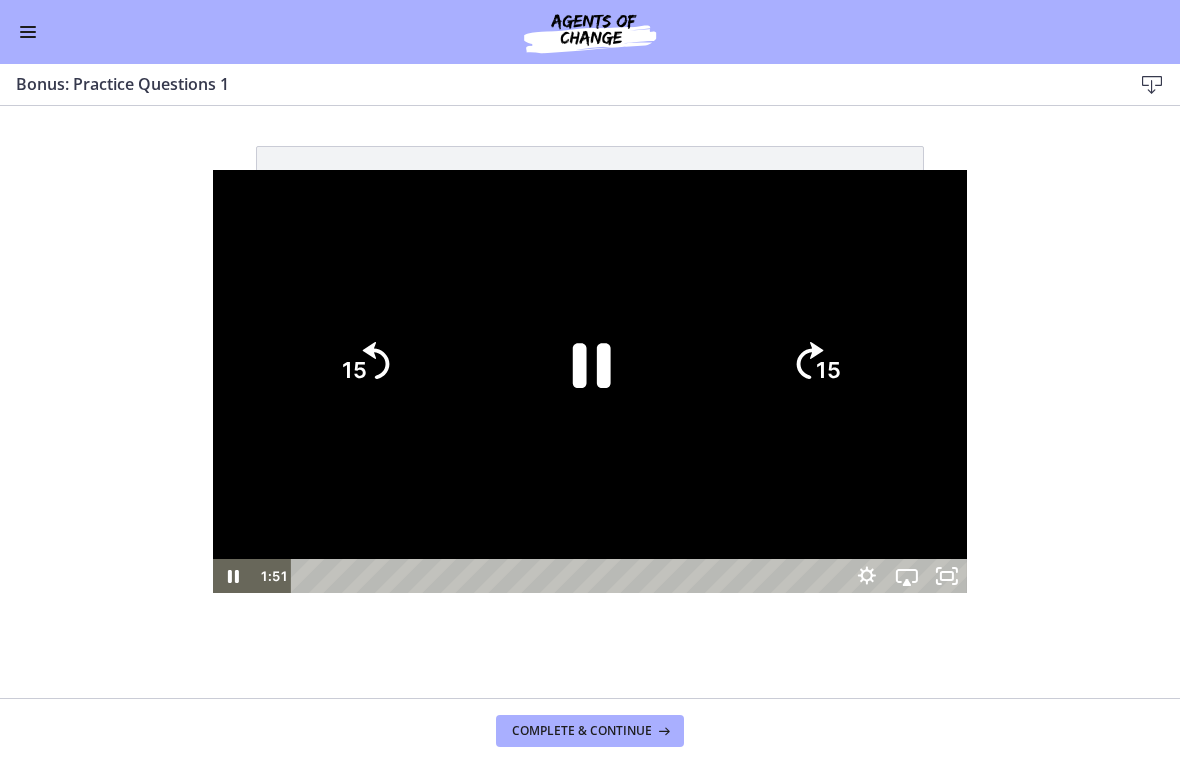 click on "15" 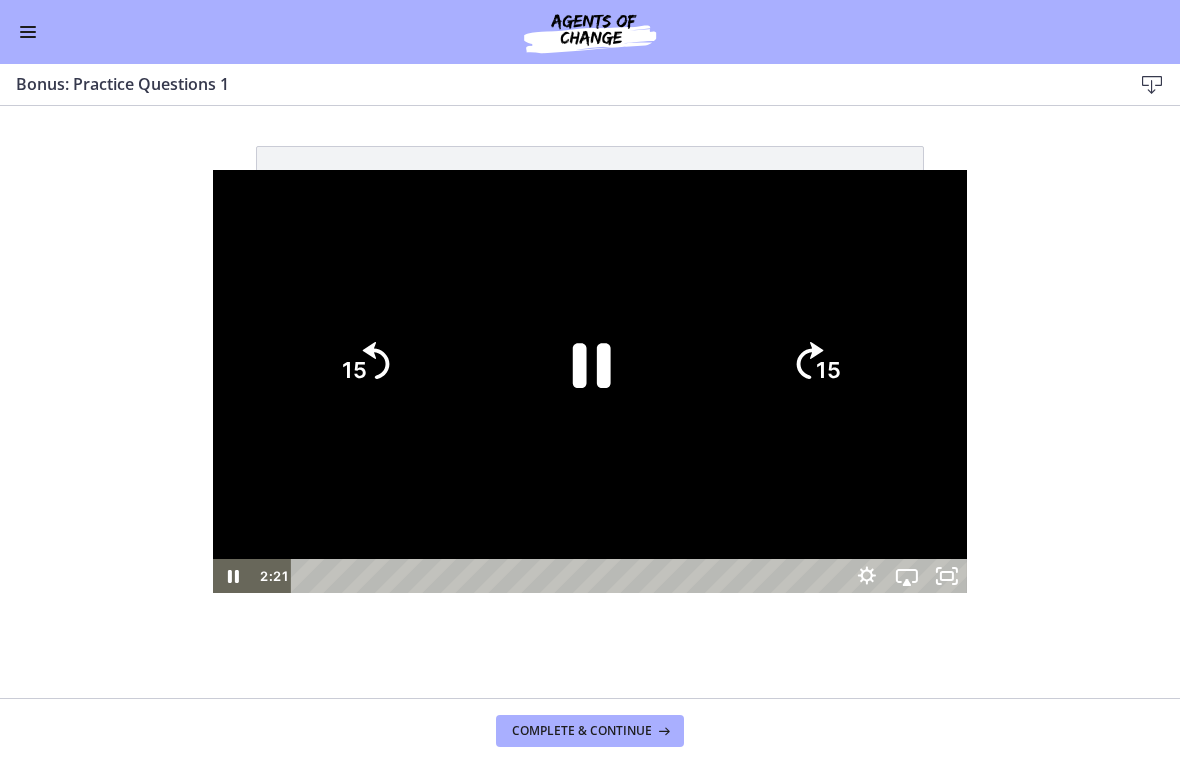 click on "15" 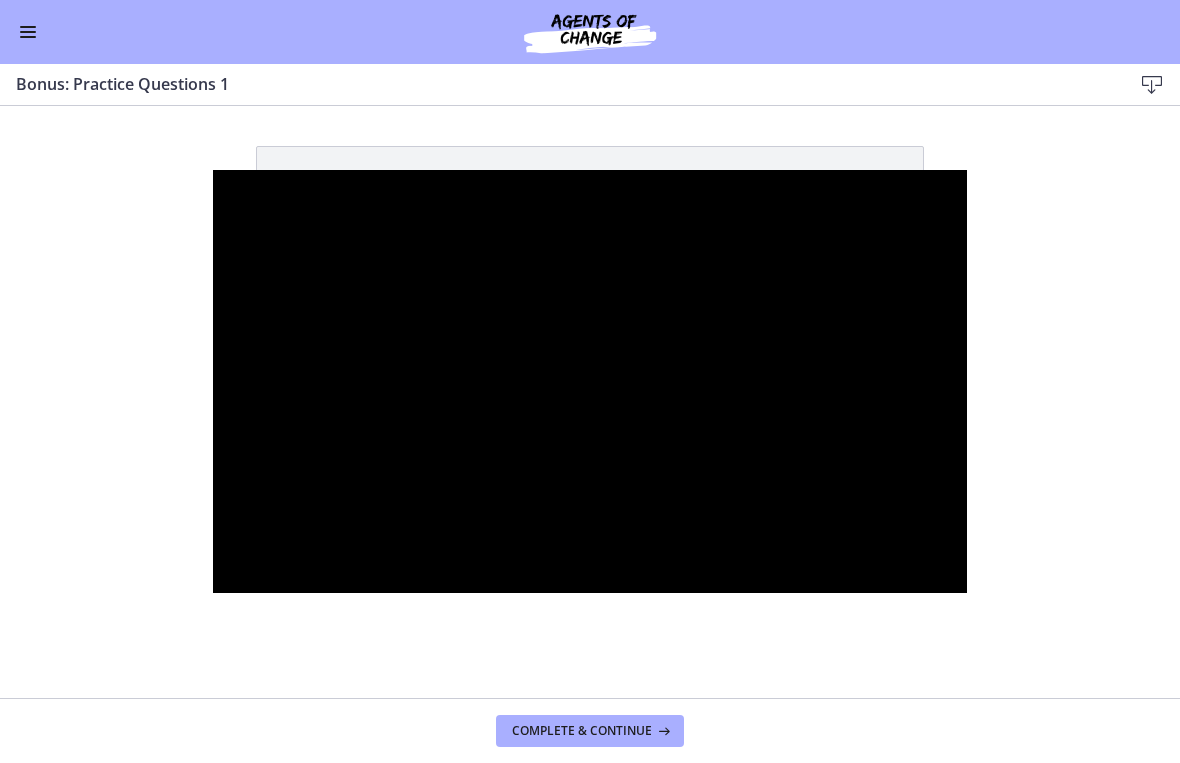click at bounding box center (590, 382) 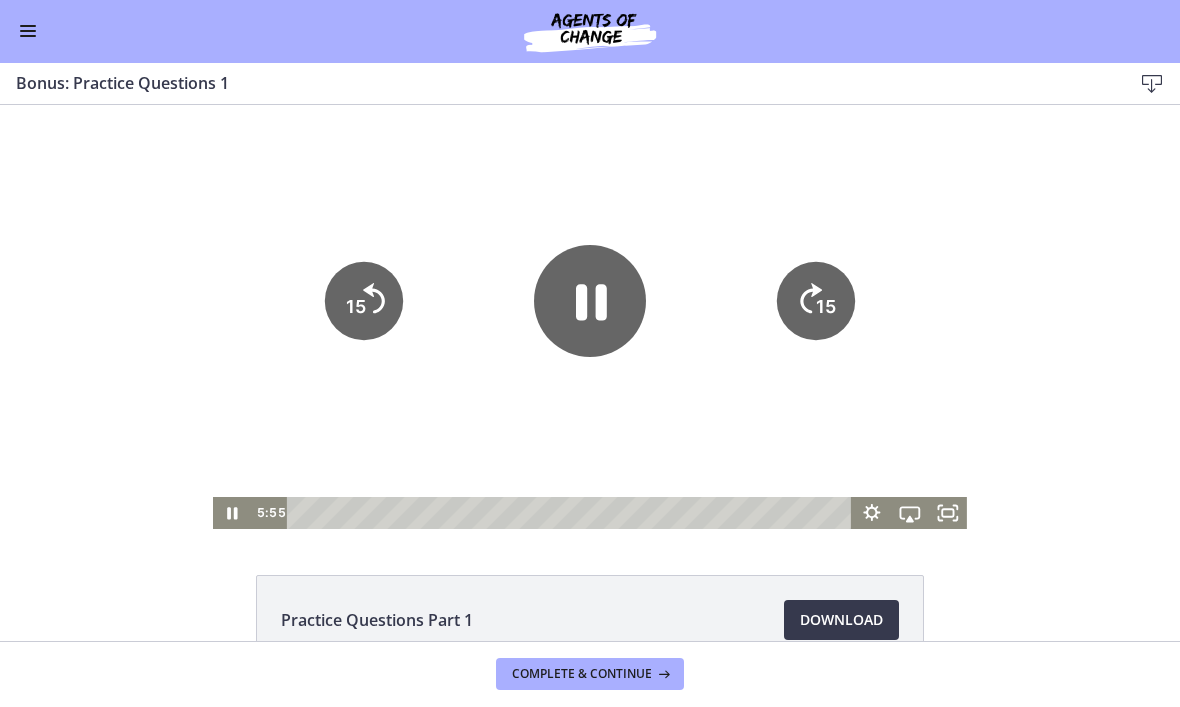 click at bounding box center [28, 32] 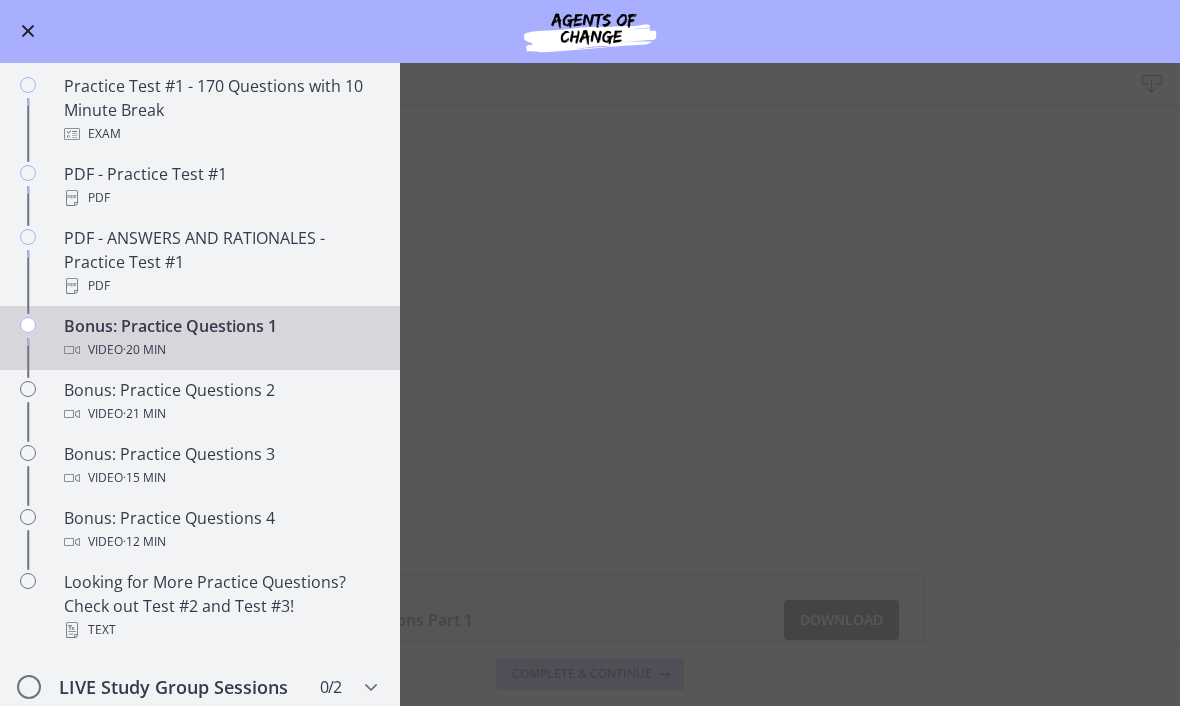 click on "Bonus: Practice Questions 1
Download
Enable fullscreen
Practice Questions Part 1
Download
Opens in a new window
Complete & continue" at bounding box center [590, 385] 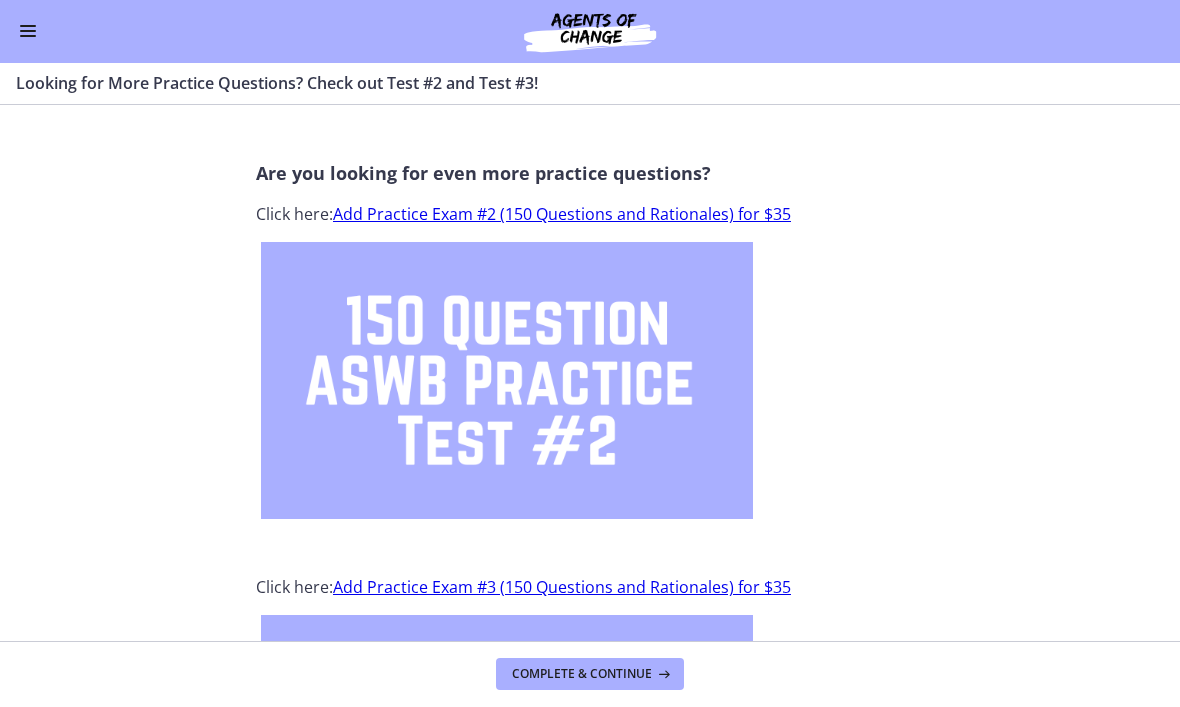 scroll, scrollTop: 0, scrollLeft: 0, axis: both 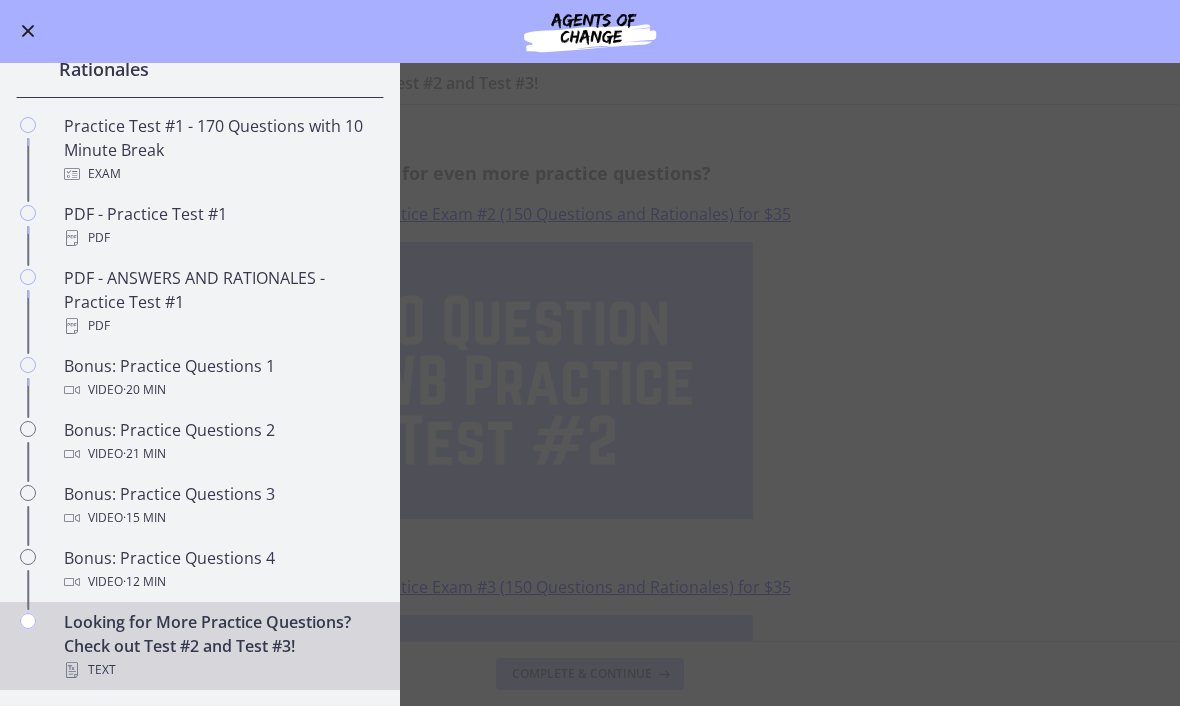 click on "Practice Test #1 - 170 Questions with 10 Minute Break
Exam" at bounding box center (220, 151) 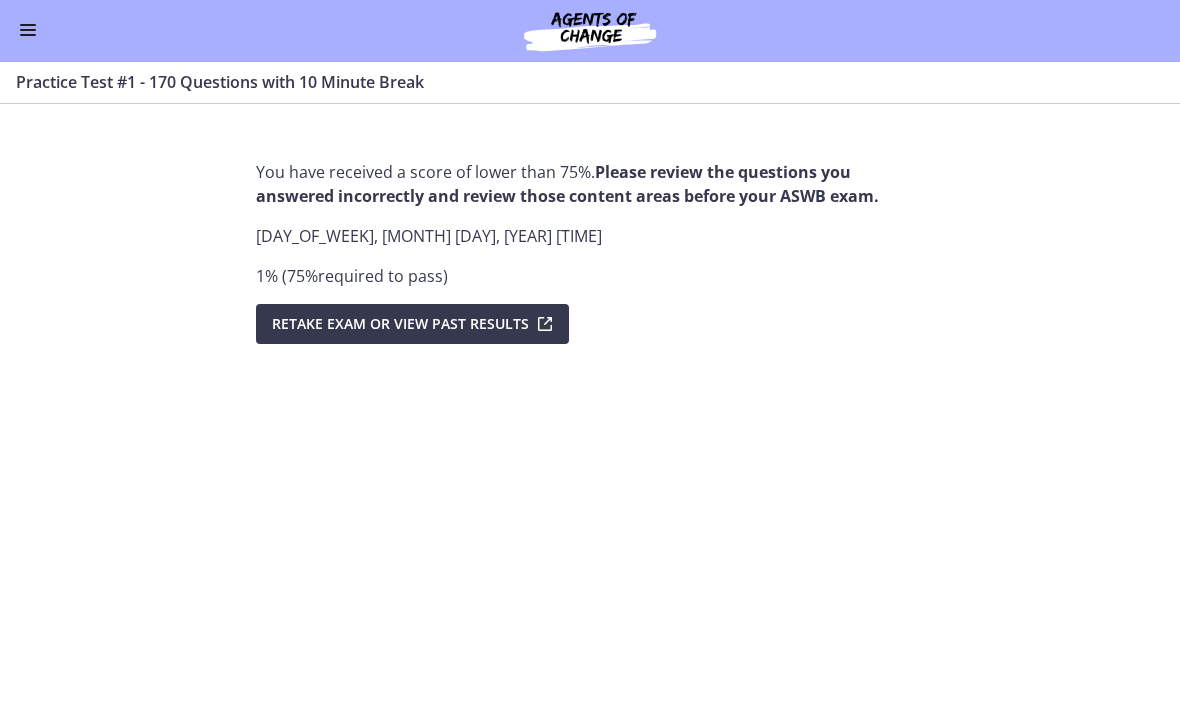 click at bounding box center [28, 32] 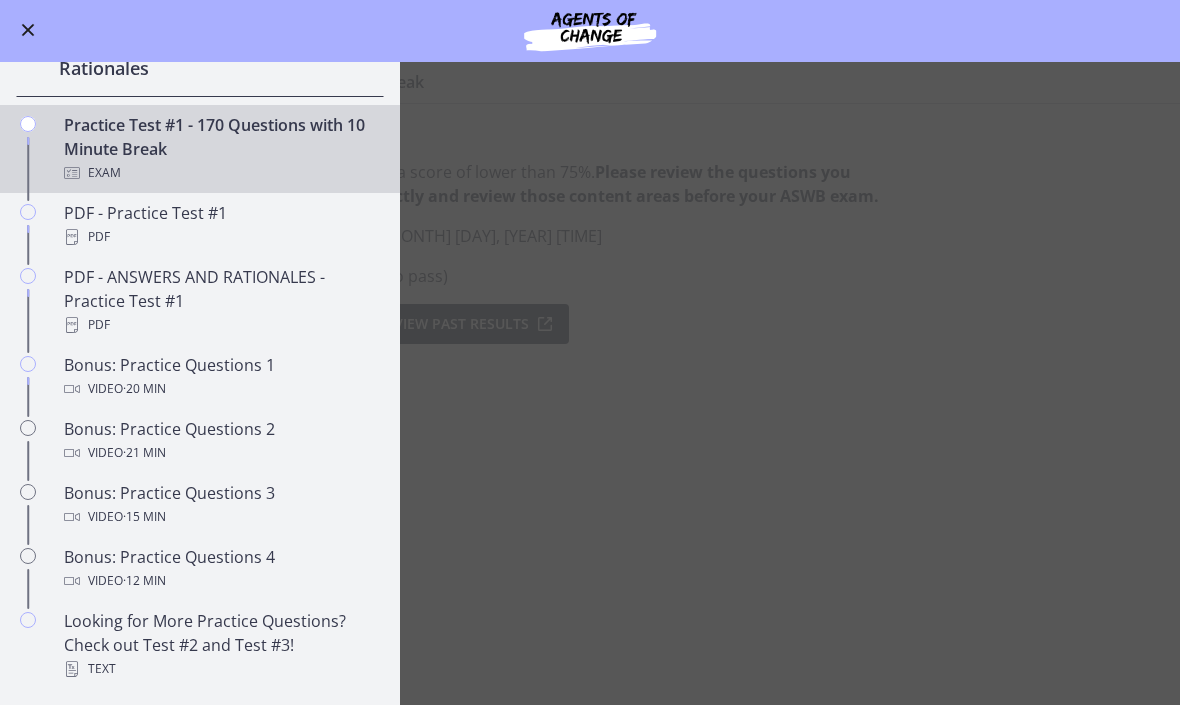 scroll, scrollTop: 1, scrollLeft: 0, axis: vertical 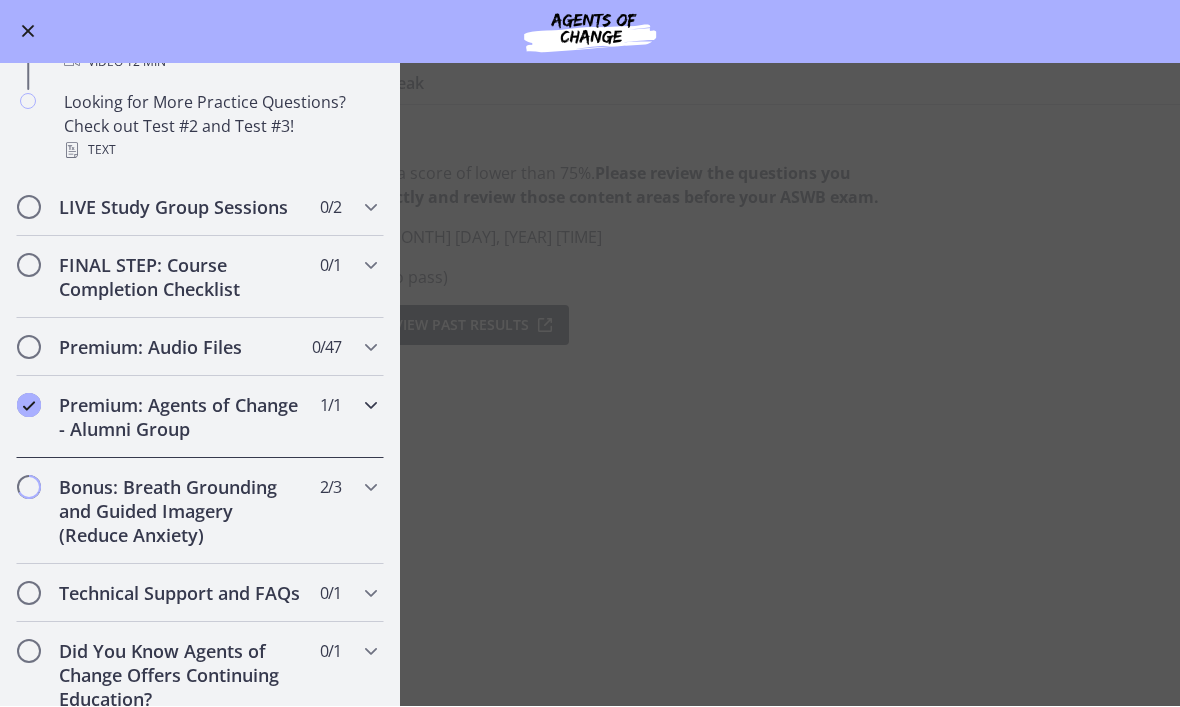click at bounding box center [371, 406] 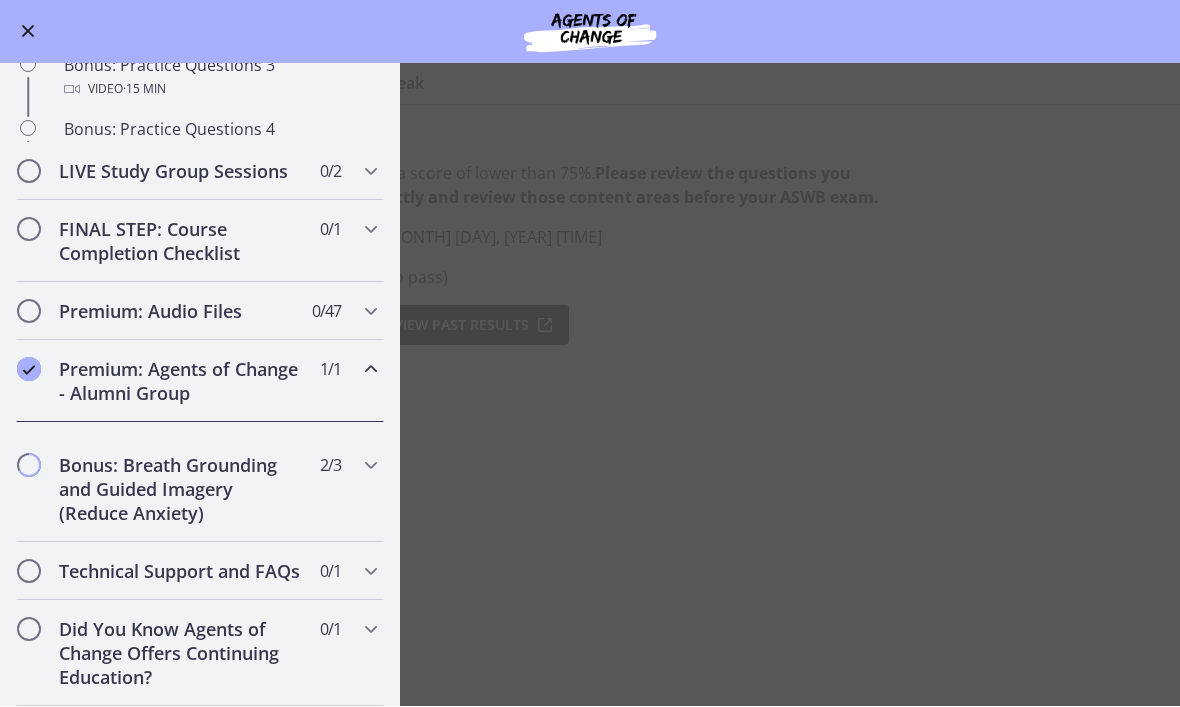 scroll, scrollTop: 968, scrollLeft: 0, axis: vertical 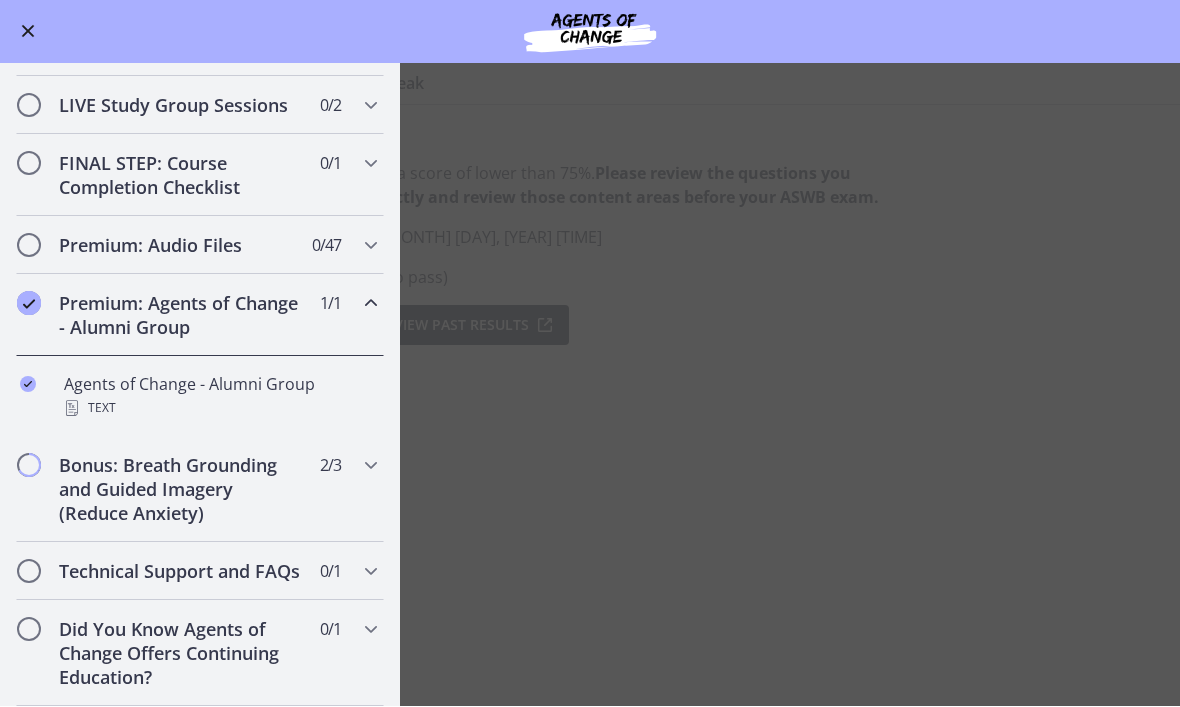 click on "Agents of Change - Alumni Group
Text" at bounding box center [220, 397] 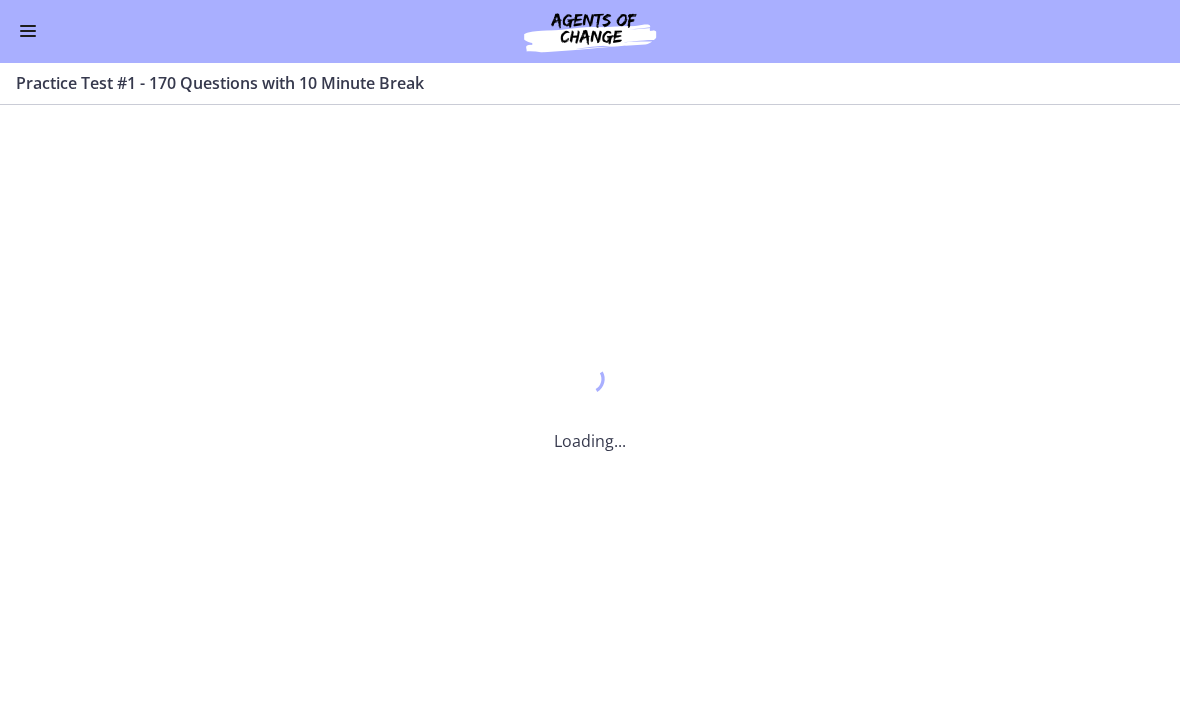 scroll, scrollTop: 0, scrollLeft: 0, axis: both 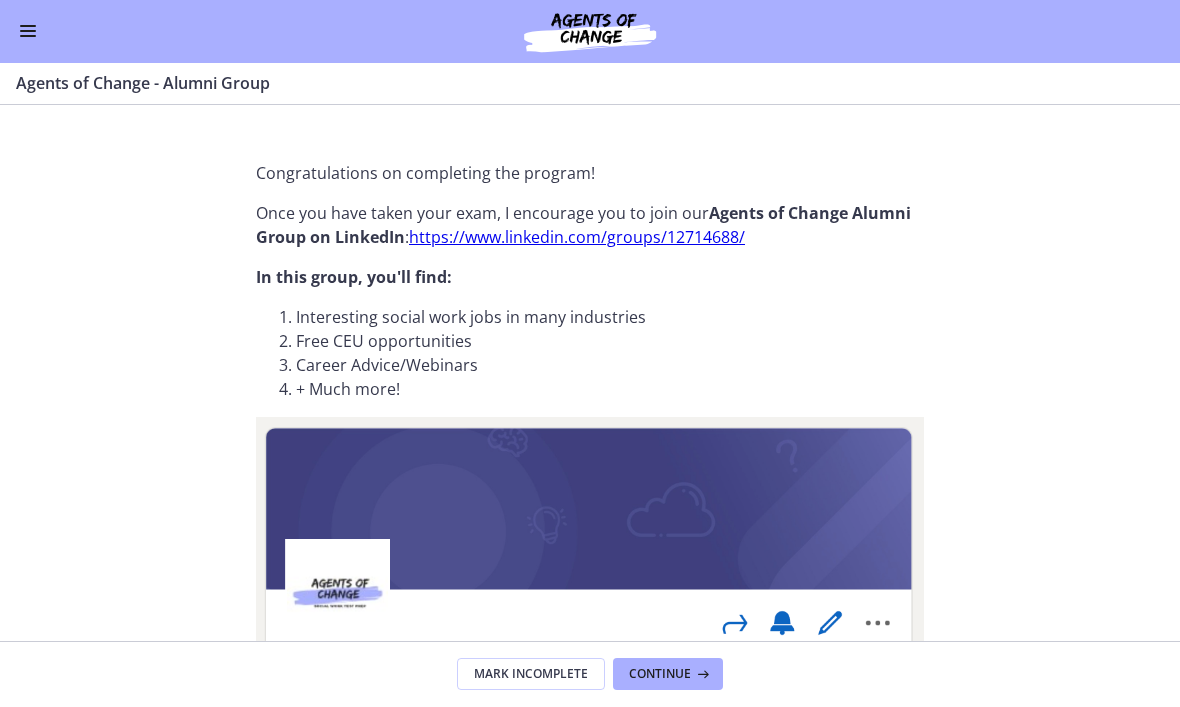 click on "Go to Dashboard" at bounding box center (590, 32) 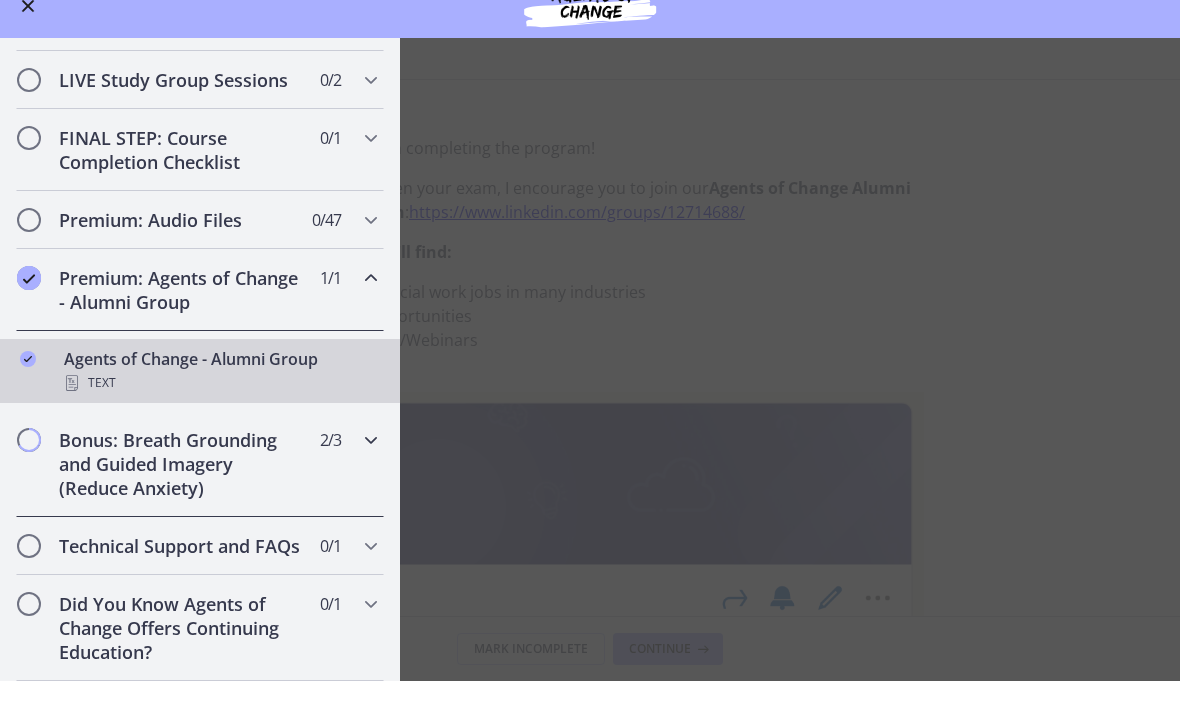 click on "Bonus: Breath Grounding and Guided Imagery (Reduce Anxiety)" at bounding box center (181, 490) 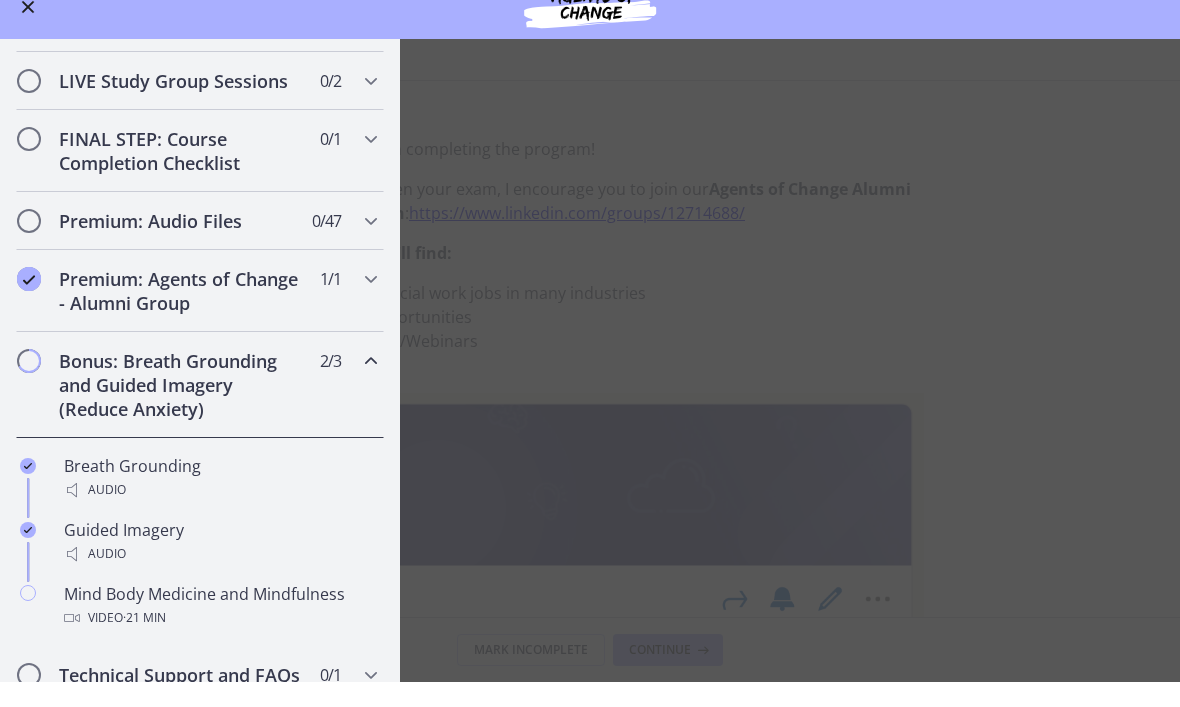 click on "Breath Grounding
Audio" at bounding box center (220, 503) 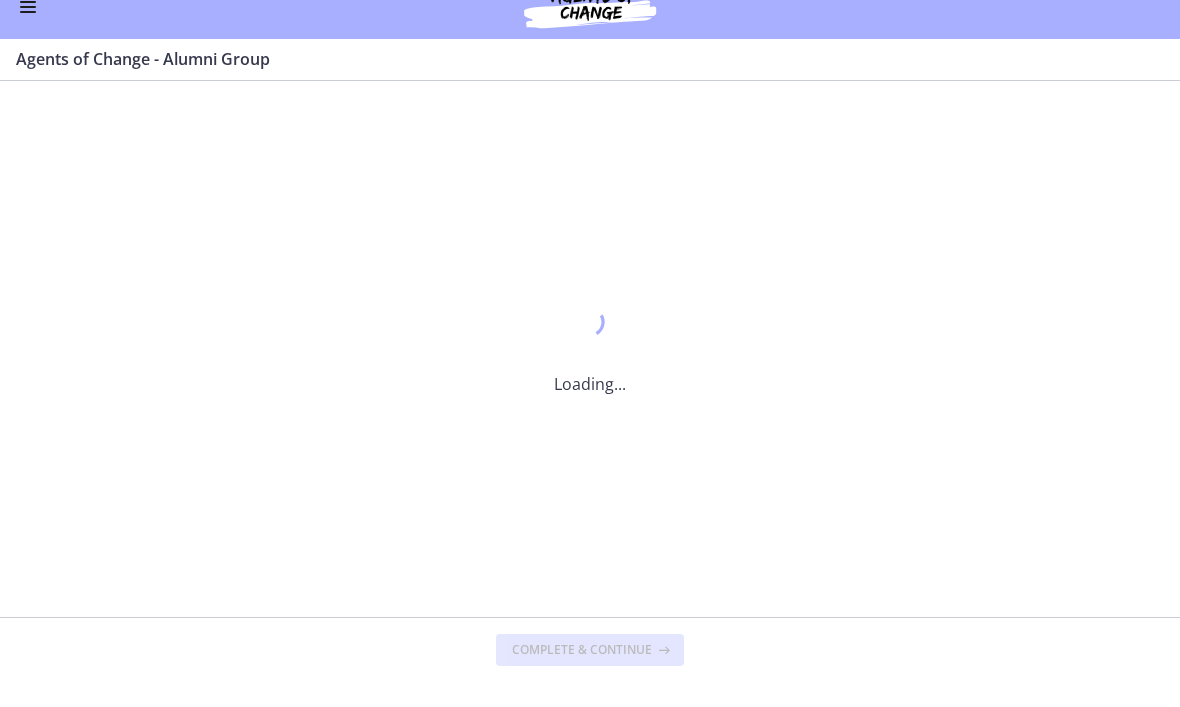 scroll, scrollTop: 0, scrollLeft: 0, axis: both 